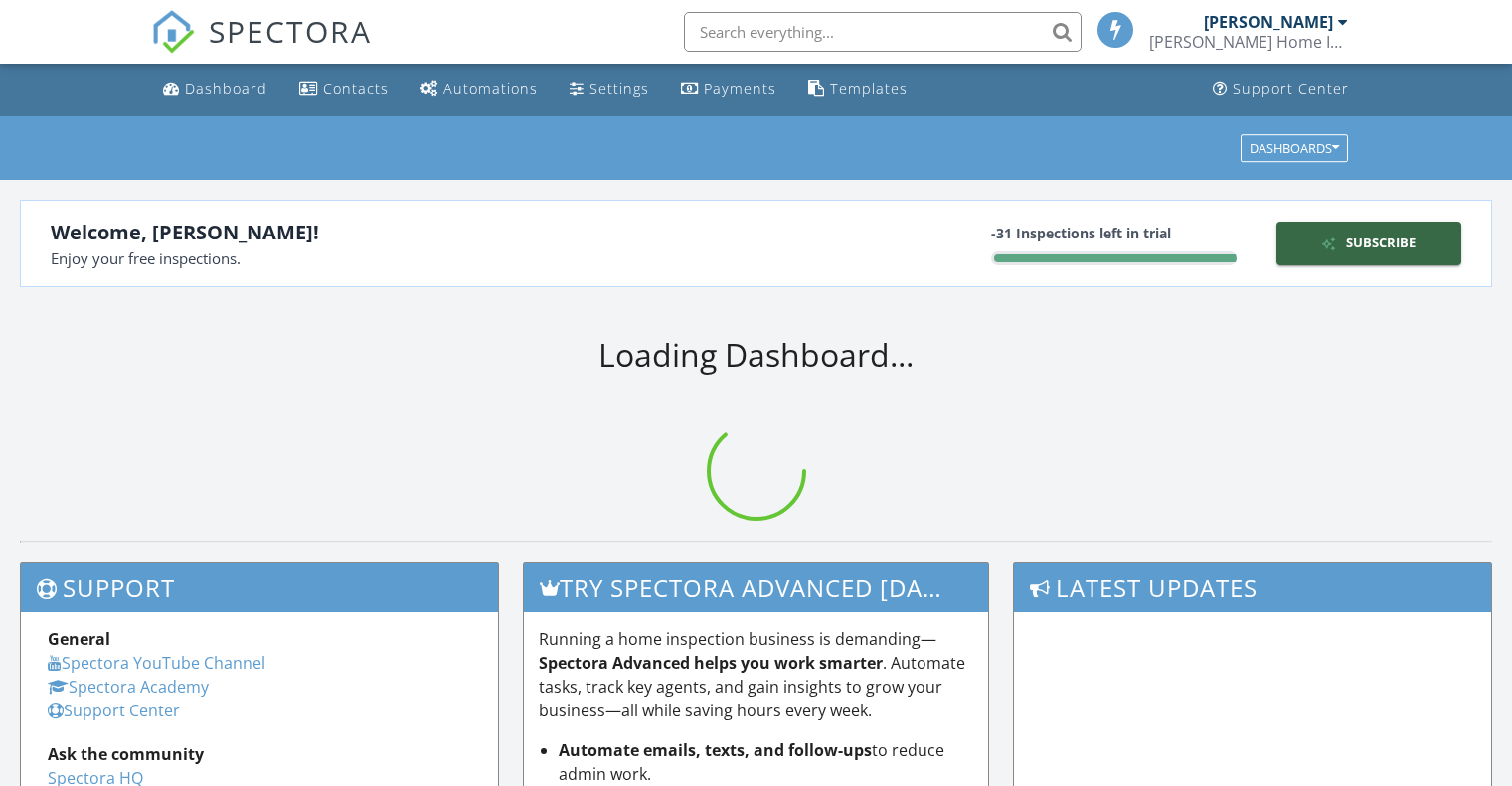 scroll, scrollTop: 0, scrollLeft: 0, axis: both 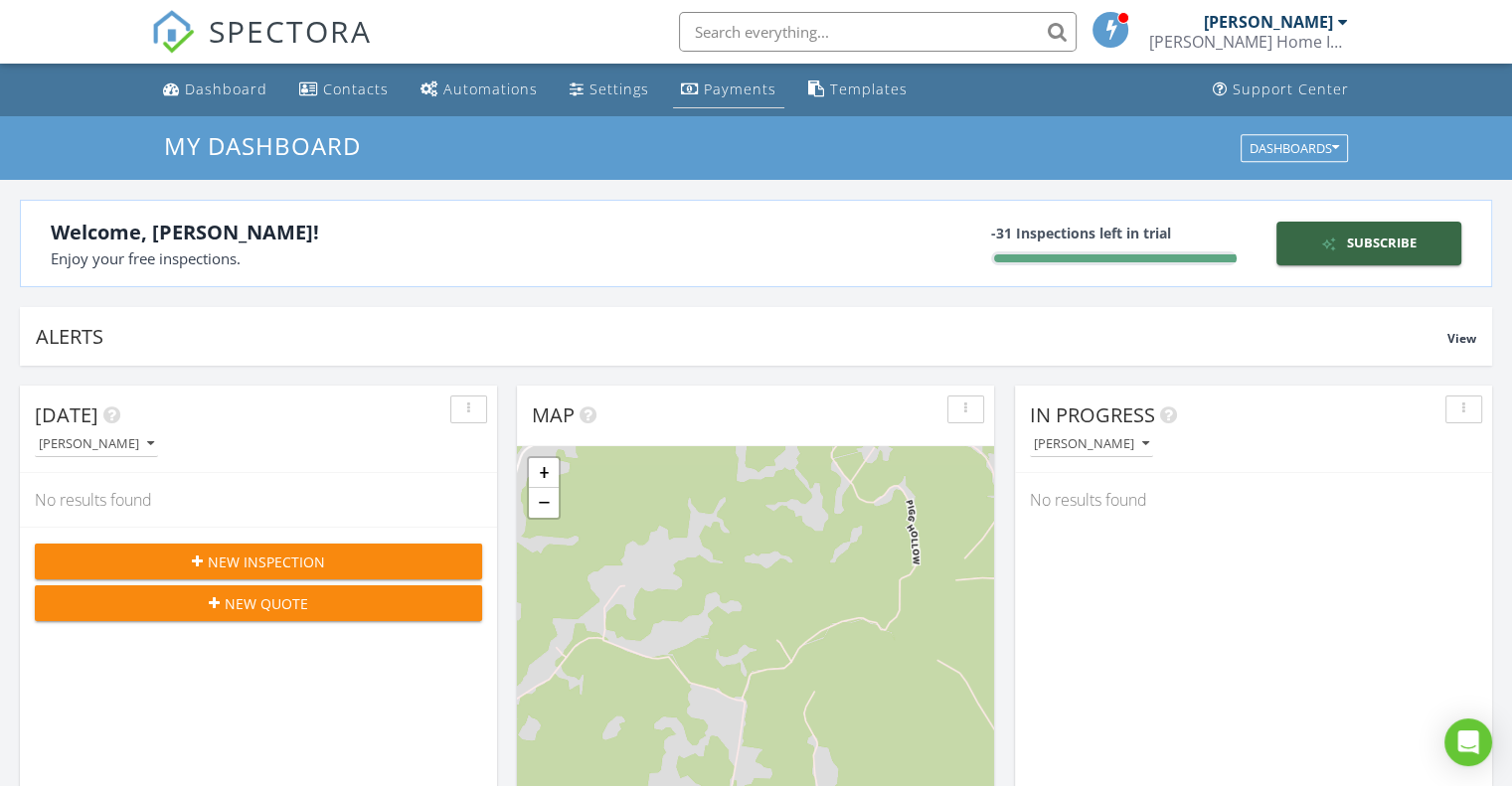 click on "Payments" at bounding box center [740, 88] 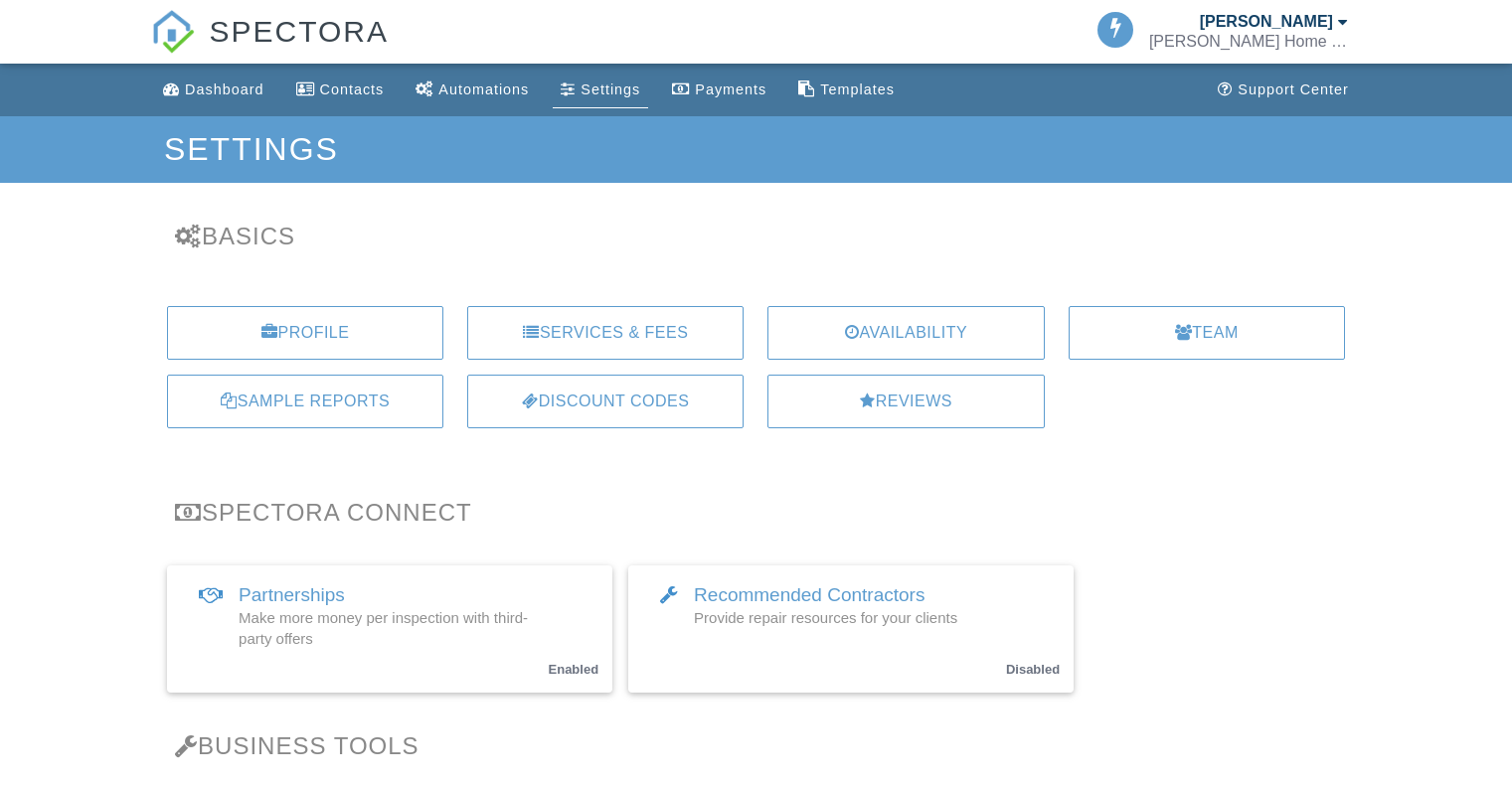 scroll, scrollTop: 0, scrollLeft: 0, axis: both 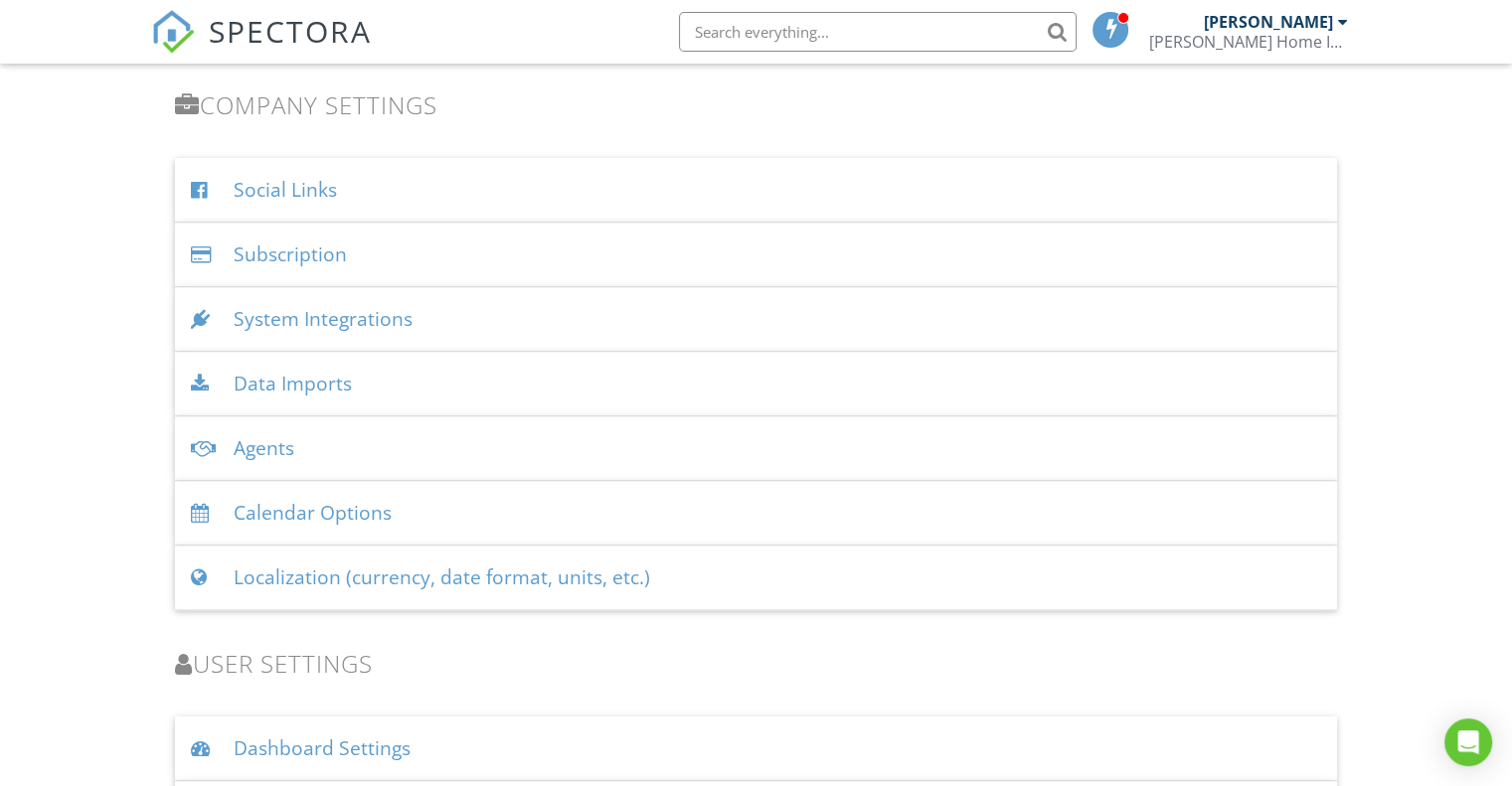 click on "Subscription" at bounding box center (756, 254) 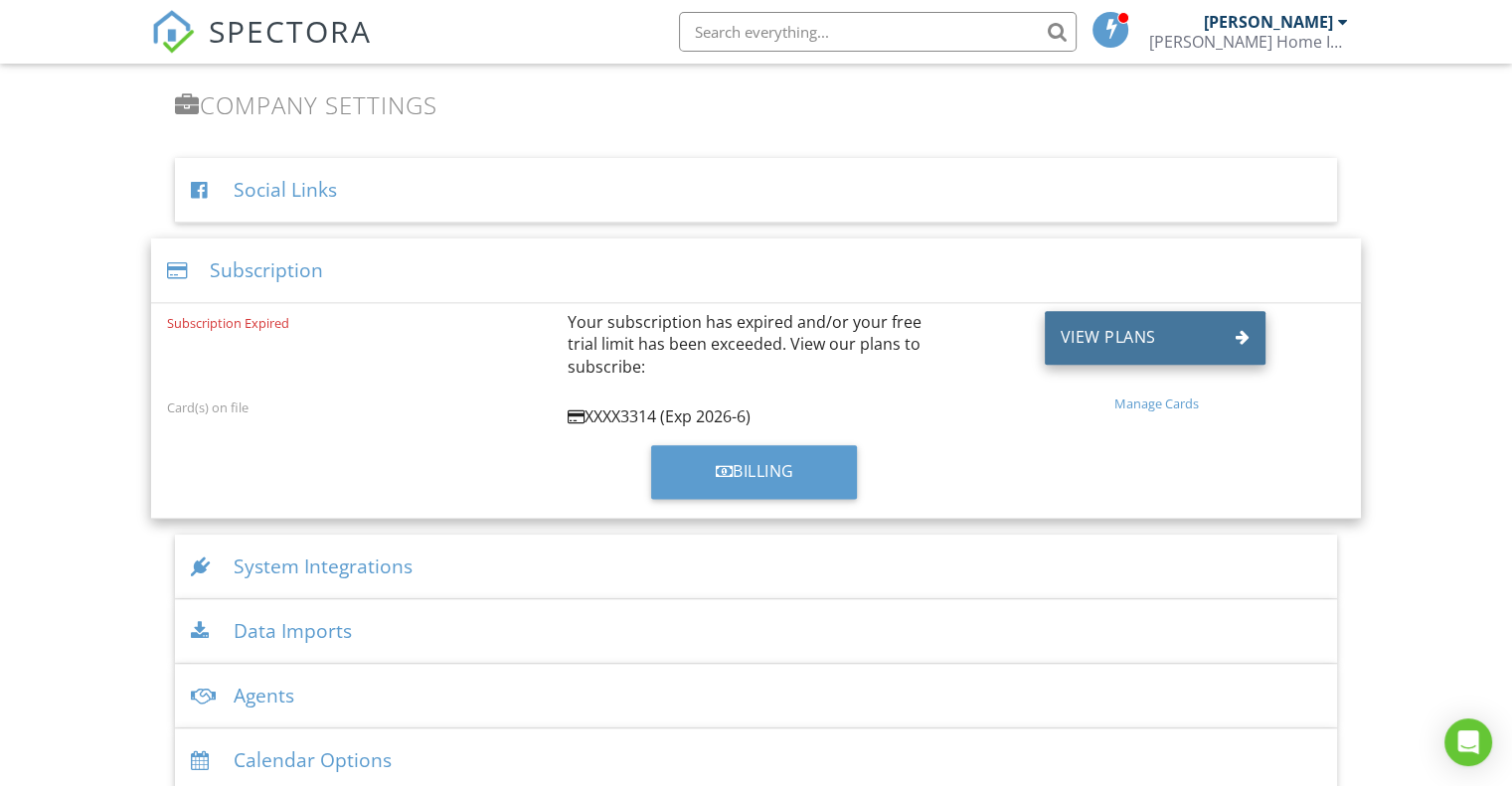 click on "View Plans" at bounding box center [1155, 338] 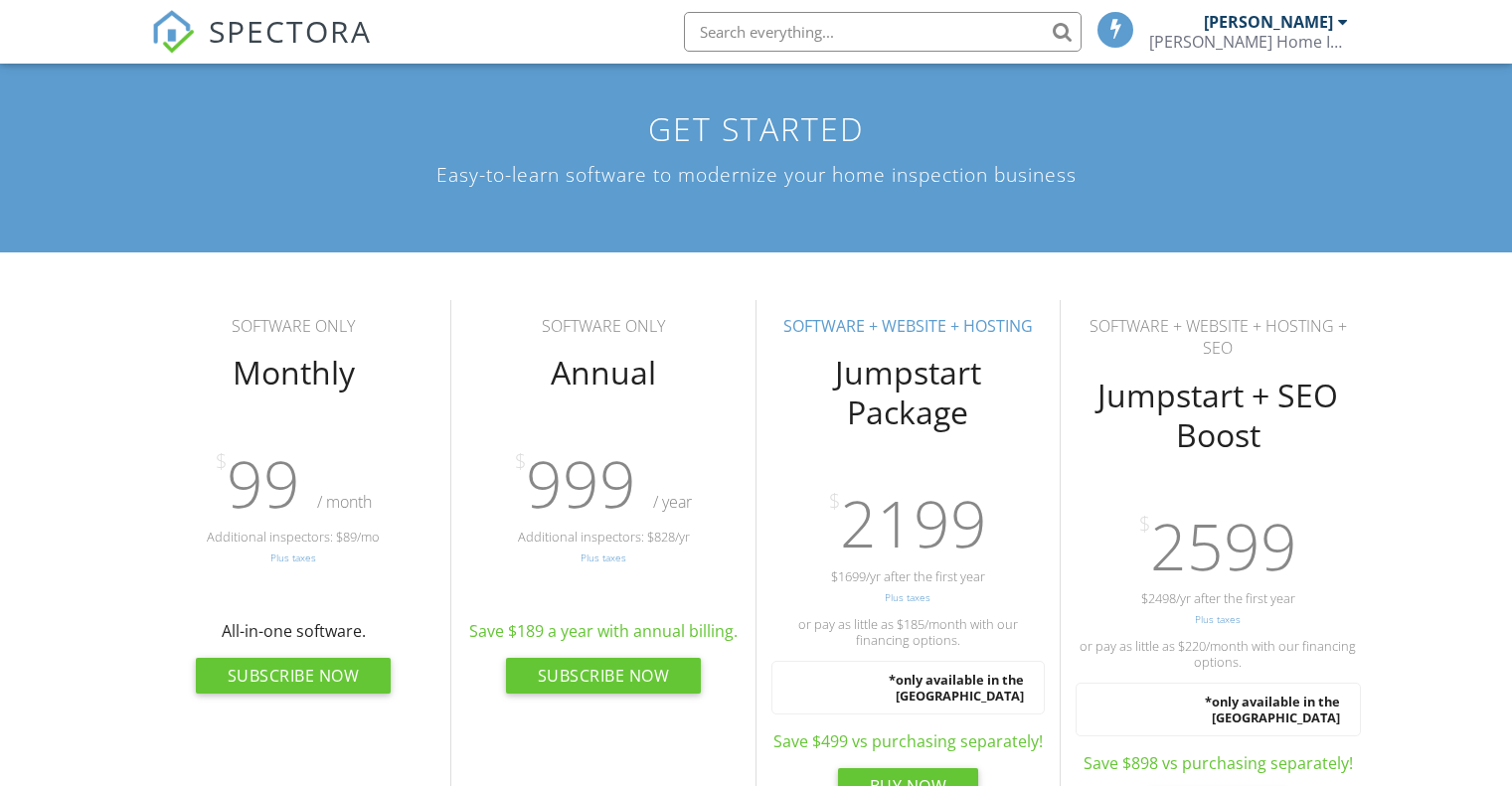 scroll, scrollTop: 0, scrollLeft: 0, axis: both 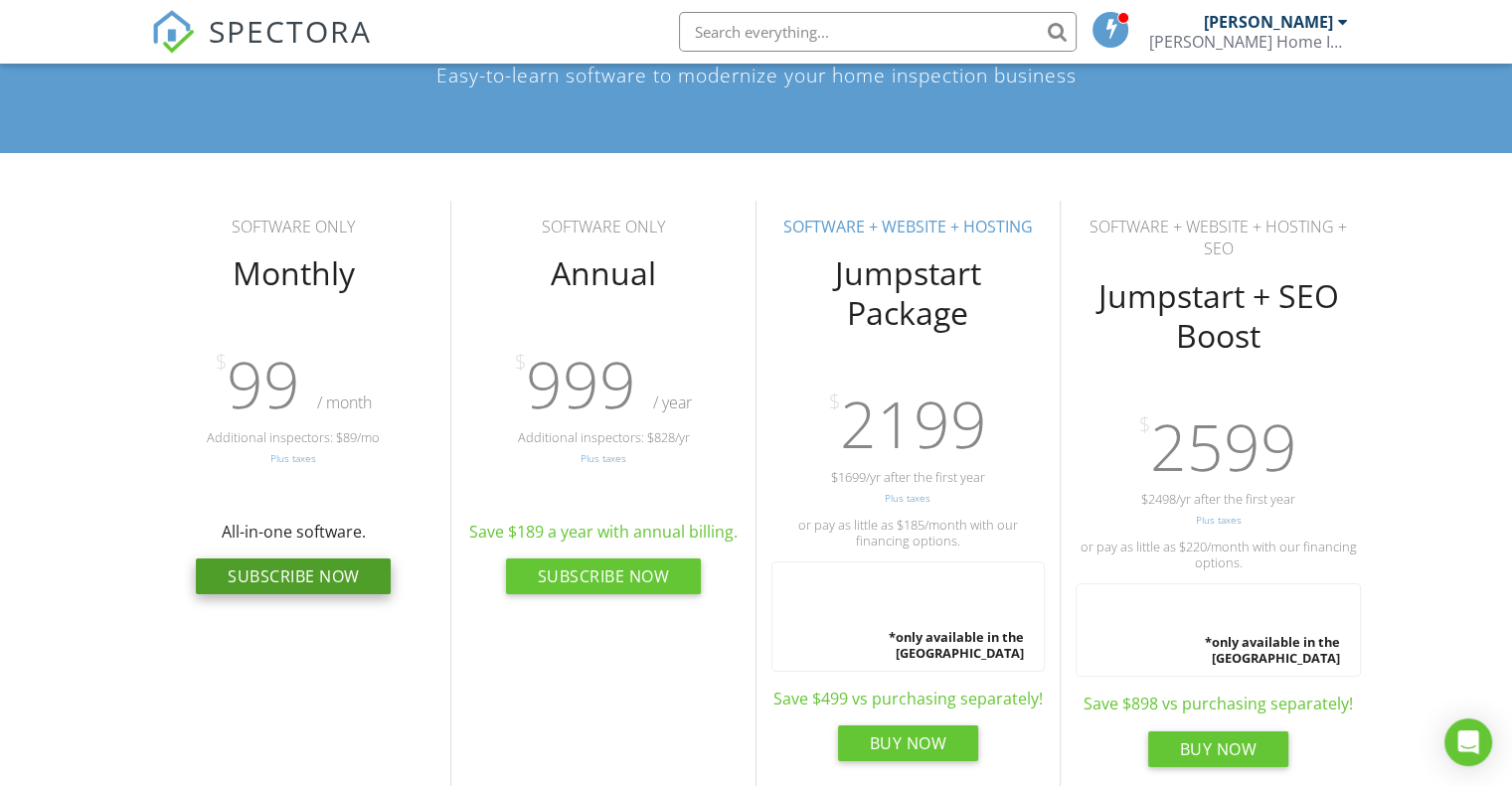 click on "Subscribe Now" at bounding box center (293, 576) 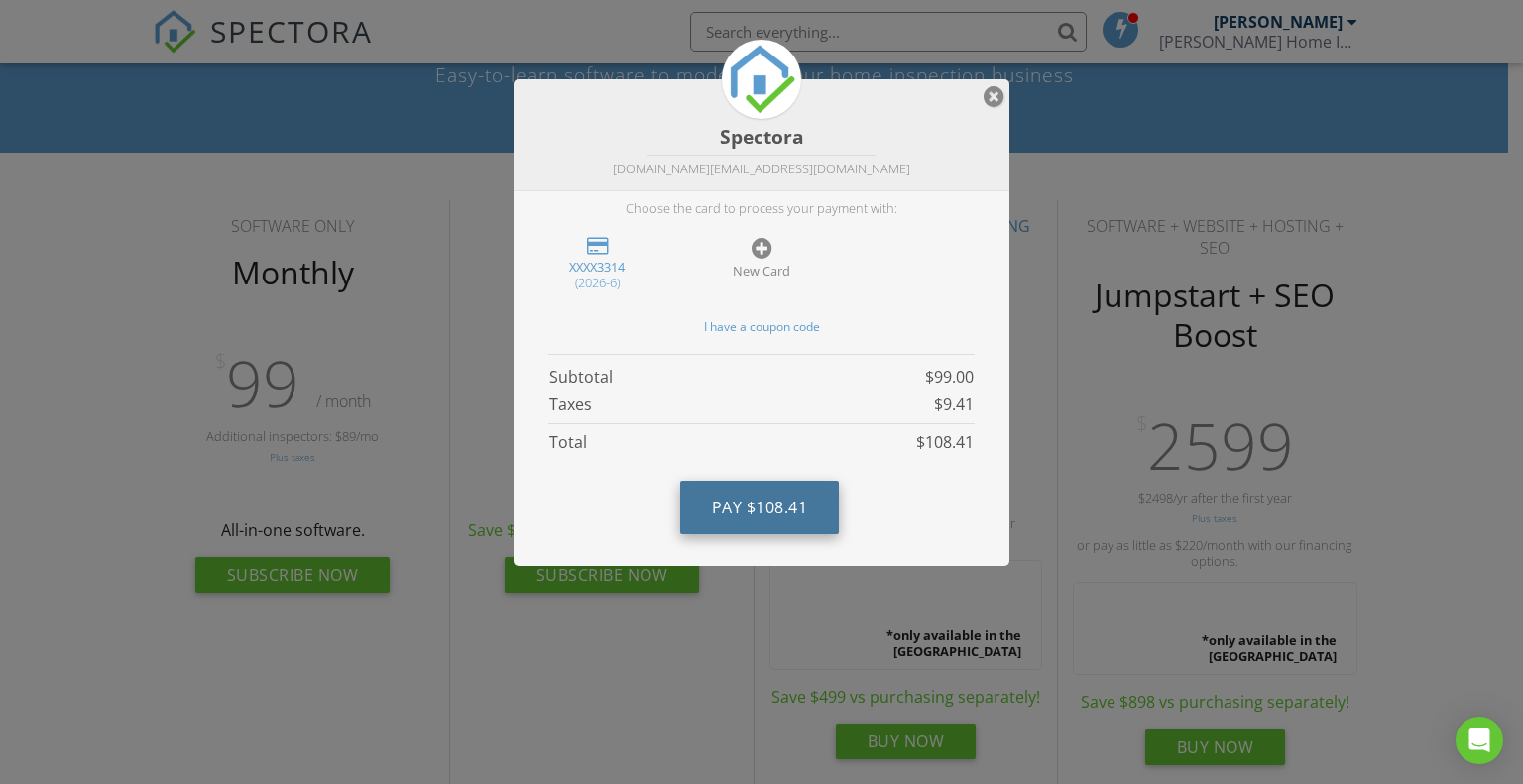 click on "$108.41" at bounding box center [777, 507] 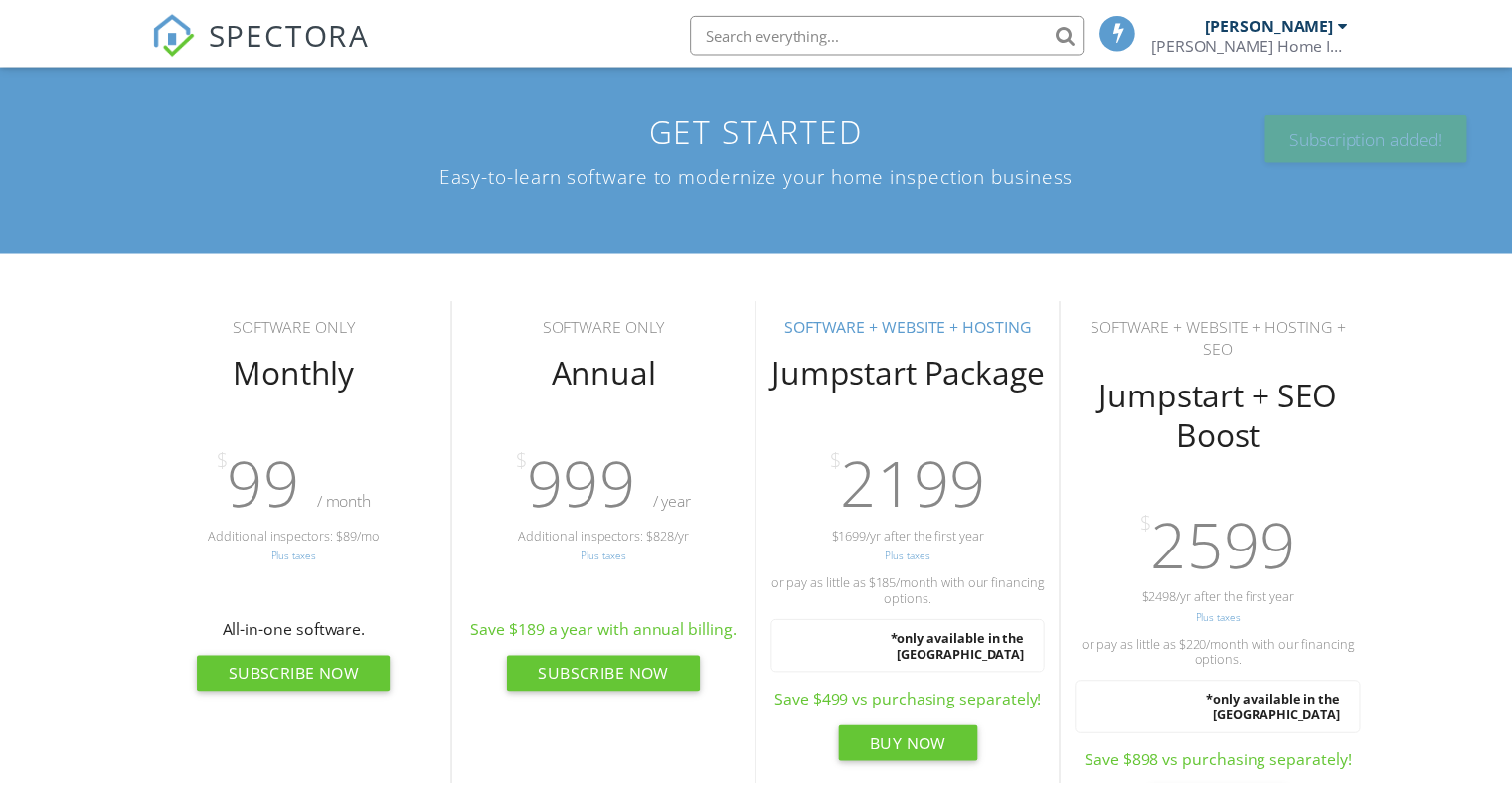 scroll, scrollTop: 0, scrollLeft: 0, axis: both 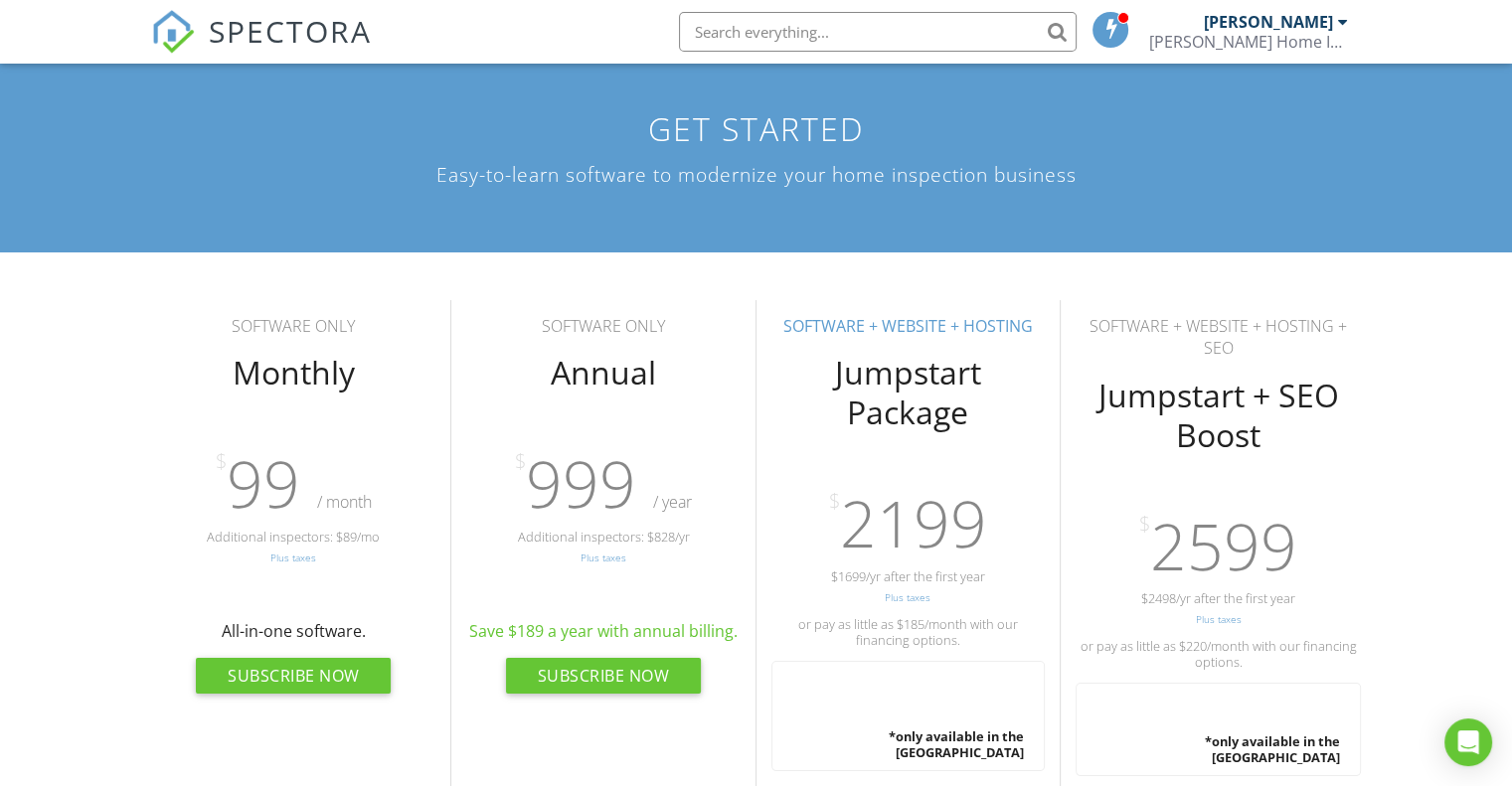 click at bounding box center [1343, 22] 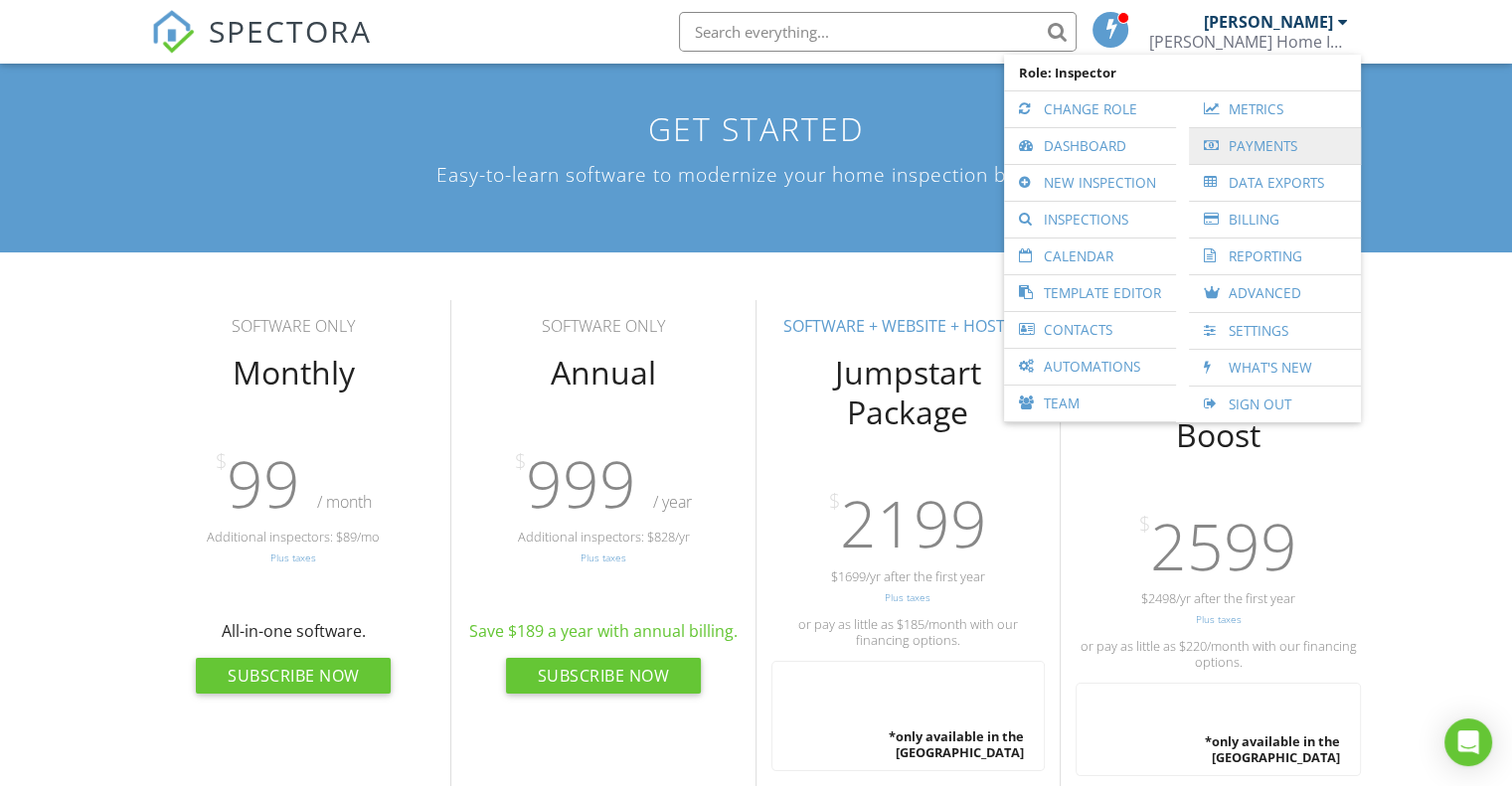 click on "Payments" at bounding box center [1274, 146] 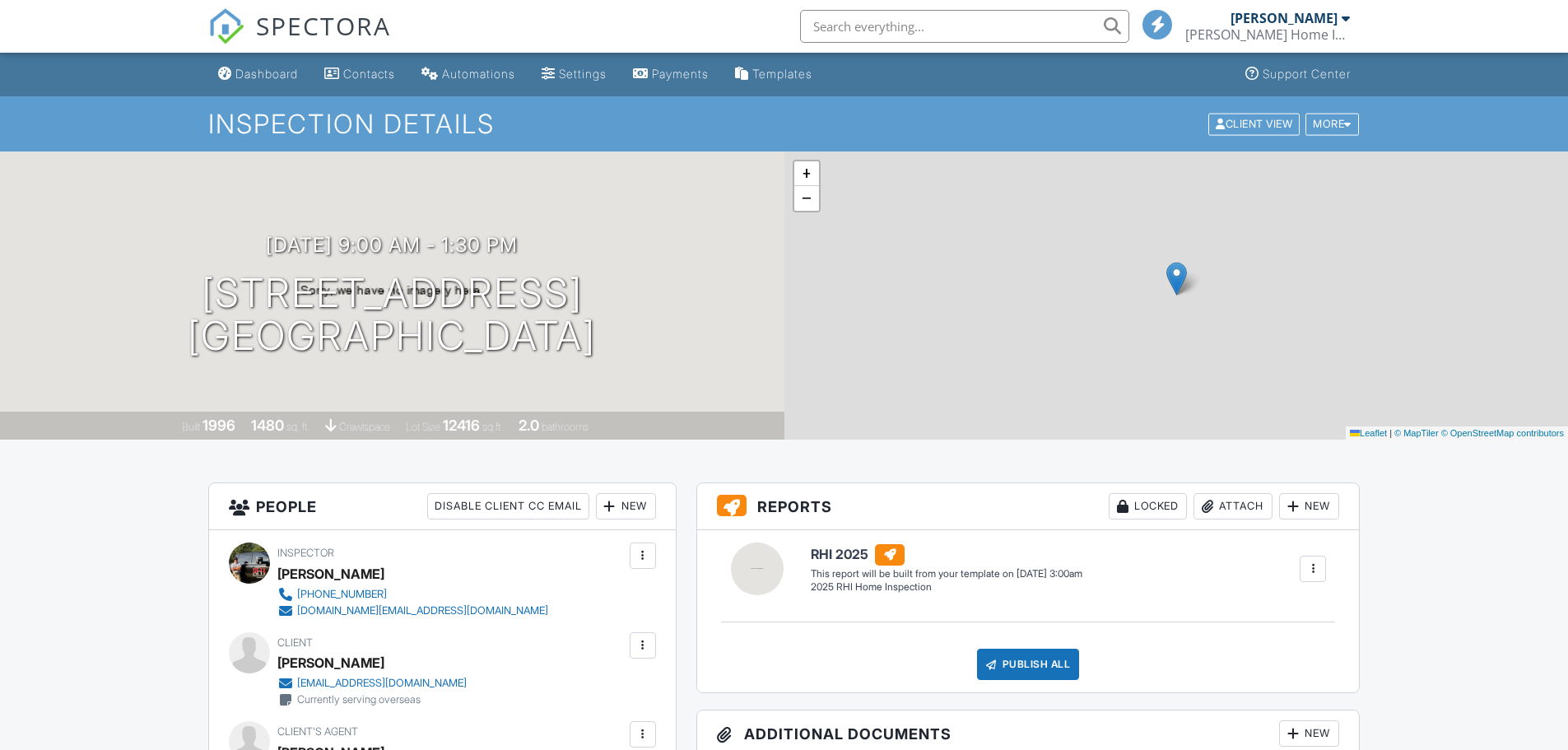 scroll, scrollTop: 0, scrollLeft: 0, axis: both 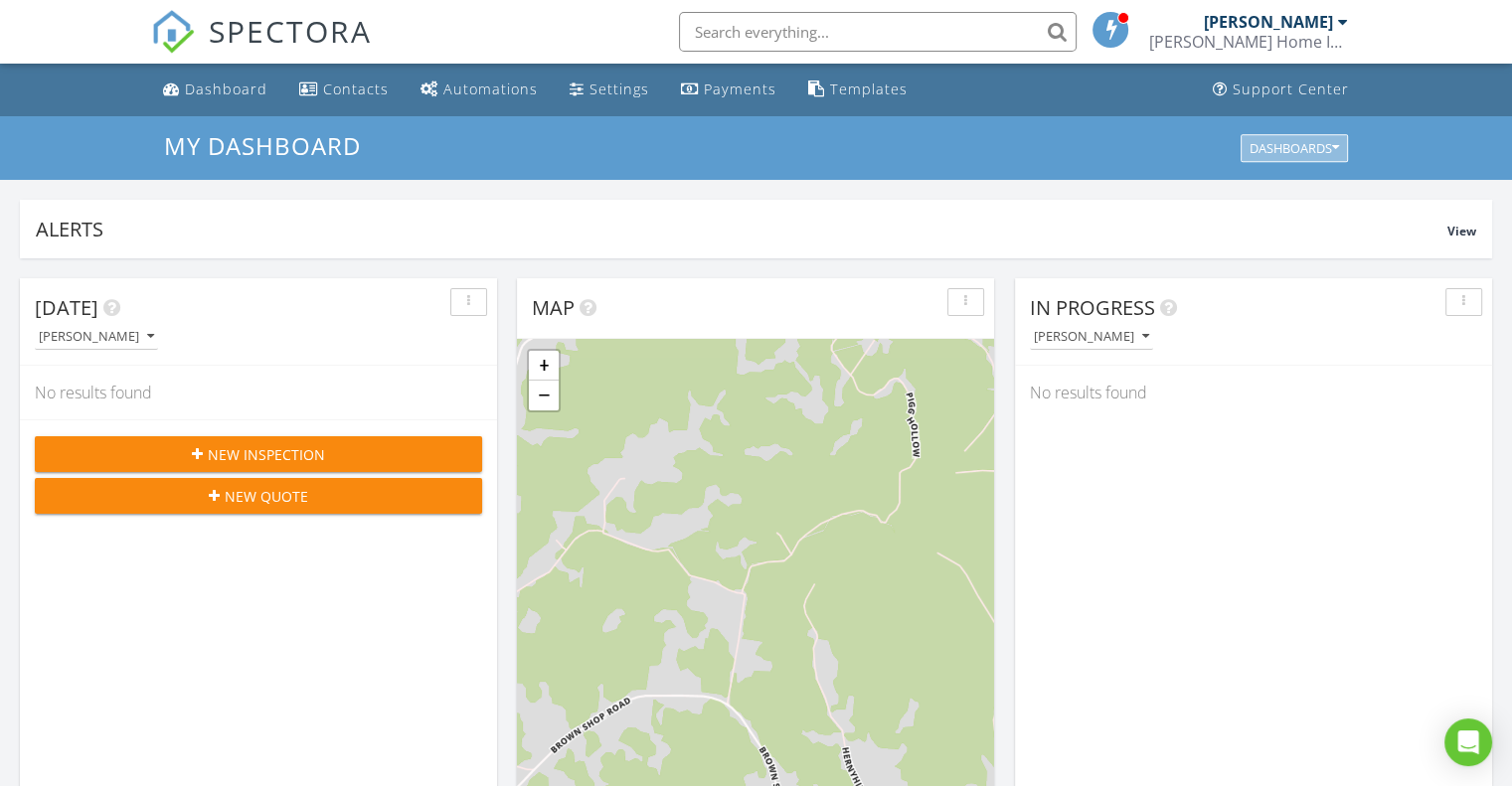 click on "Dashboards" at bounding box center (1294, 148) 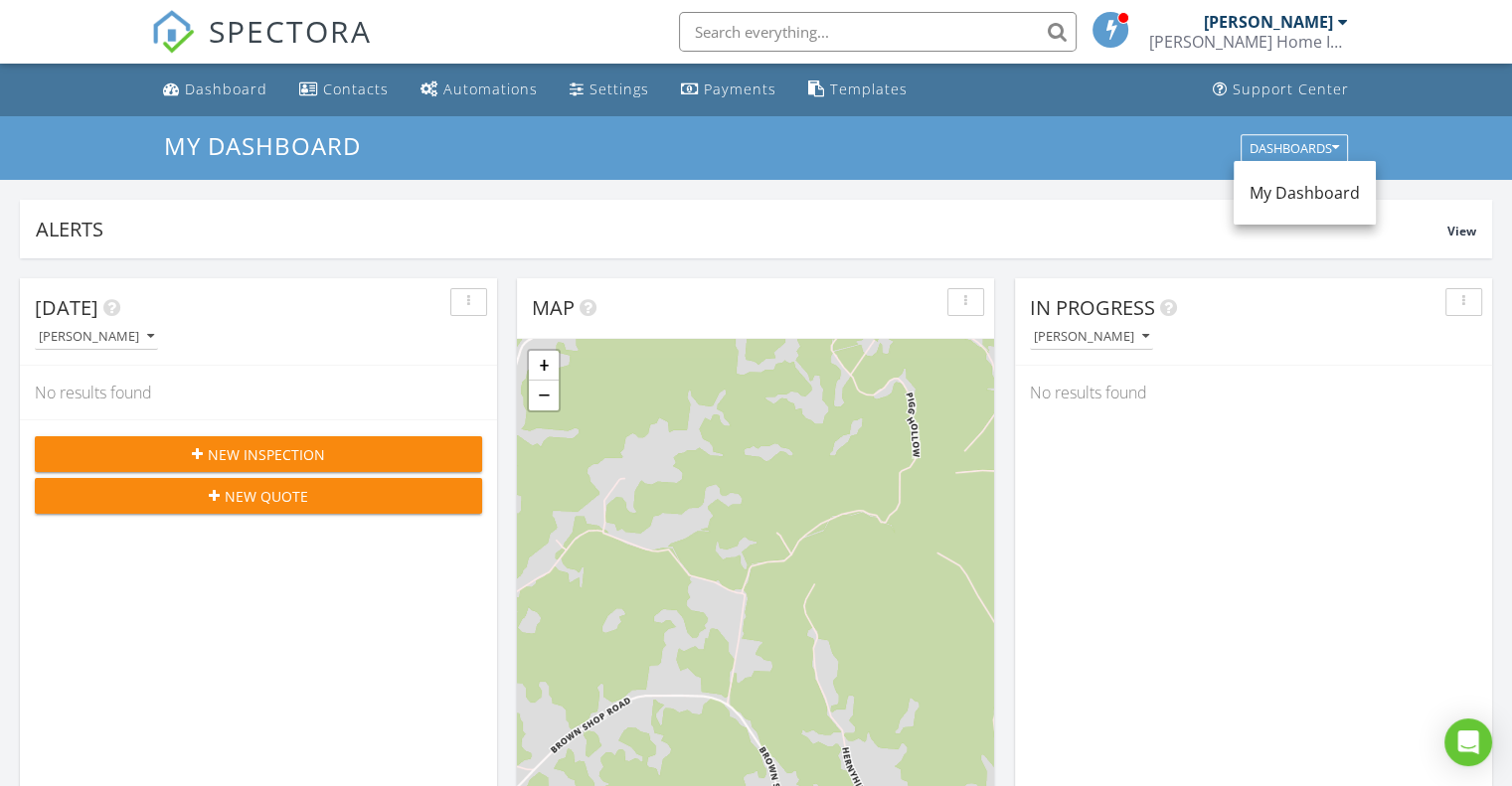 click on "My Dashboard" at bounding box center (1304, 193) 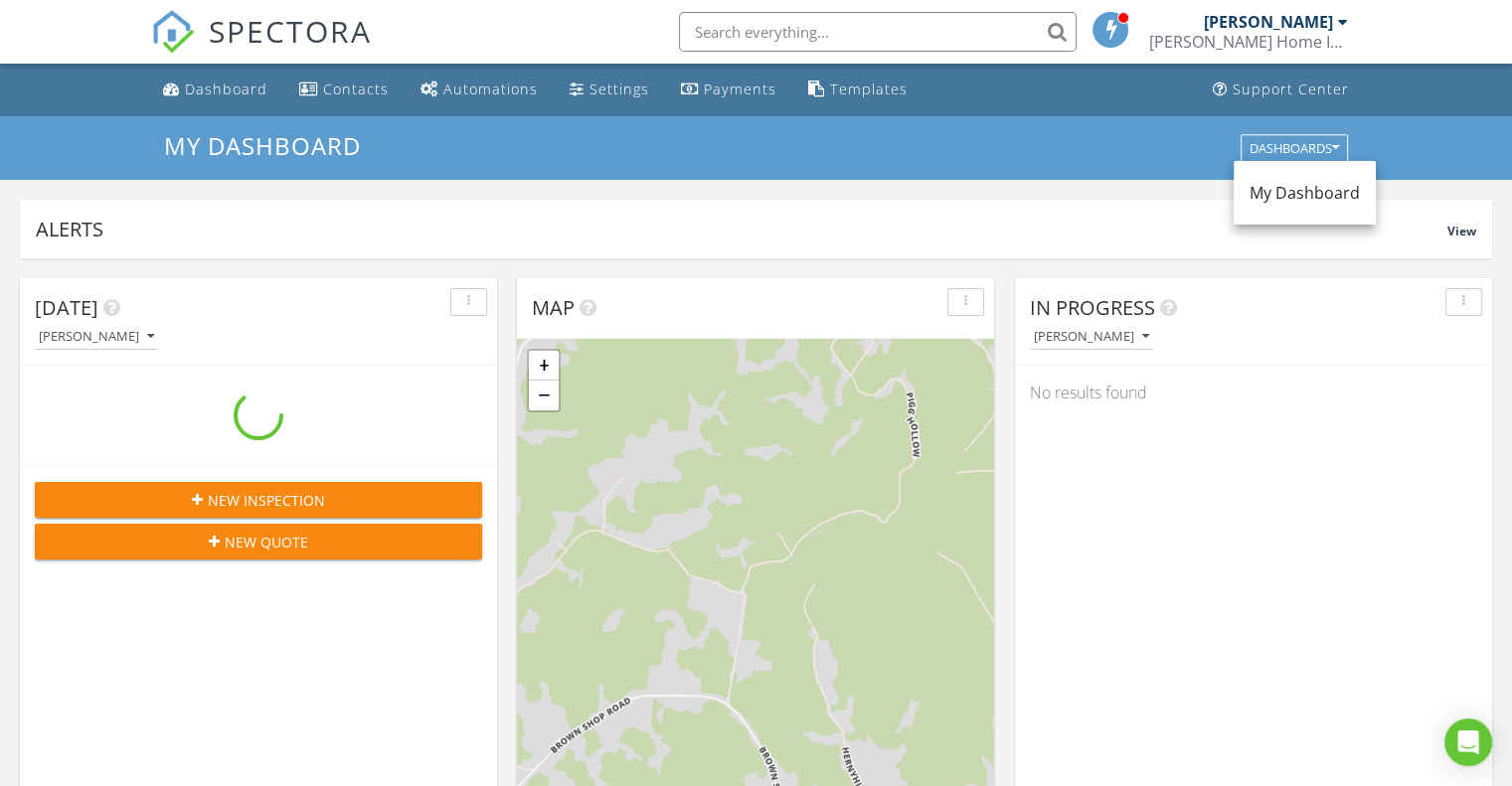 scroll, scrollTop: 9, scrollLeft: 10, axis: both 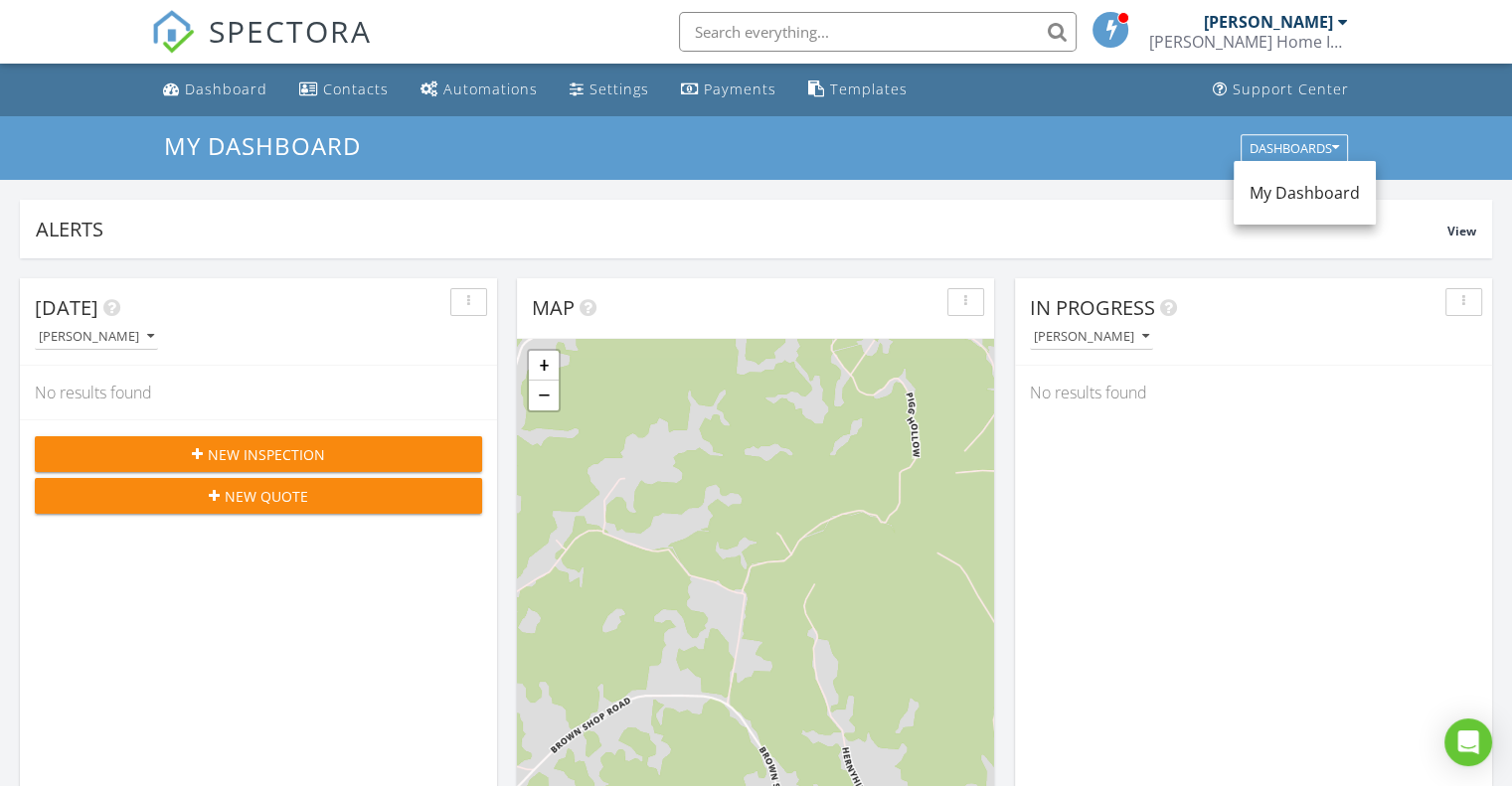 click at bounding box center [878, 32] 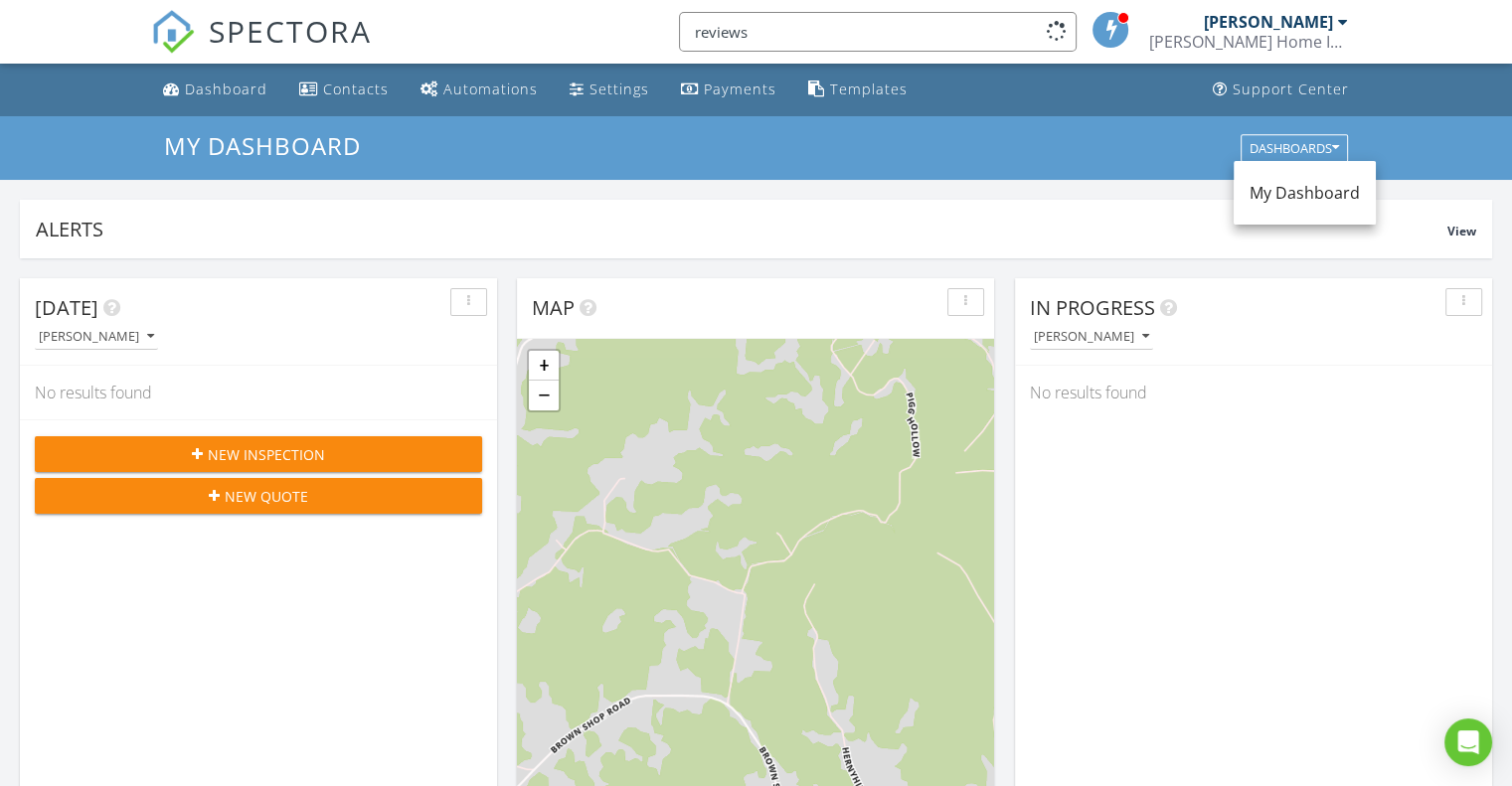 type on "reviews" 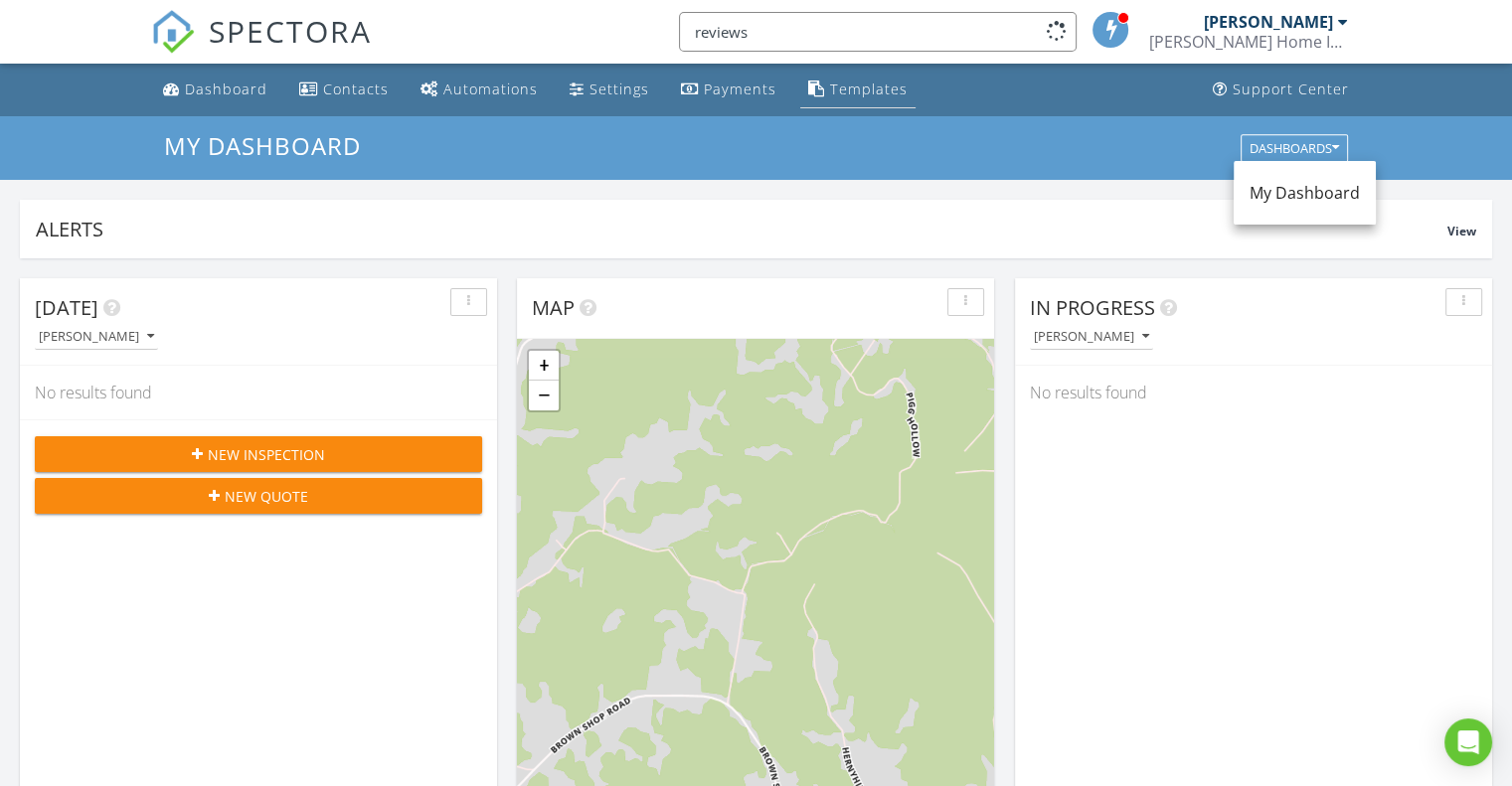 click on "Templates" at bounding box center (869, 88) 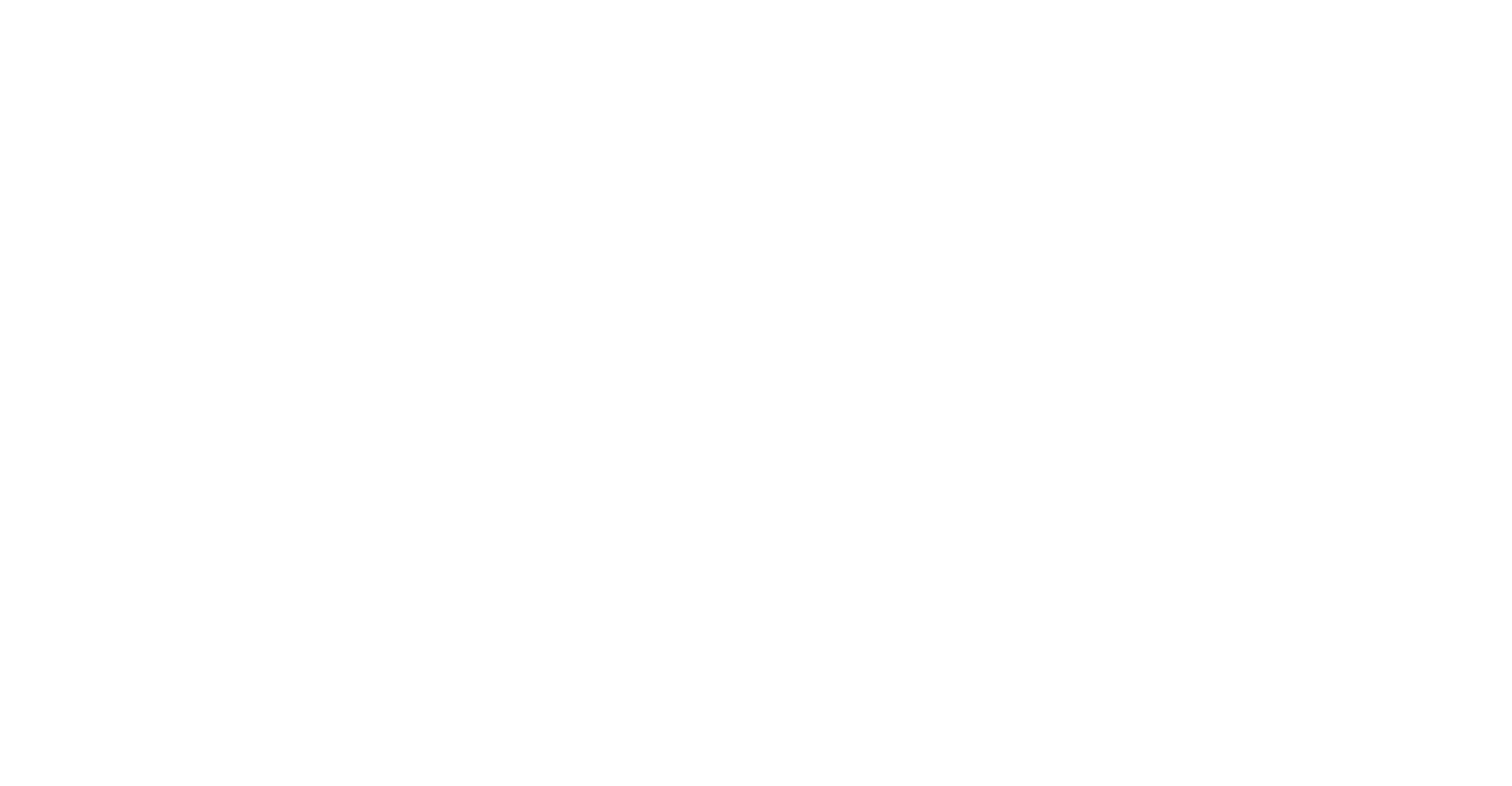 scroll, scrollTop: 0, scrollLeft: 0, axis: both 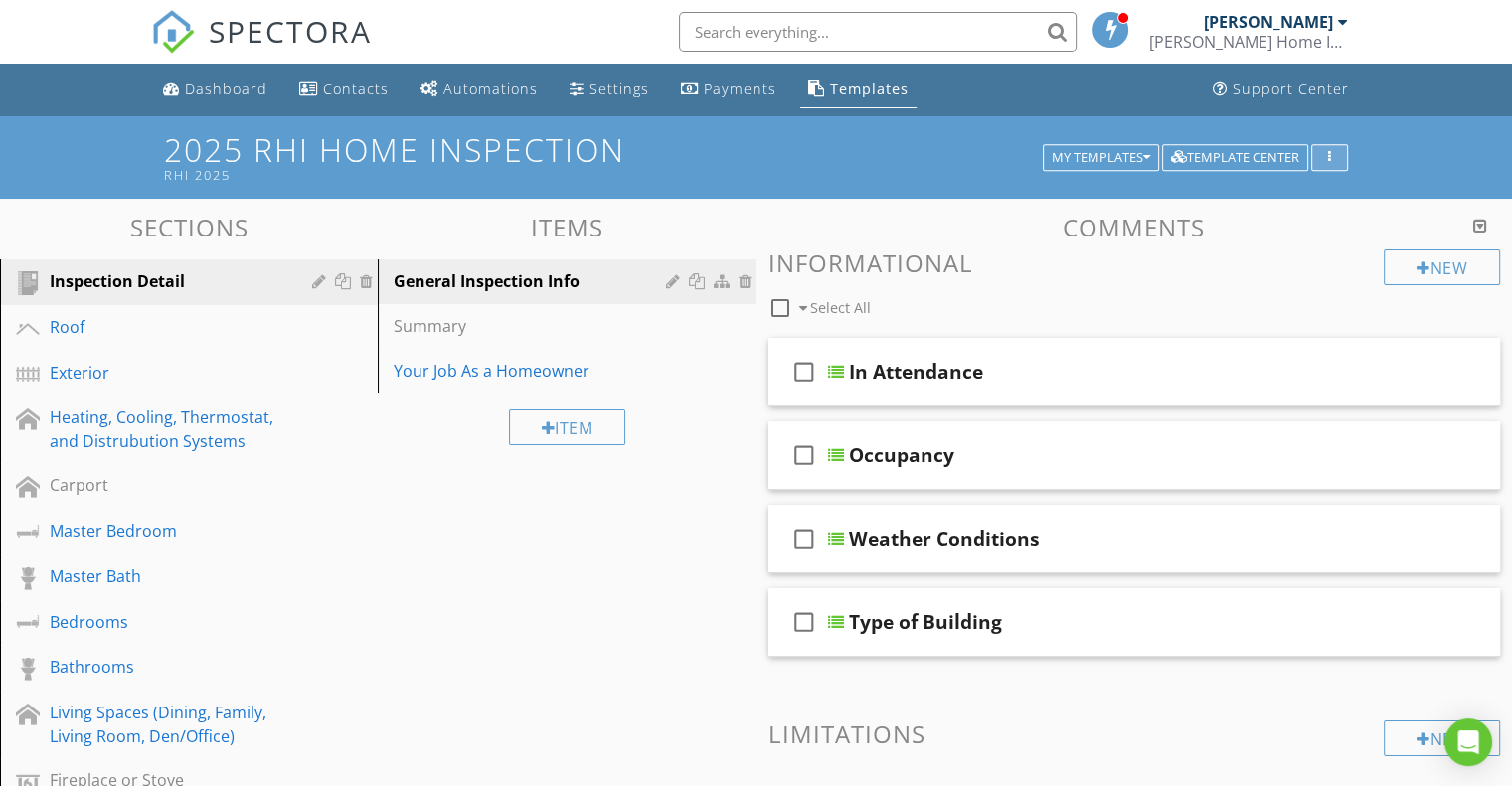 click at bounding box center [1329, 158] 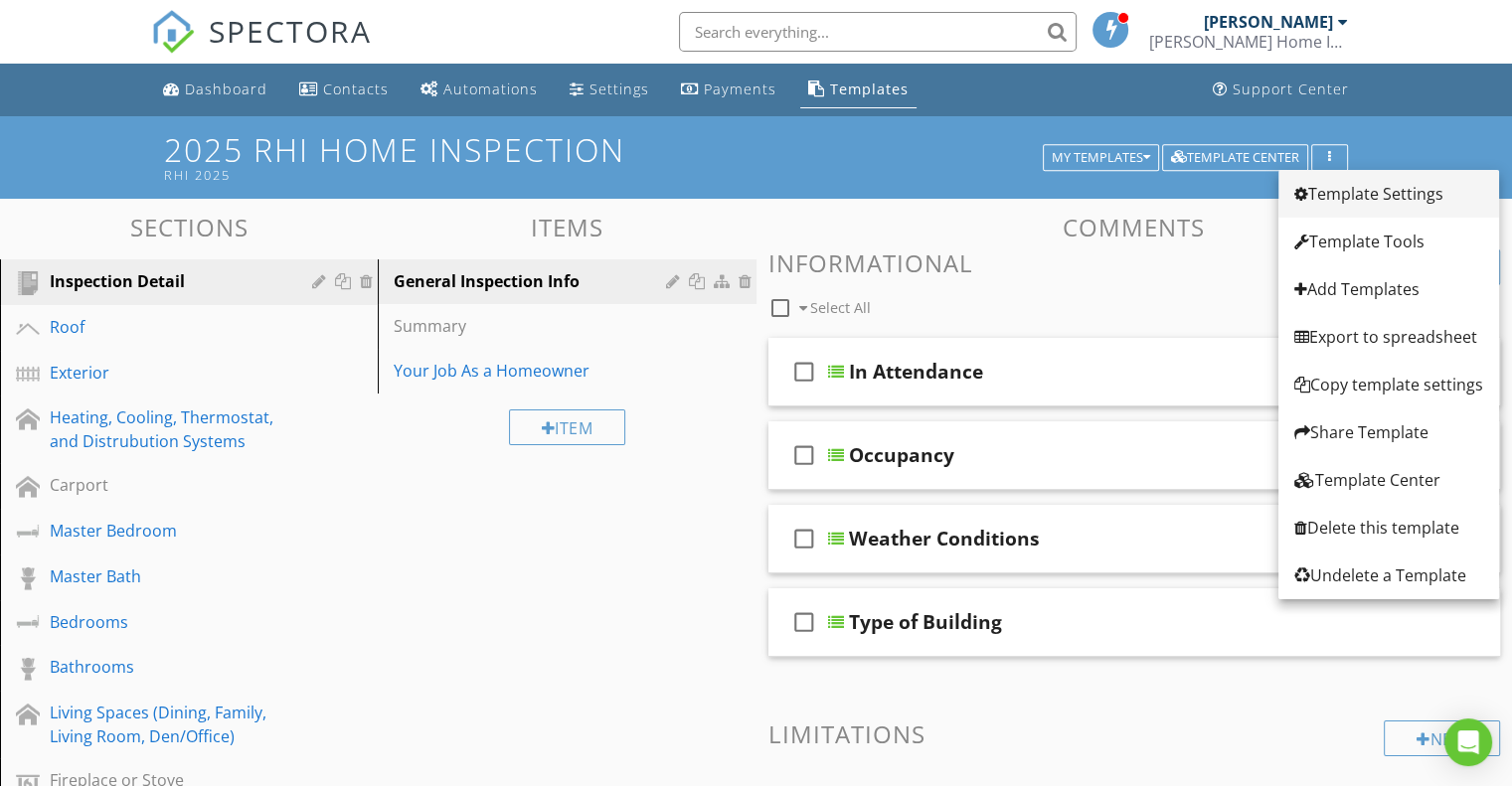click on "Template Settings" at bounding box center [1389, 194] 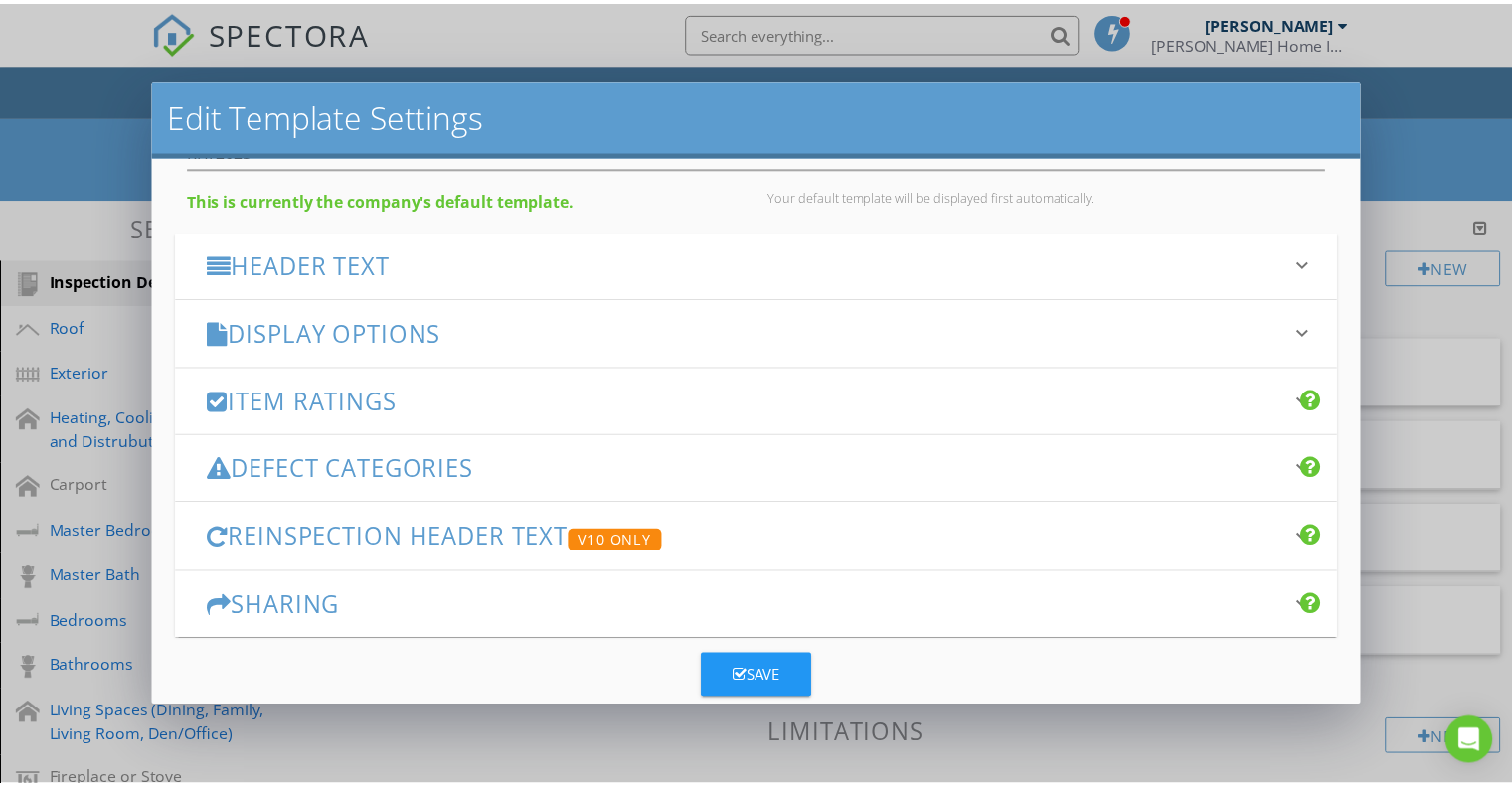 scroll, scrollTop: 218, scrollLeft: 0, axis: vertical 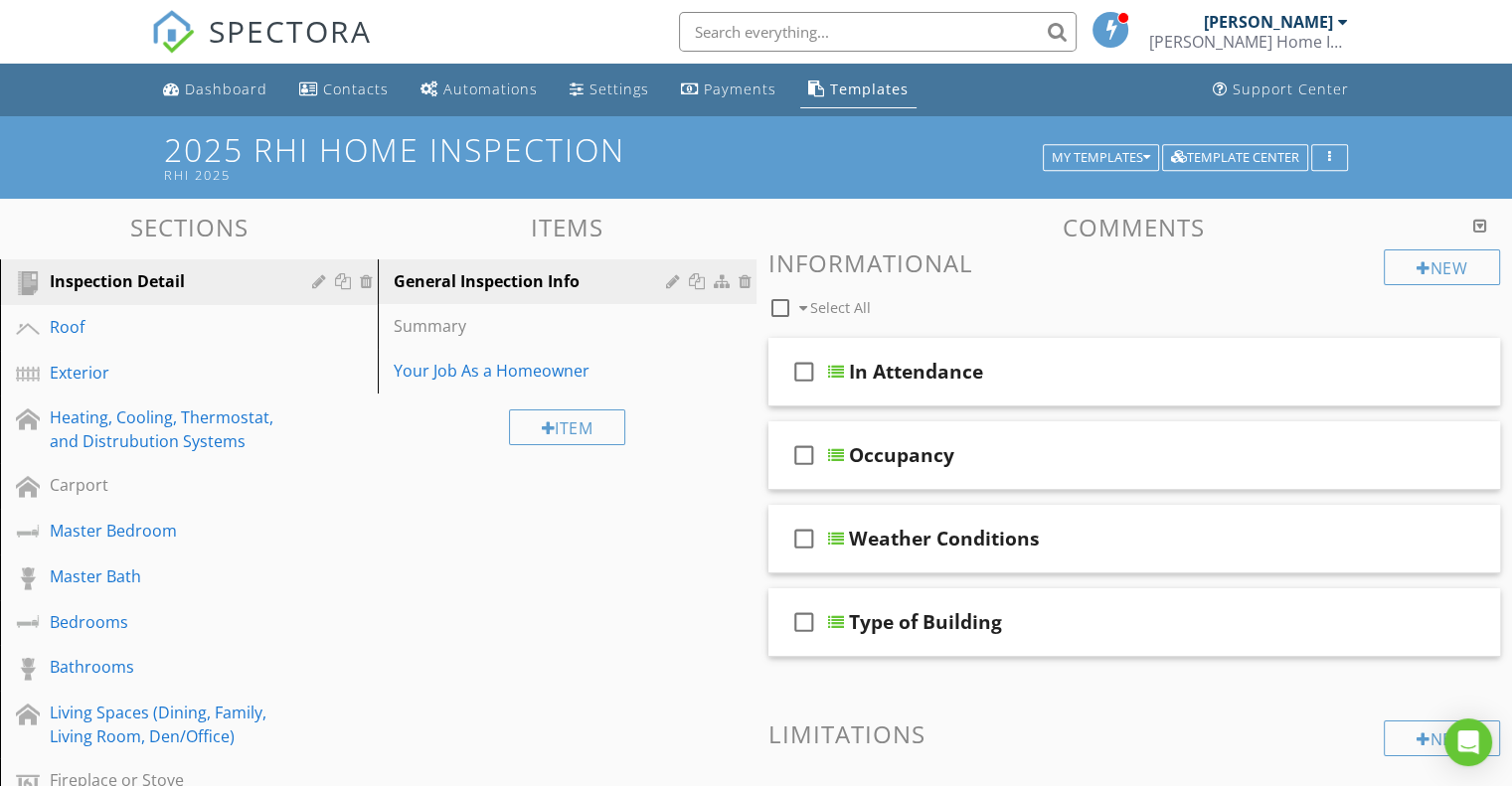 click at bounding box center (756, 393) 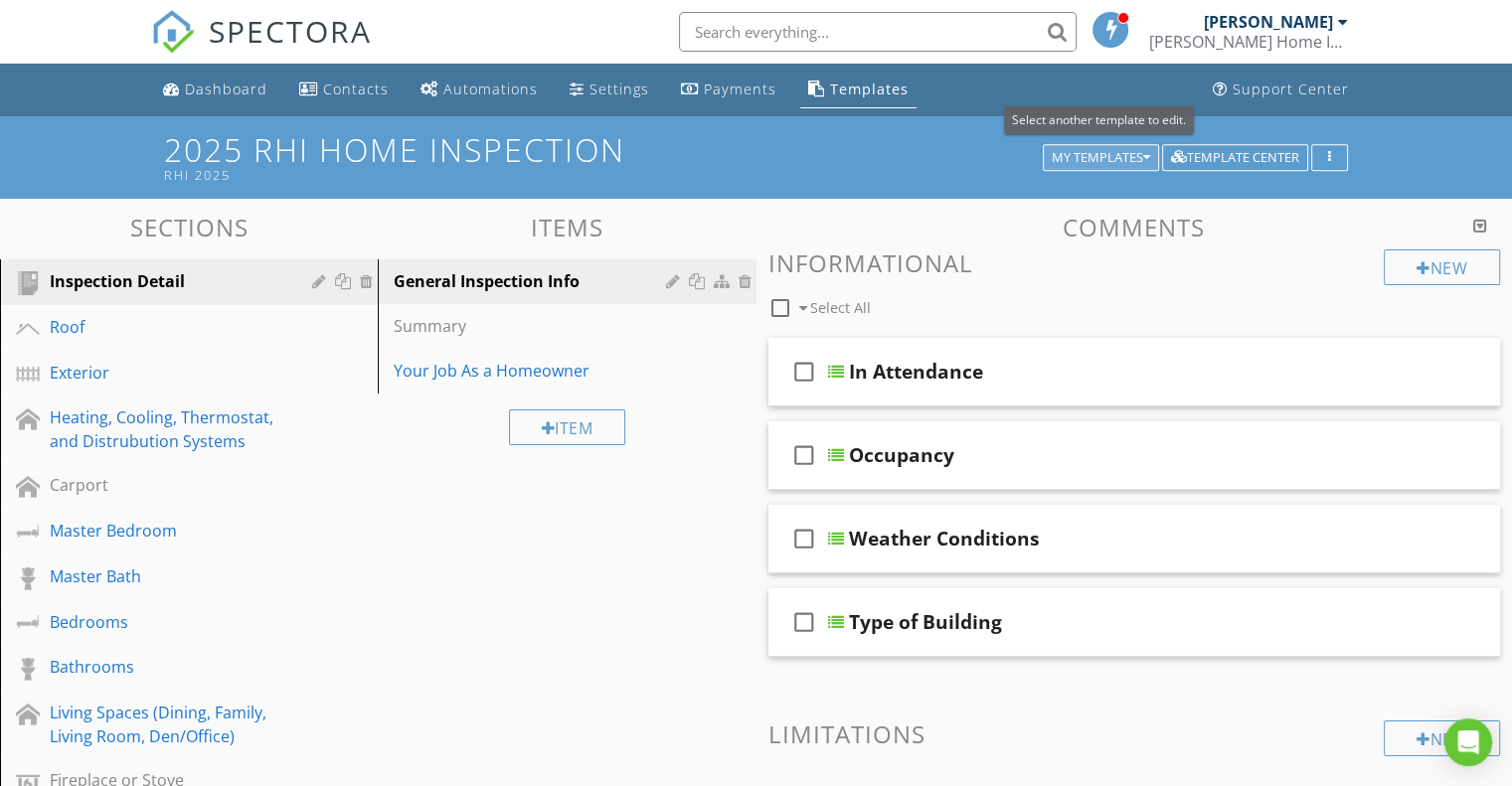 click on "My Templates" at bounding box center (1100, 158) 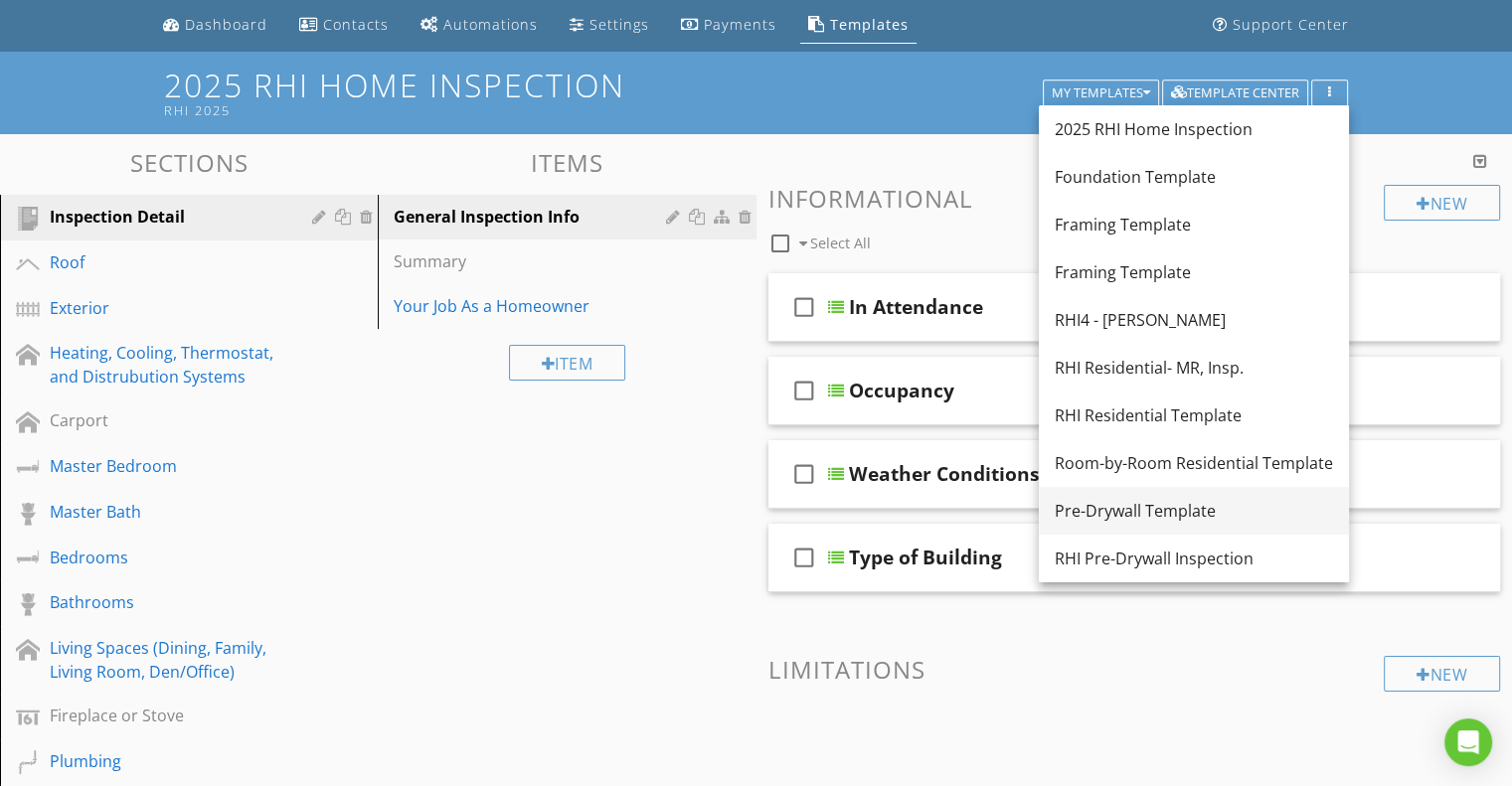 scroll, scrollTop: 99, scrollLeft: 0, axis: vertical 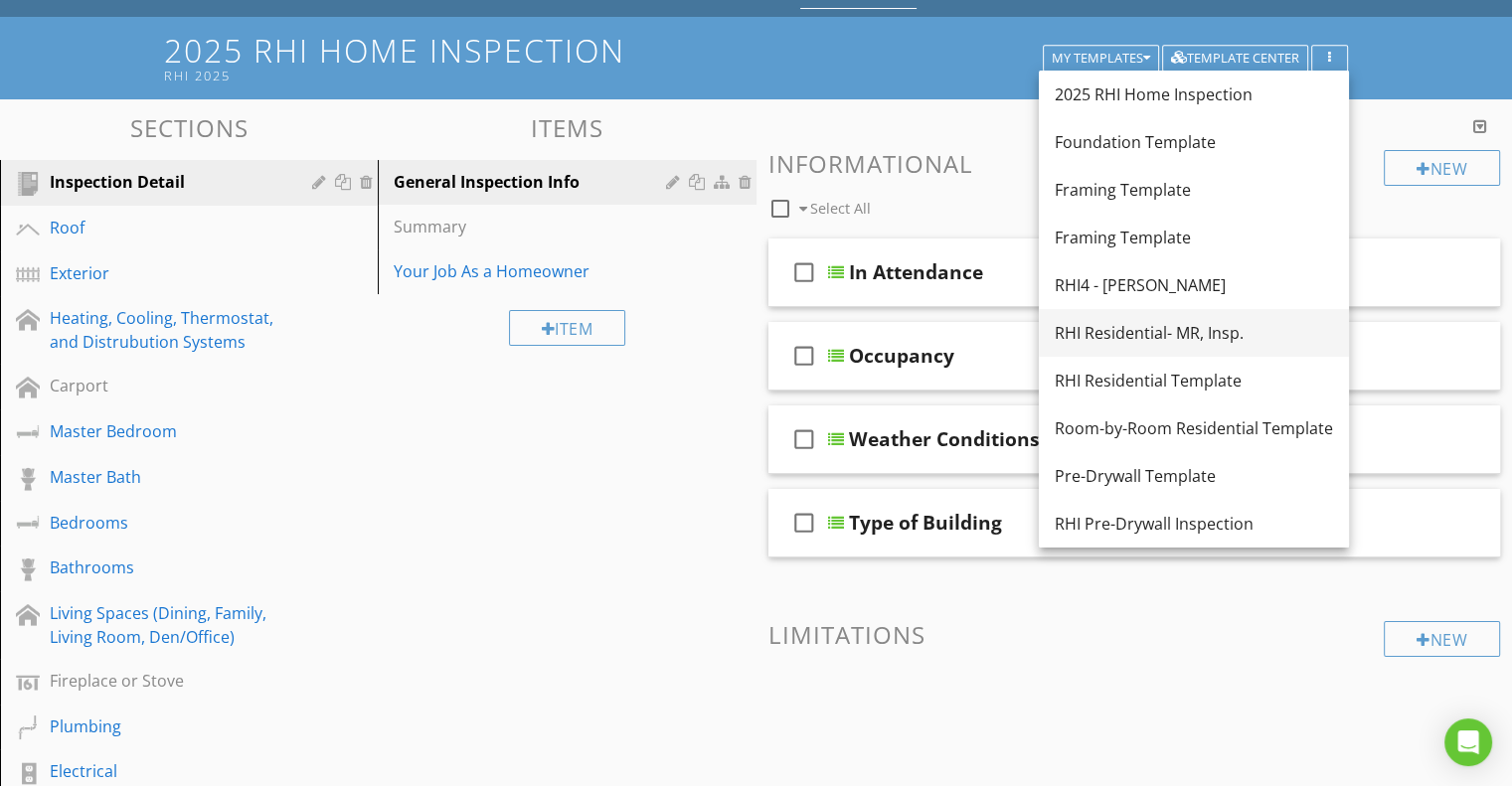 click on "RHI Residential- MR, Insp." at bounding box center (1194, 333) 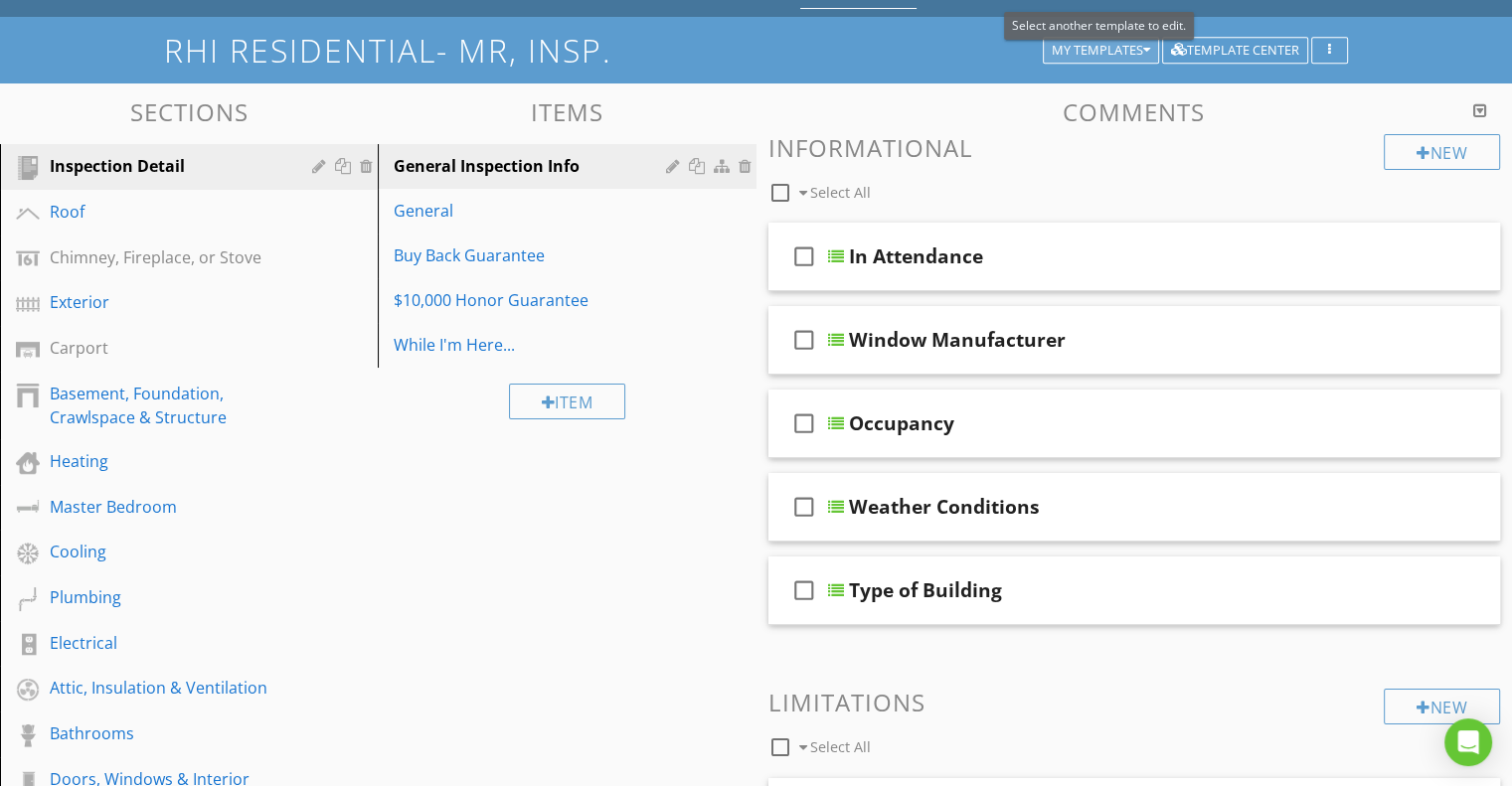 click at bounding box center (1146, 51) 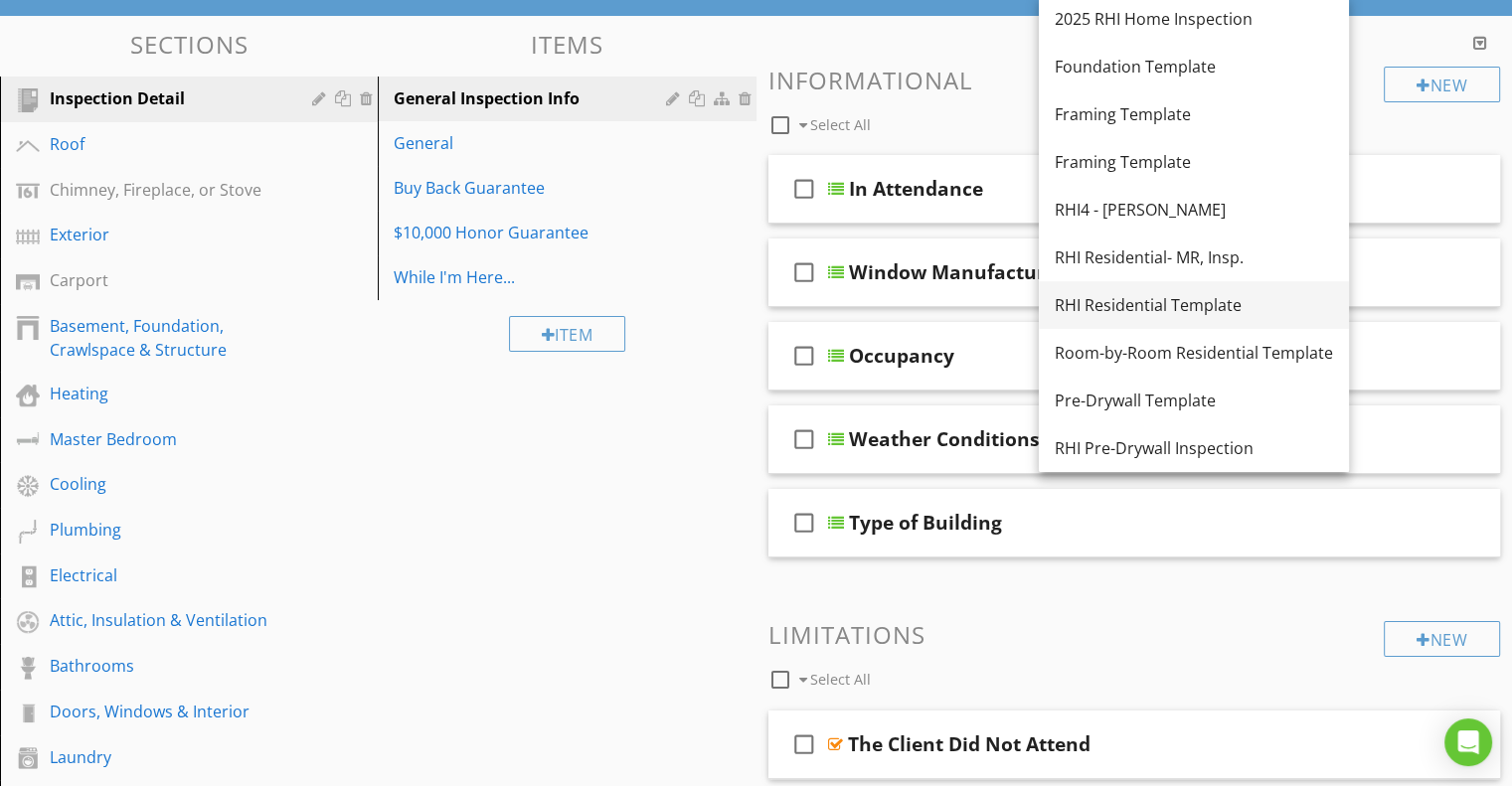 scroll, scrollTop: 99, scrollLeft: 0, axis: vertical 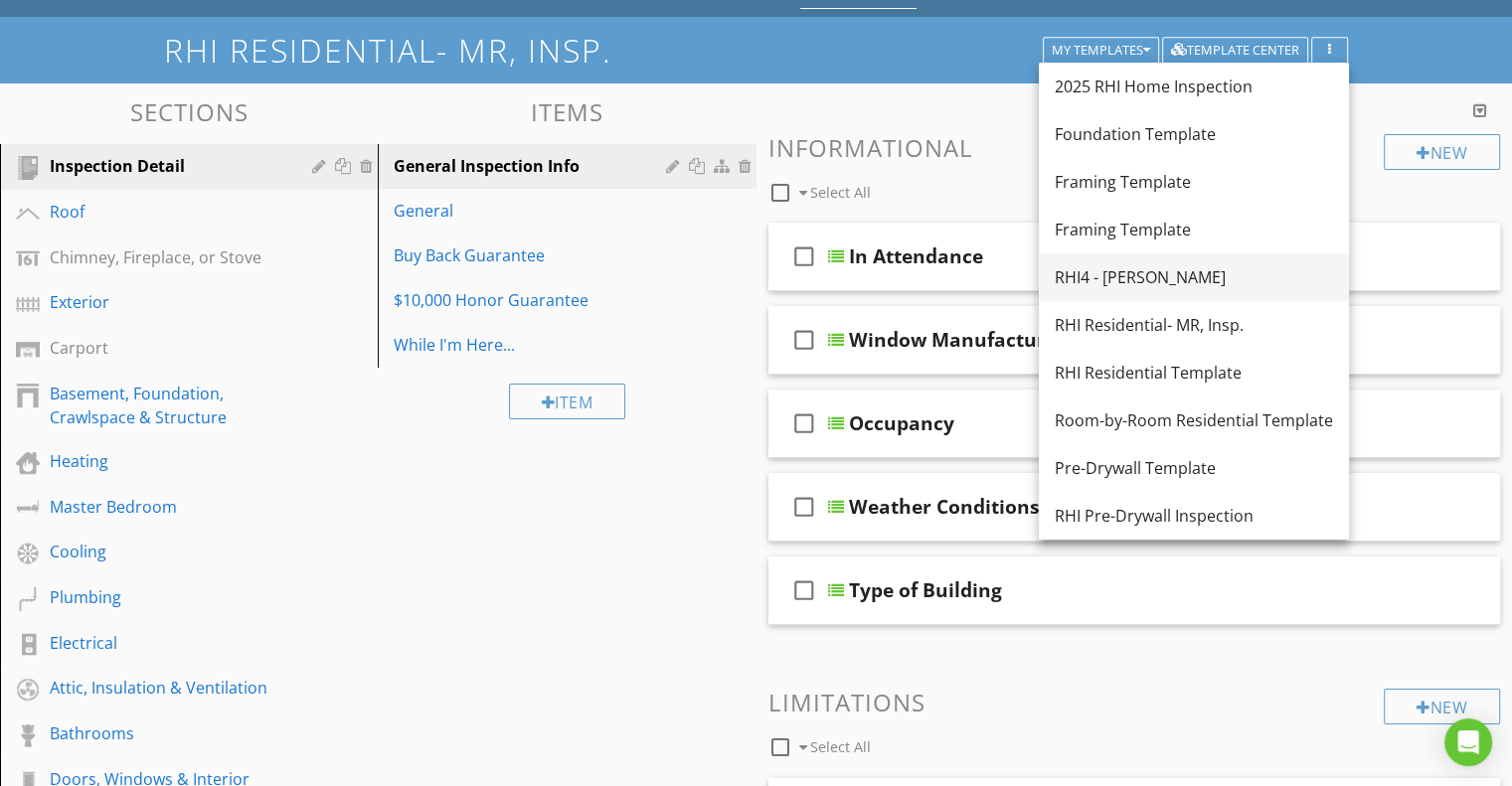 click on "RHI4 - [PERSON_NAME]" at bounding box center [1194, 277] 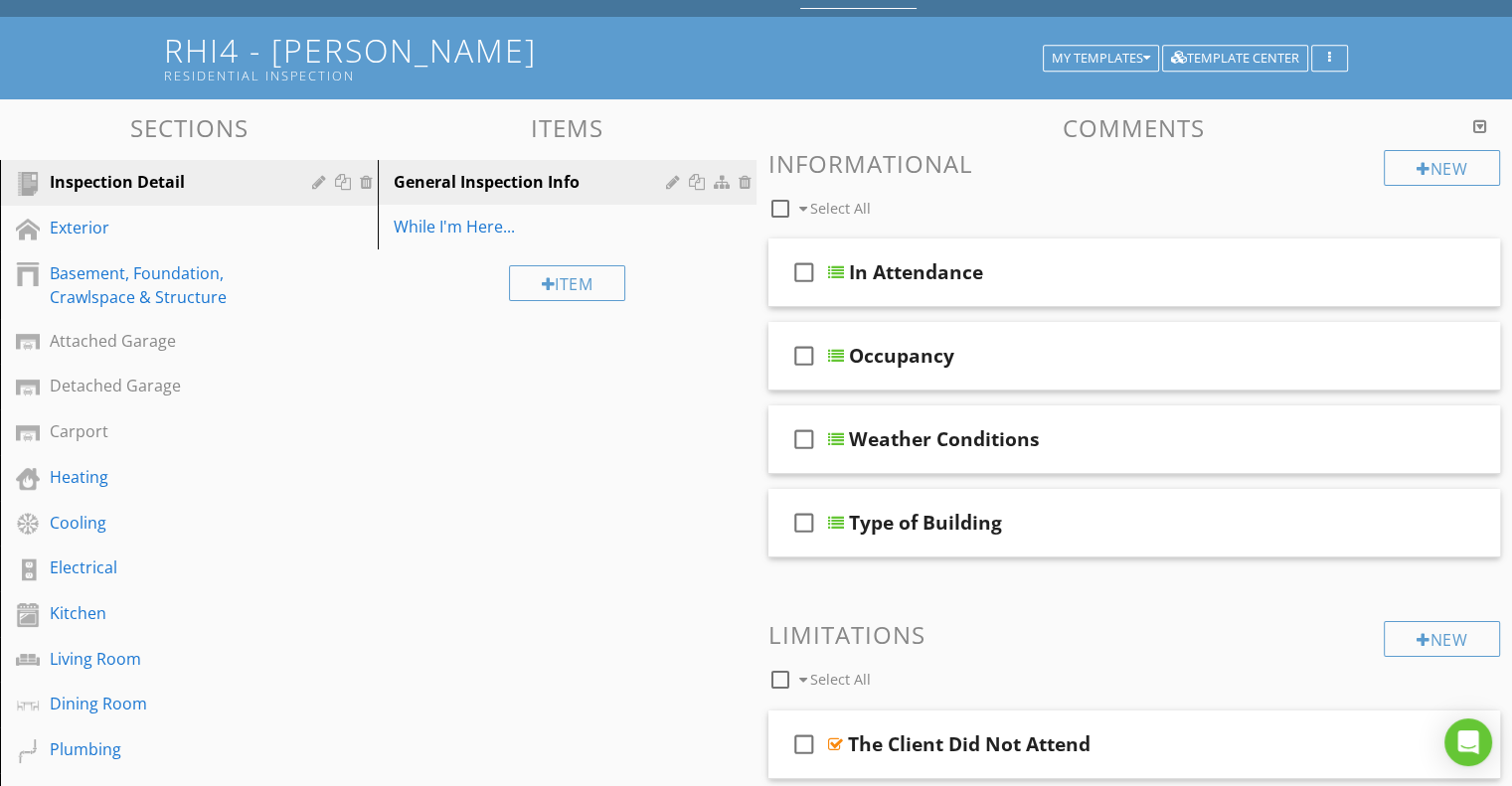 click at bounding box center (1480, 126) 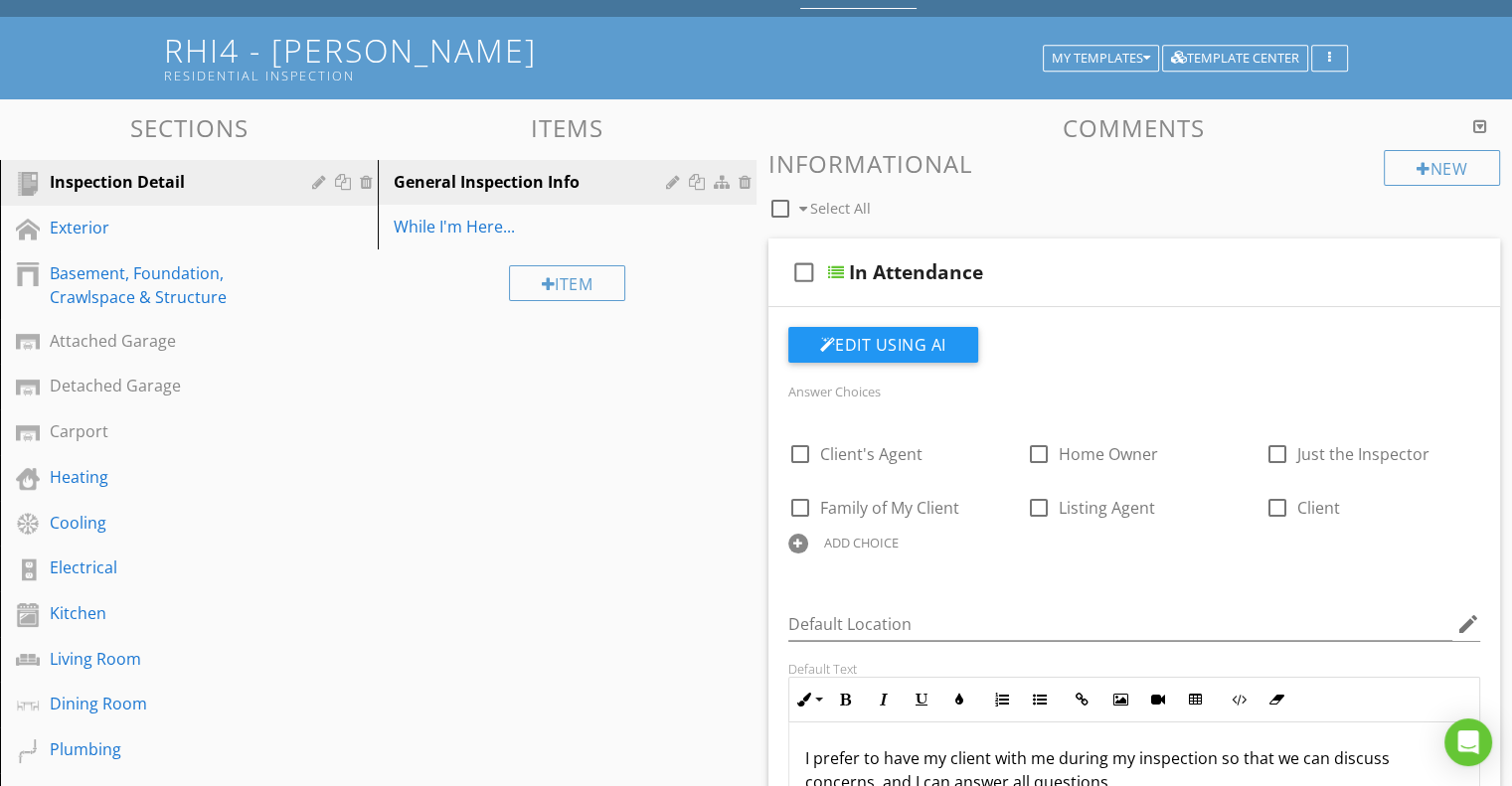 click at bounding box center (1480, 126) 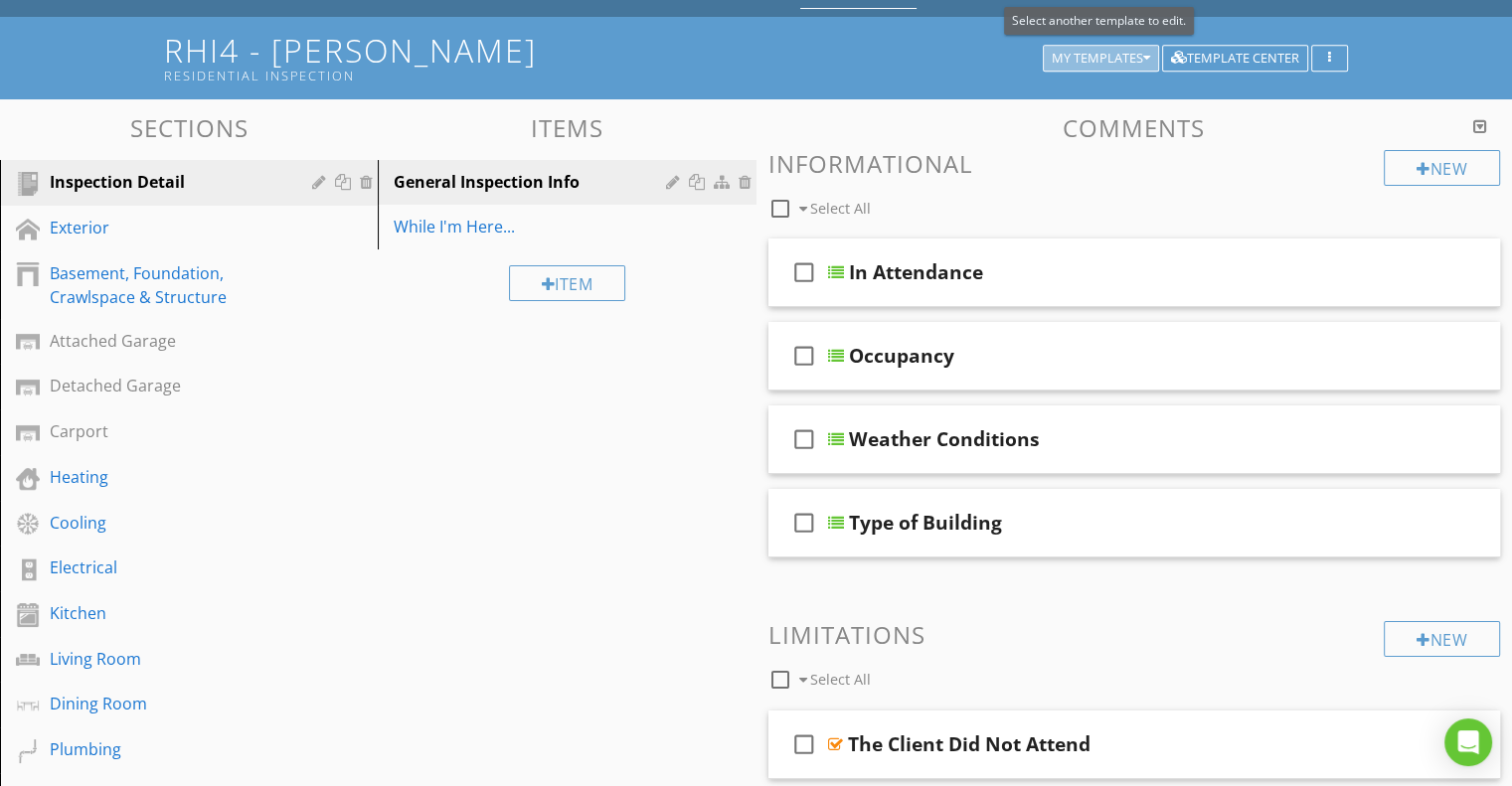 click at bounding box center [1146, 59] 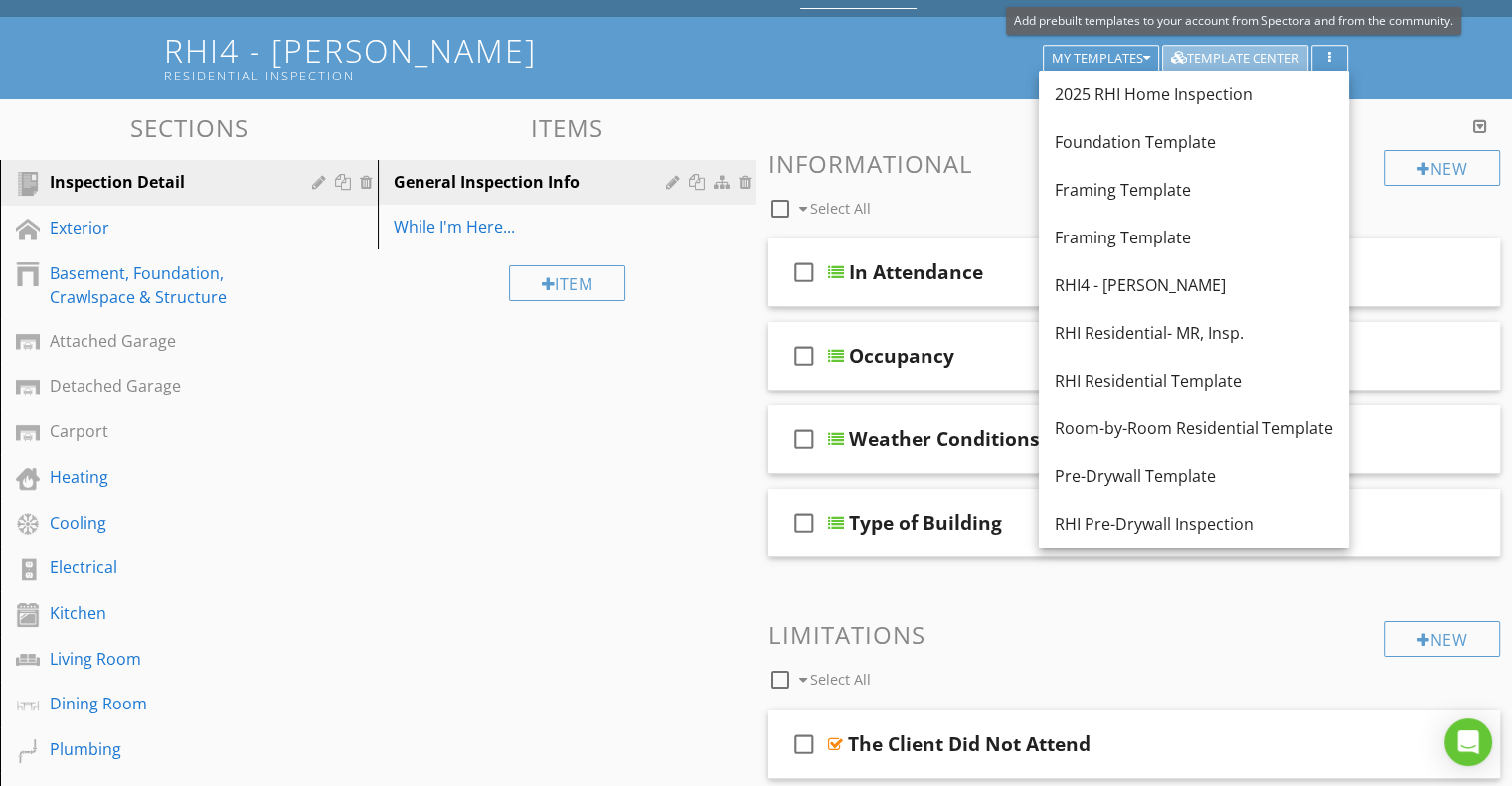 click on "Template Center" at bounding box center (1235, 59) 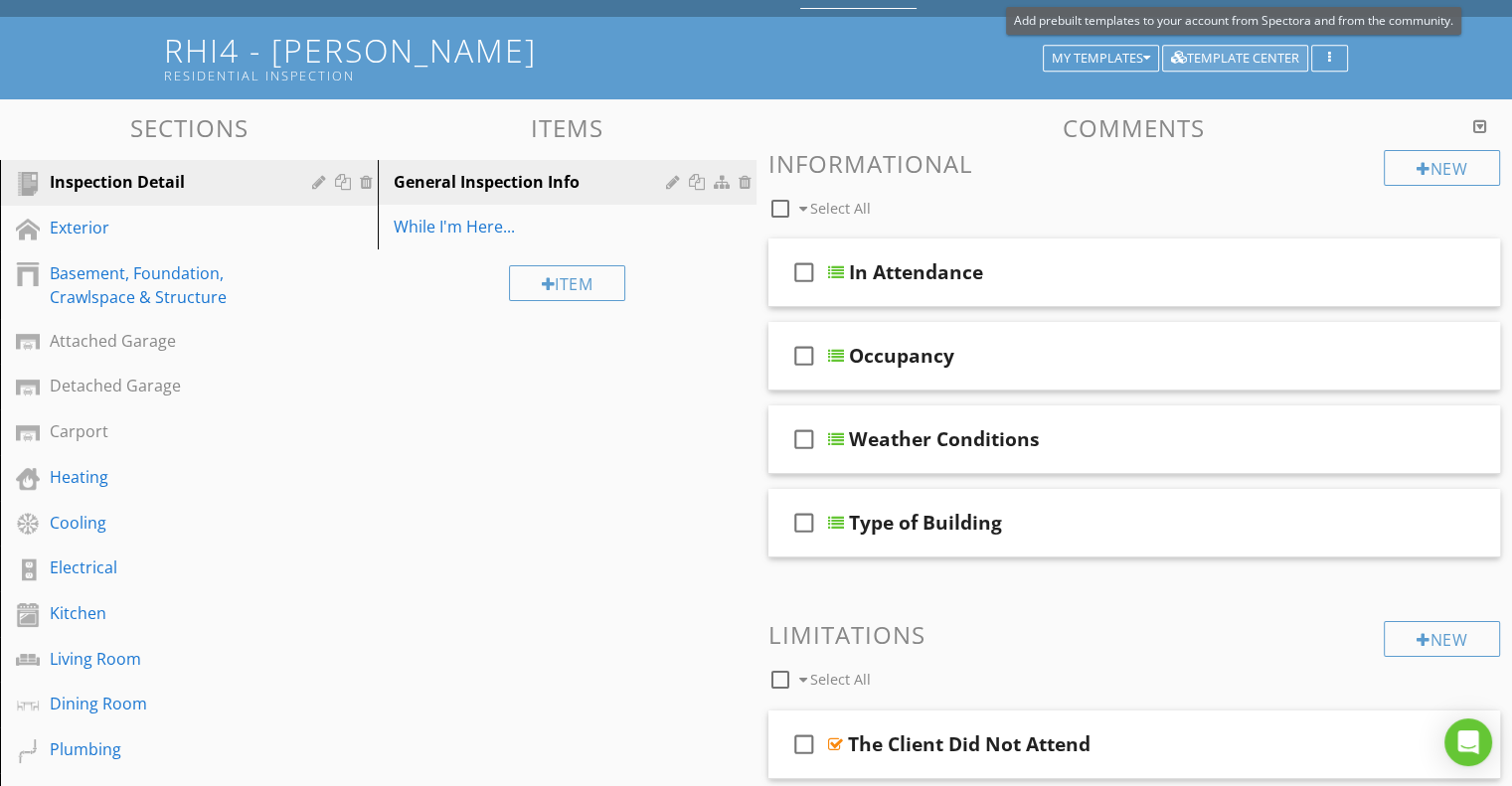 click on "Template Center" at bounding box center (1235, 59) 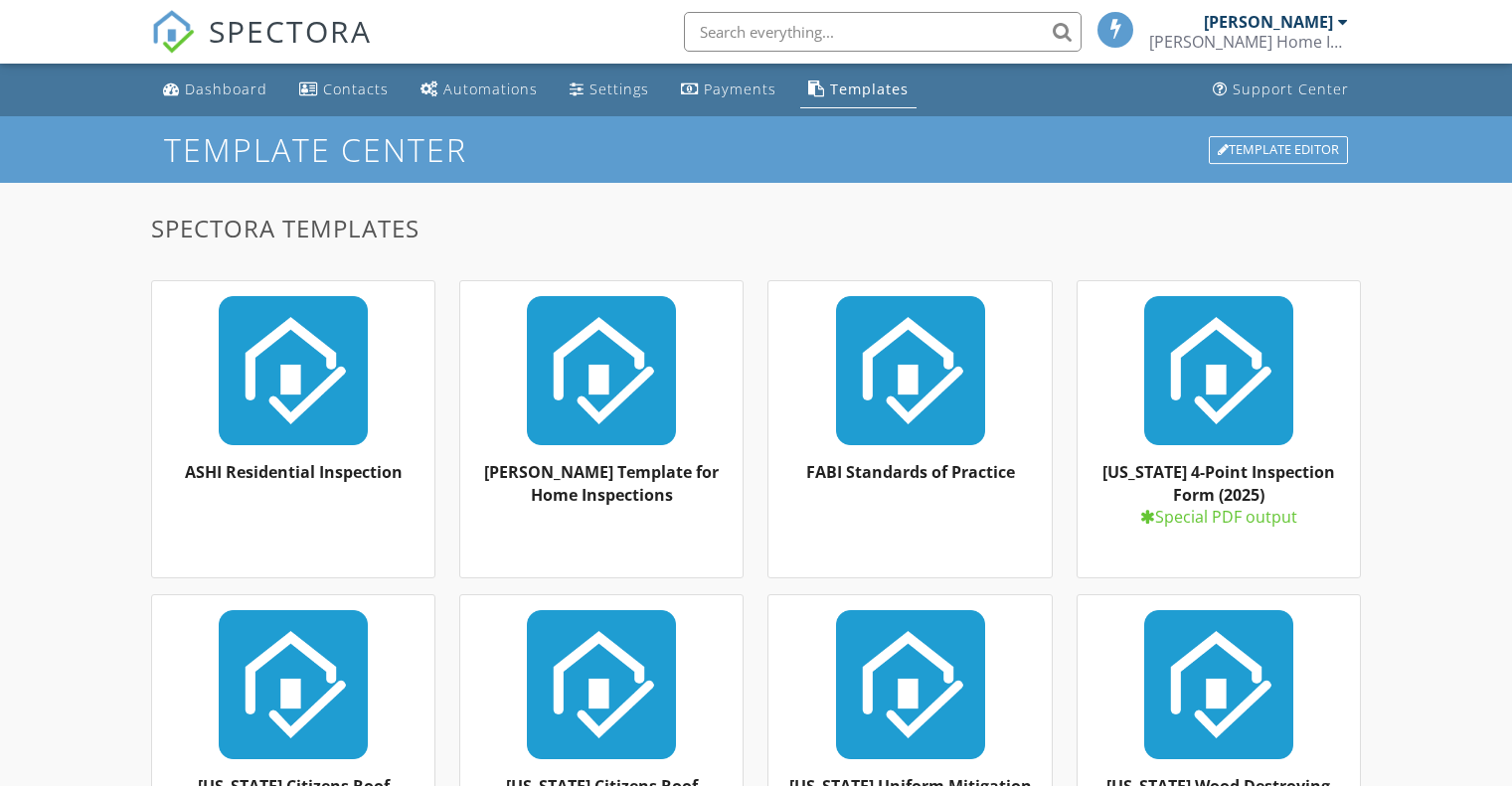 scroll, scrollTop: 0, scrollLeft: 0, axis: both 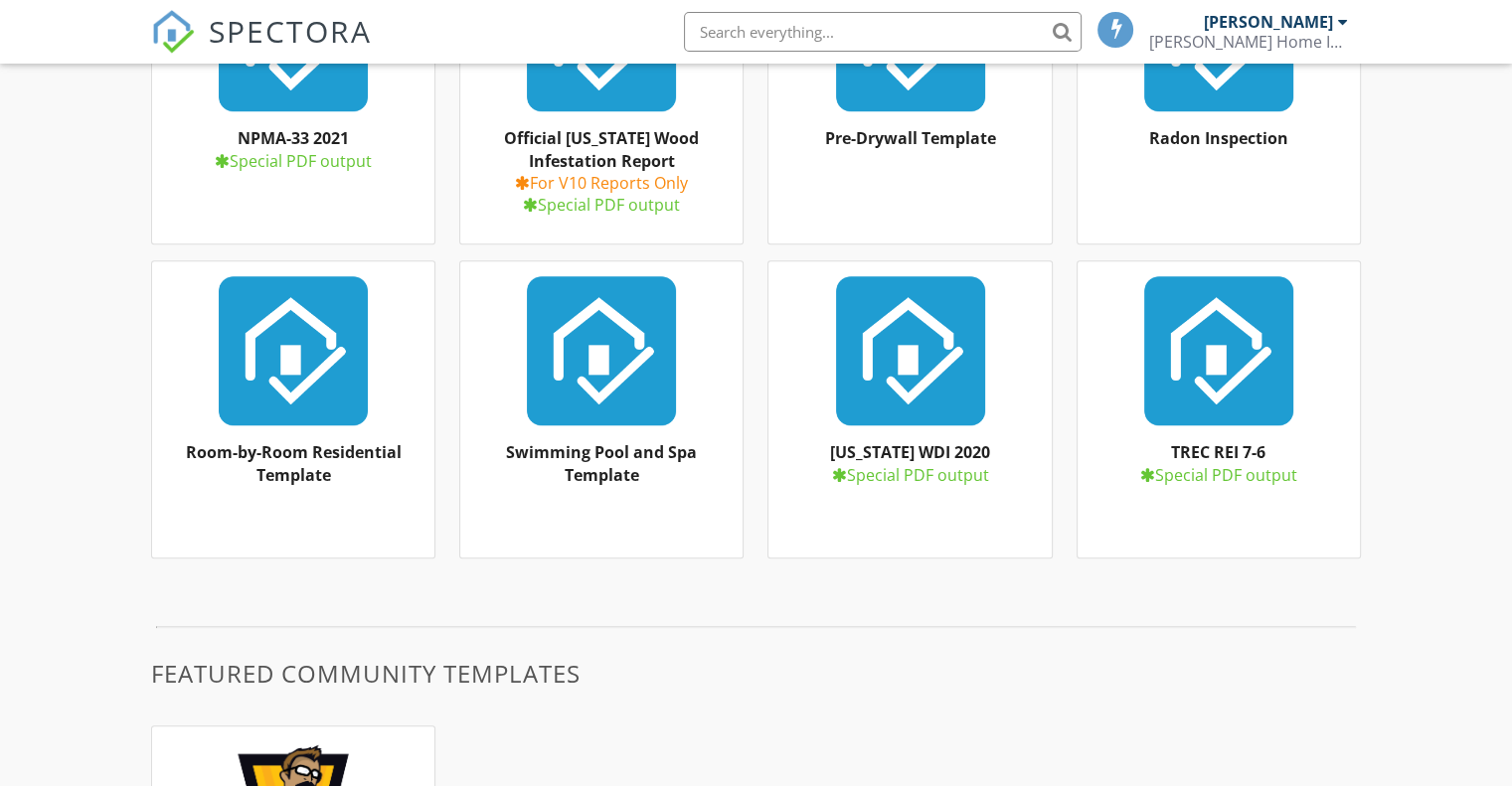 click at bounding box center (293, 351) 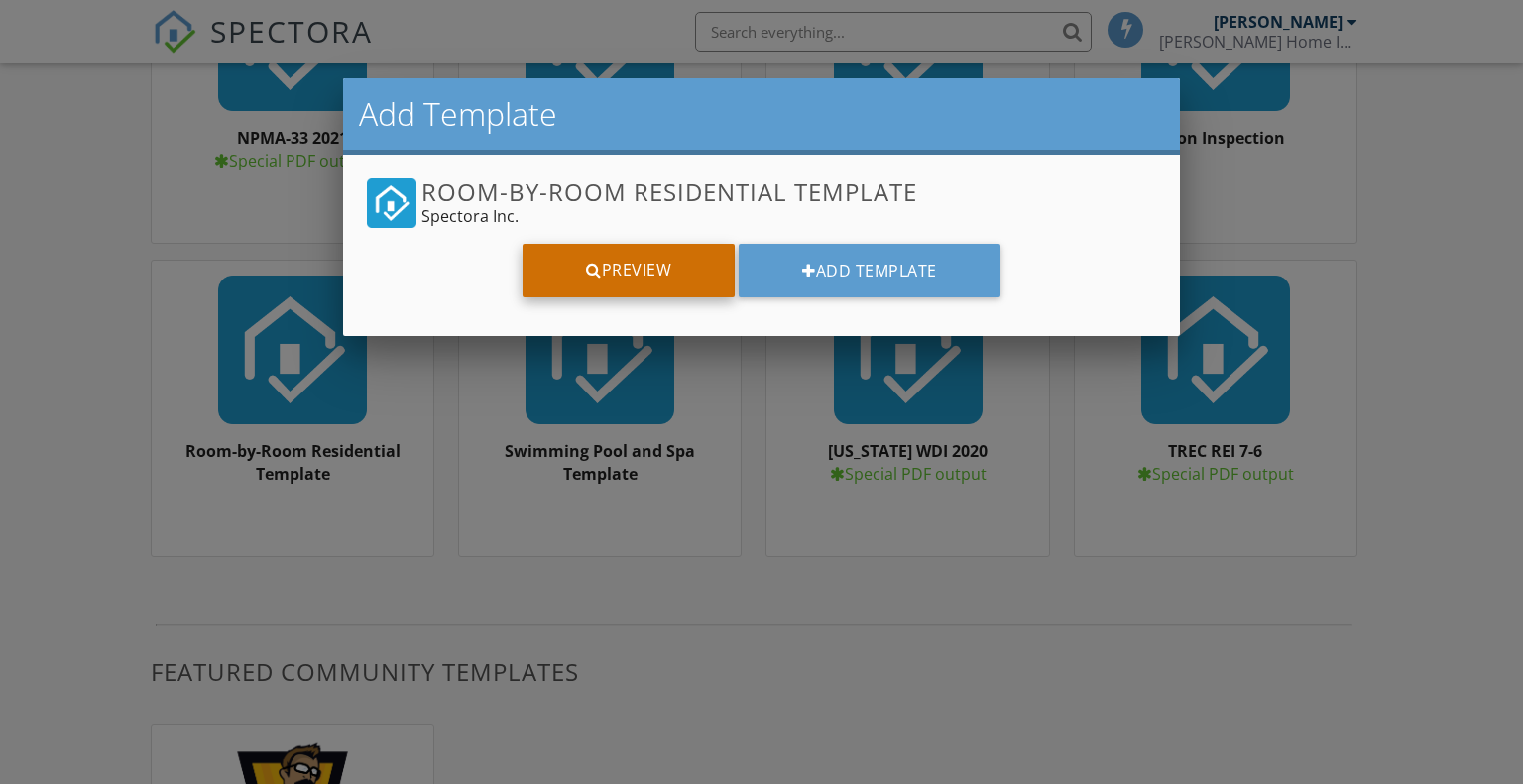 click on "Preview" at bounding box center [629, 271] 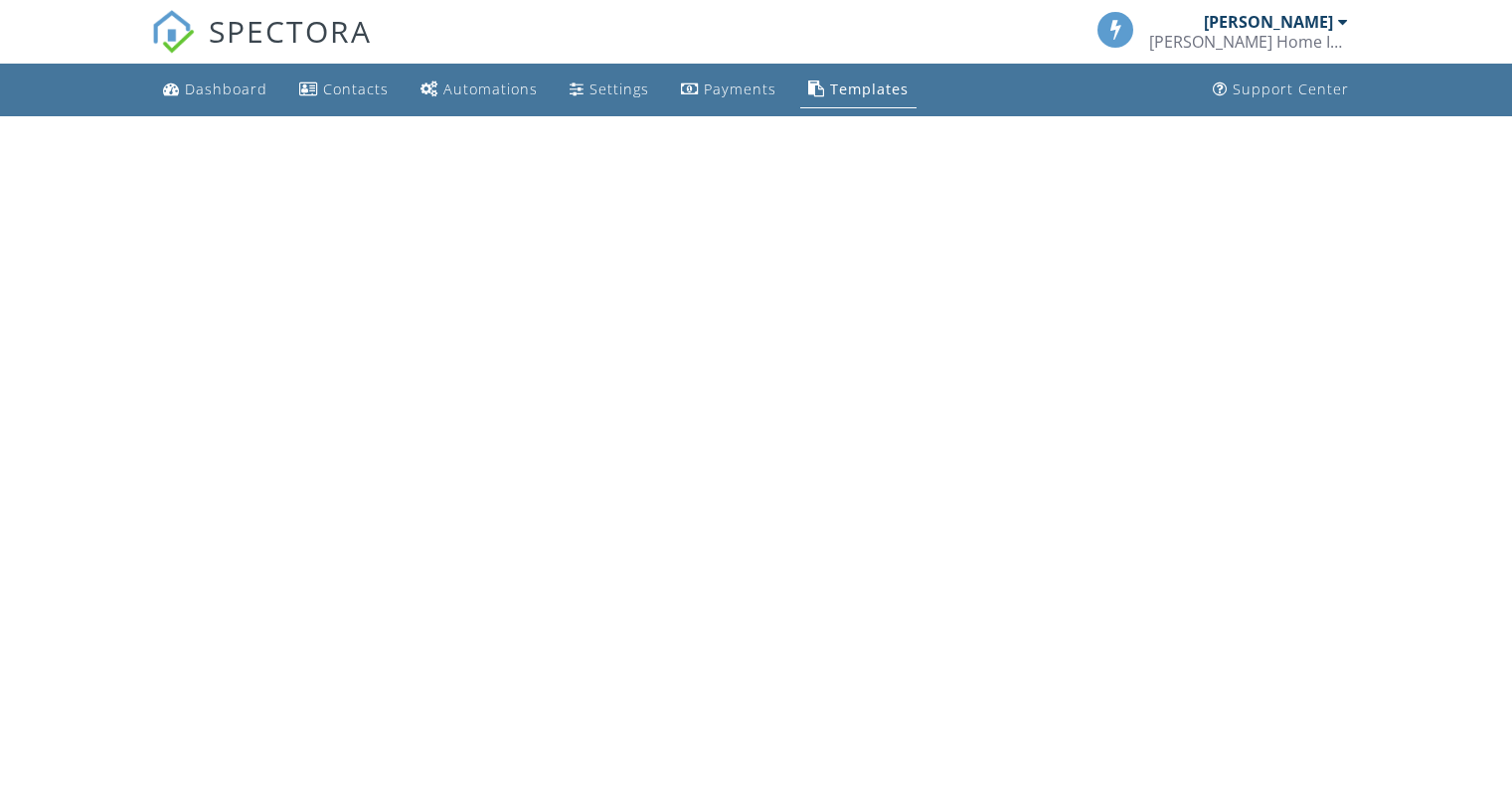 scroll, scrollTop: 0, scrollLeft: 0, axis: both 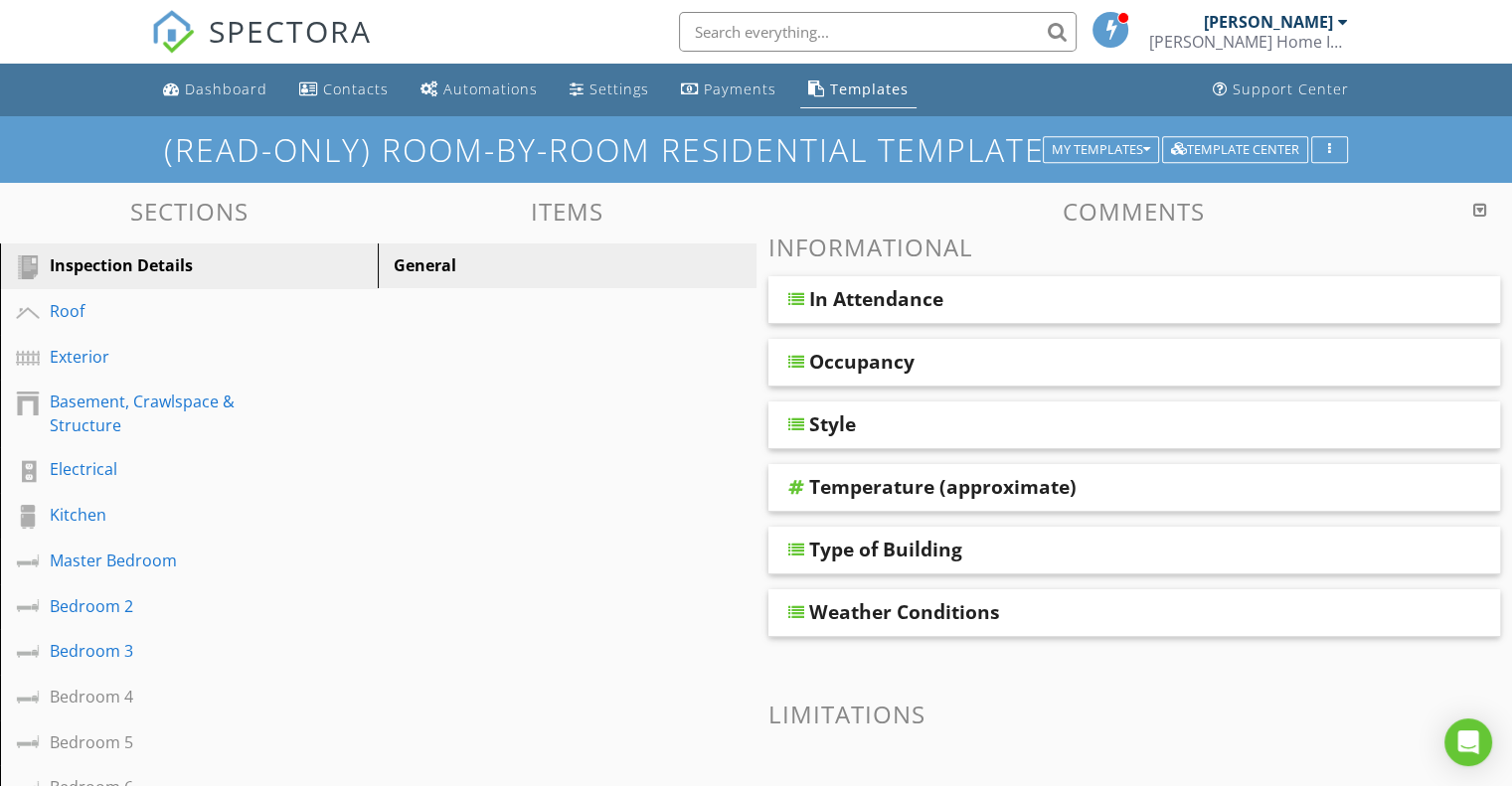 click on "In Attendance" at bounding box center [876, 299] 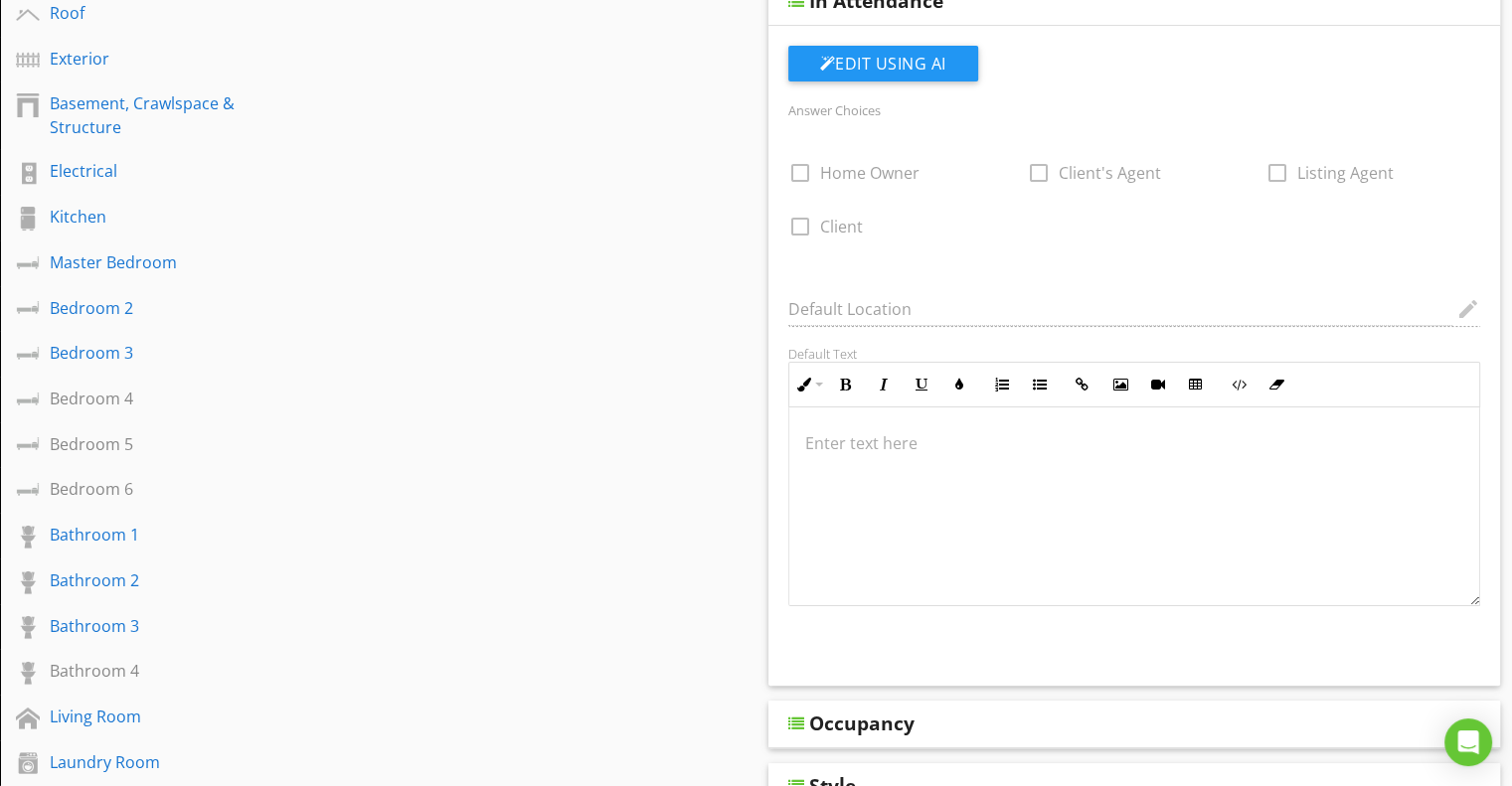scroll, scrollTop: 397, scrollLeft: 0, axis: vertical 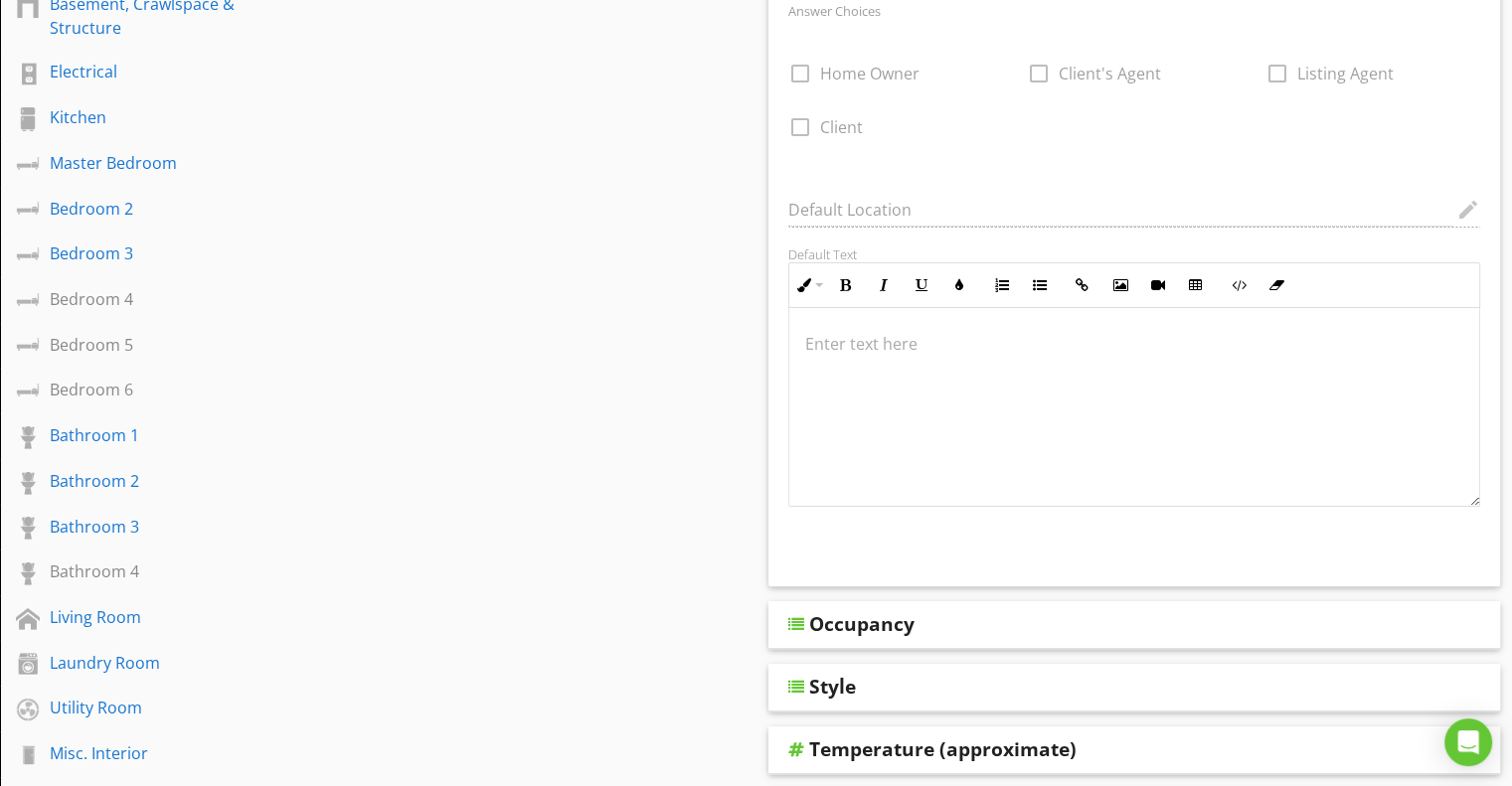 click on "Occupancy" at bounding box center [1069, 624] 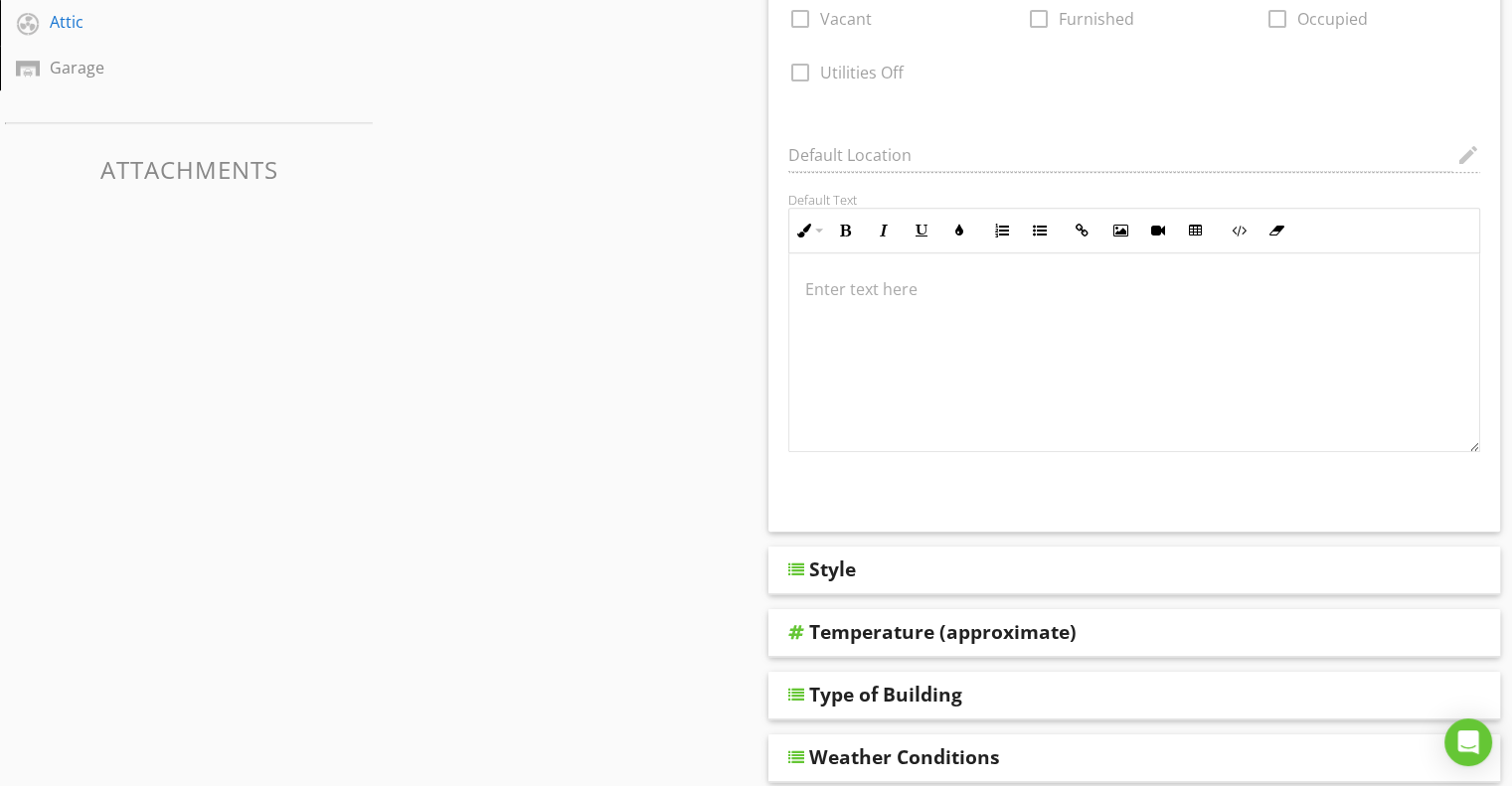 scroll, scrollTop: 1292, scrollLeft: 0, axis: vertical 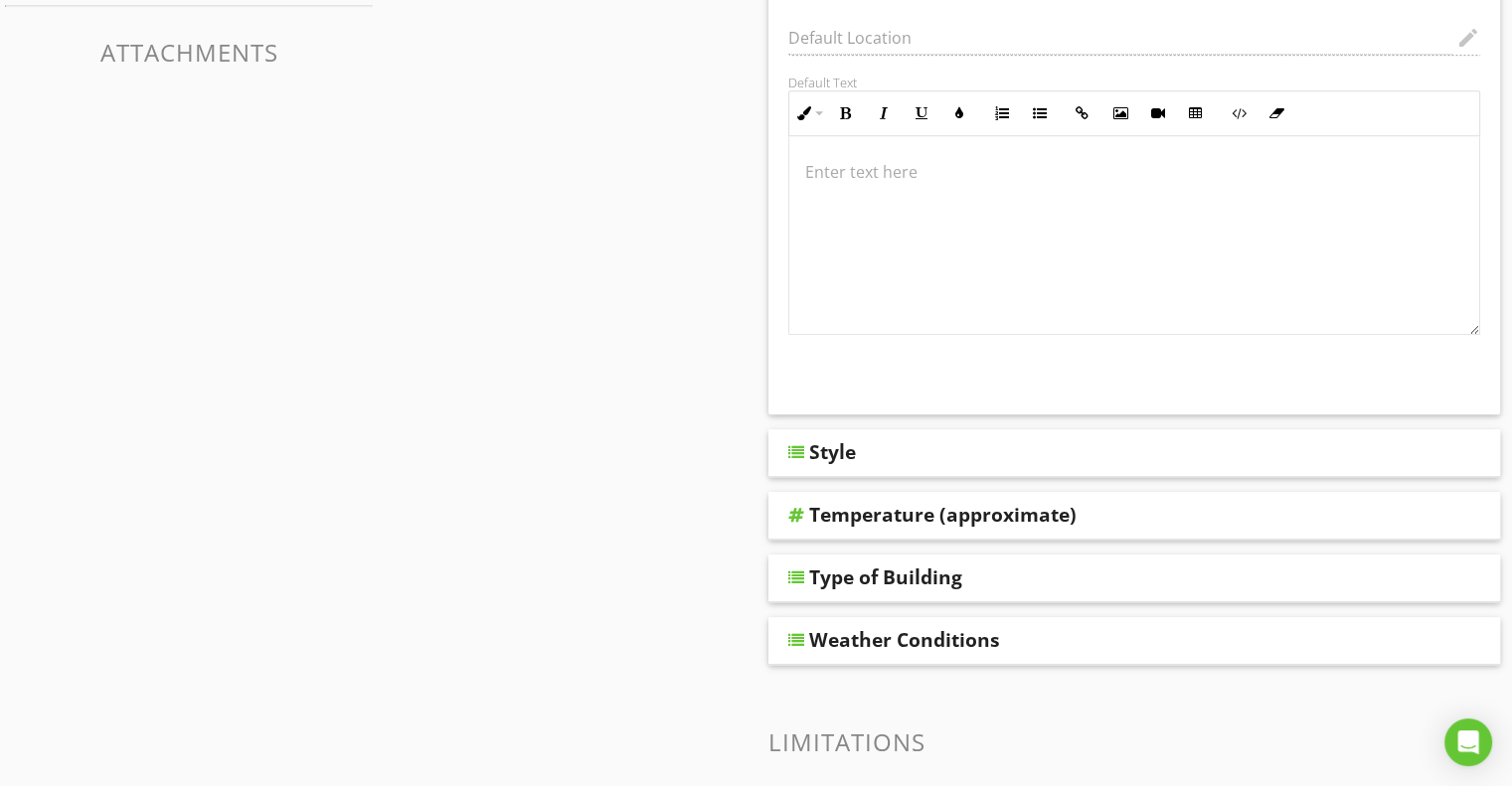 click on "Style" at bounding box center [1069, 452] 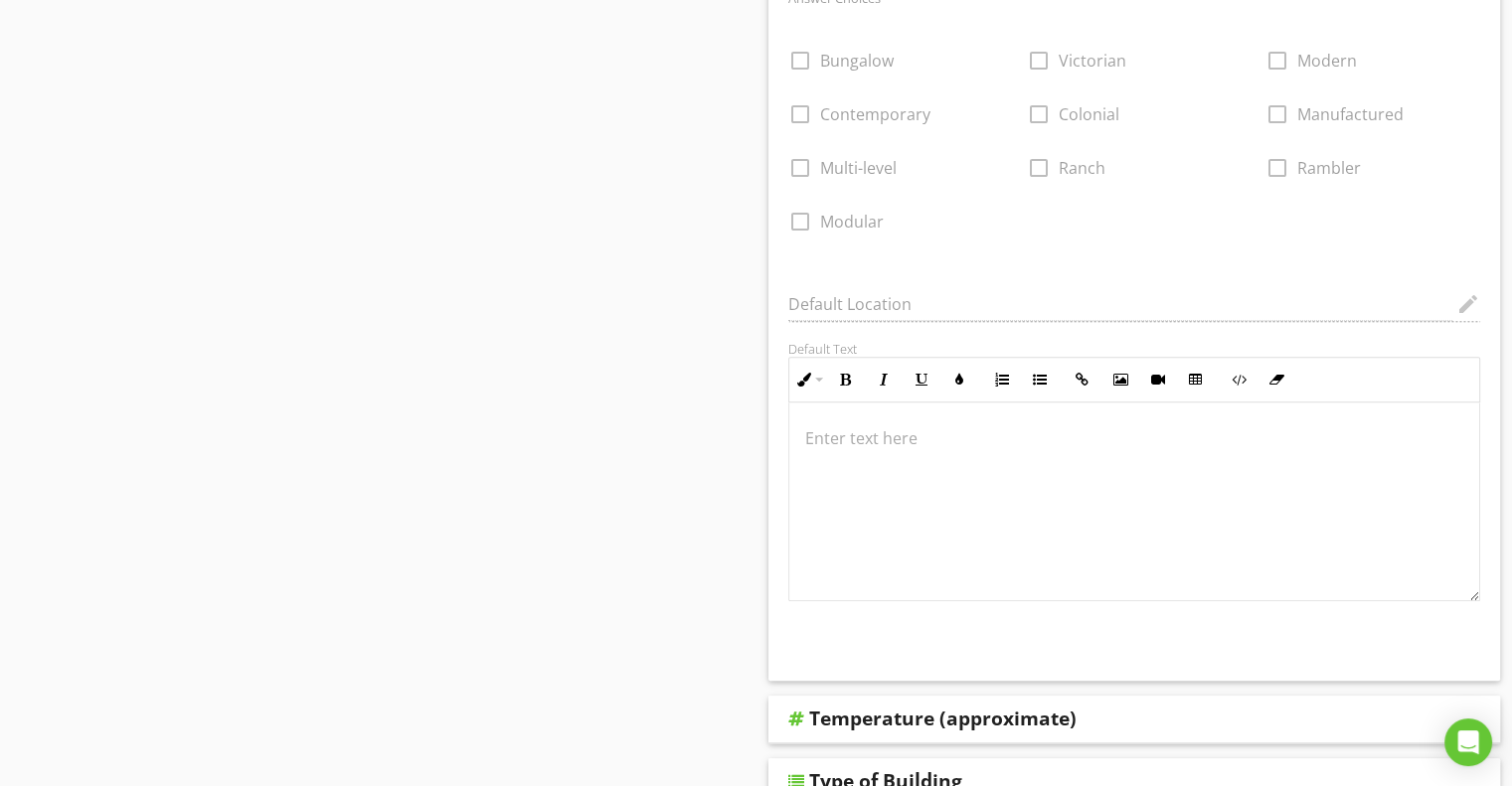 scroll, scrollTop: 1987, scrollLeft: 0, axis: vertical 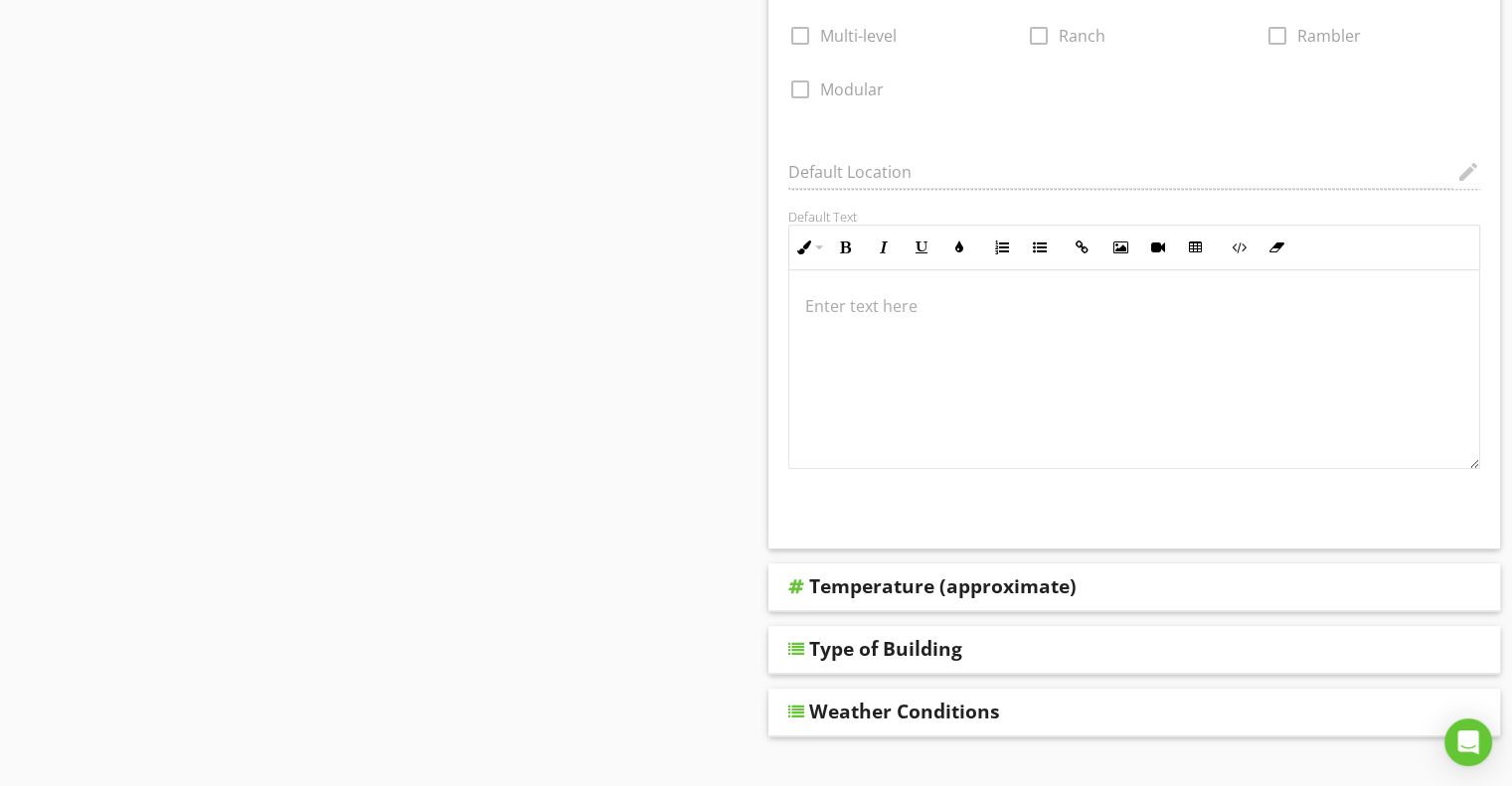 click on "Temperature (approximate)" at bounding box center (1069, 586) 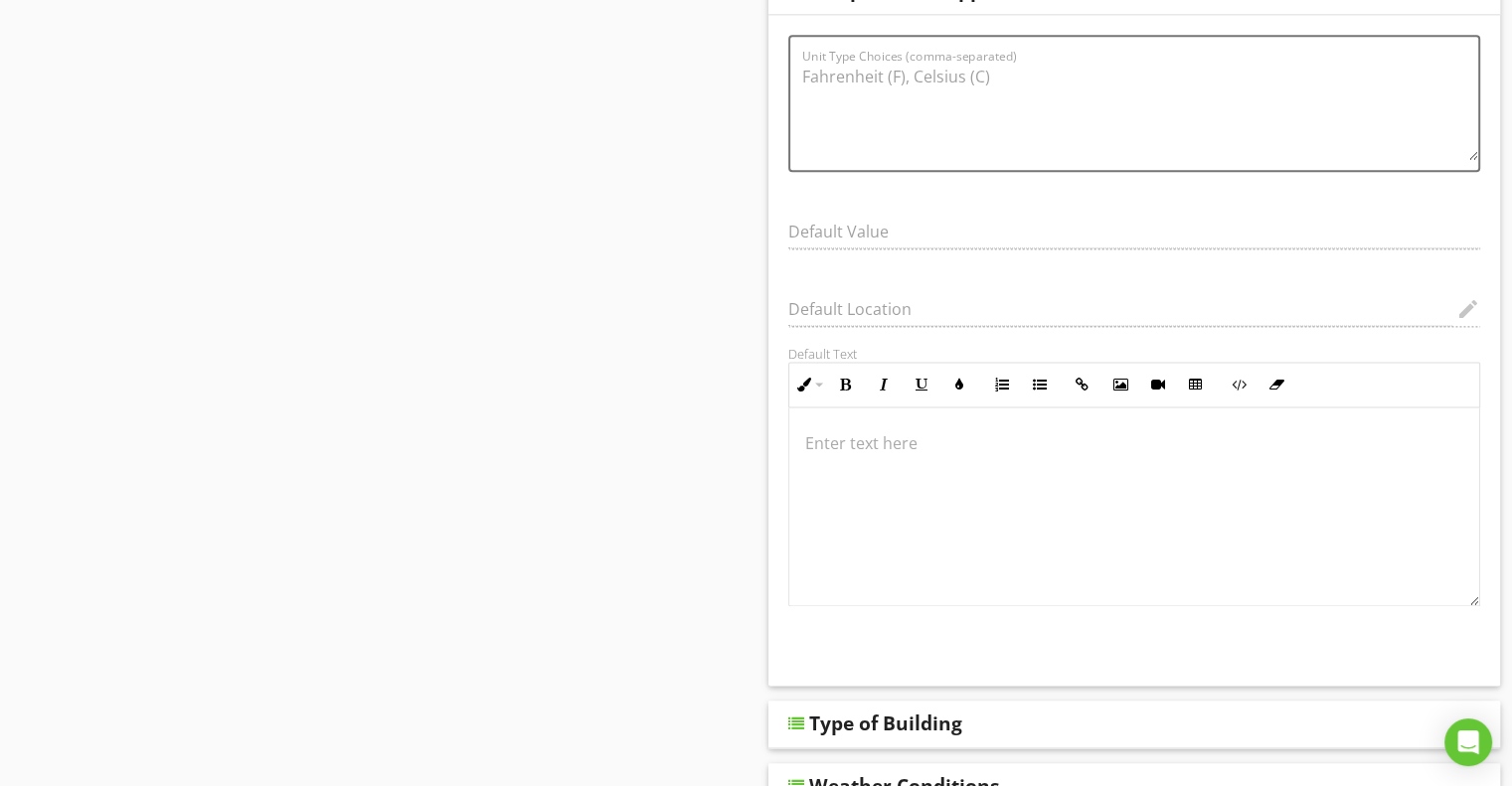 scroll, scrollTop: 2186, scrollLeft: 0, axis: vertical 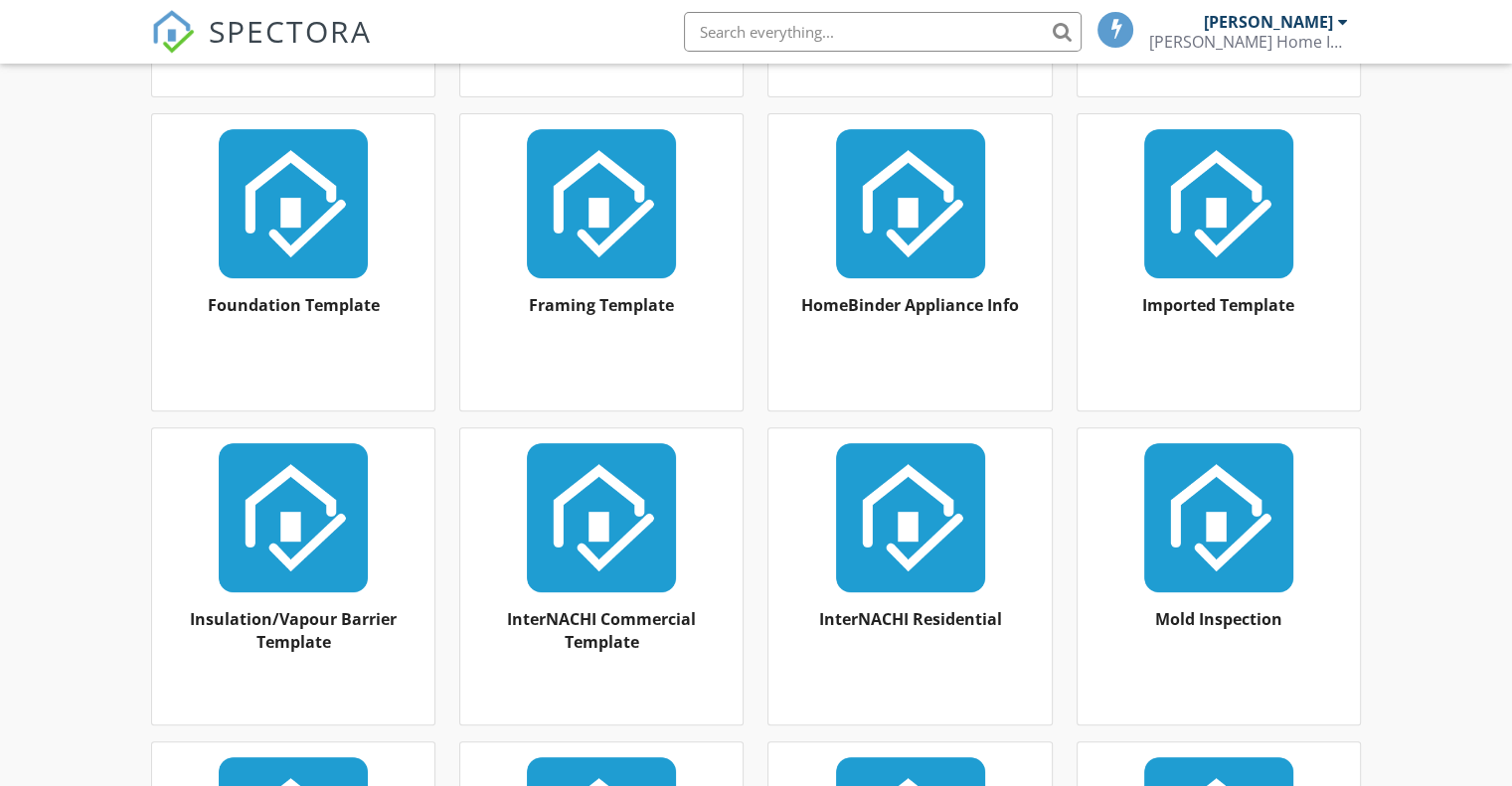 click at bounding box center (910, 518) 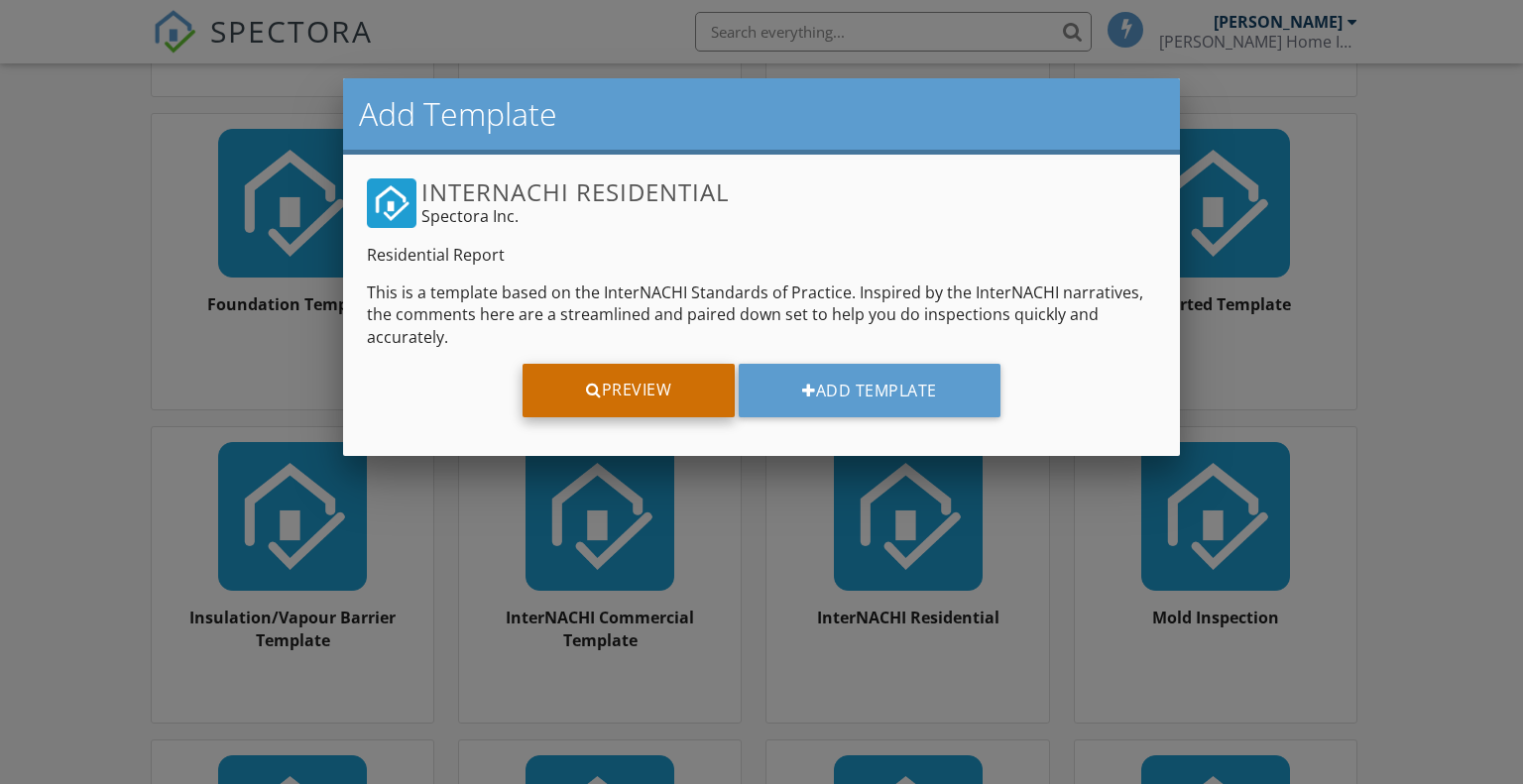 click on "Preview" at bounding box center (629, 391) 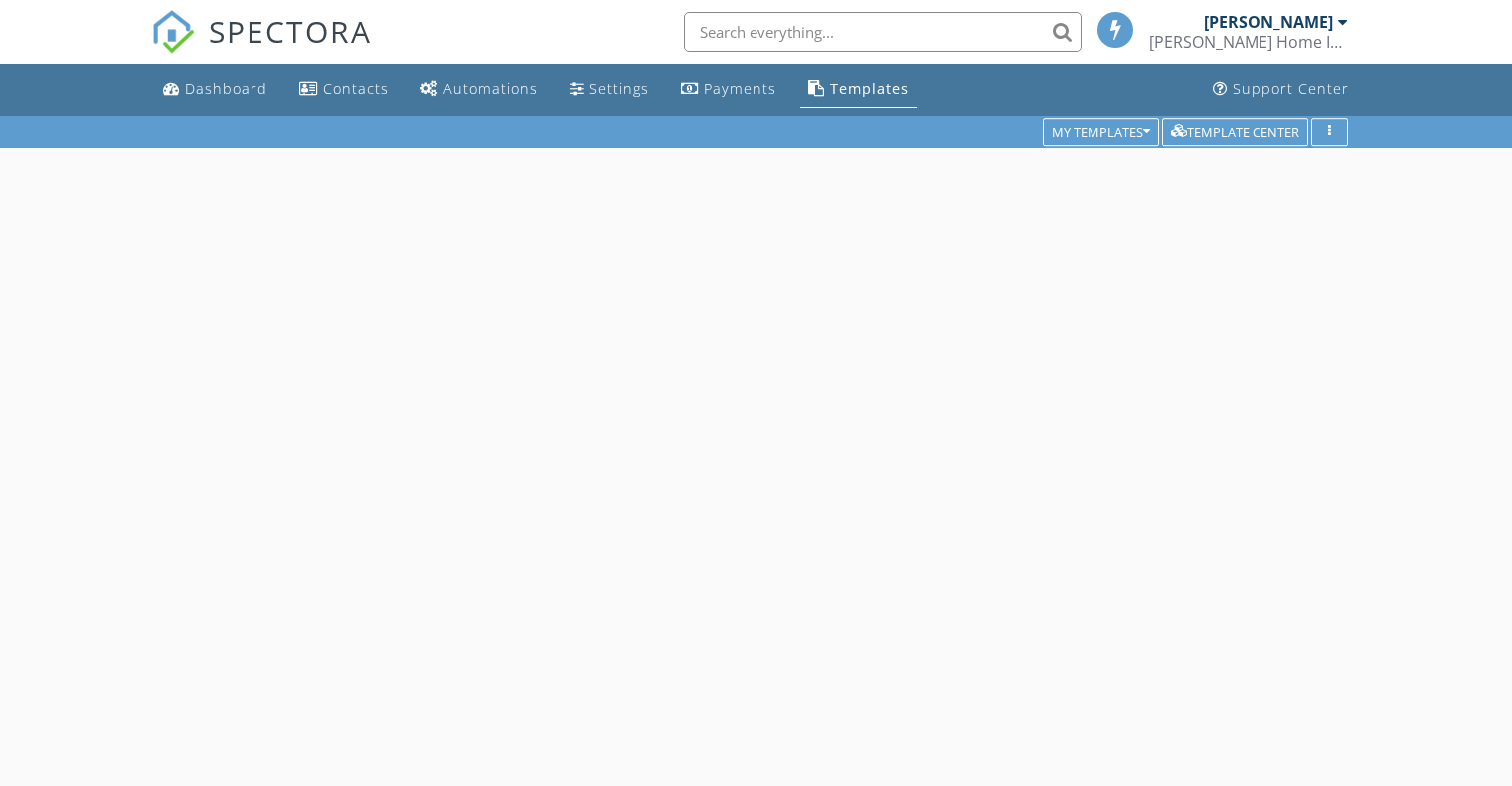 scroll, scrollTop: 0, scrollLeft: 0, axis: both 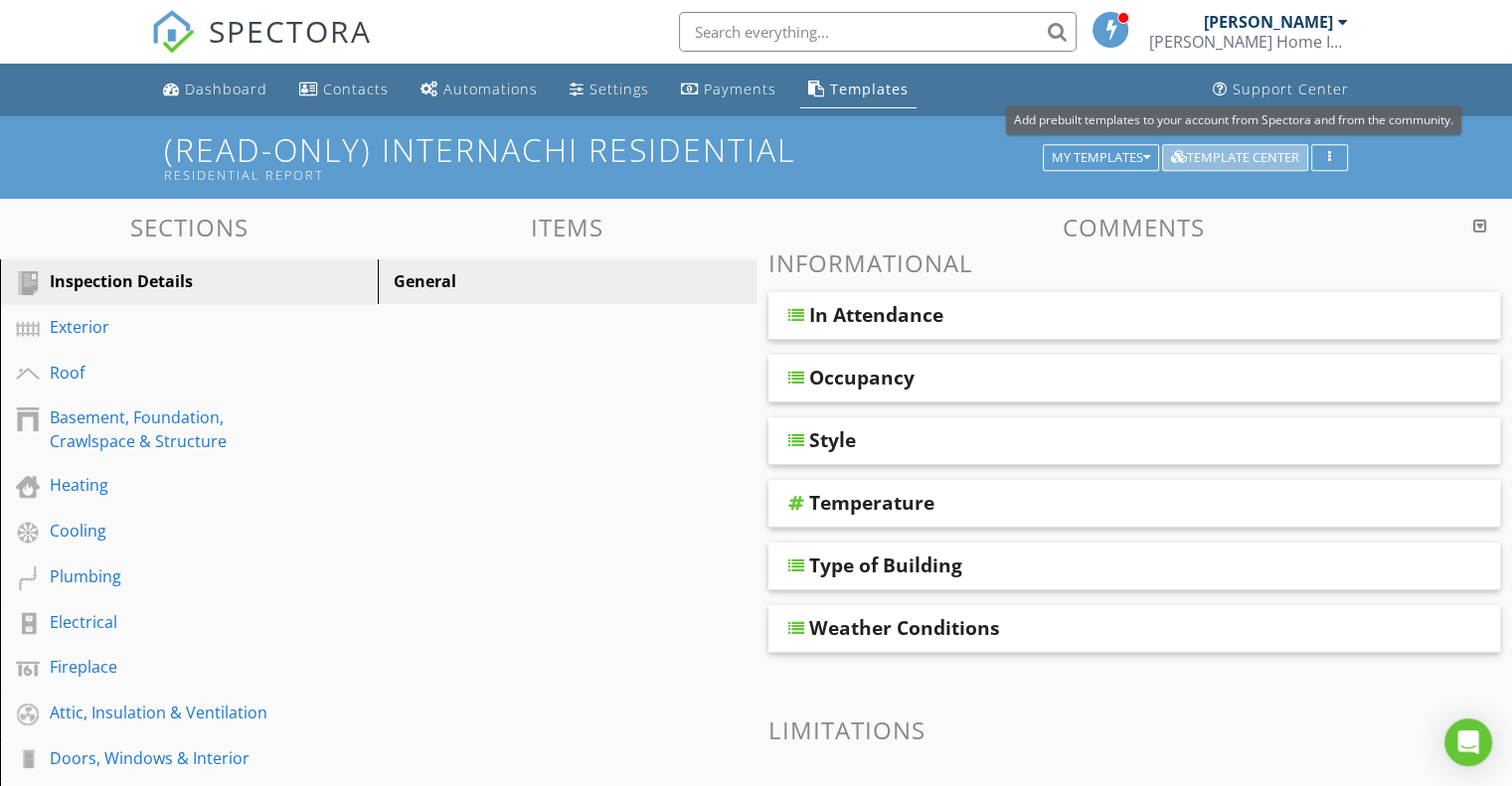 click on "Template Center" at bounding box center (1235, 158) 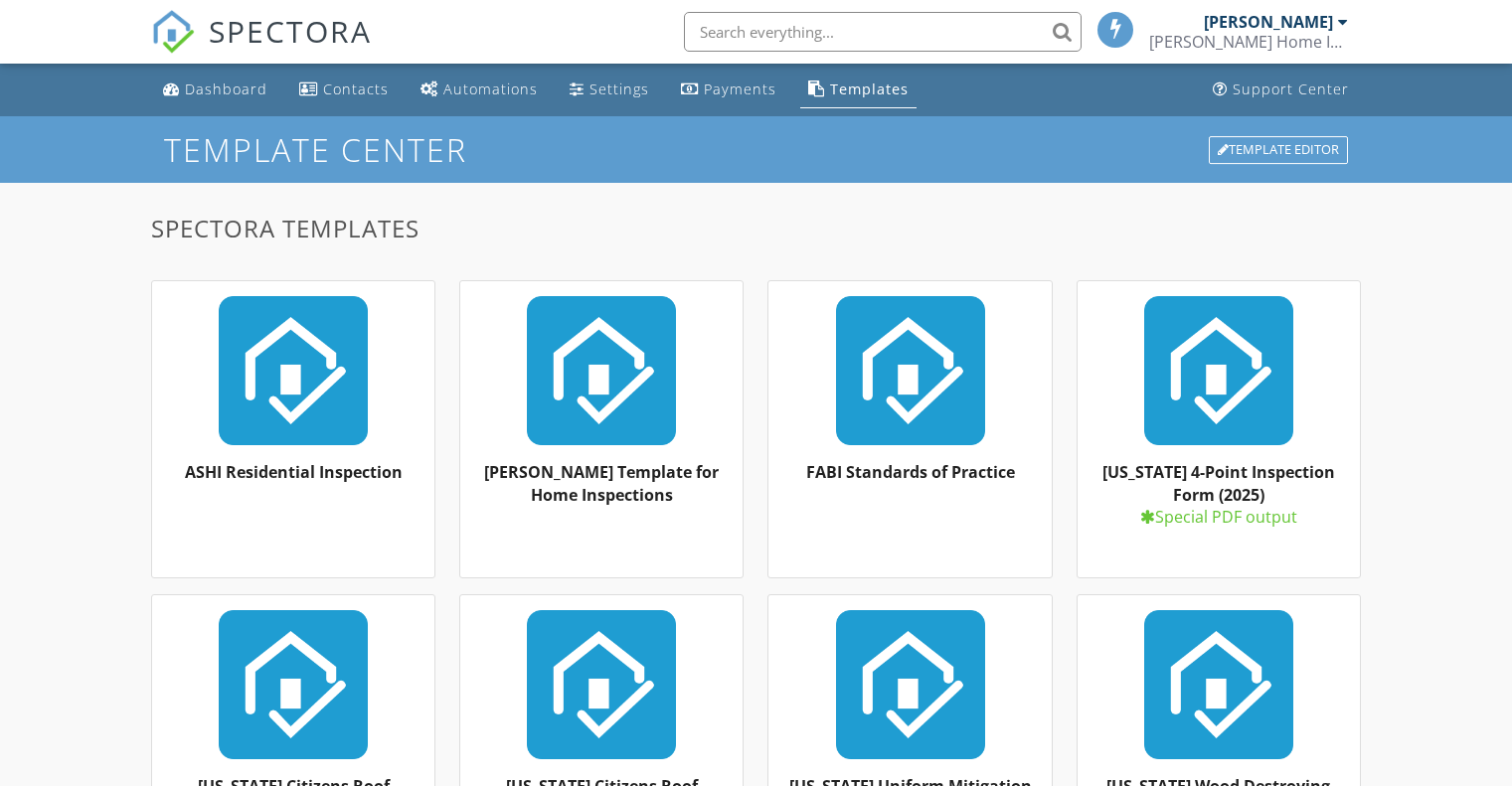 scroll, scrollTop: 0, scrollLeft: 0, axis: both 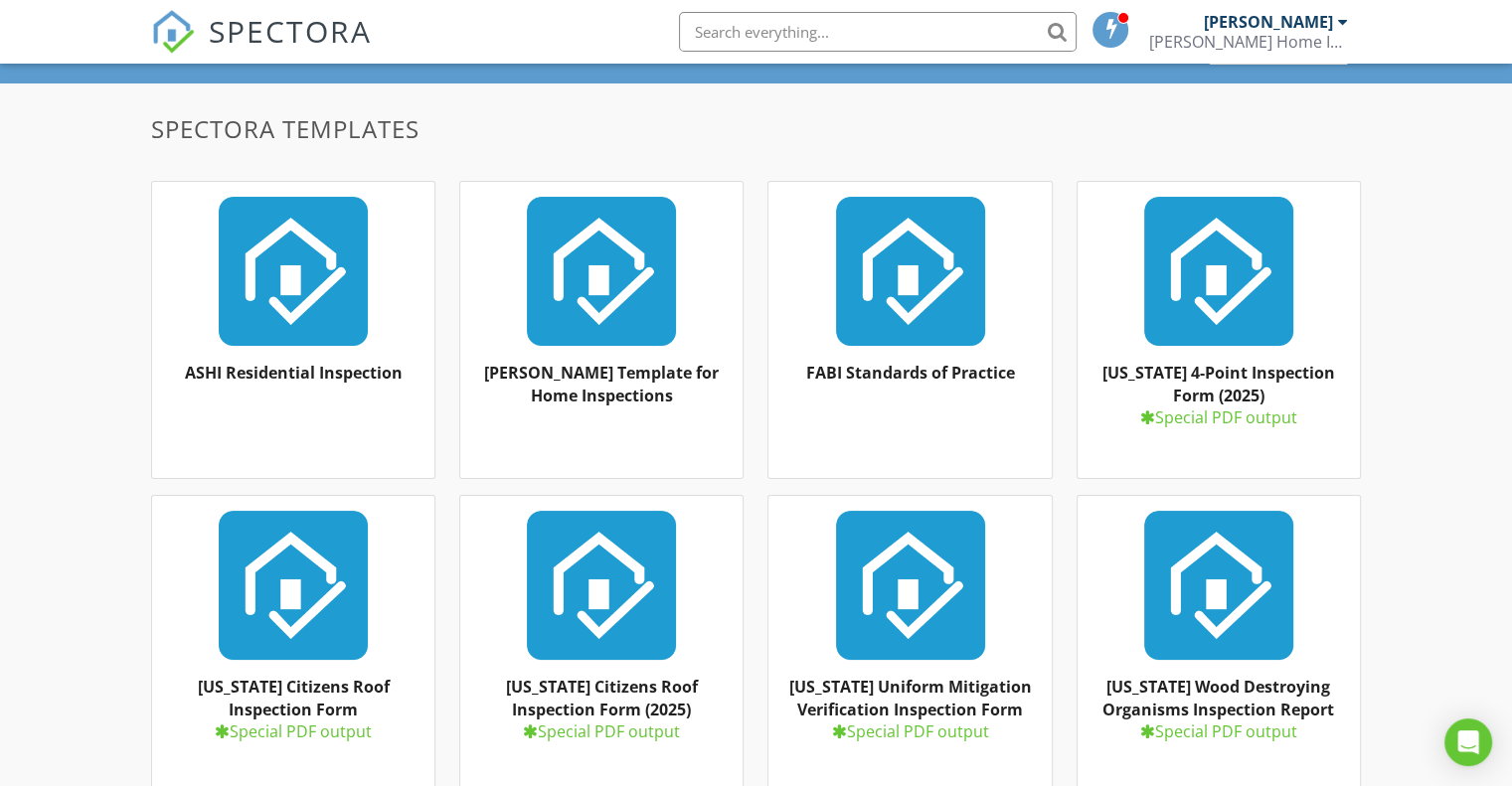 click at bounding box center (601, 271) 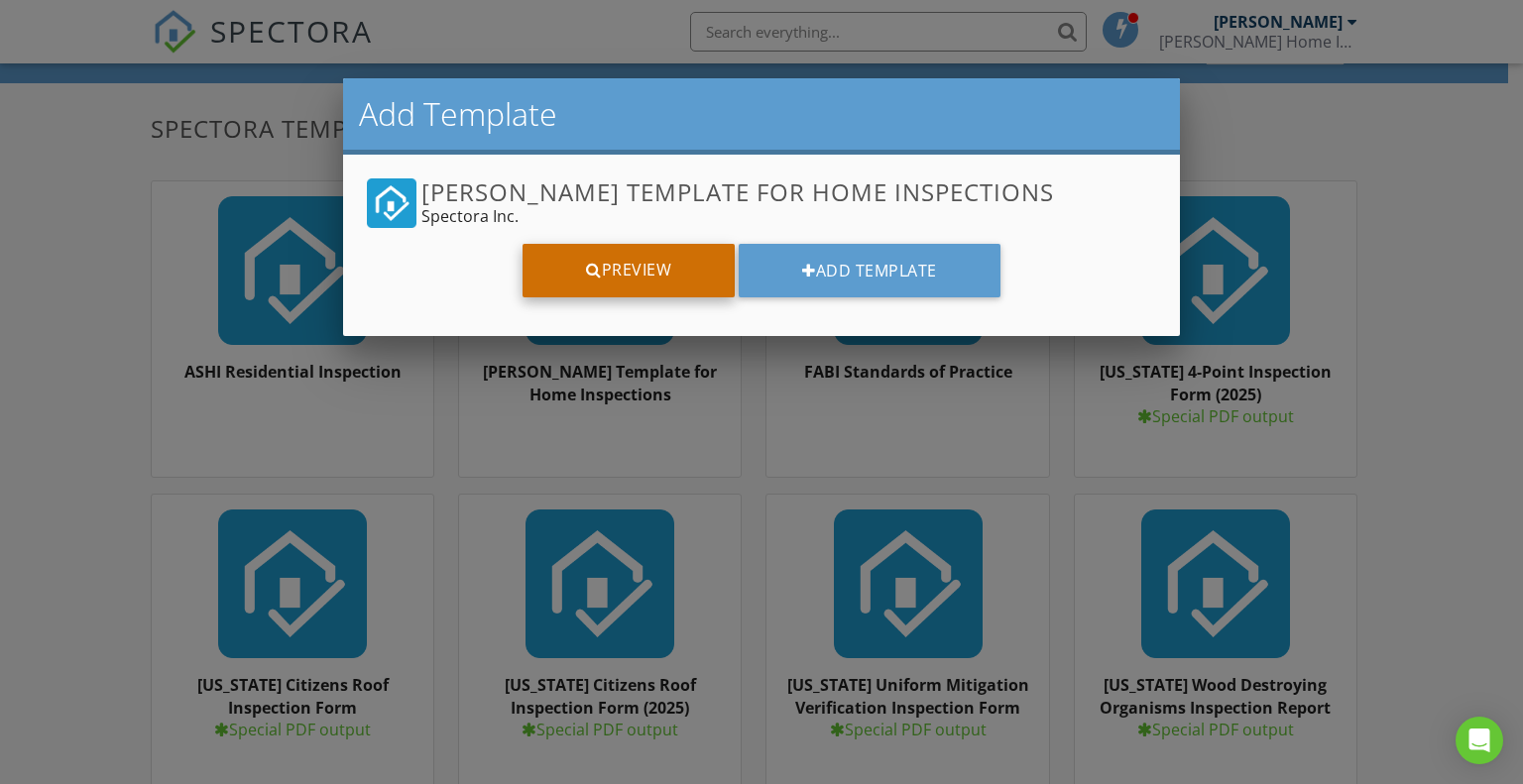 click on "Preview" at bounding box center (629, 271) 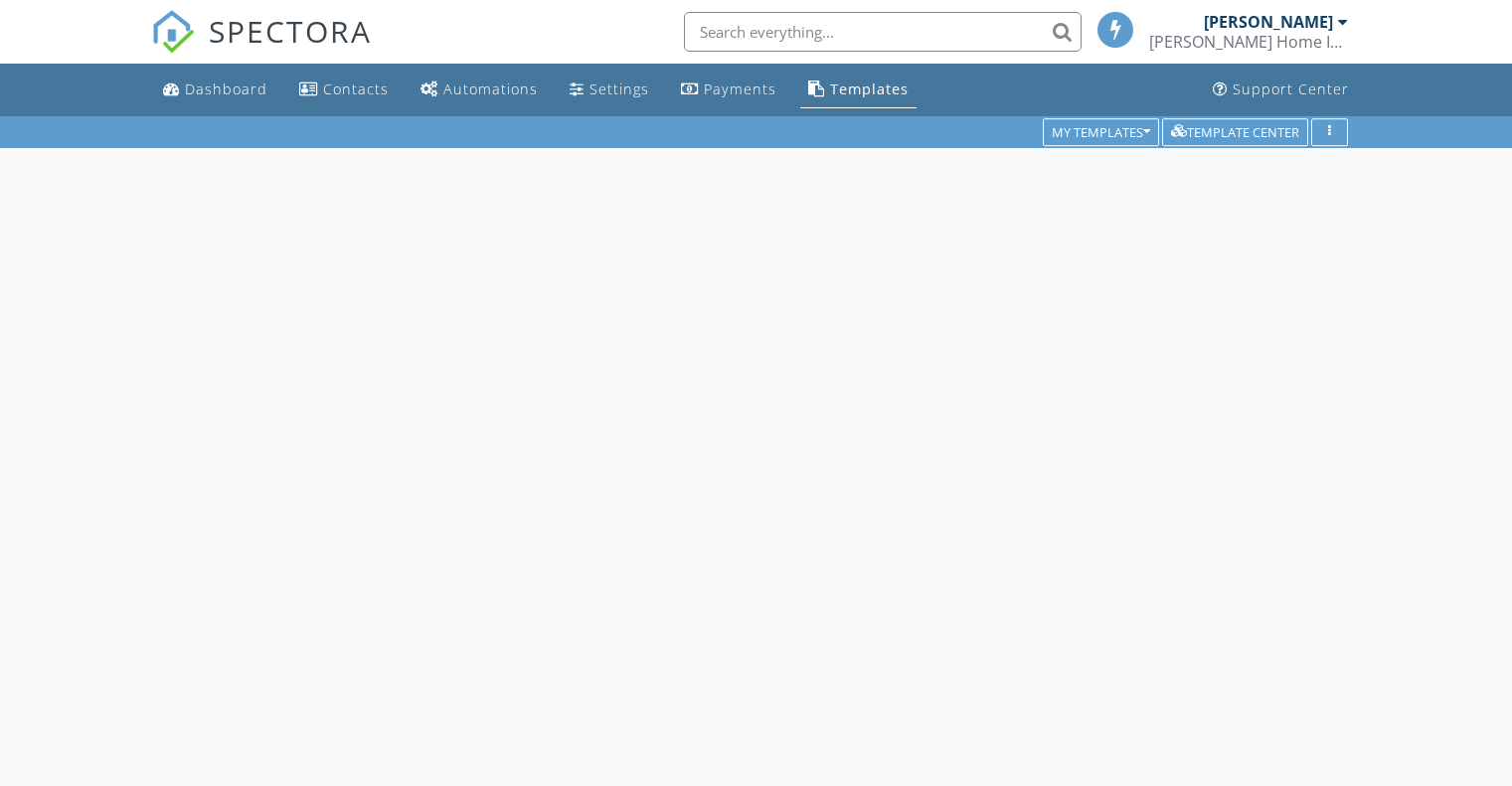 scroll, scrollTop: 0, scrollLeft: 0, axis: both 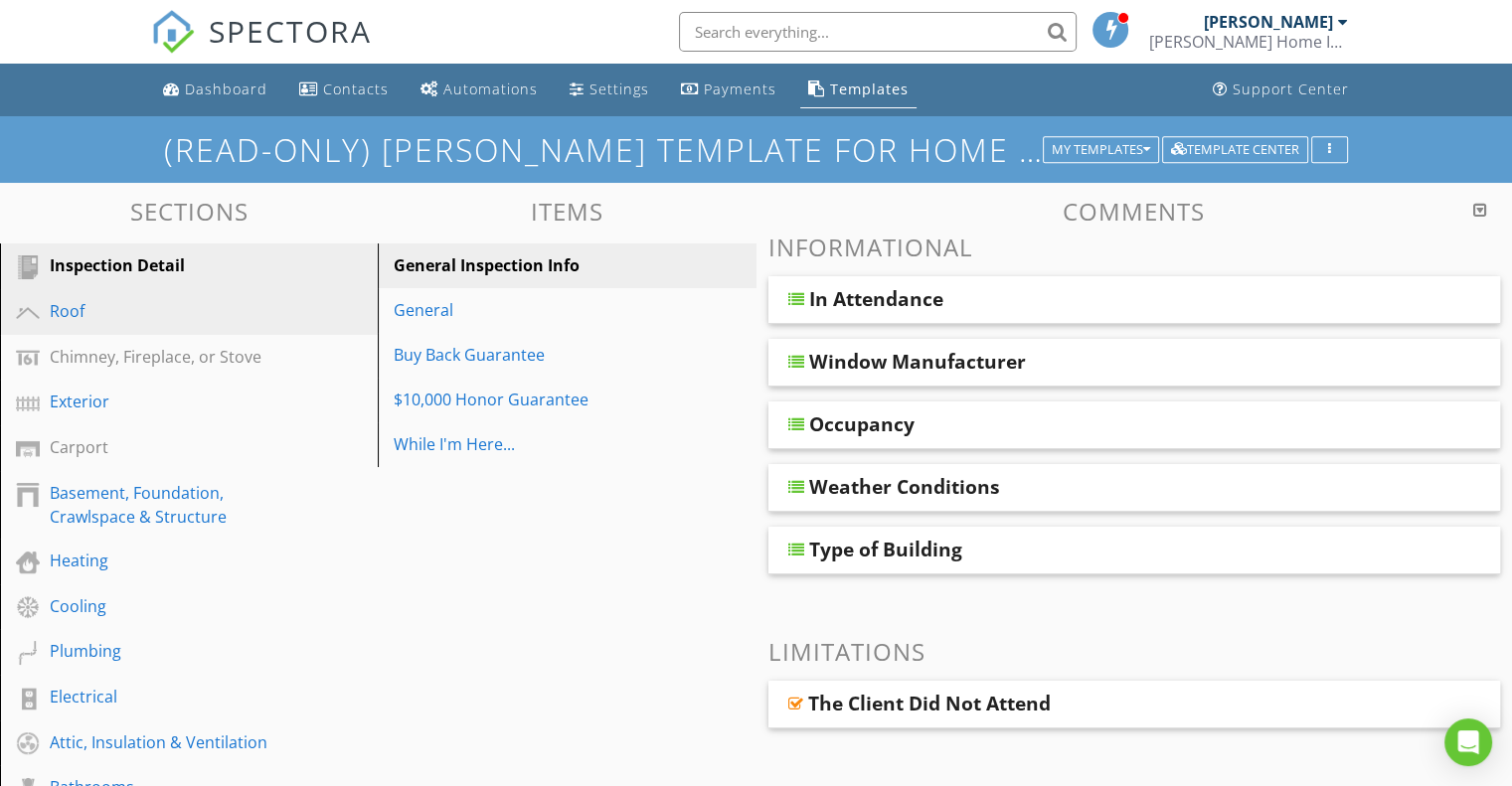 click on "Roof" at bounding box center (166, 311) 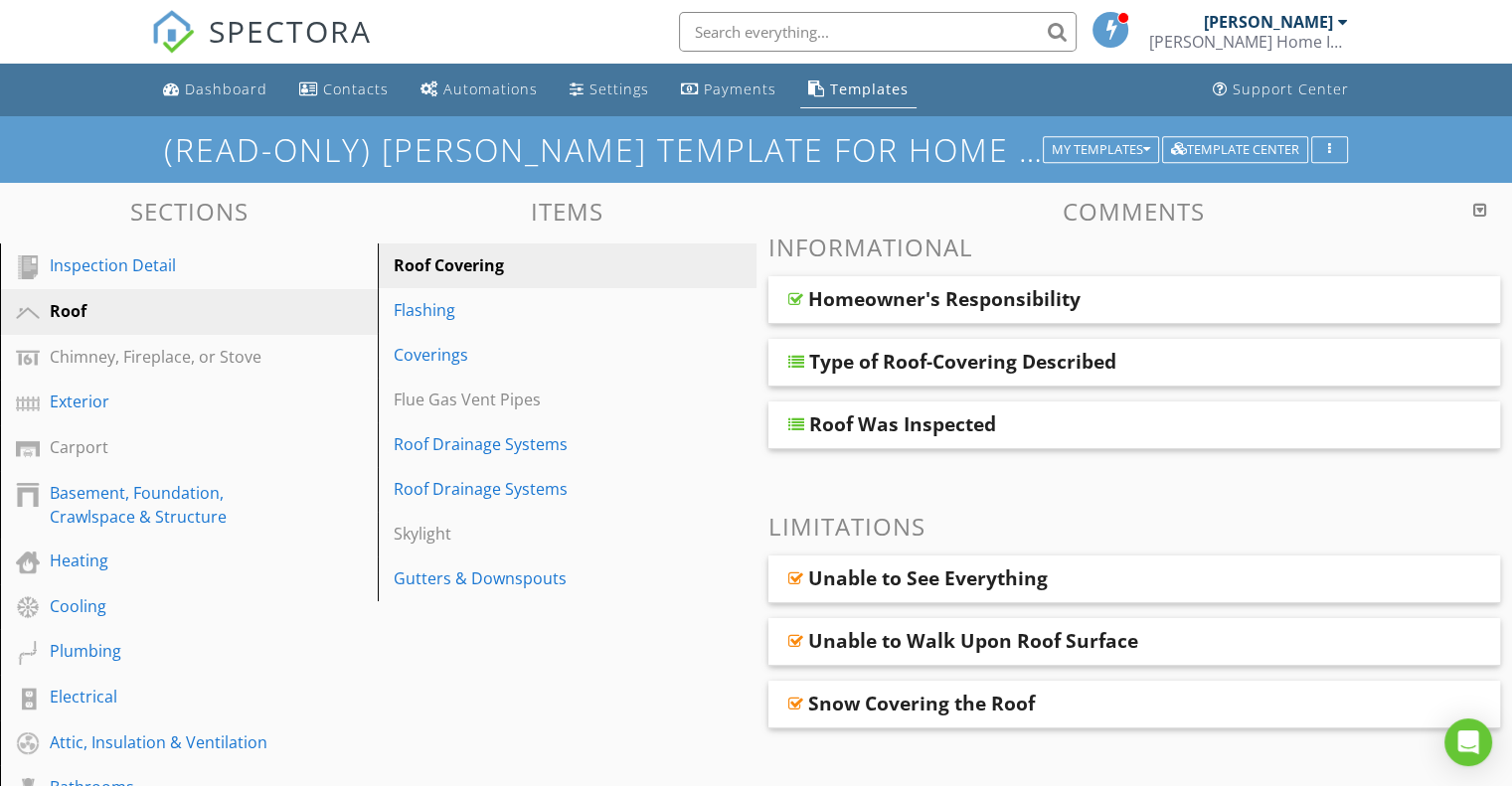 click on "Unable to See Everything" at bounding box center [927, 578] 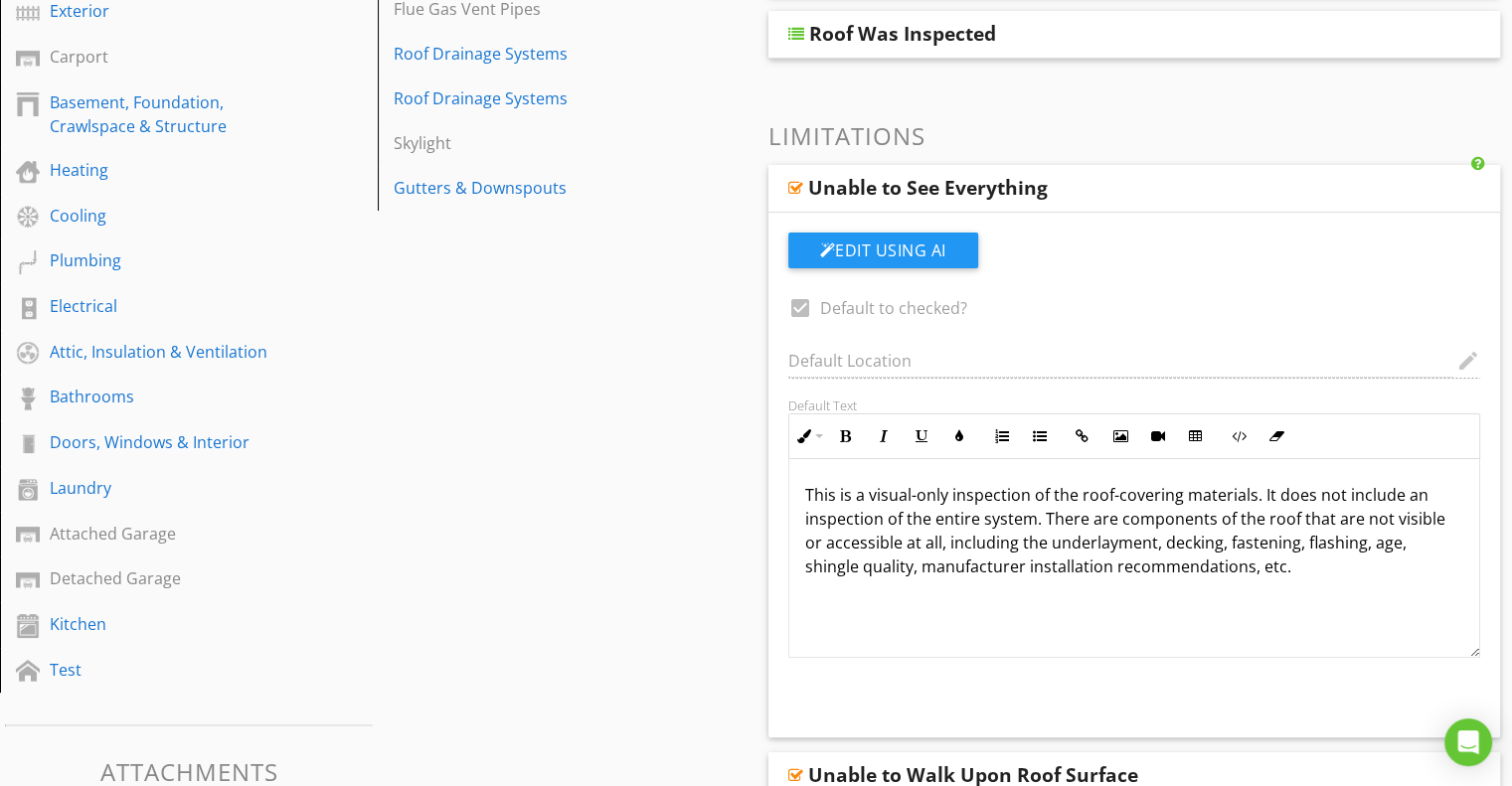 scroll, scrollTop: 397, scrollLeft: 0, axis: vertical 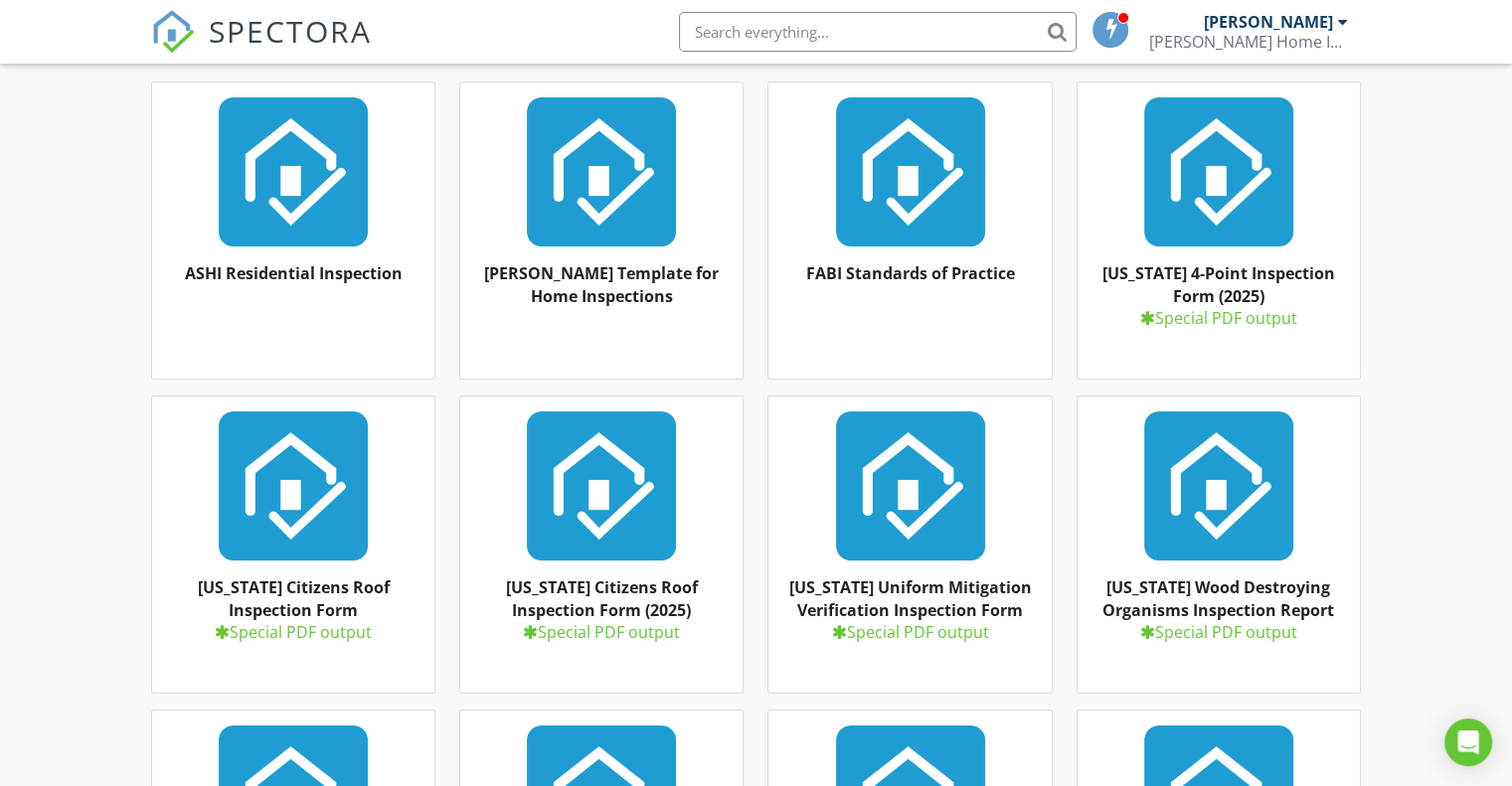 click on "Ben Gromicko's Template for Home Inspections" at bounding box center (601, 284) 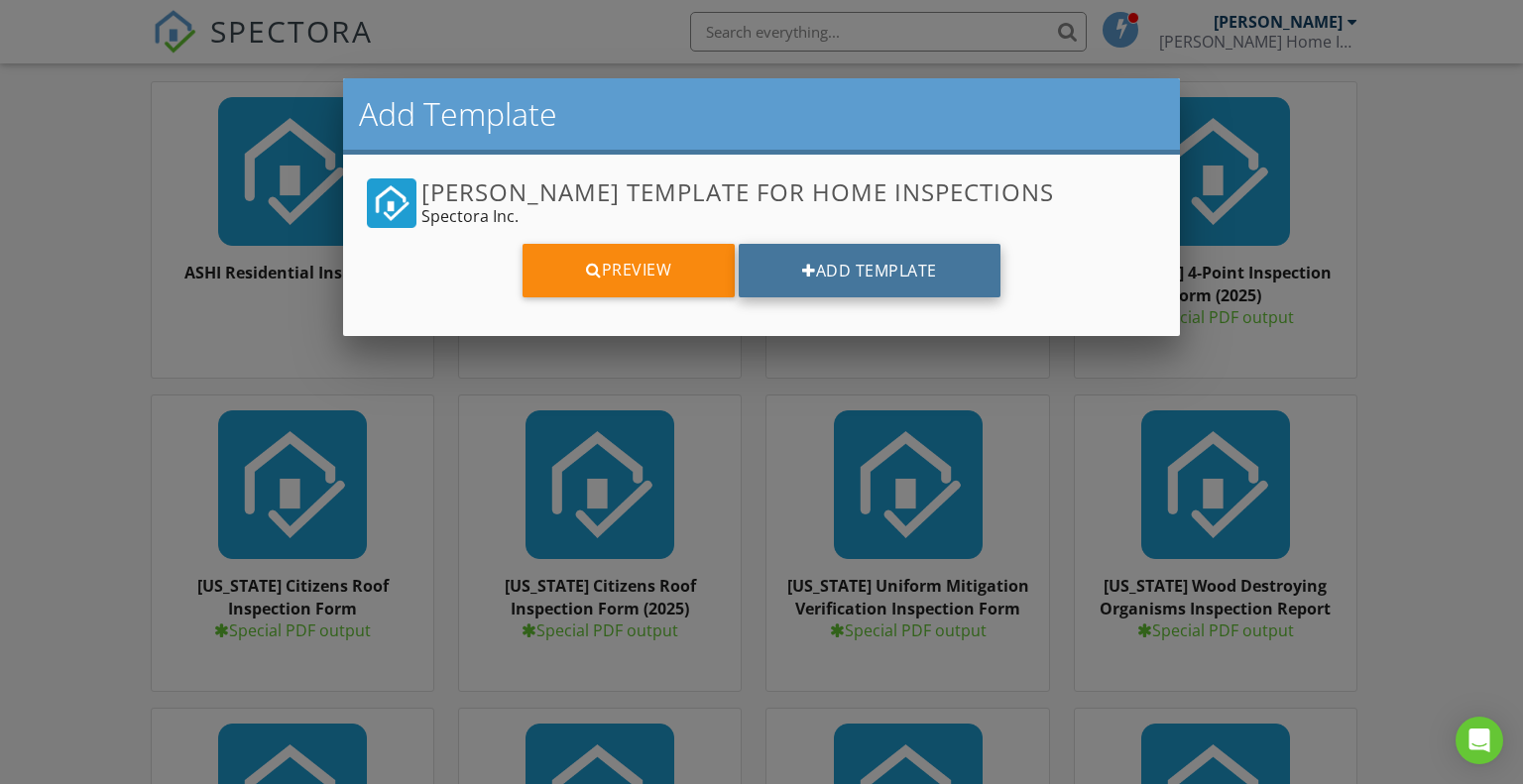click on "Add Template" at bounding box center (870, 271) 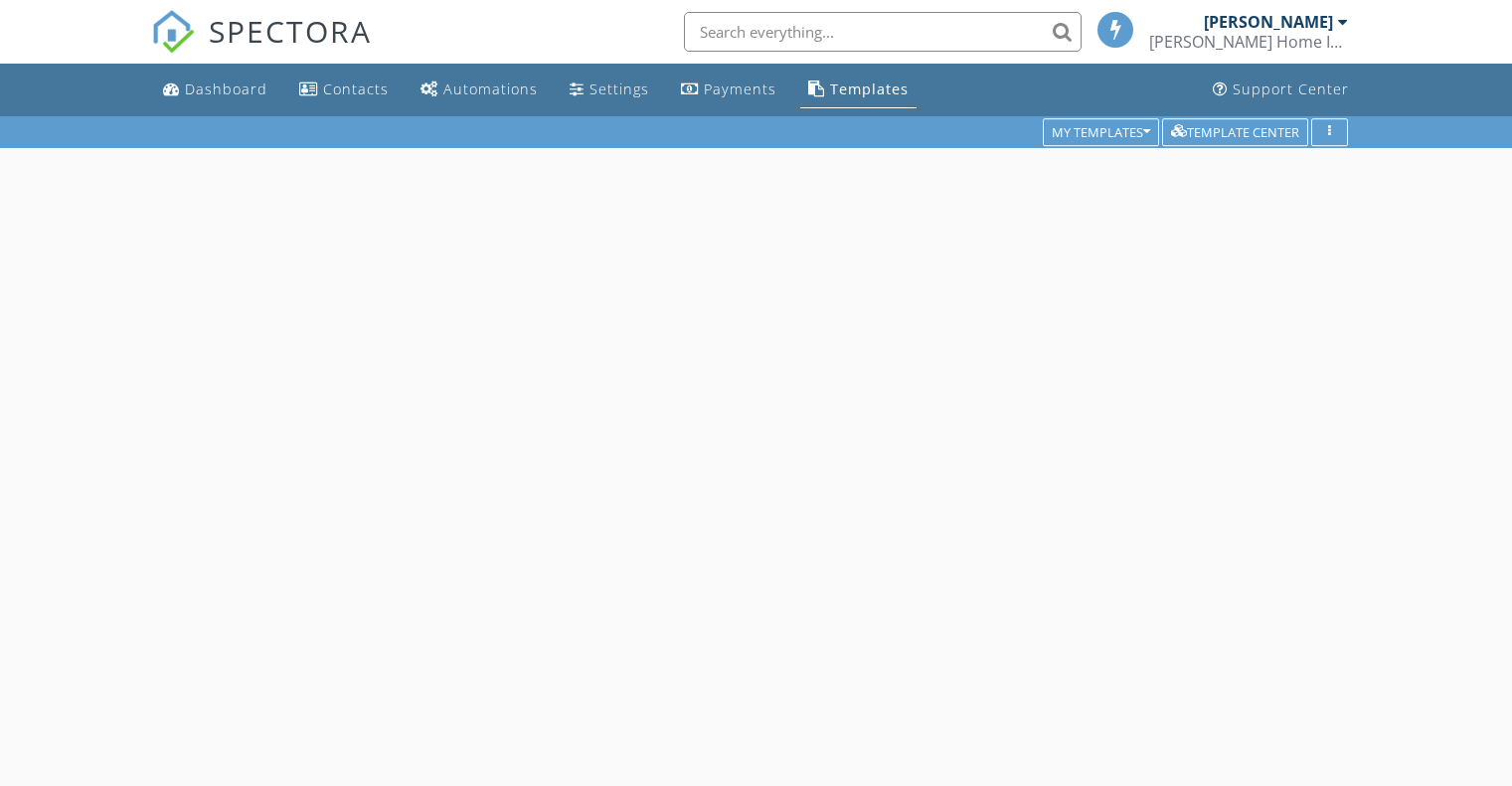 scroll, scrollTop: 0, scrollLeft: 0, axis: both 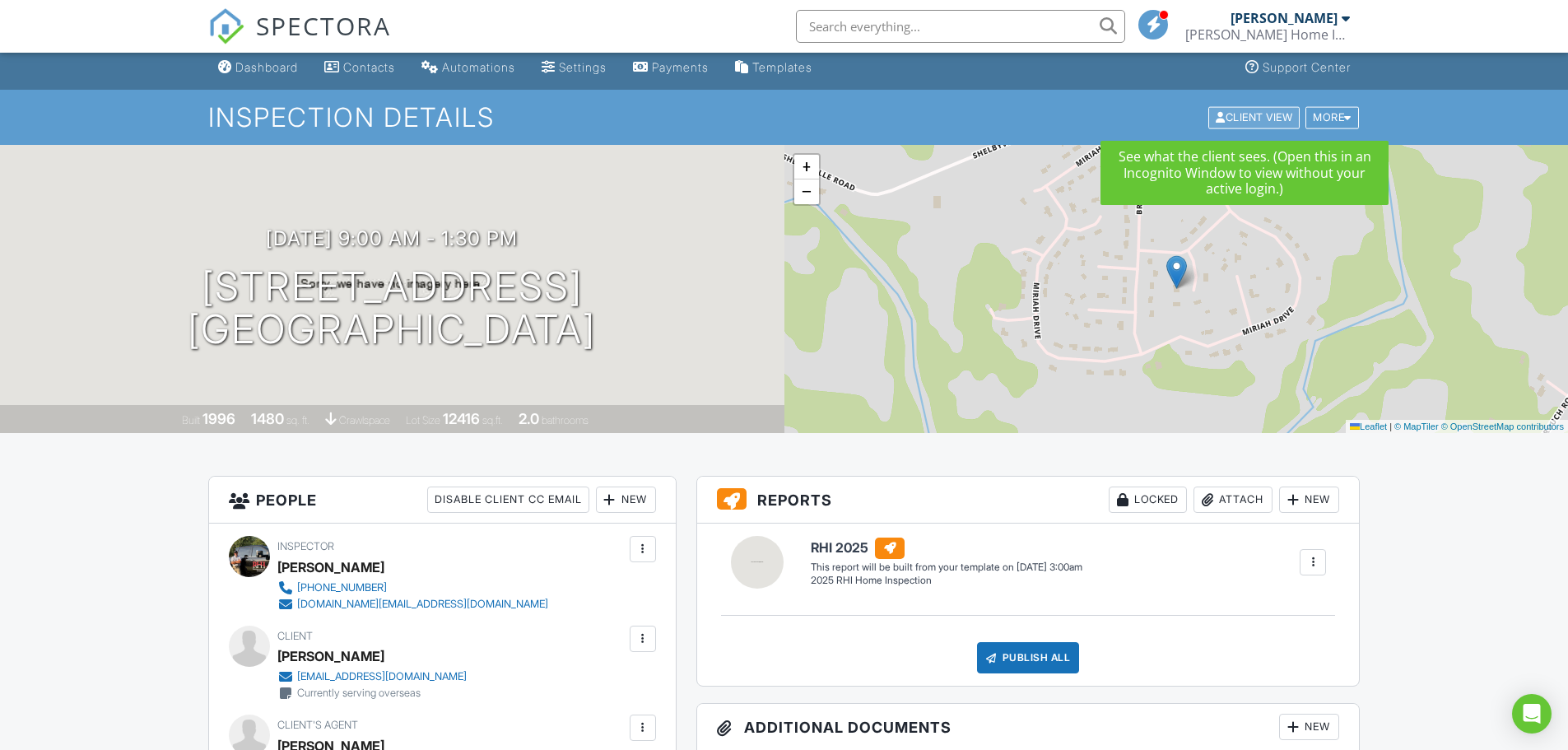 click on "Client View" at bounding box center [1254, 117] 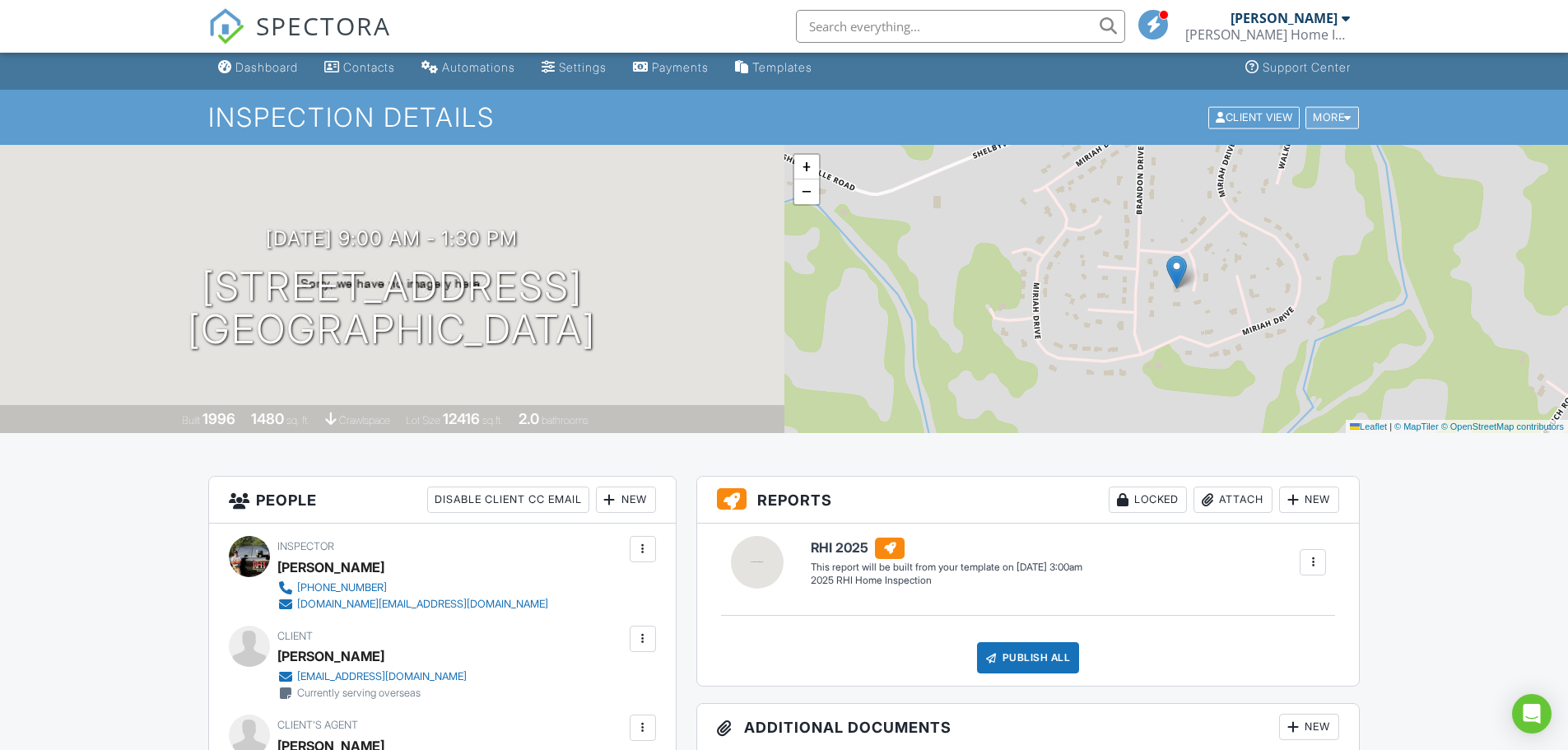 click on "More" at bounding box center (1332, 117) 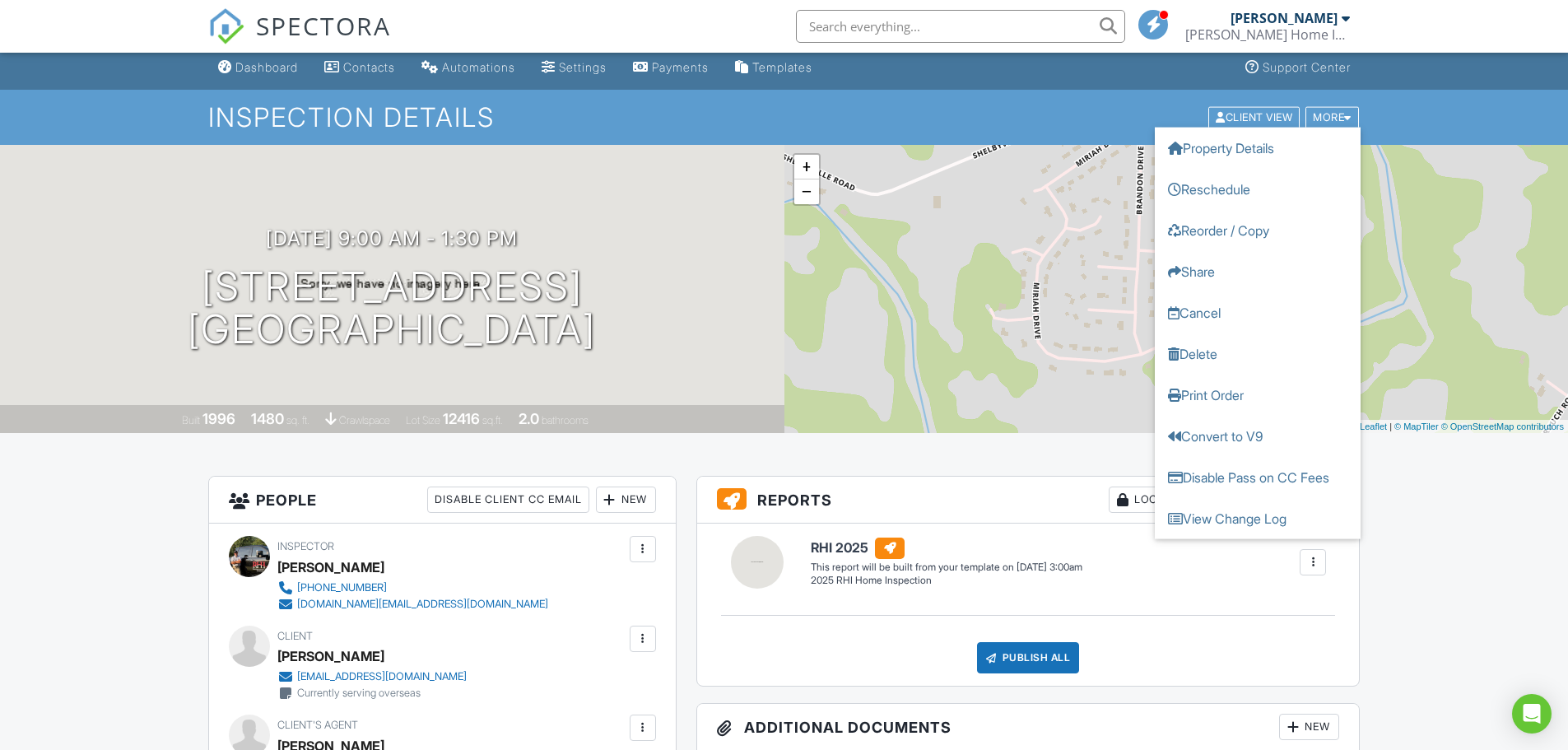 click on "Inspection Details" at bounding box center (784, 117) 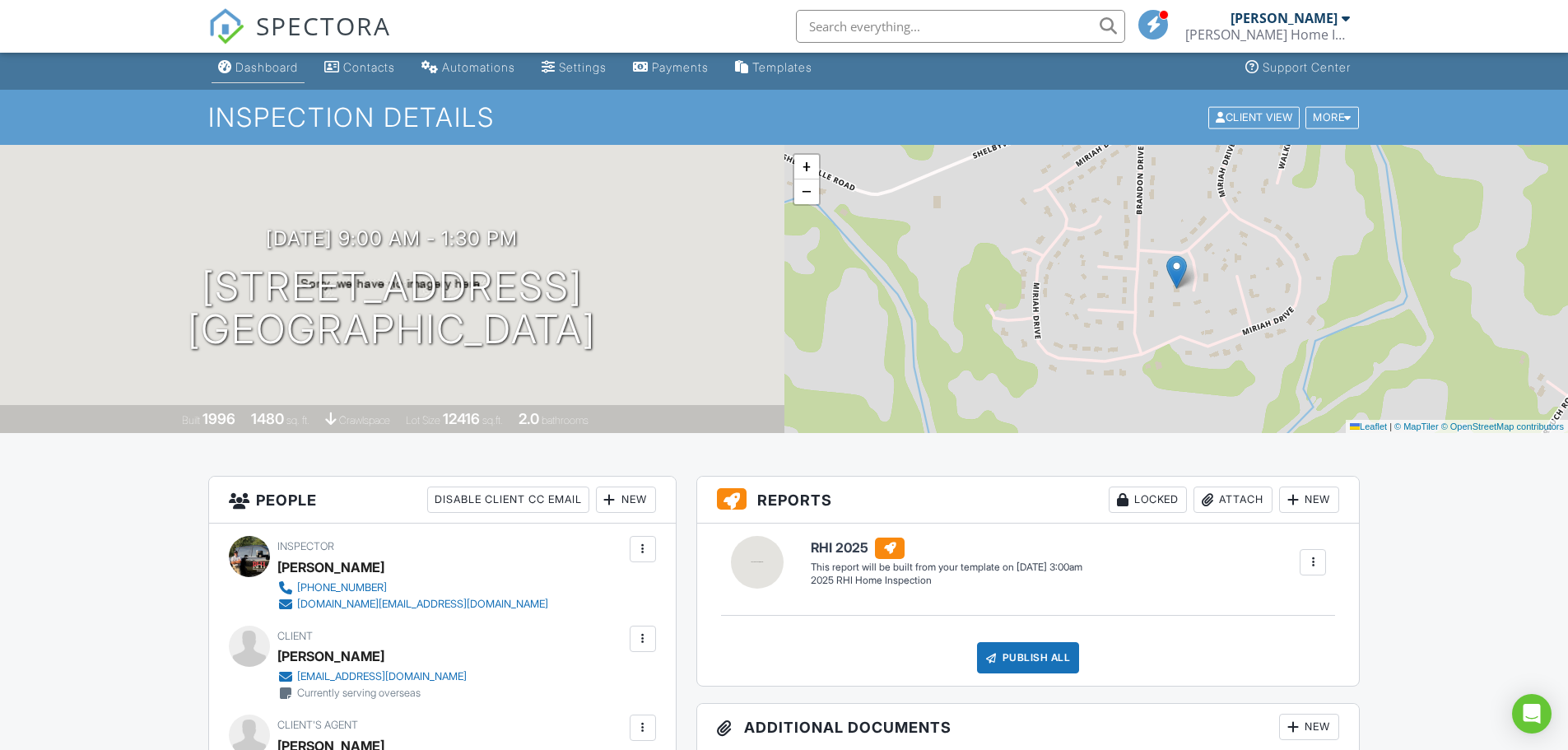 click on "Dashboard" at bounding box center (267, 67) 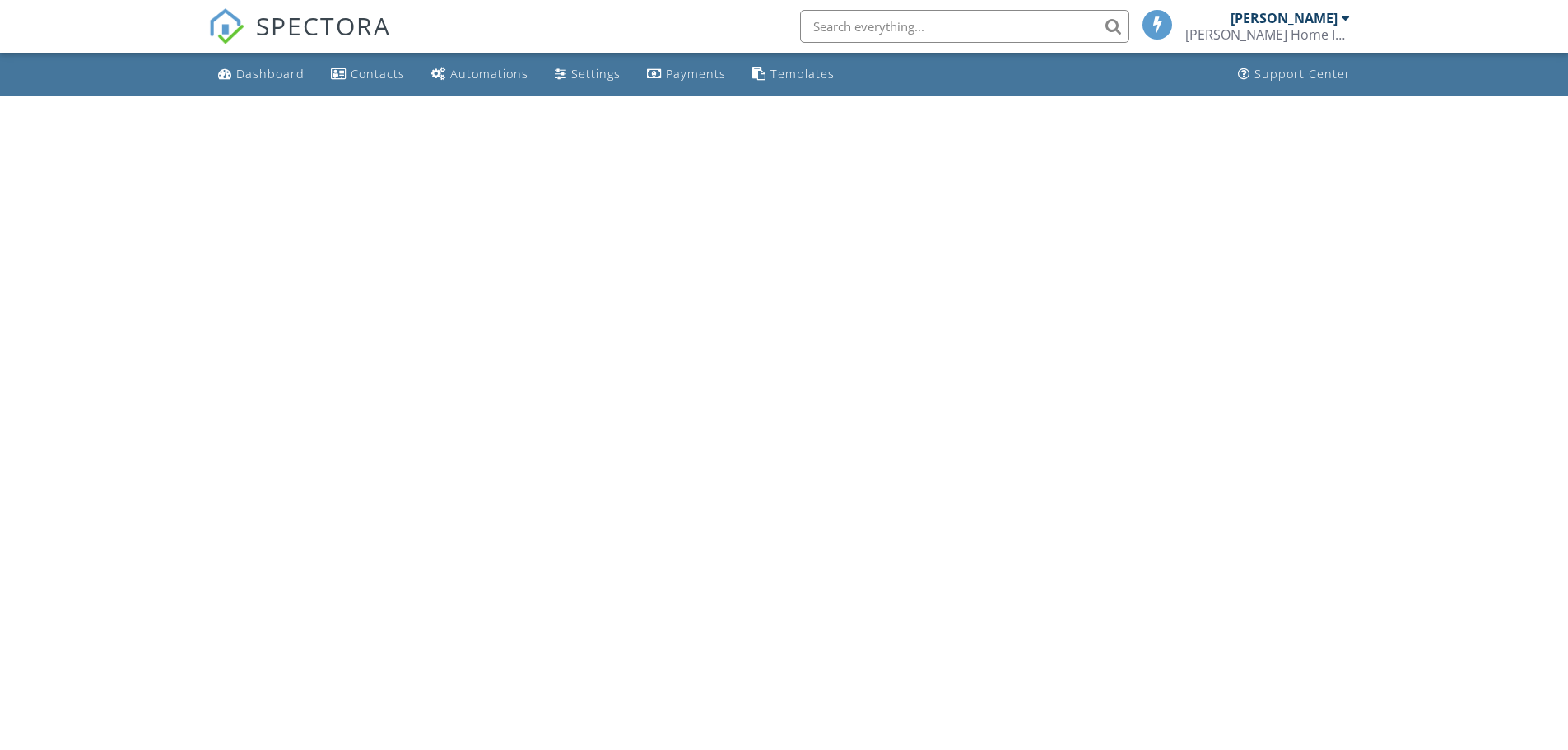 scroll, scrollTop: 0, scrollLeft: 0, axis: both 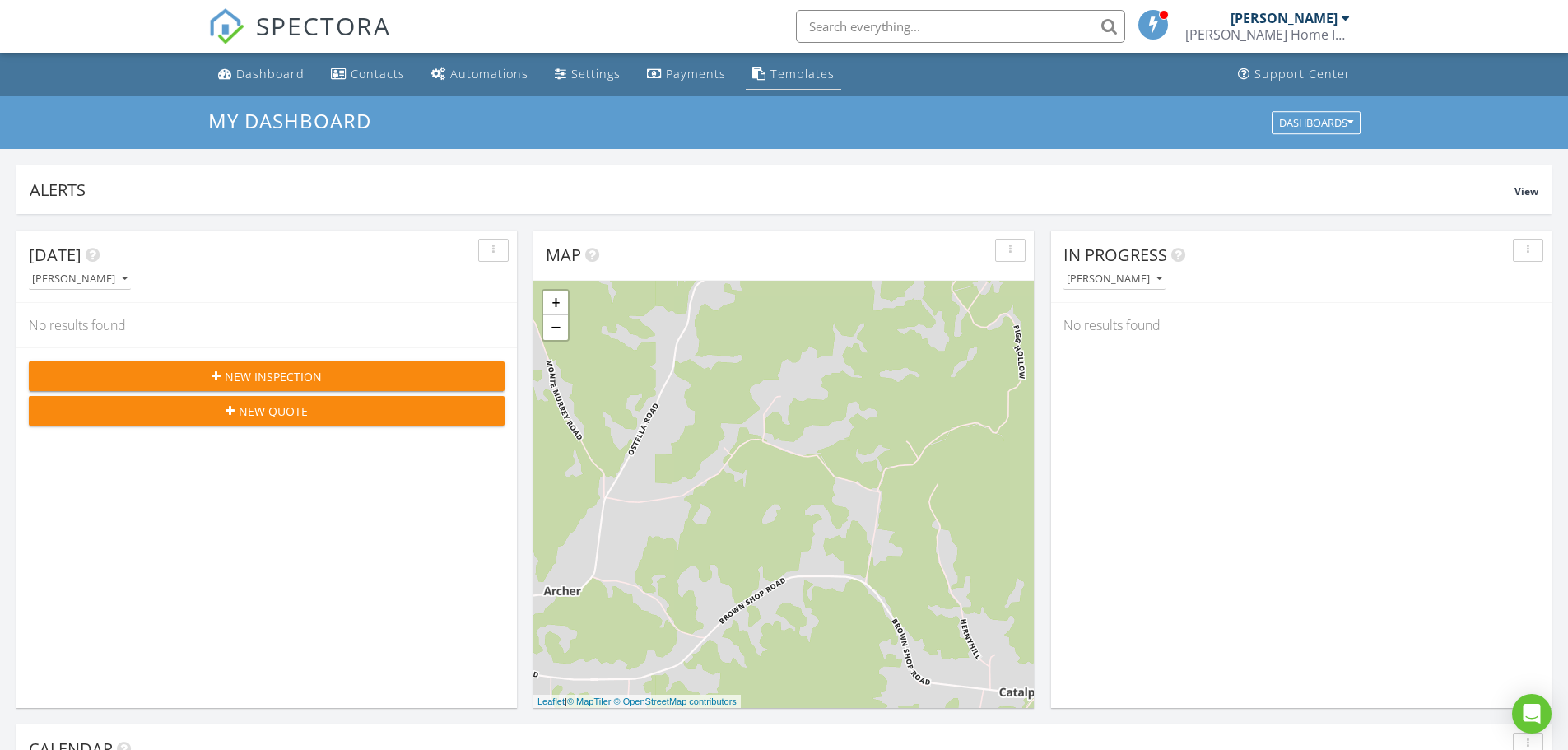 click on "Templates" at bounding box center (803, 73) 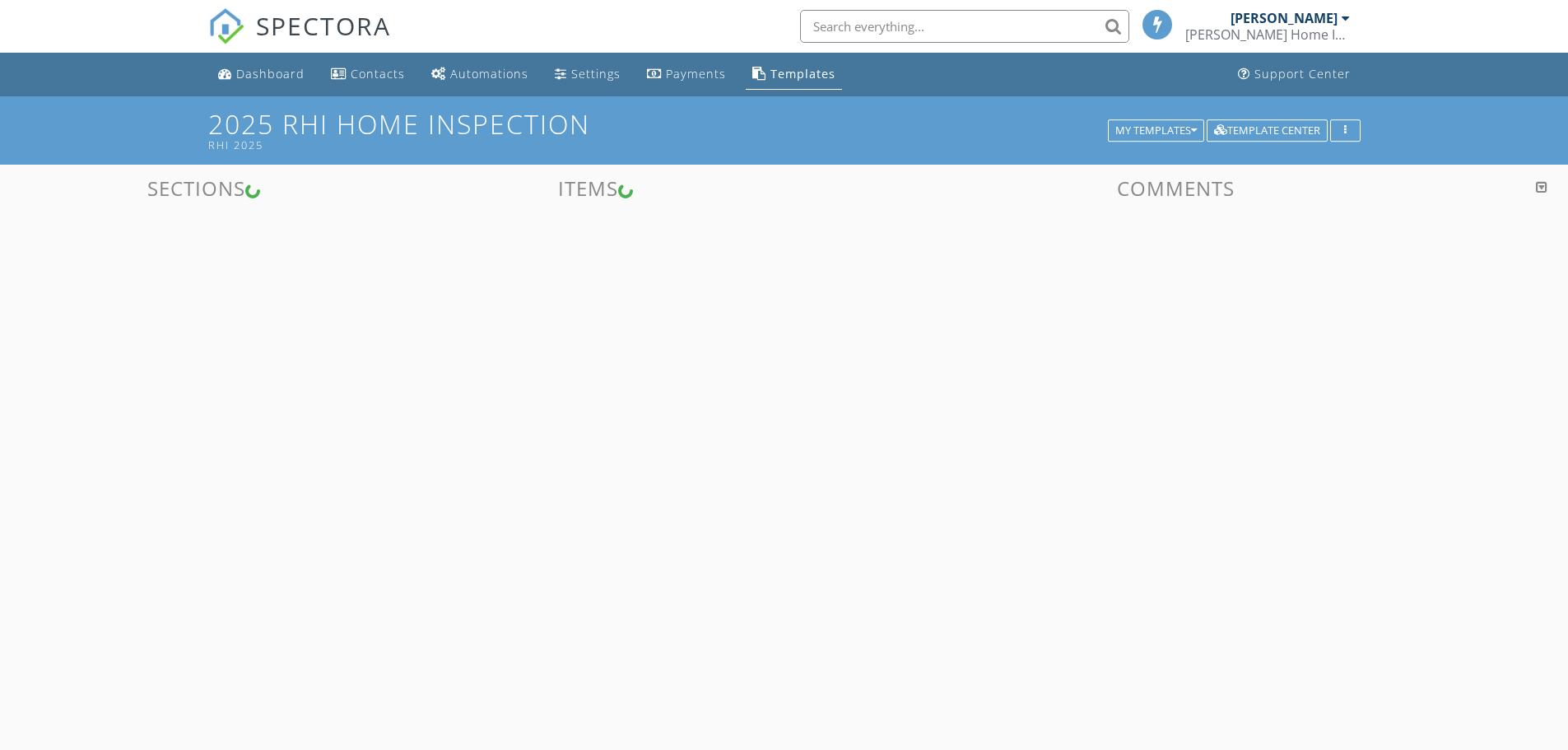 scroll, scrollTop: 0, scrollLeft: 0, axis: both 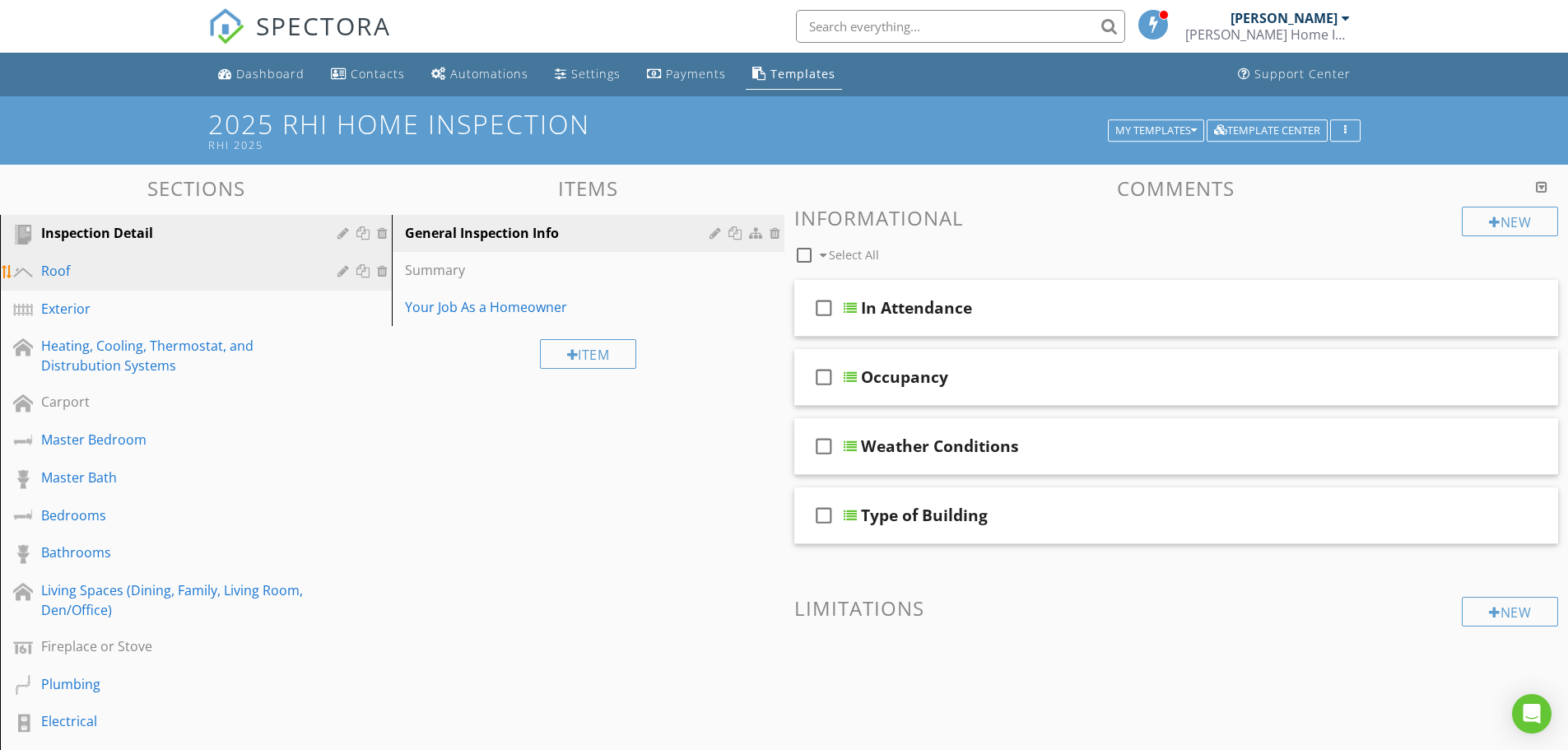 click on "Roof" at bounding box center (177, 271) 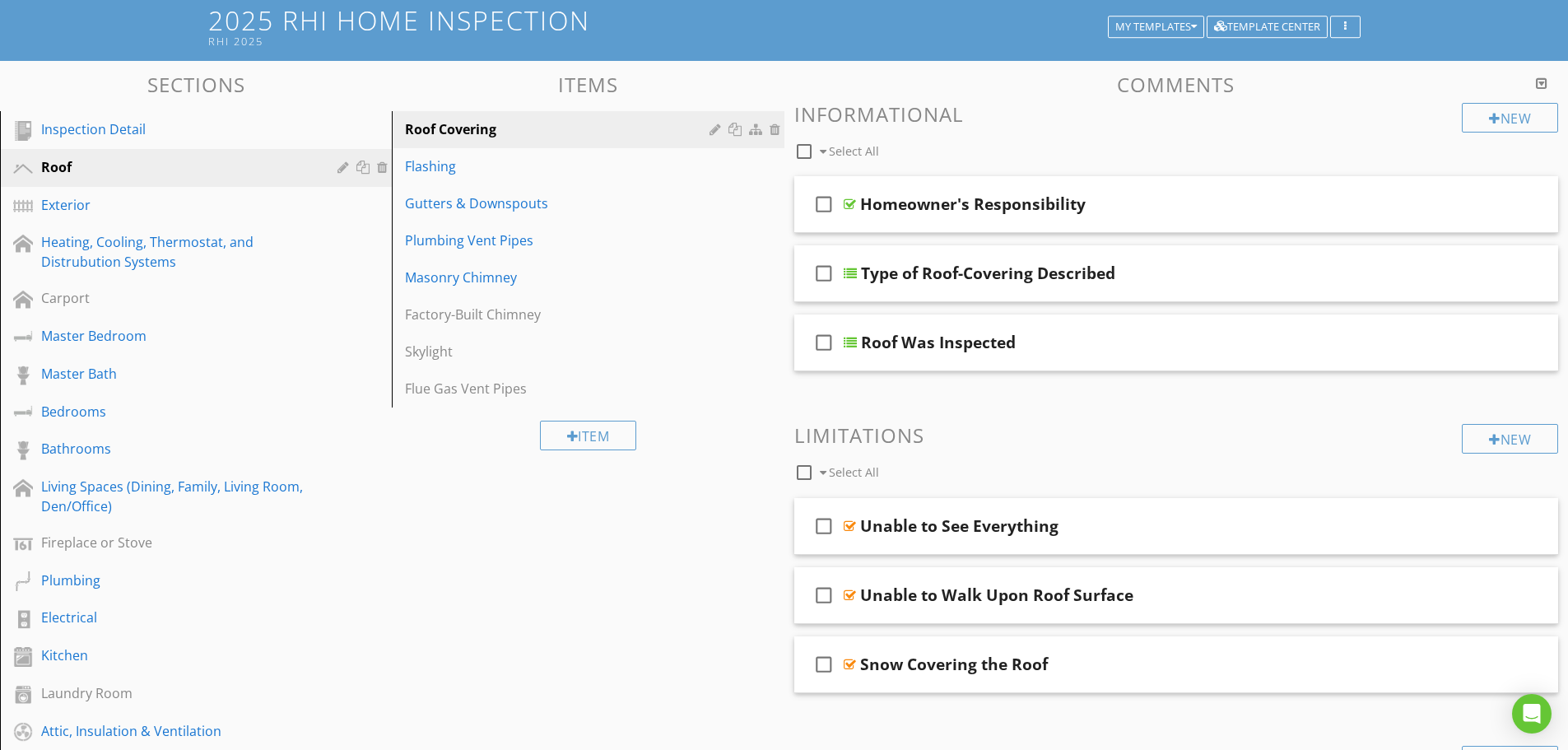 scroll, scrollTop: 101, scrollLeft: 0, axis: vertical 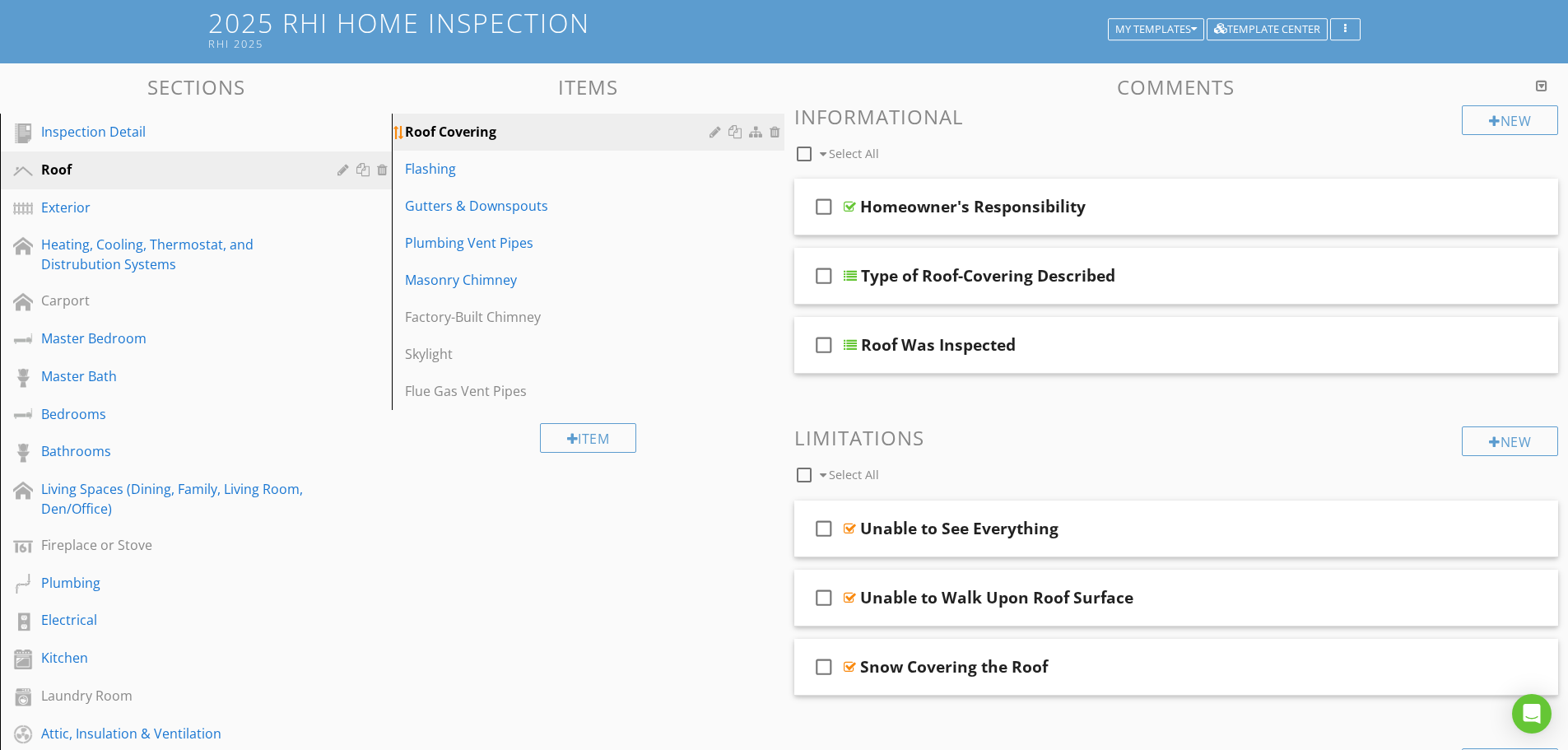 click on "Roof Covering" at bounding box center (559, 132) 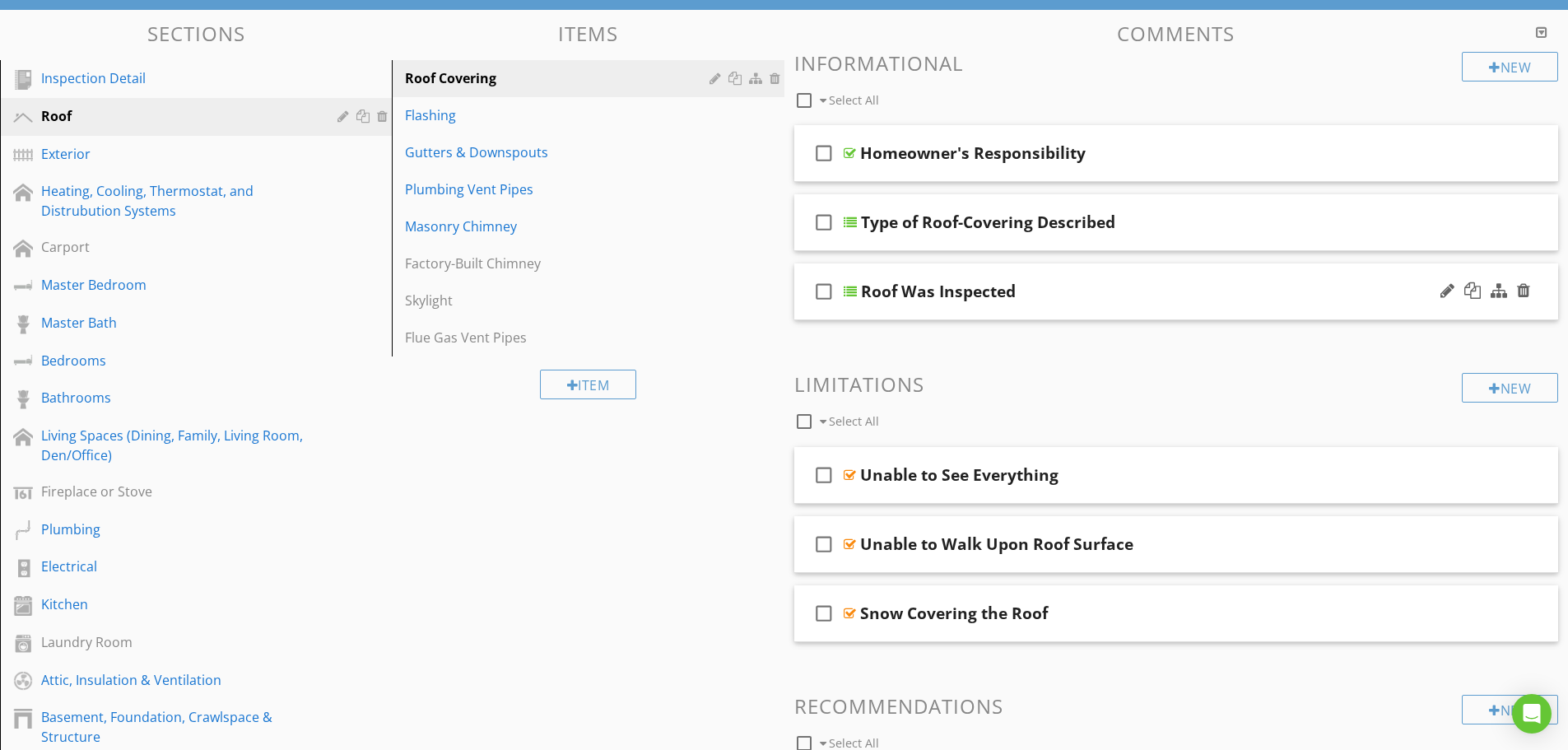 scroll, scrollTop: 184, scrollLeft: 0, axis: vertical 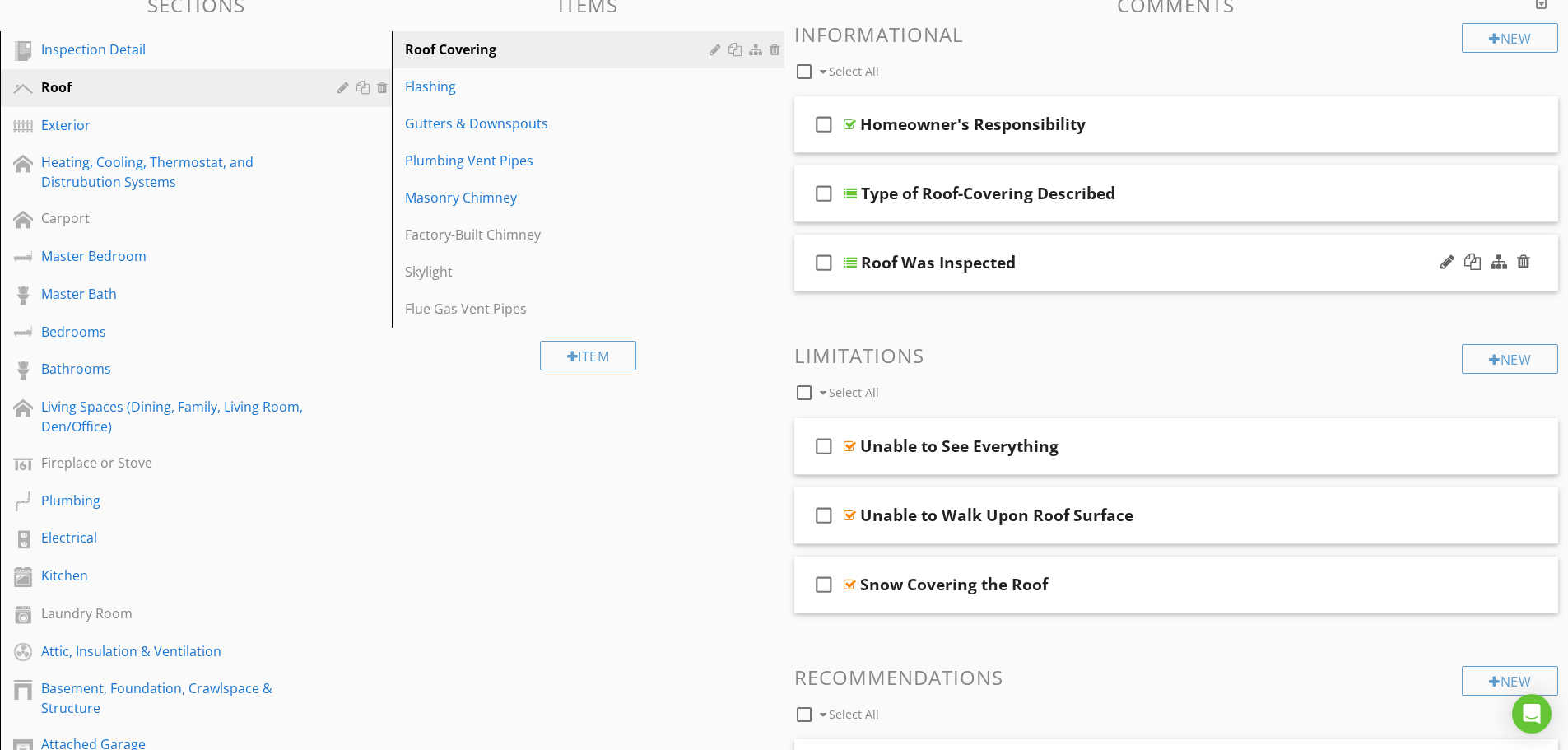 click on "check_box_outline_blank
Roof Was Inspected" at bounding box center (1176, 263) 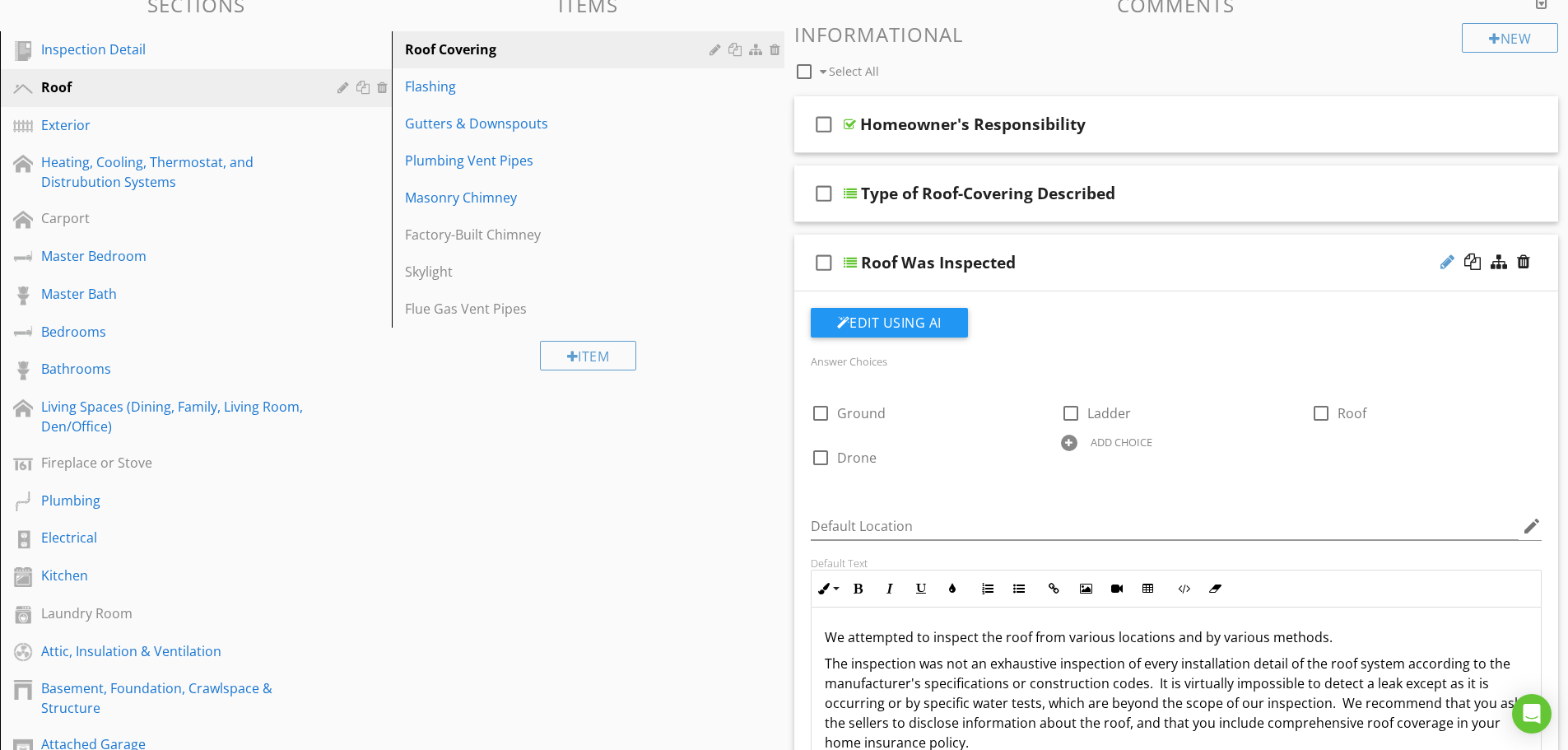 click at bounding box center (1447, 262) 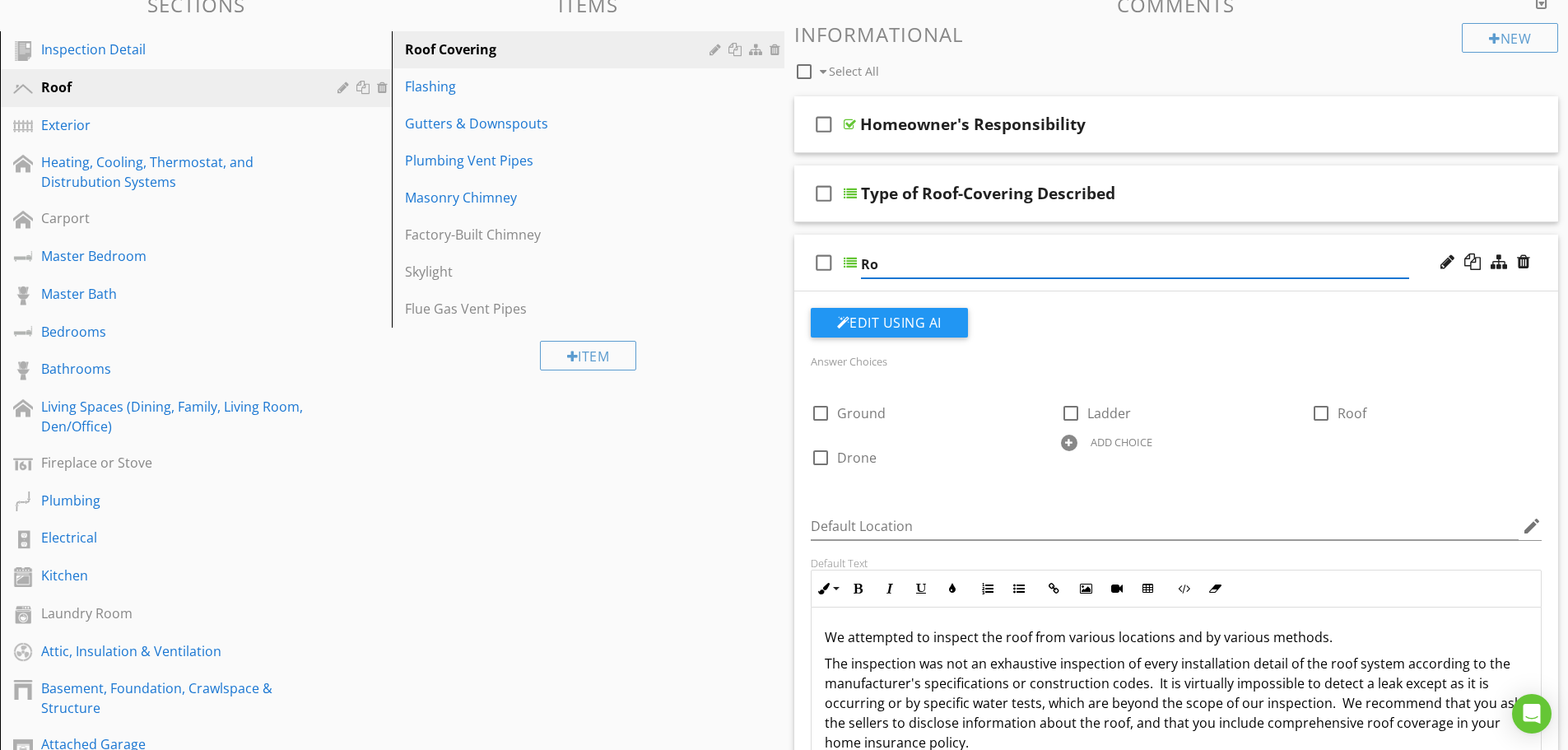 type on "R" 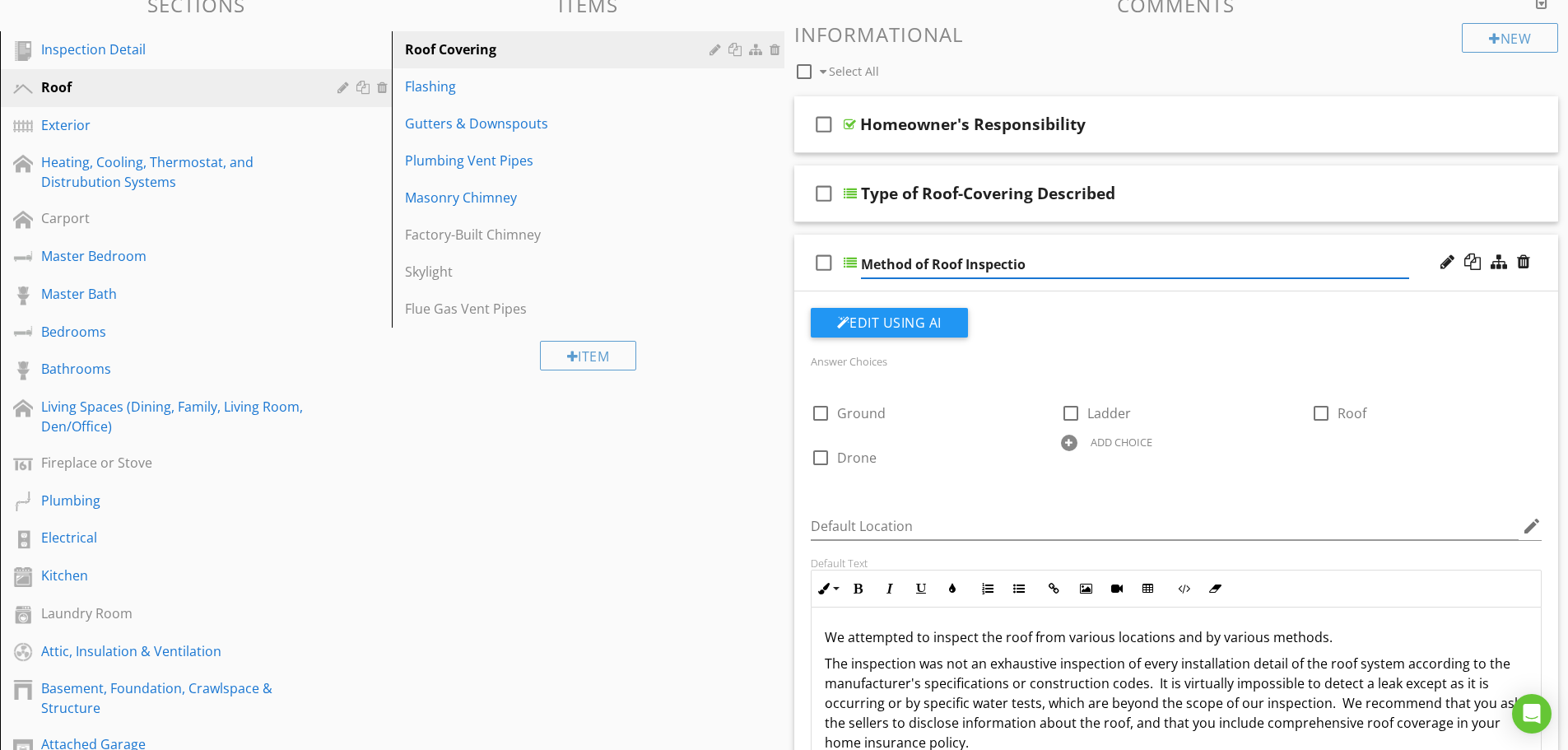 type on "Method of Roof Inspection" 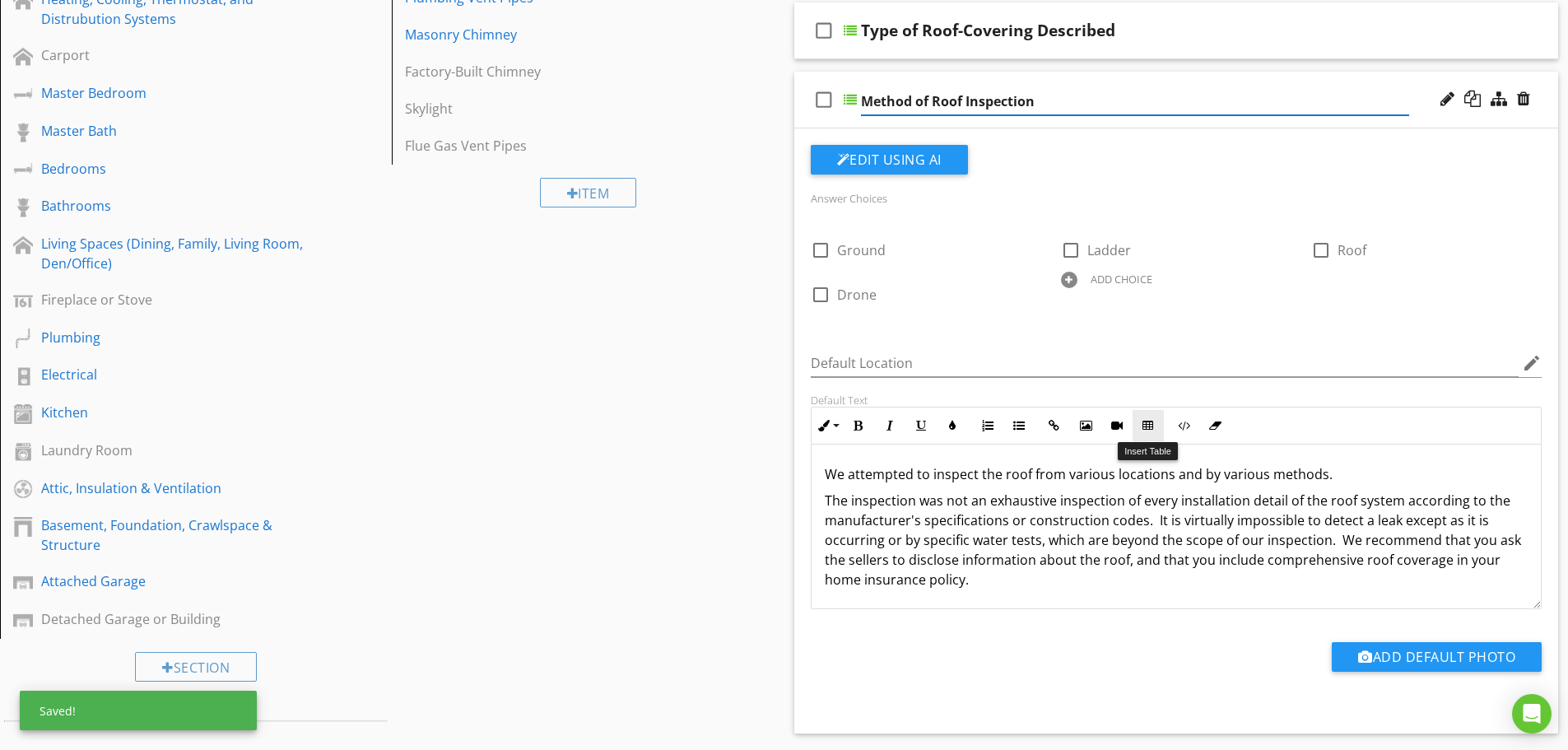 scroll, scrollTop: 348, scrollLeft: 0, axis: vertical 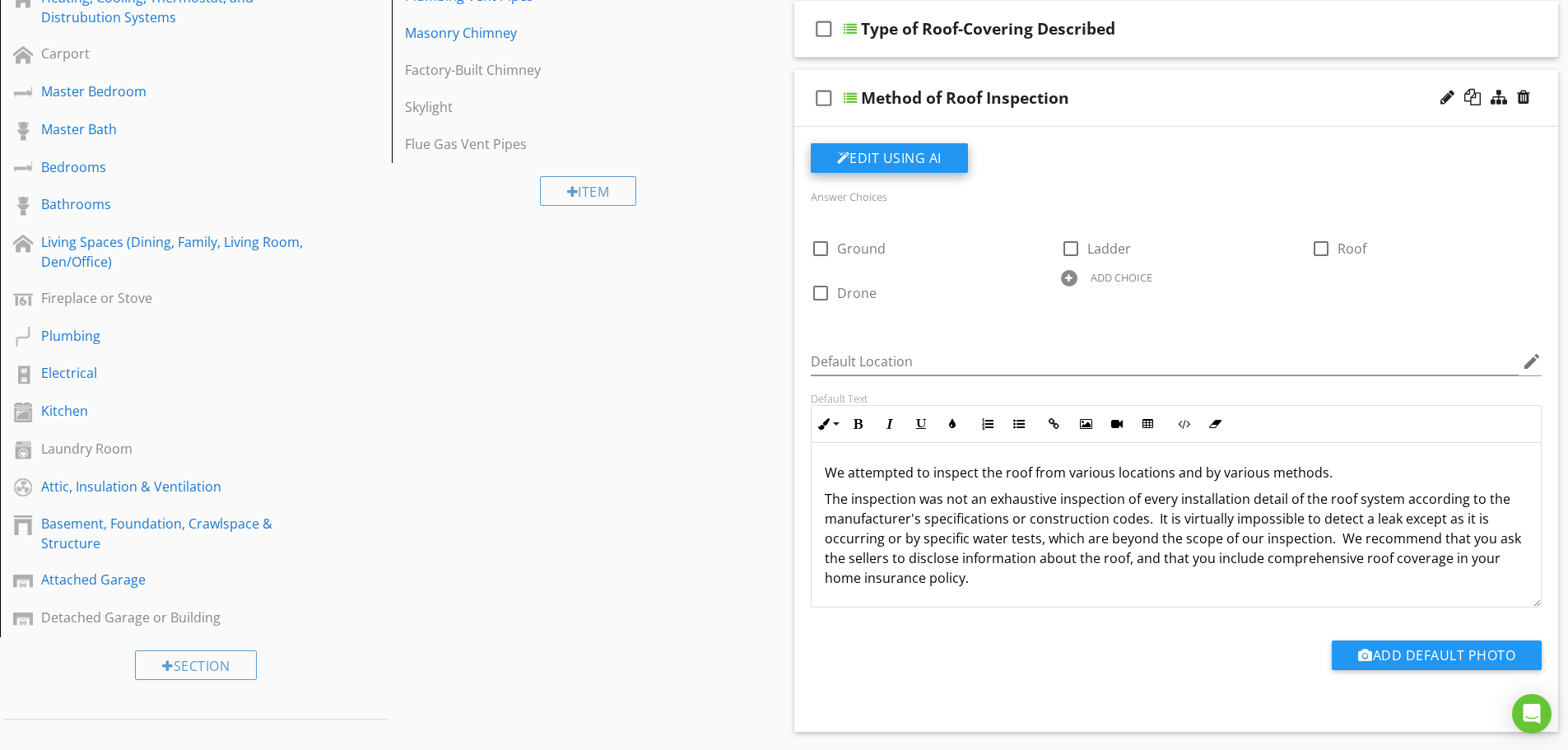 click on "Edit Using AI" at bounding box center [889, 158] 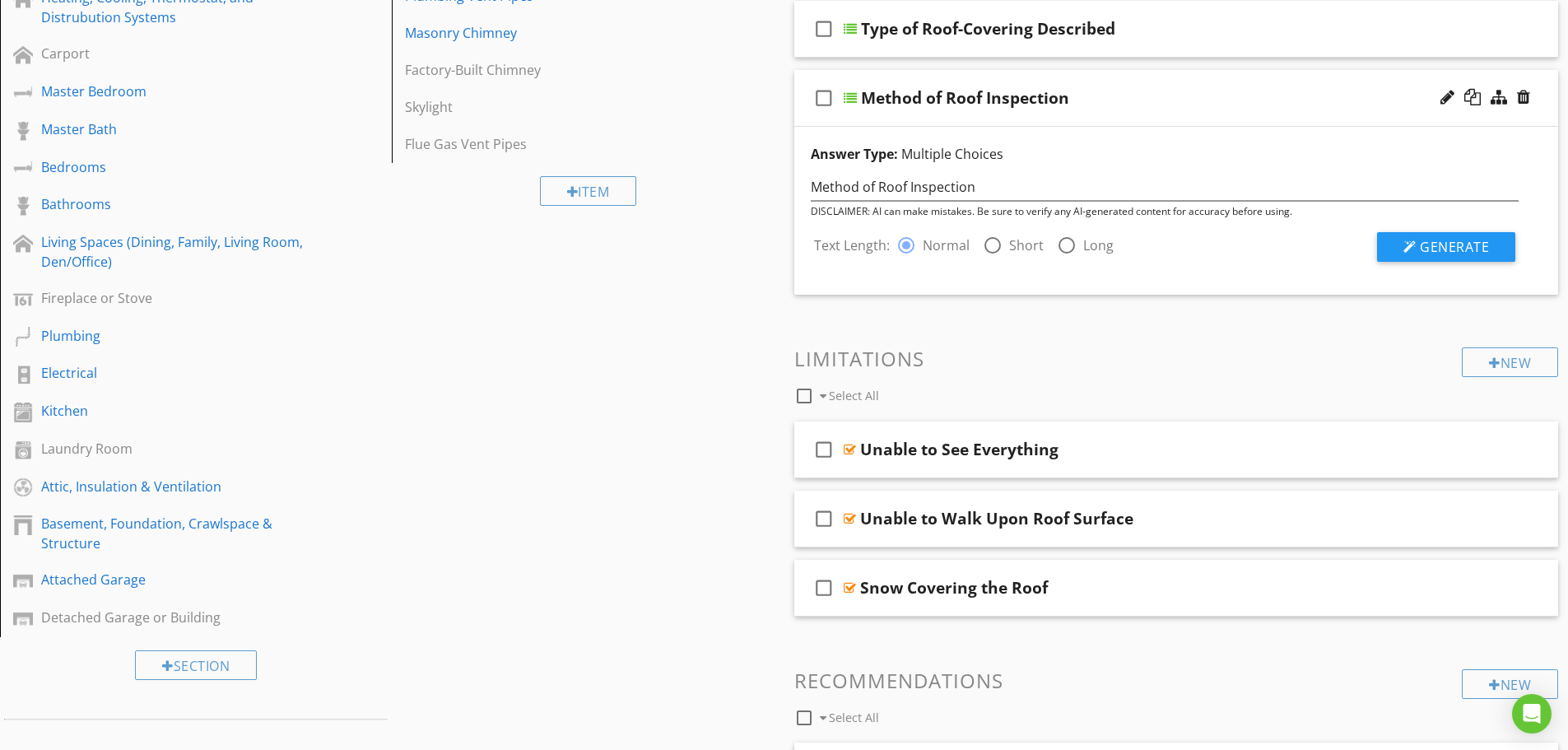click at bounding box center [906, 245] 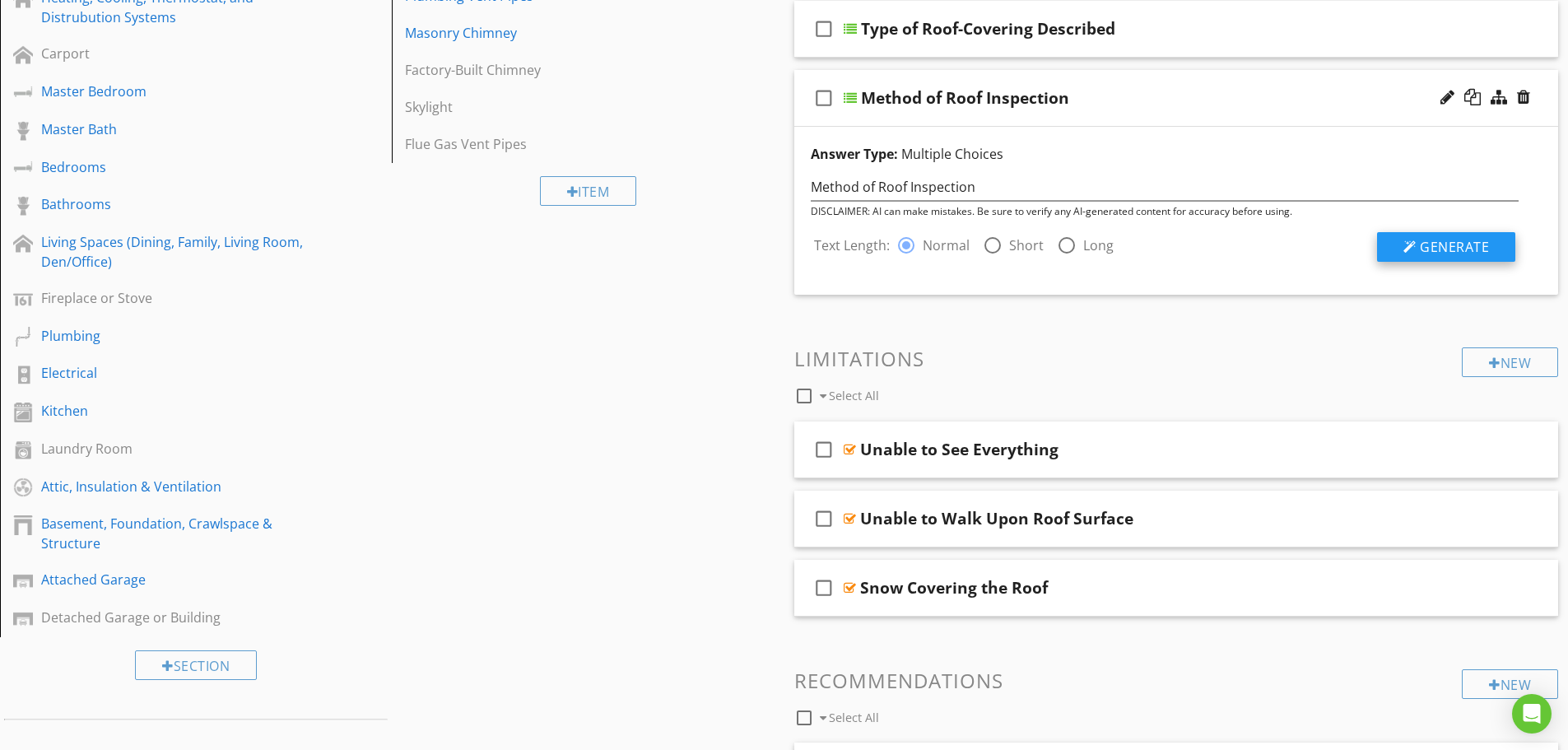 click at bounding box center [1410, 247] 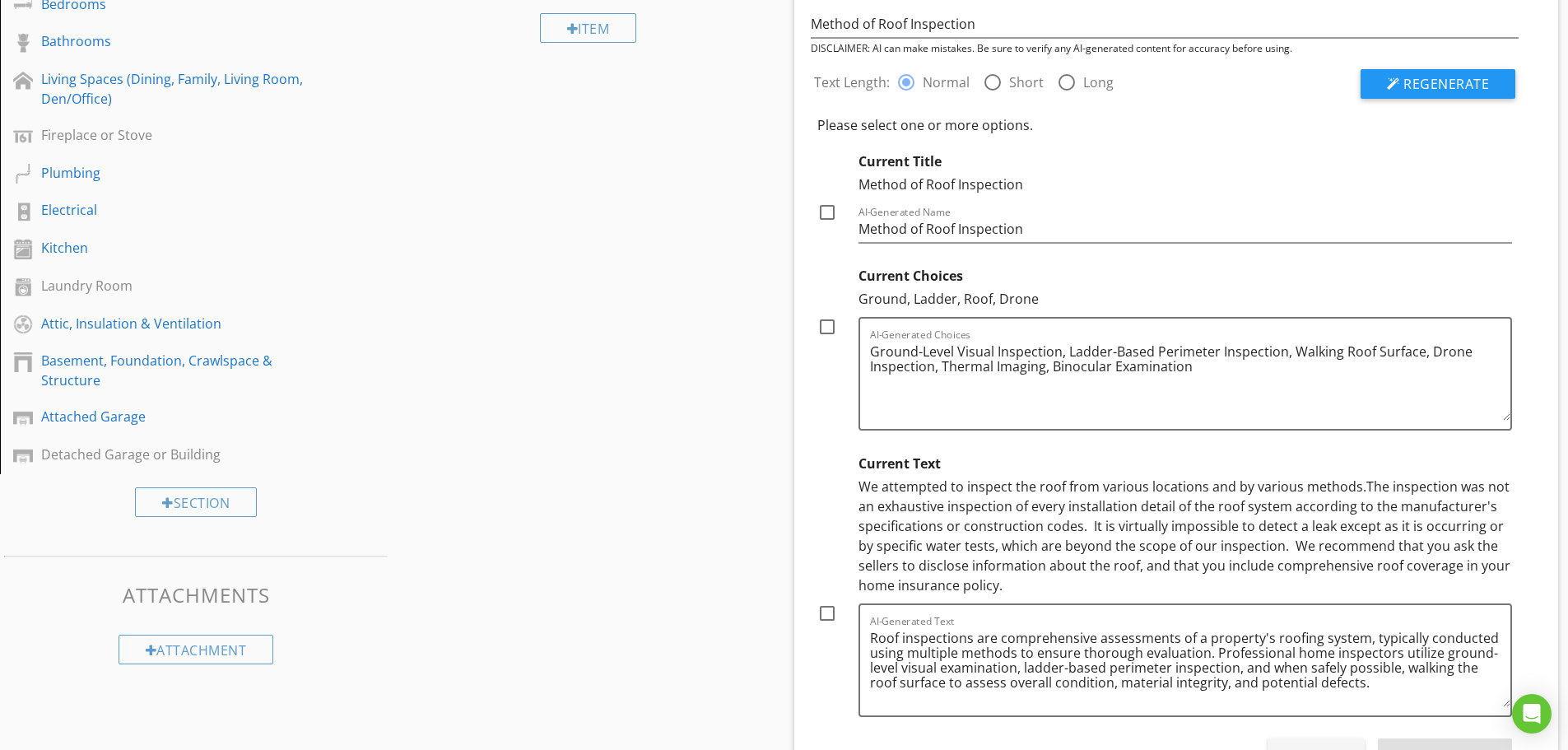 scroll, scrollTop: 513, scrollLeft: 0, axis: vertical 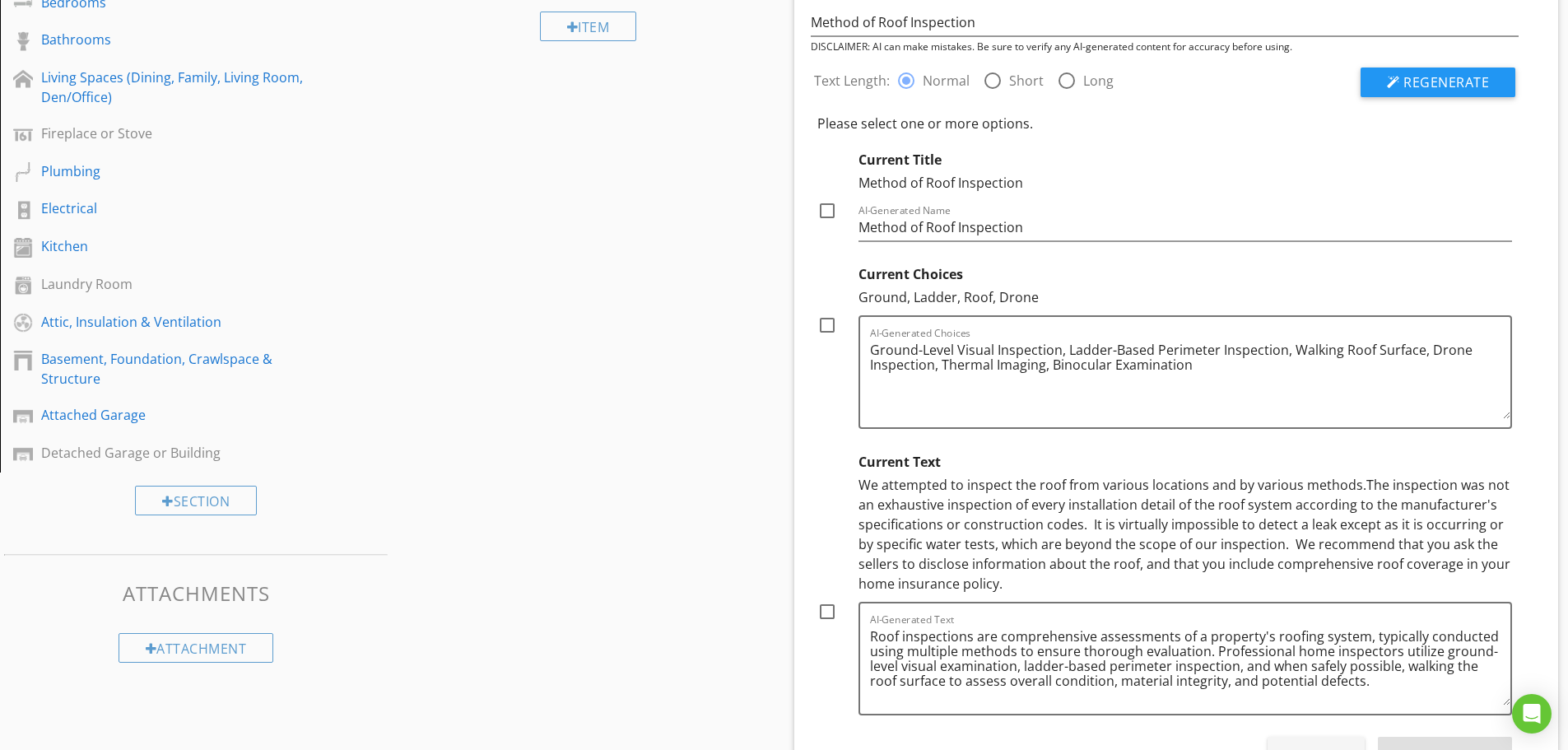 click on "Sections
Inspection Detail           Roof           Exterior           Heating, Cooling, Thermostat, and Distrubution Systems           Carport           Master Bedroom           Master Bath           Bedrooms            Bathrooms           Living Spaces (Dining, Family, Living Room, Den/Office)           Fireplace or Stove           Plumbing           Electrical           Kitchen           Laundry Room           Attic, Insulation & Ventilation           Basement, Foundation, Crawlspace & Structure           Attached Garage           Detached Garage or Building
Section
Attachments
Attachment
Items
Roof Covering           Flashing           Gutters & Downspouts           Plumbing Vent Pipes           Masonry Chimney           Factory-Built Chimney           Skylight           Flue Gas Vent Pipes
Item
Comments" at bounding box center [784, 1028] 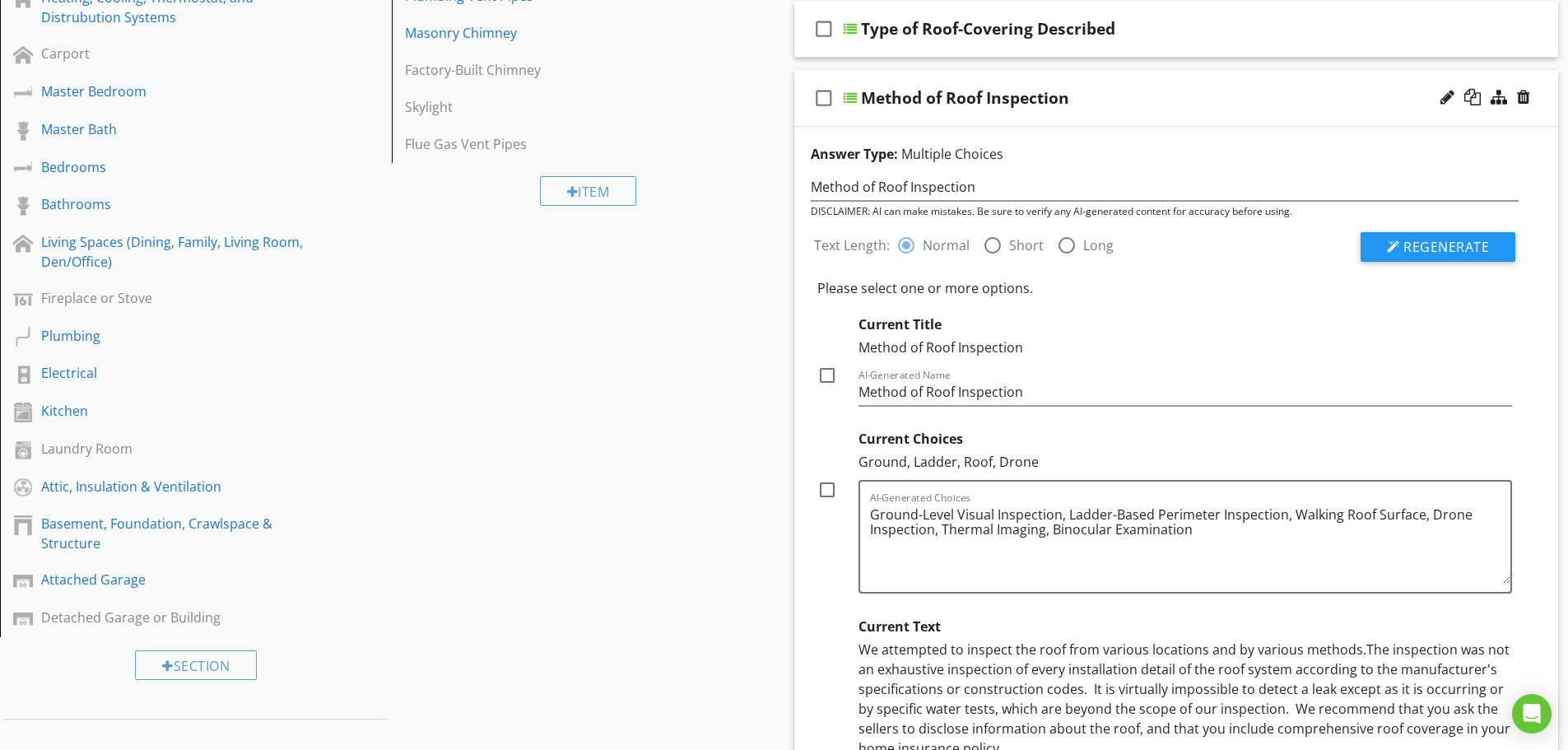 scroll, scrollTop: 184, scrollLeft: 0, axis: vertical 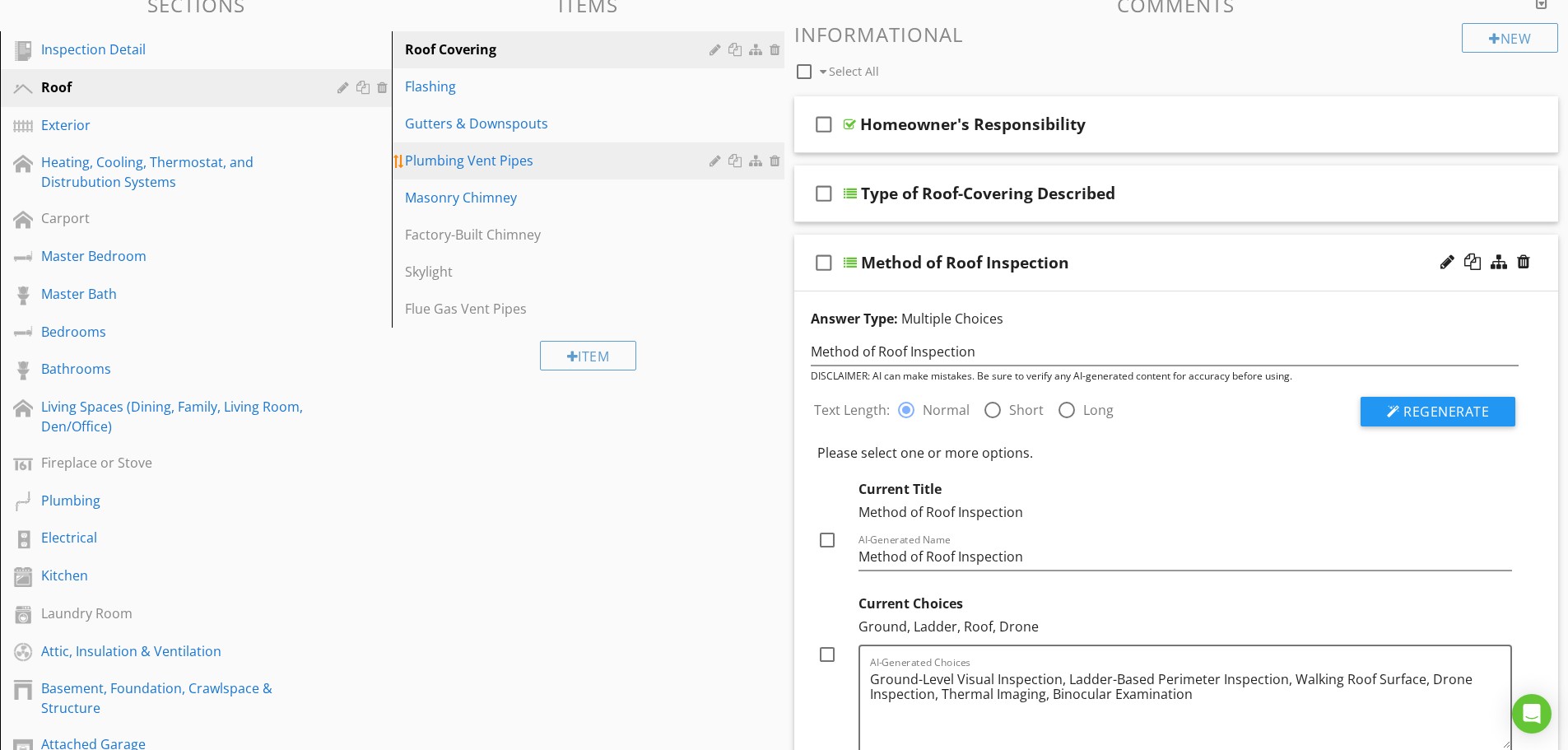 click on "Plumbing Vent Pipes" at bounding box center (559, 161) 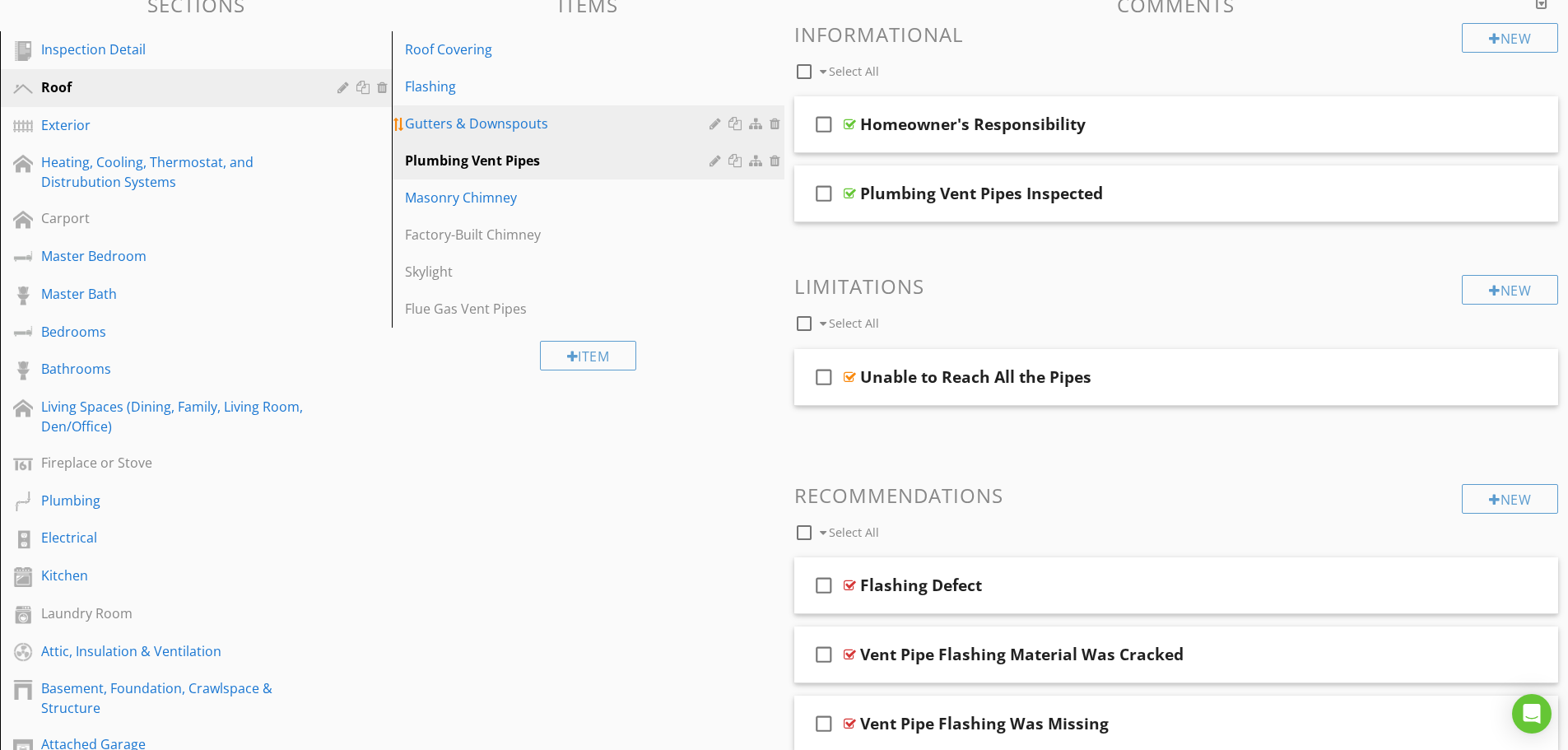 click on "Gutters & Downspouts" at bounding box center [559, 123] 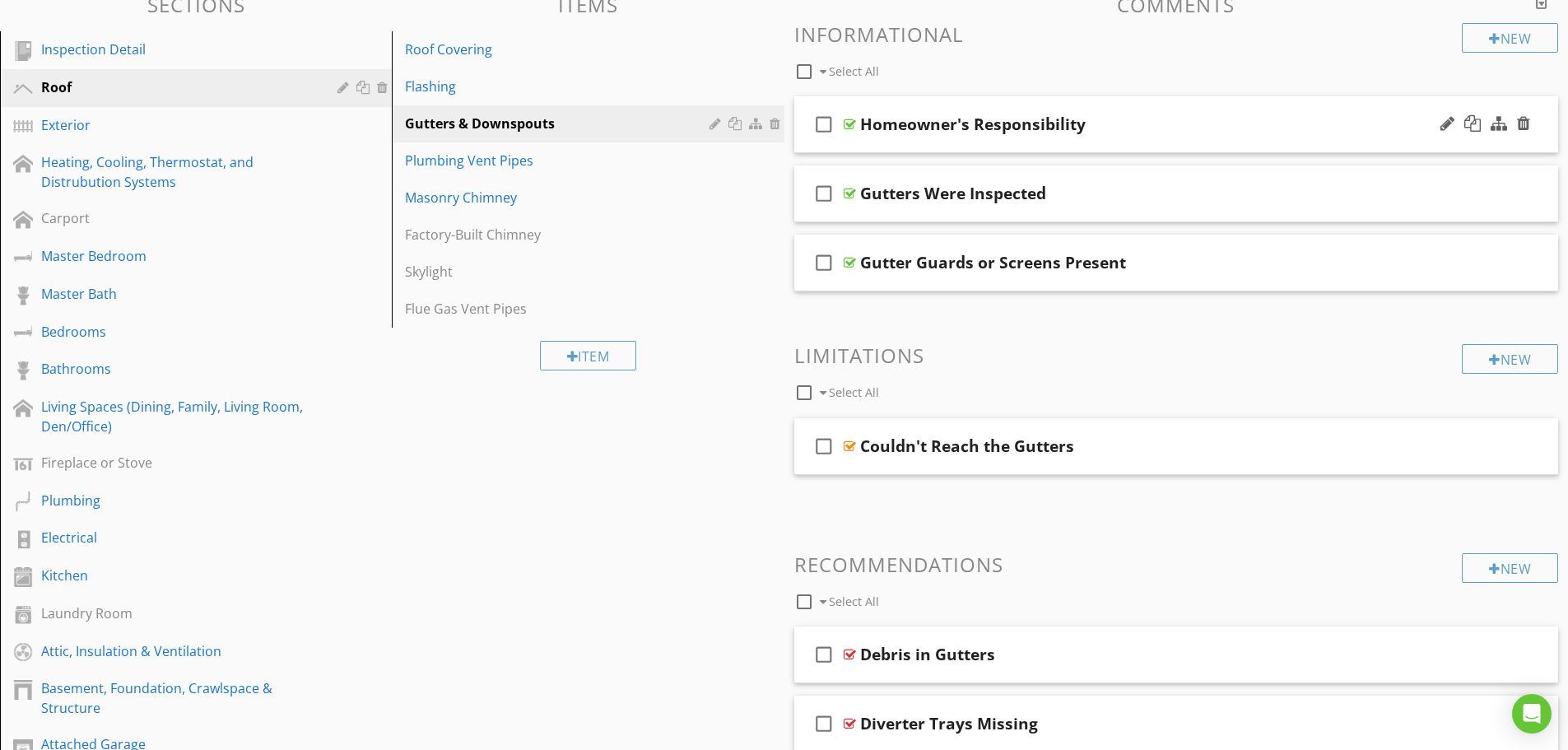 click on "Homeowner's Responsibility" at bounding box center (1134, 124) 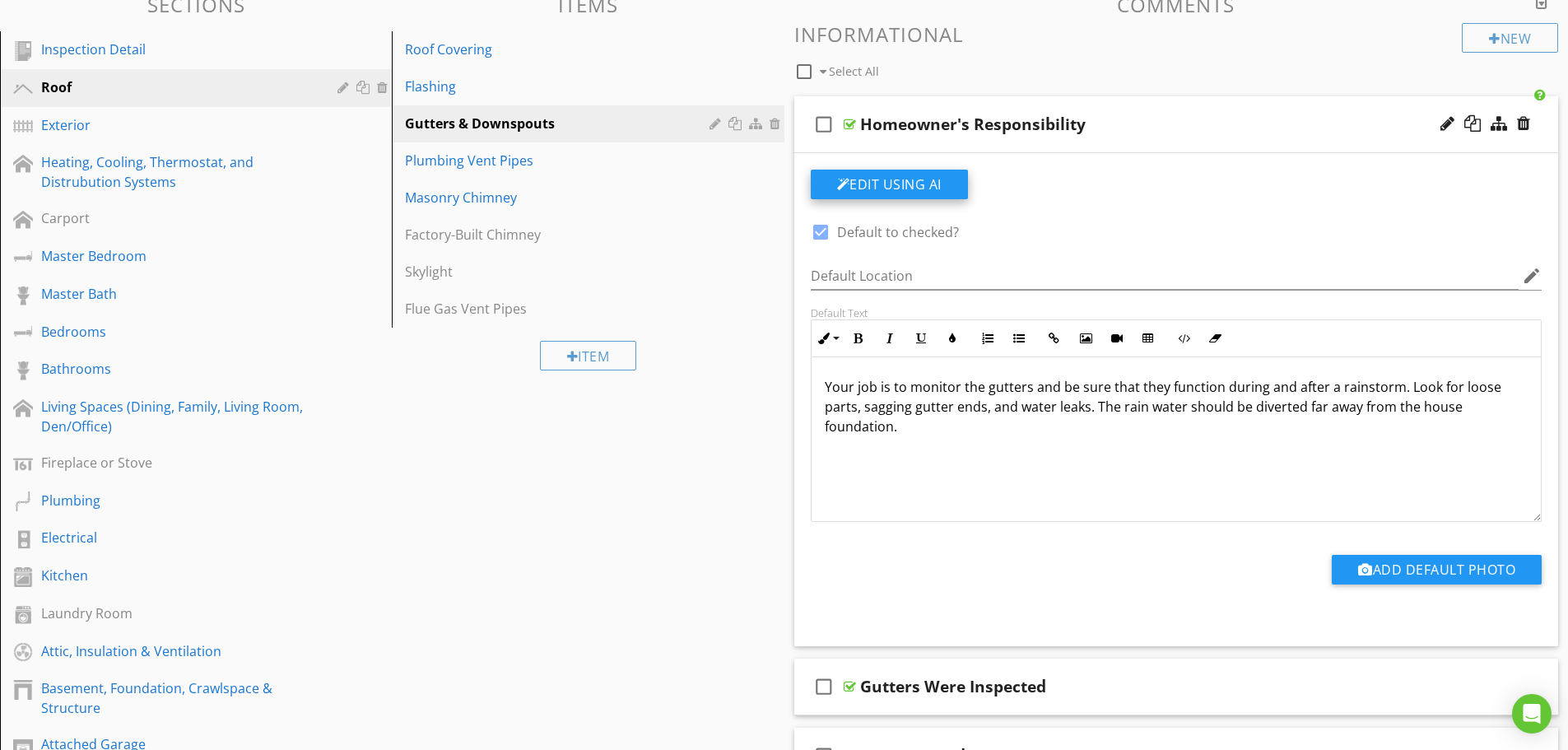 click on "Edit Using AI" at bounding box center [889, 184] 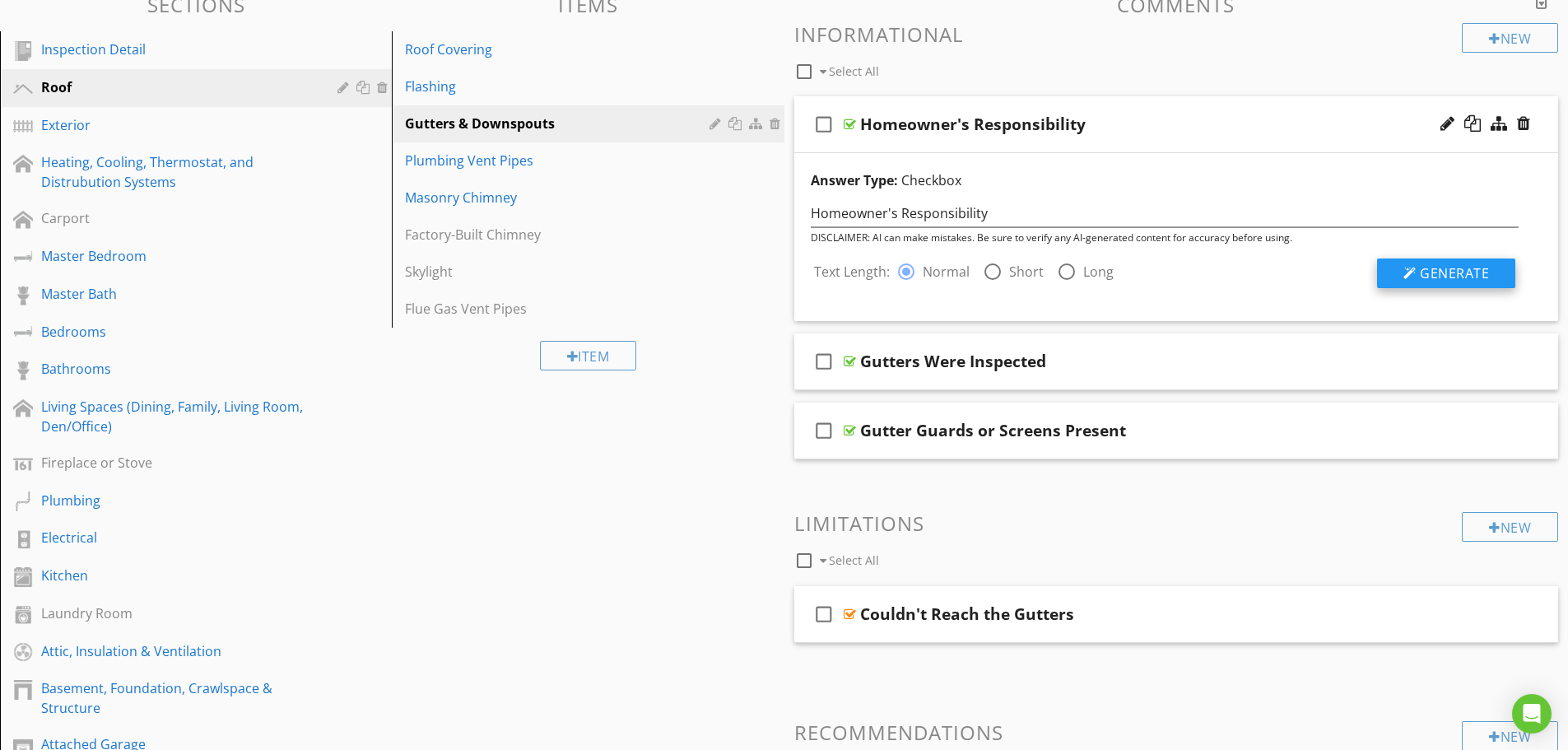 click on "Generate" at bounding box center (1446, 273) 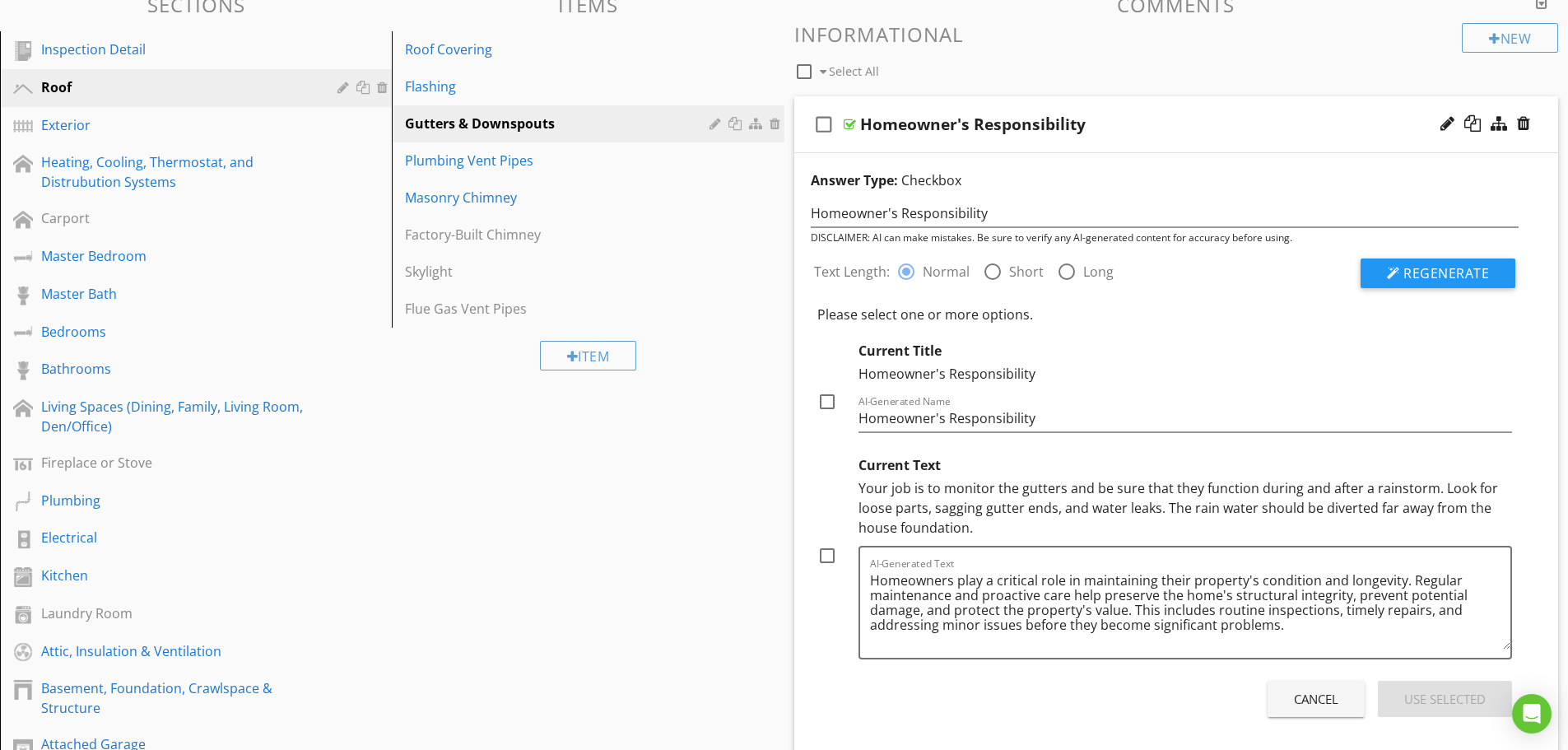 drag, startPoint x: 861, startPoint y: 489, endPoint x: 1018, endPoint y: 534, distance: 163.32177 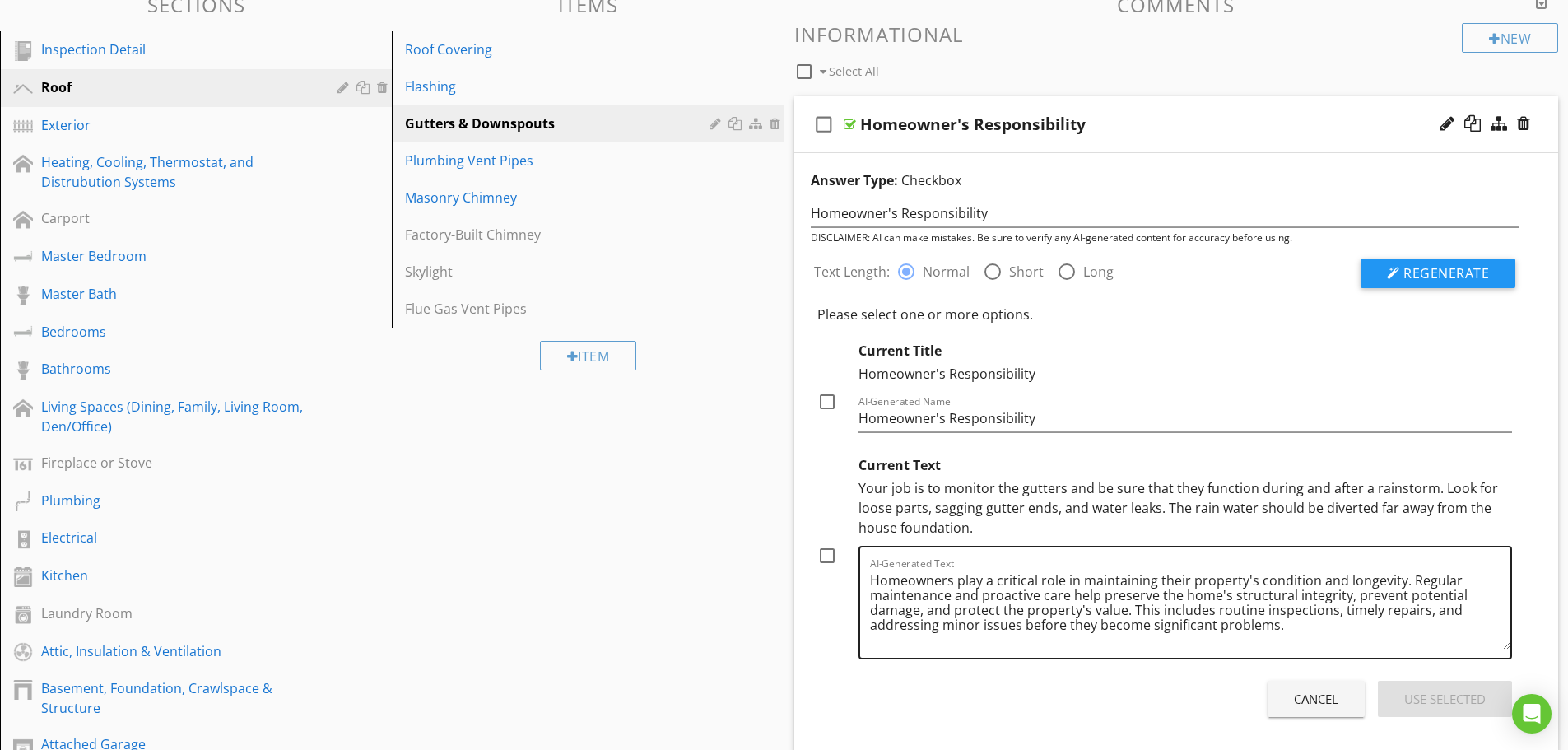 click on "Homeowners play a critical role in maintaining their property's condition and longevity. Regular maintenance and proactive care help preserve the home's structural integrity, prevent potential damage, and protect the property's value. This includes routine inspections, timely repairs, and addressing minor issues before they become significant problems." at bounding box center (1190, 608) 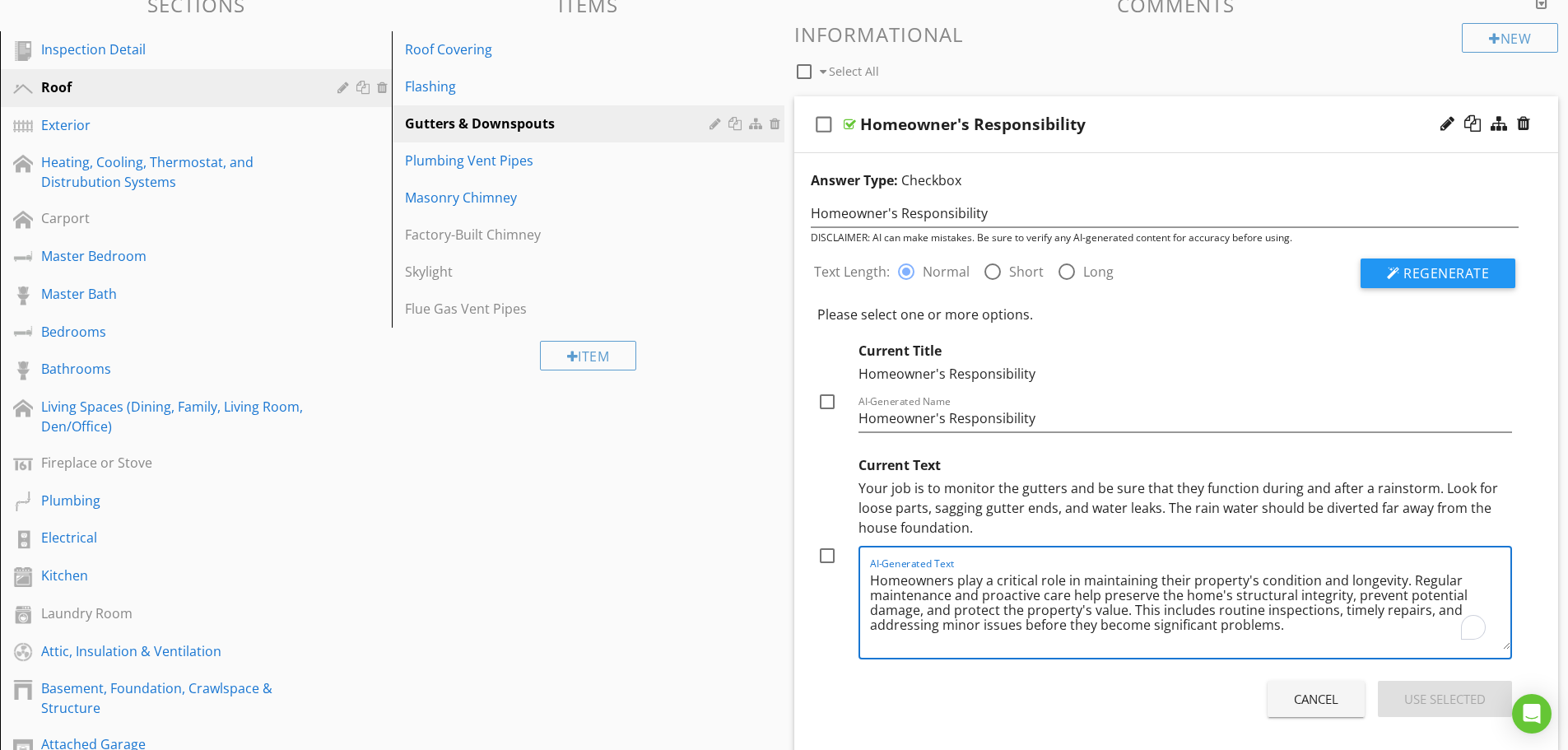 scroll, scrollTop: 15, scrollLeft: 0, axis: vertical 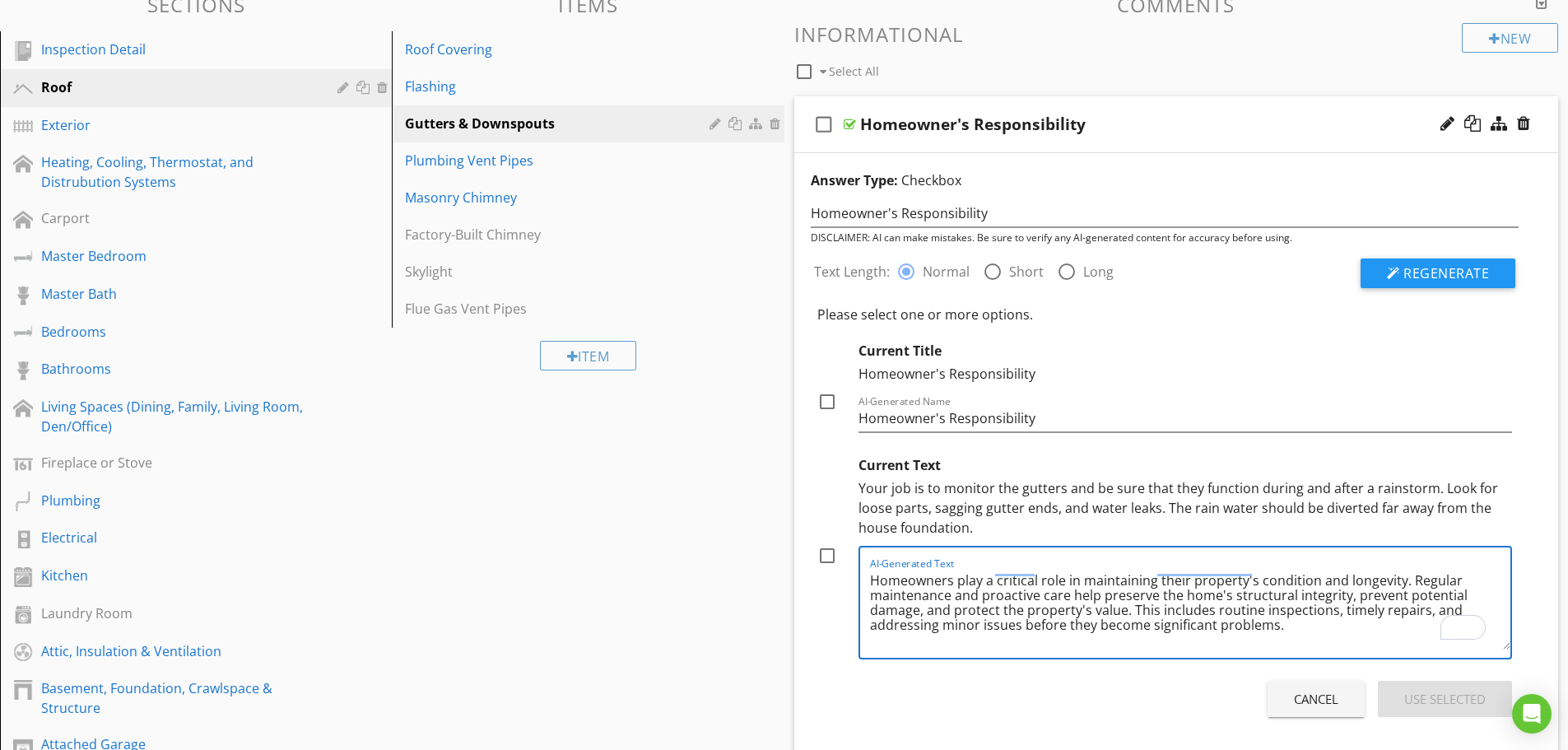 paste on "Your job is to monitor the gutters and be sure that they function during and after a rainstorm. Look for loose parts, sagging gutter ends, and water leaks. The rain water should be diverted far away from the house foundation." 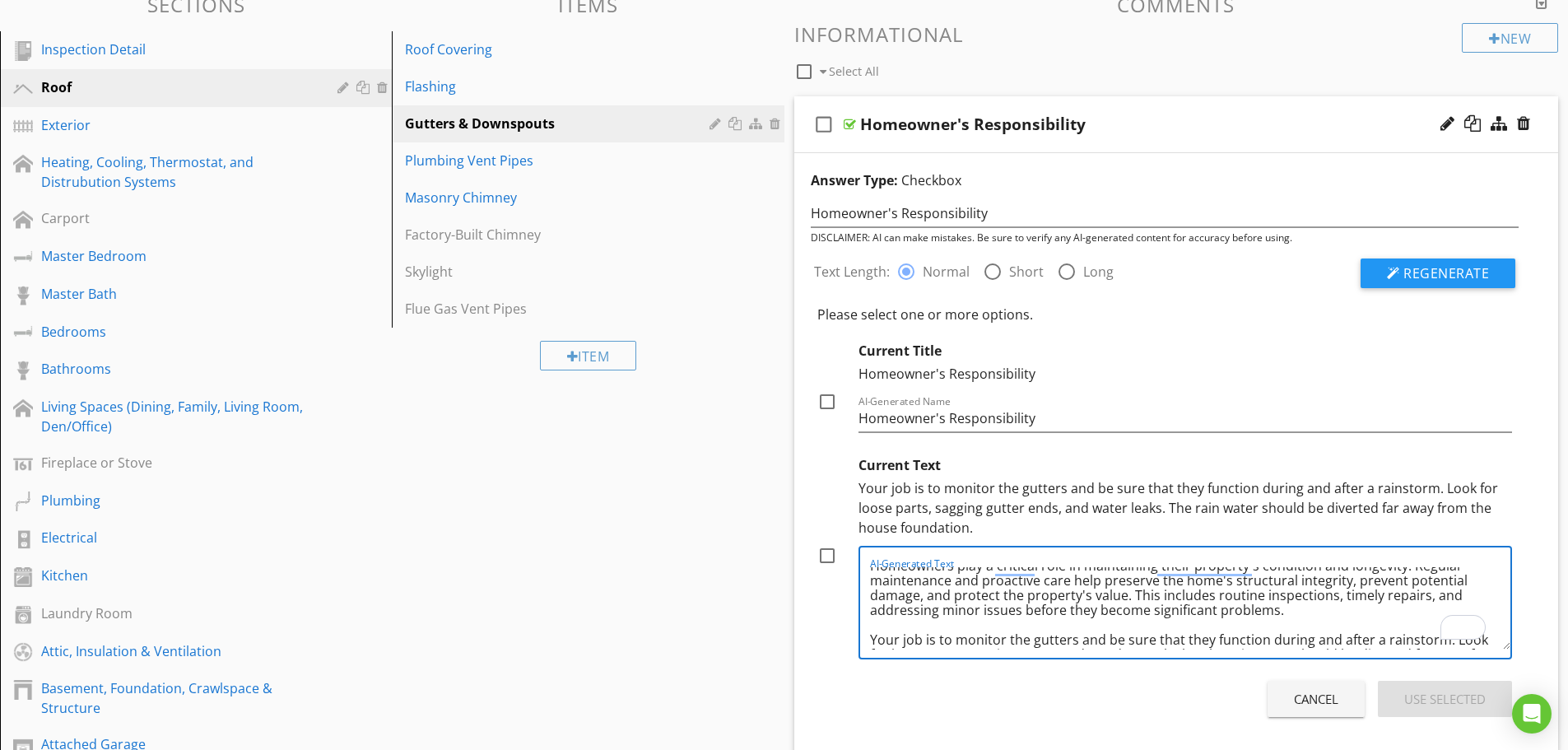 scroll, scrollTop: 44, scrollLeft: 0, axis: vertical 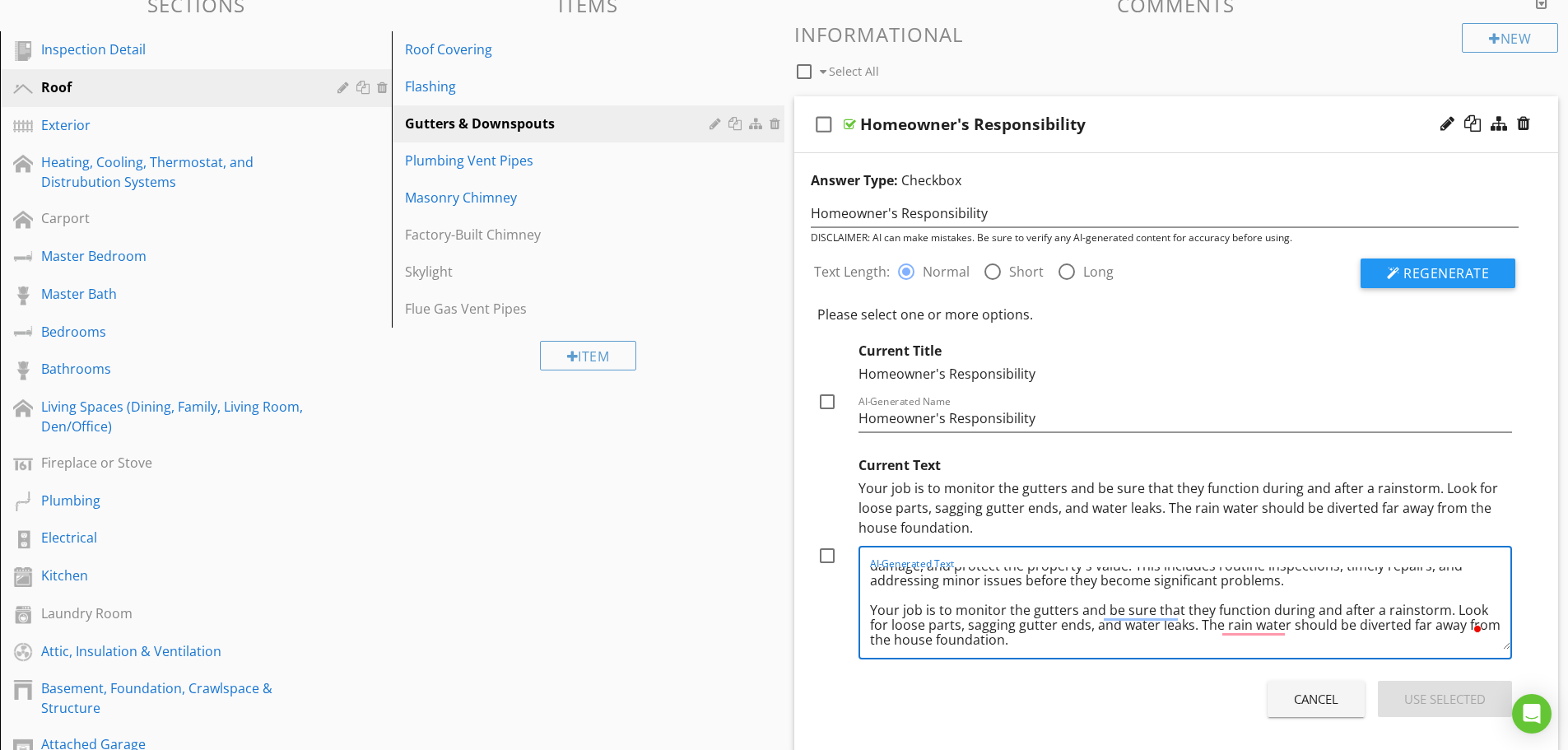drag, startPoint x: 923, startPoint y: 609, endPoint x: 945, endPoint y: 606, distance: 22.203603 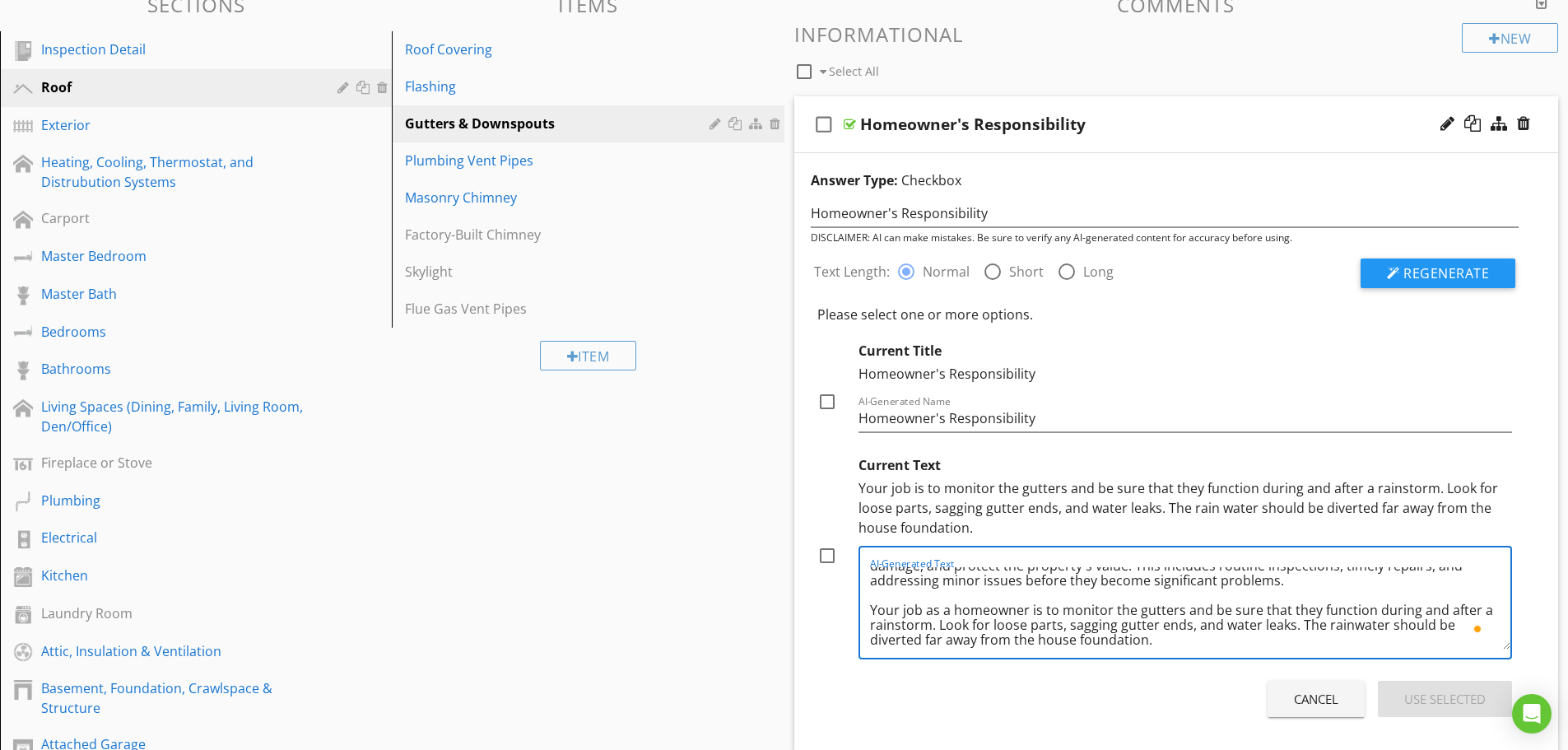 type on "Homeowners play a critical role in maintaining their property's condition and longevity. Regular maintenance and proactive care help preserve the home's structural integrity, prevent potential damage, and protect the property's value. This includes routine inspections, timely repairs, and addressing minor issues before they become significant problems.
Your job as a homeowner is to monitor the gutters and be sure that they function during and after a rainstorm. Look for loose parts, sagging gutter ends, and water leaks. The rainwater should be diverted far away from the house foundation." 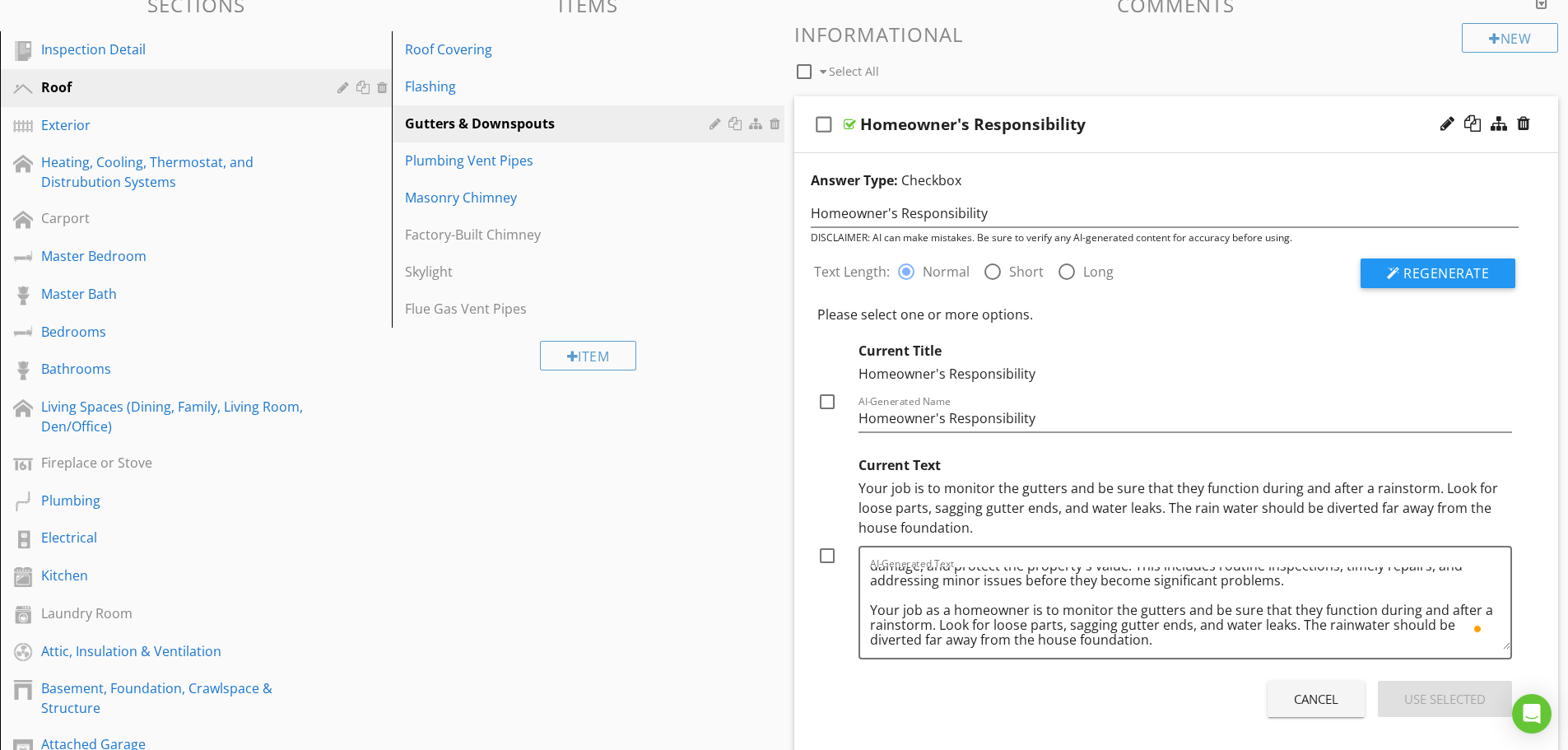 click on "Cancel
Use Selected" at bounding box center (1165, 699) 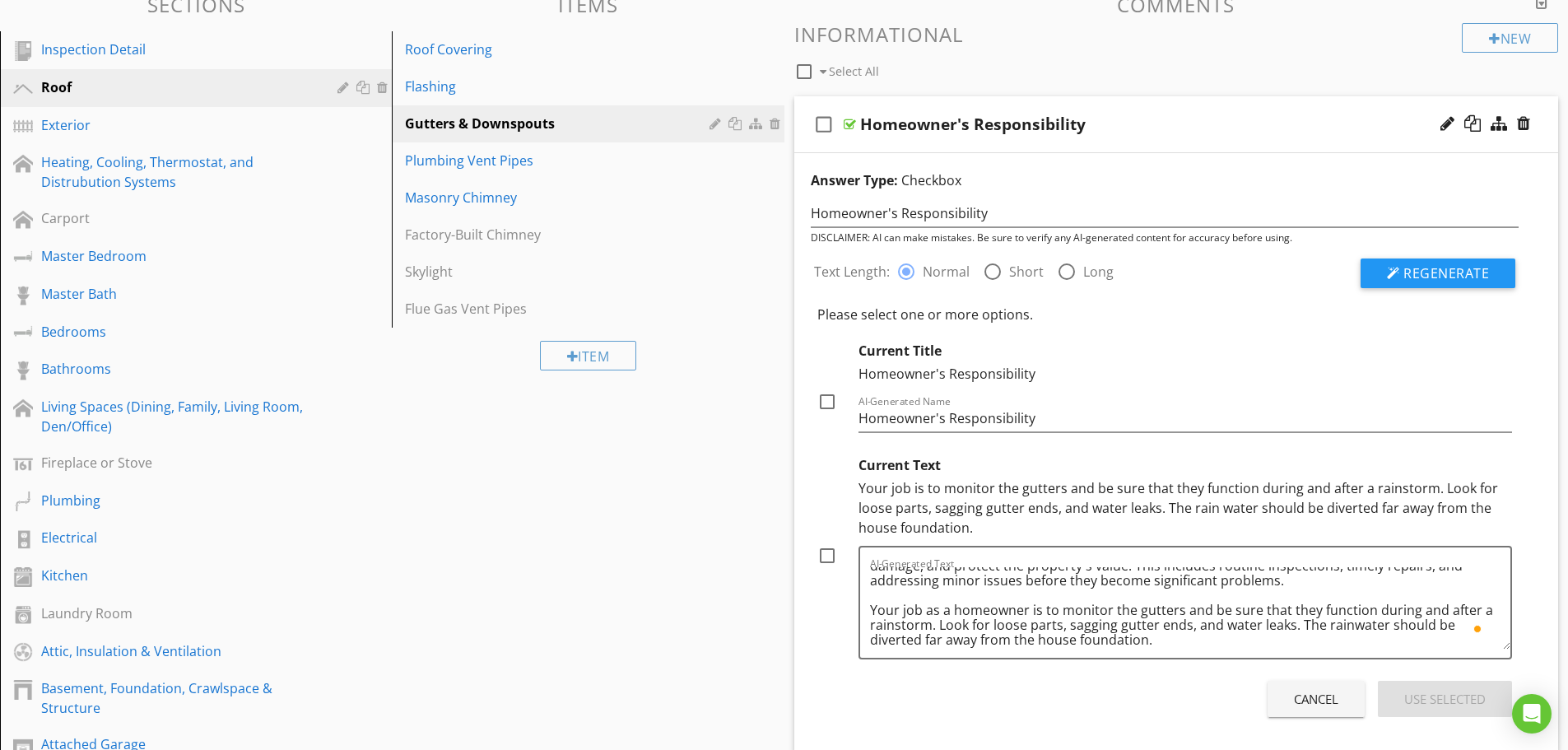 click at bounding box center (827, 556) 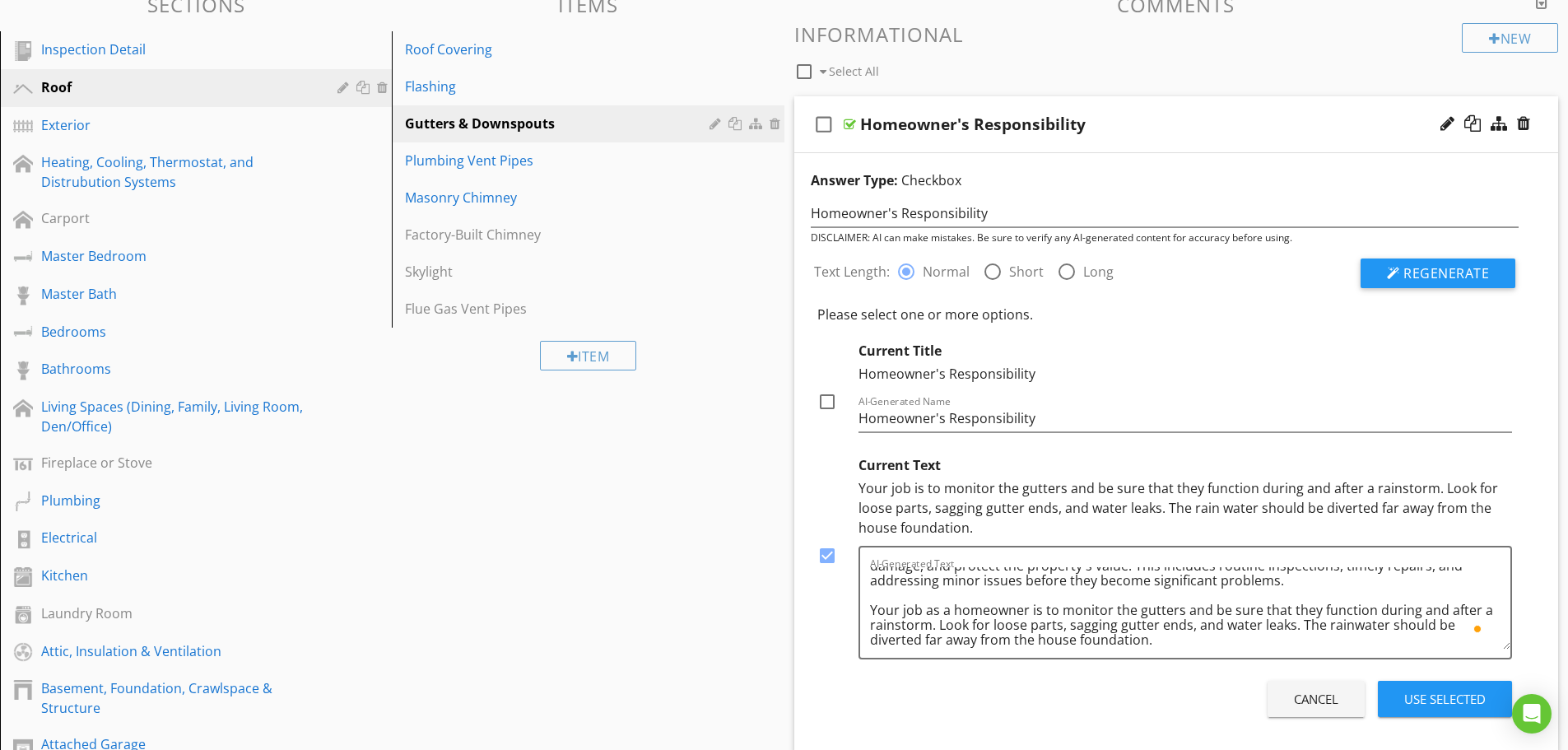 click on "Use Selected" at bounding box center [1445, 699] 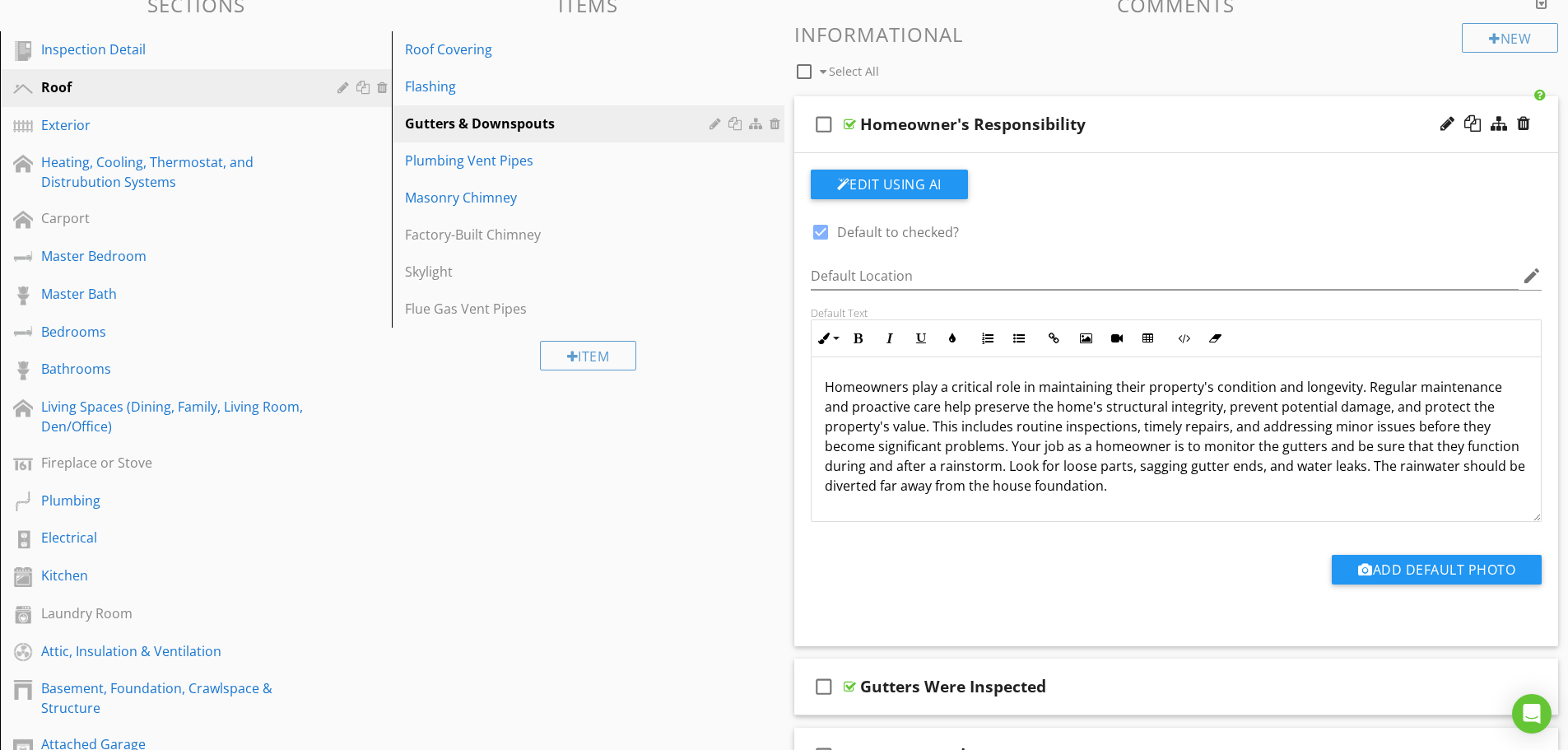 click on "Homeowner's Responsibility" at bounding box center (1134, 124) 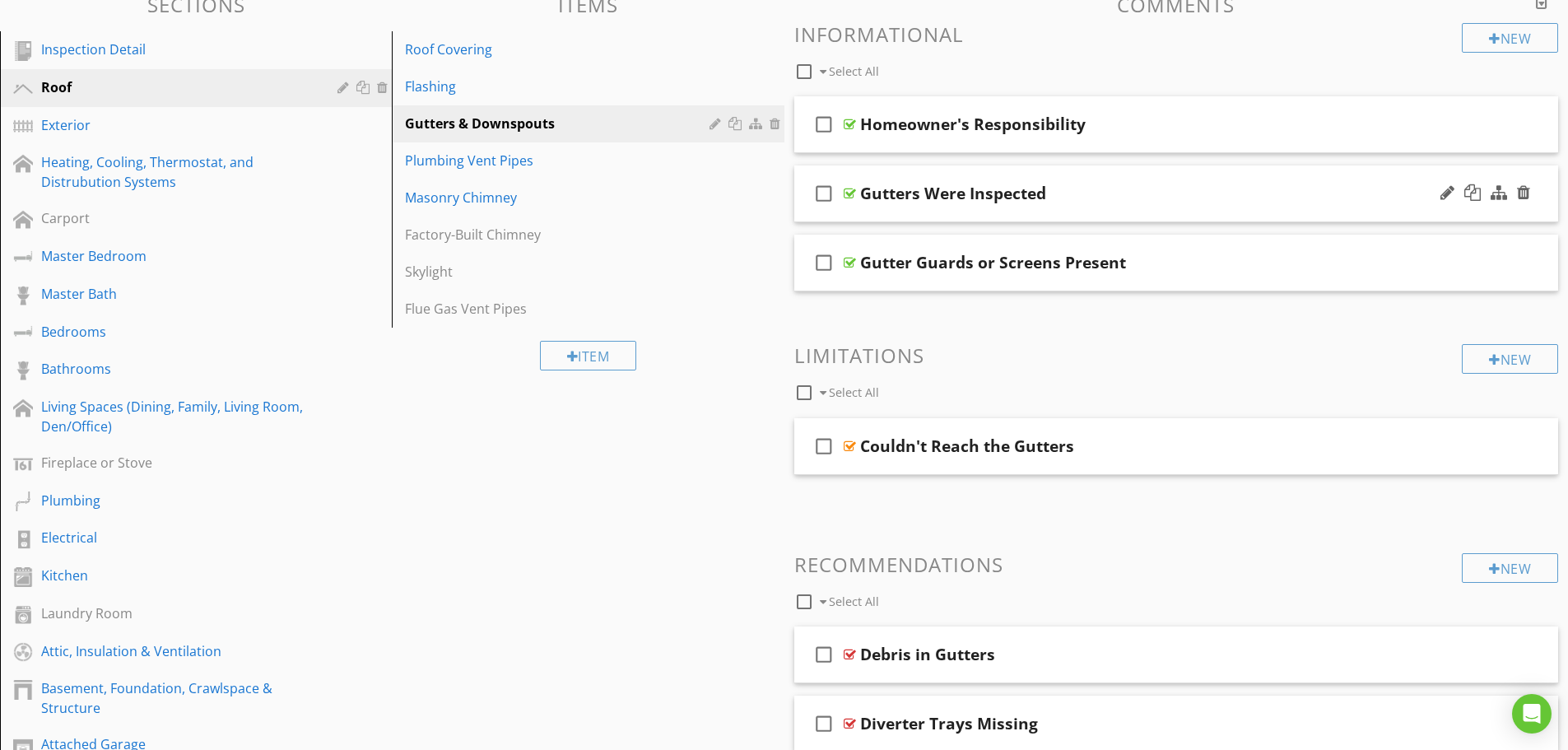 click on "Gutters Were Inspected" at bounding box center [1134, 193] 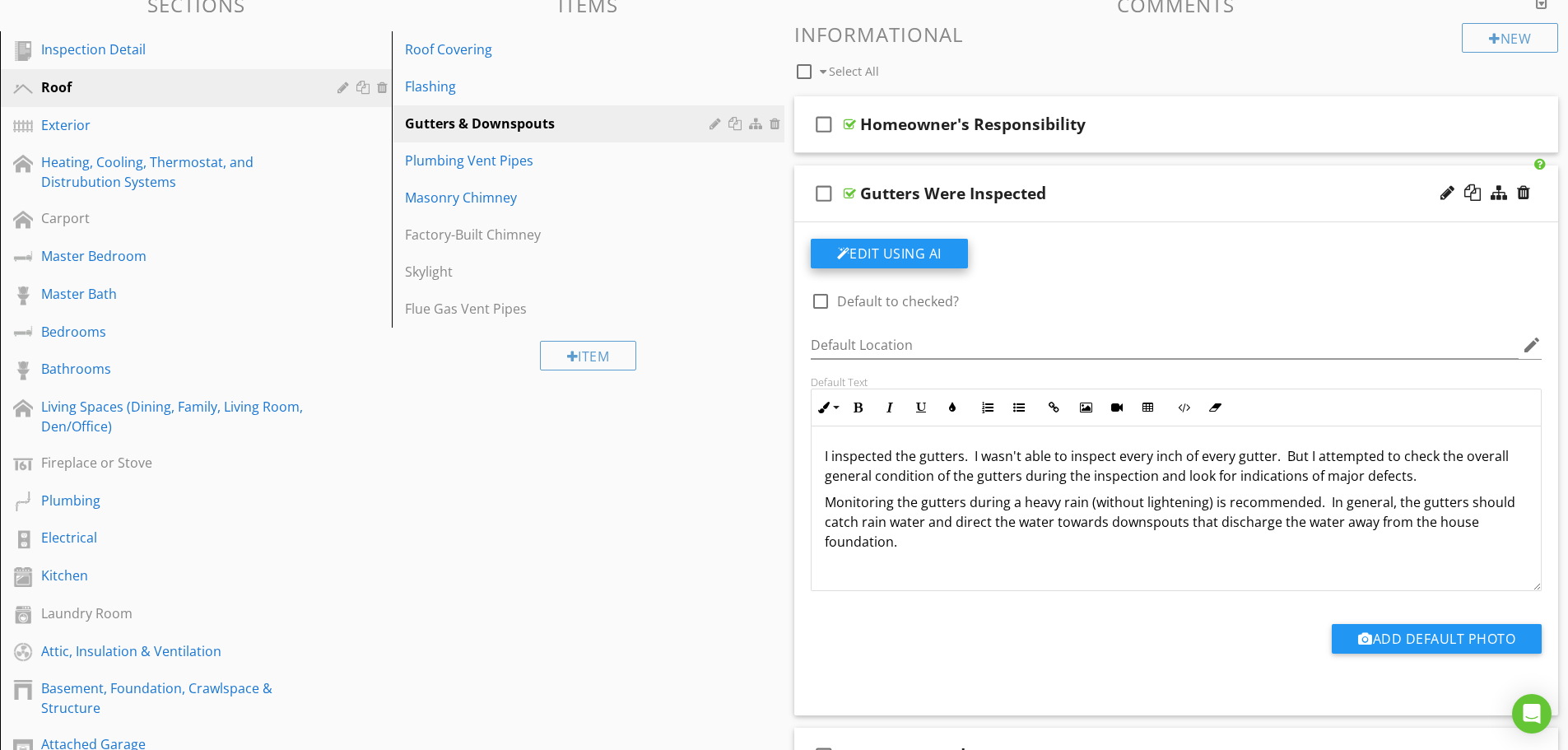 click on "Edit Using AI" at bounding box center [889, 254] 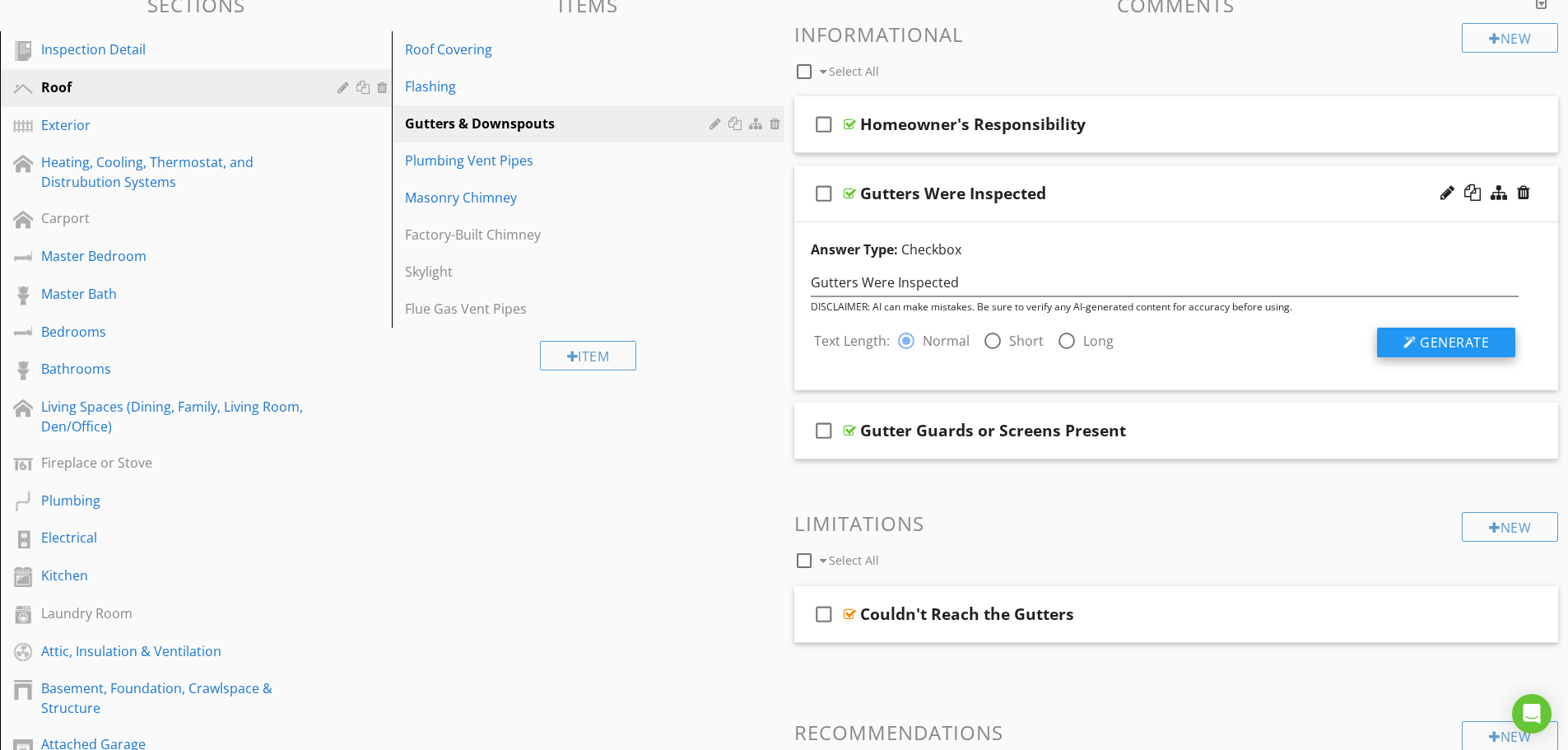 click on "Generate" at bounding box center (1454, 342) 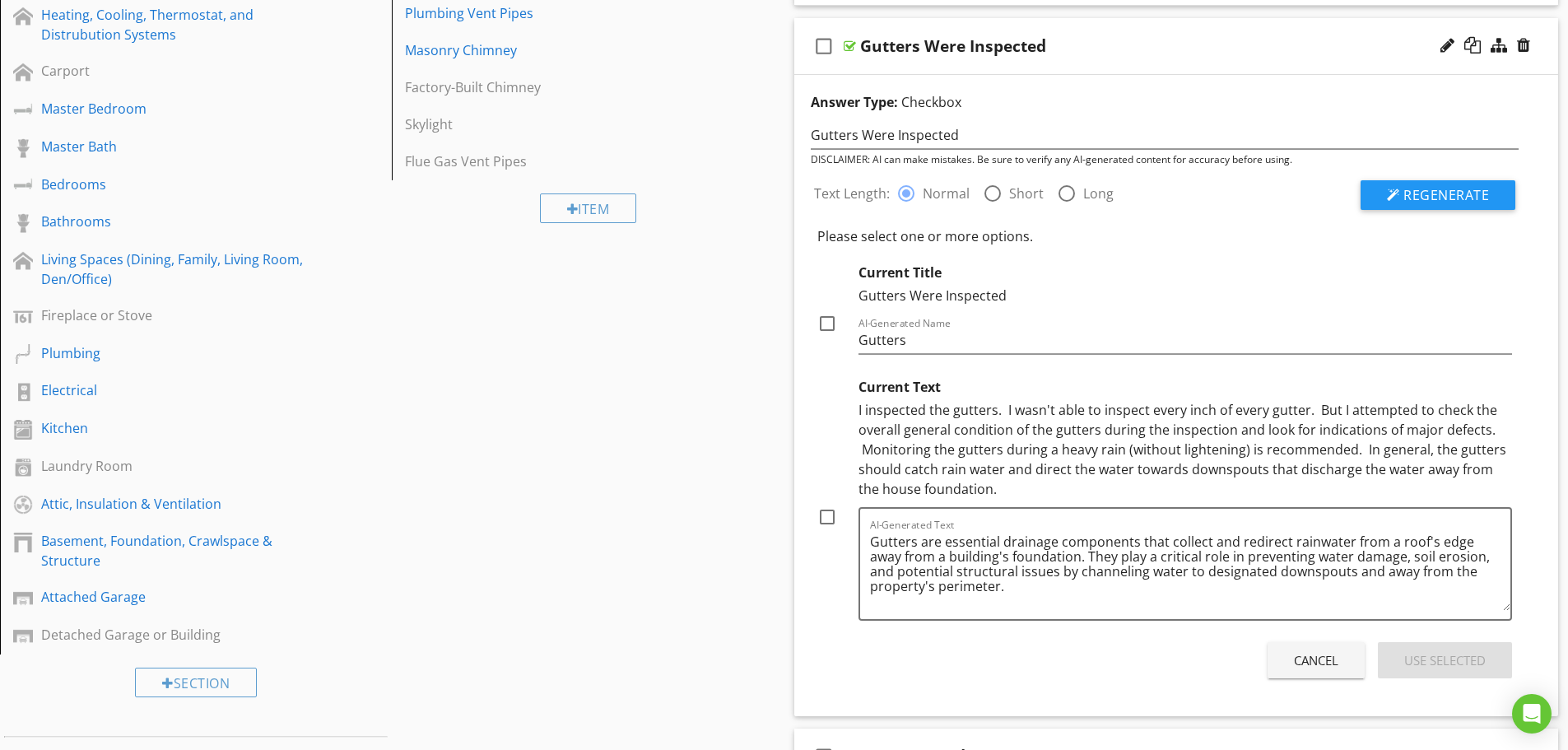 scroll, scrollTop: 348, scrollLeft: 0, axis: vertical 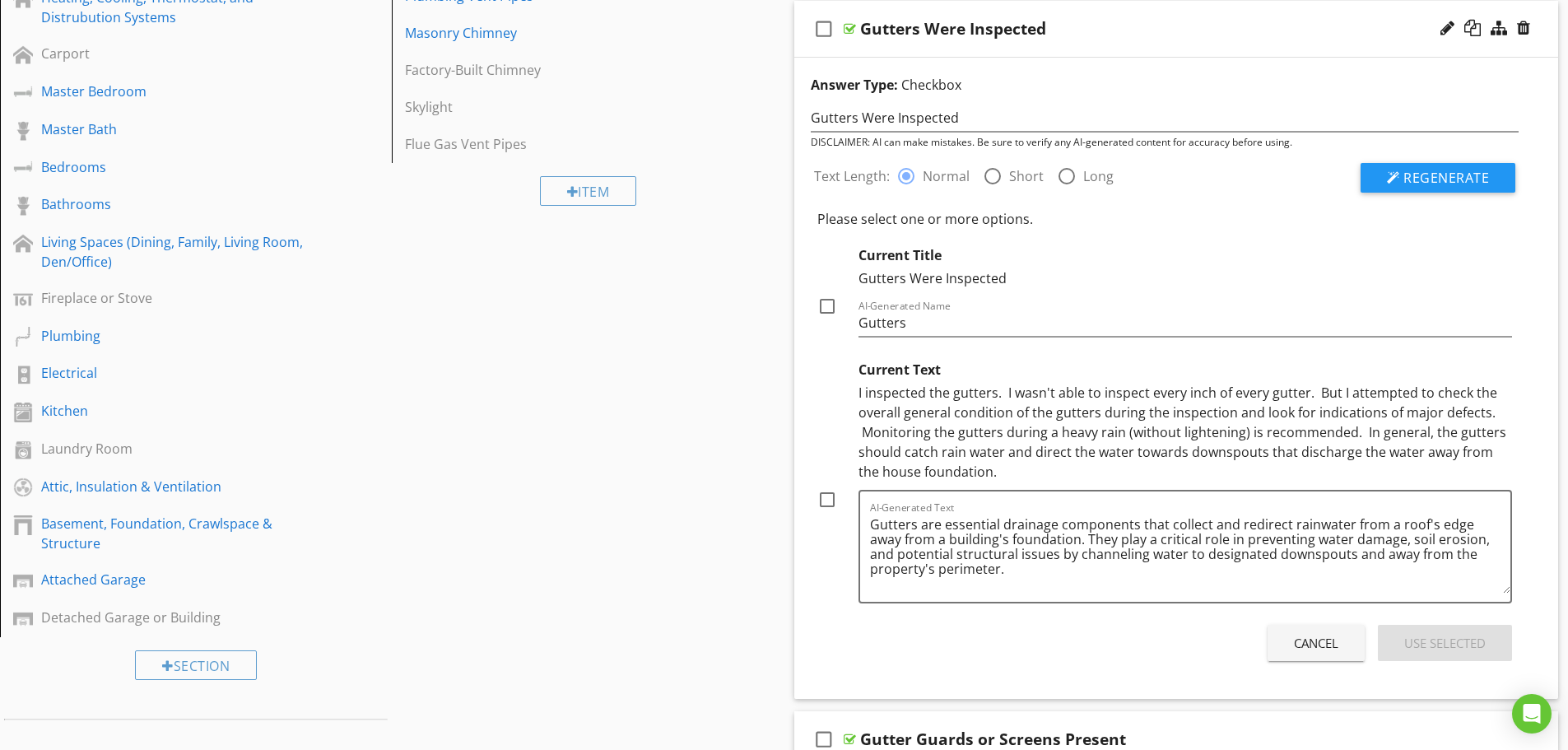 click at bounding box center [827, 500] 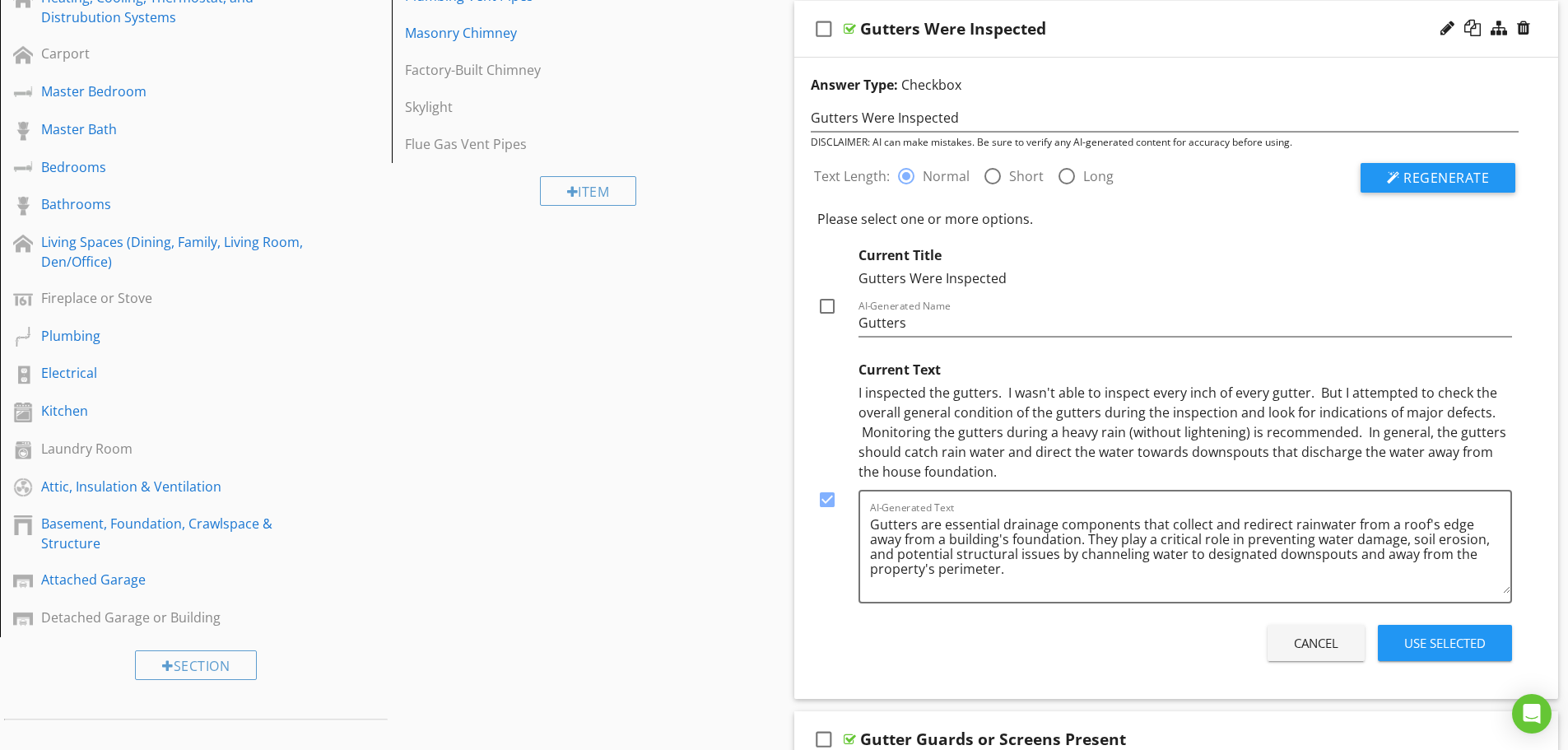 click on "Use Selected" at bounding box center (1445, 643) 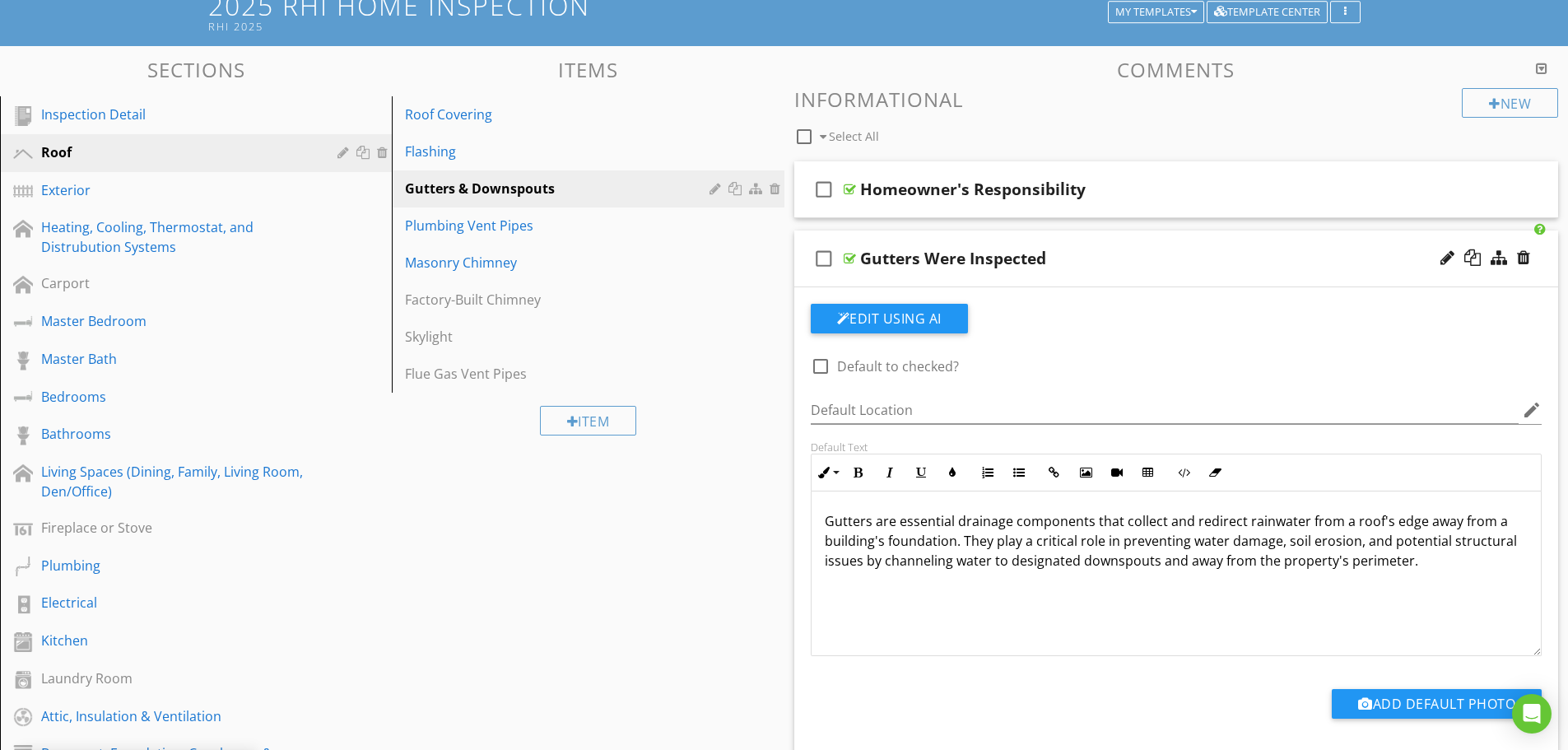 scroll, scrollTop: 101, scrollLeft: 0, axis: vertical 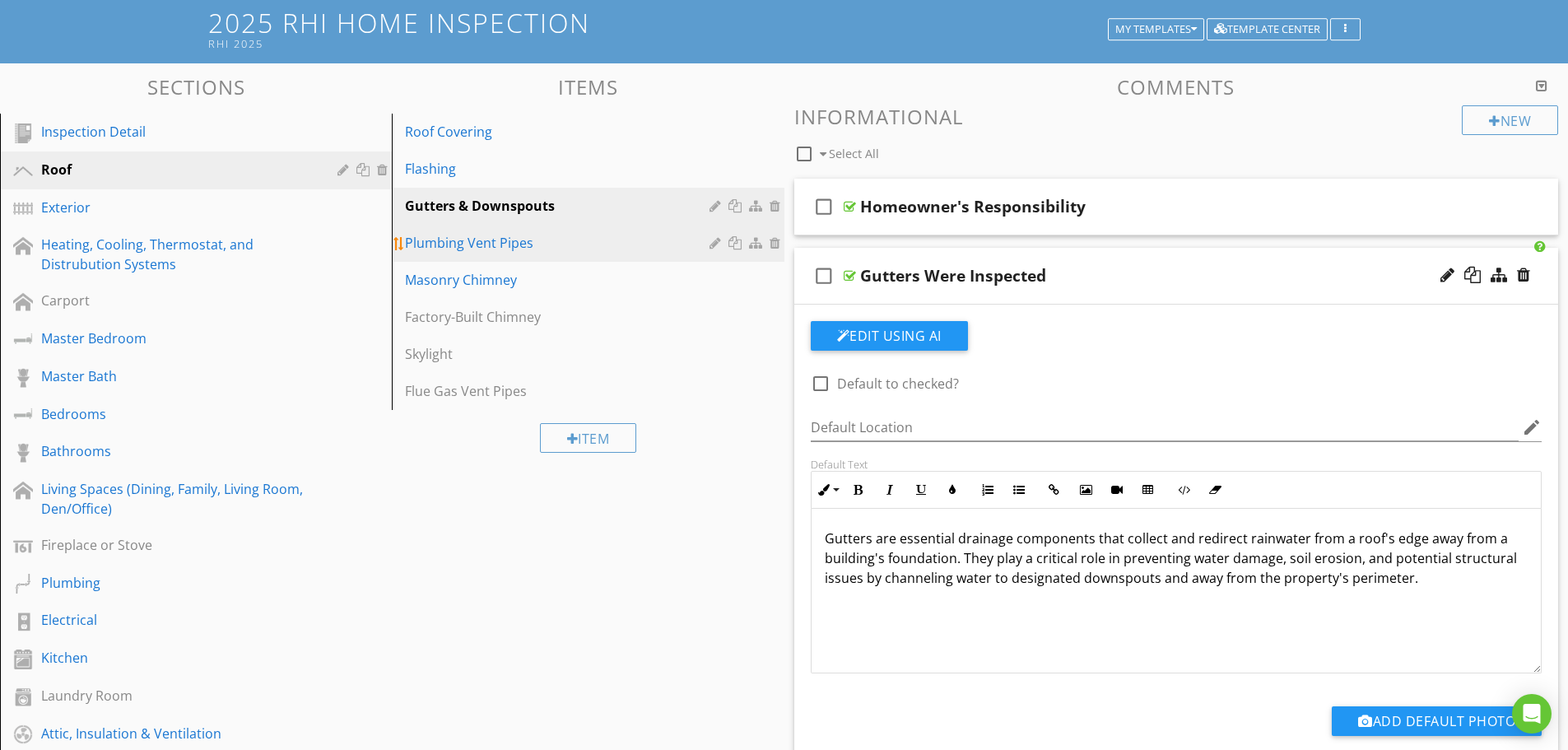 click on "Plumbing Vent Pipes" at bounding box center [559, 243] 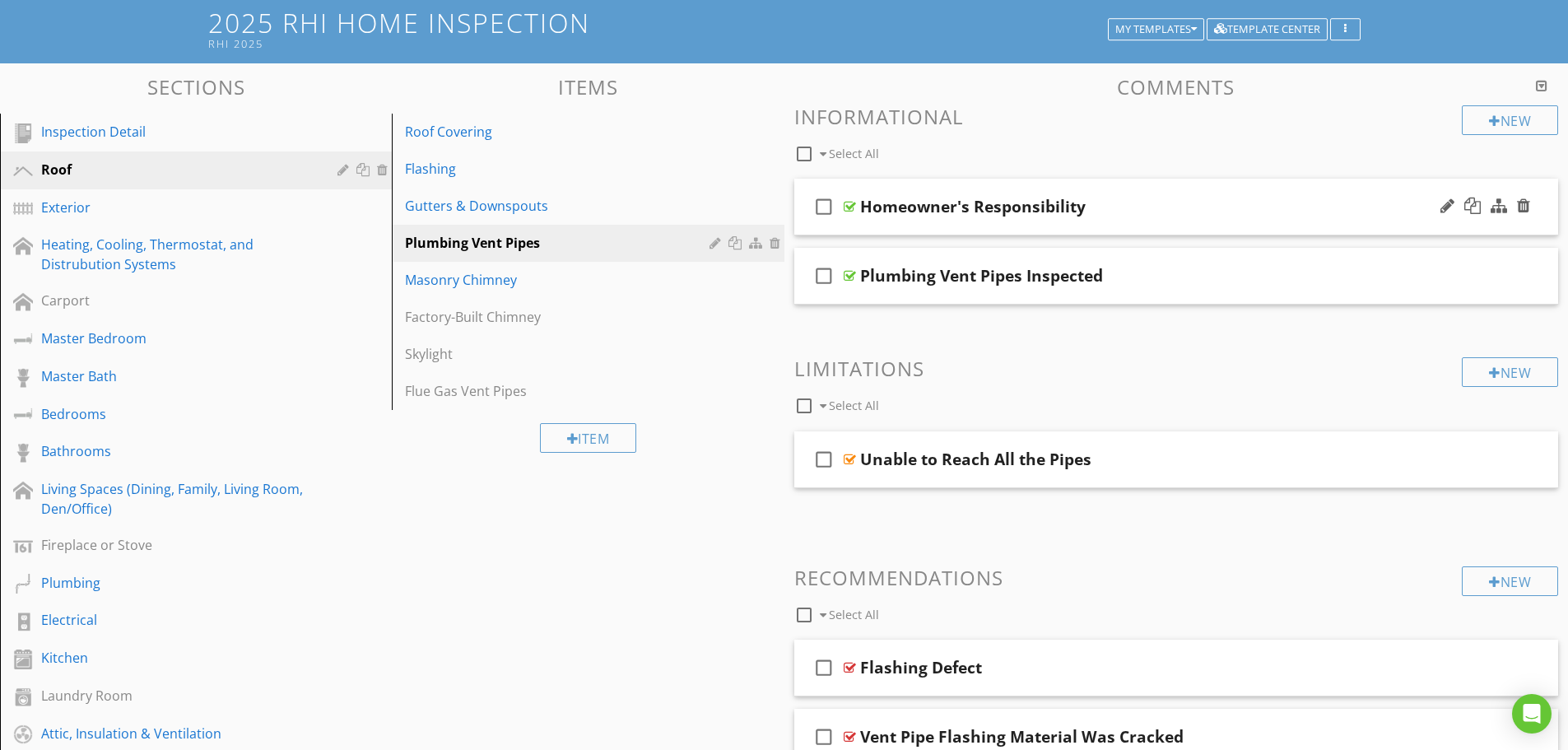 click on "Homeowner's Responsibility" at bounding box center (1134, 207) 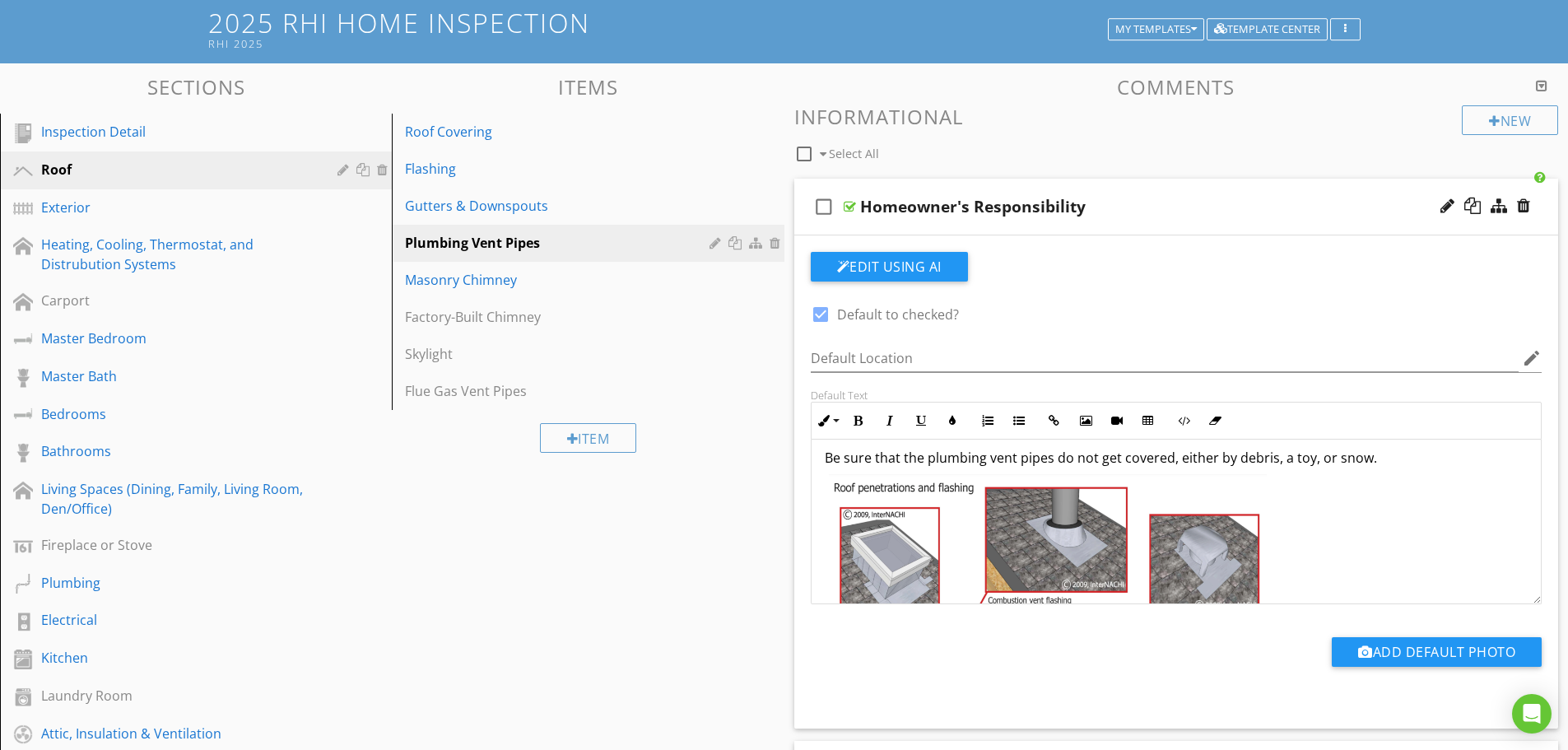scroll, scrollTop: 0, scrollLeft: 0, axis: both 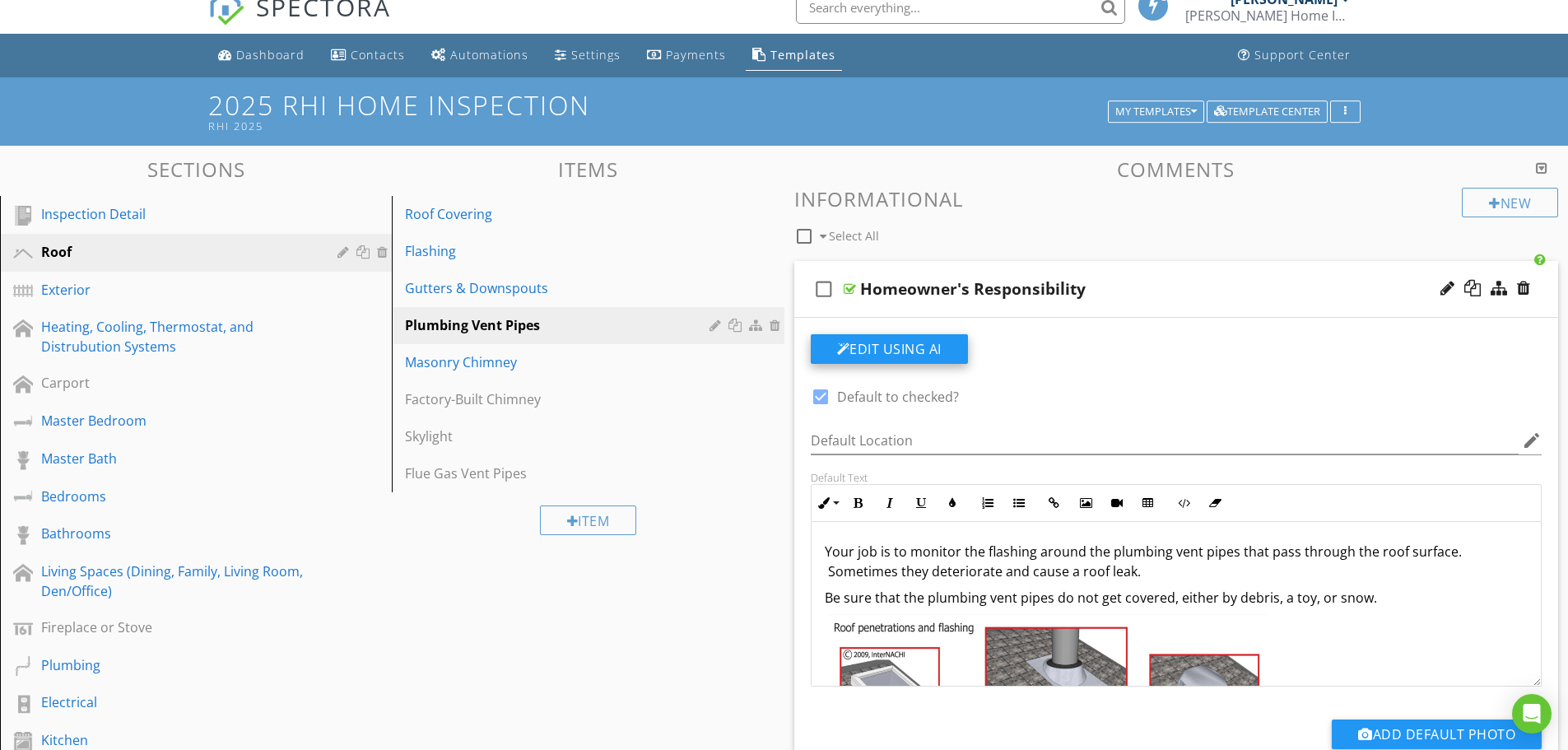 click on "Edit Using AI" at bounding box center [889, 349] 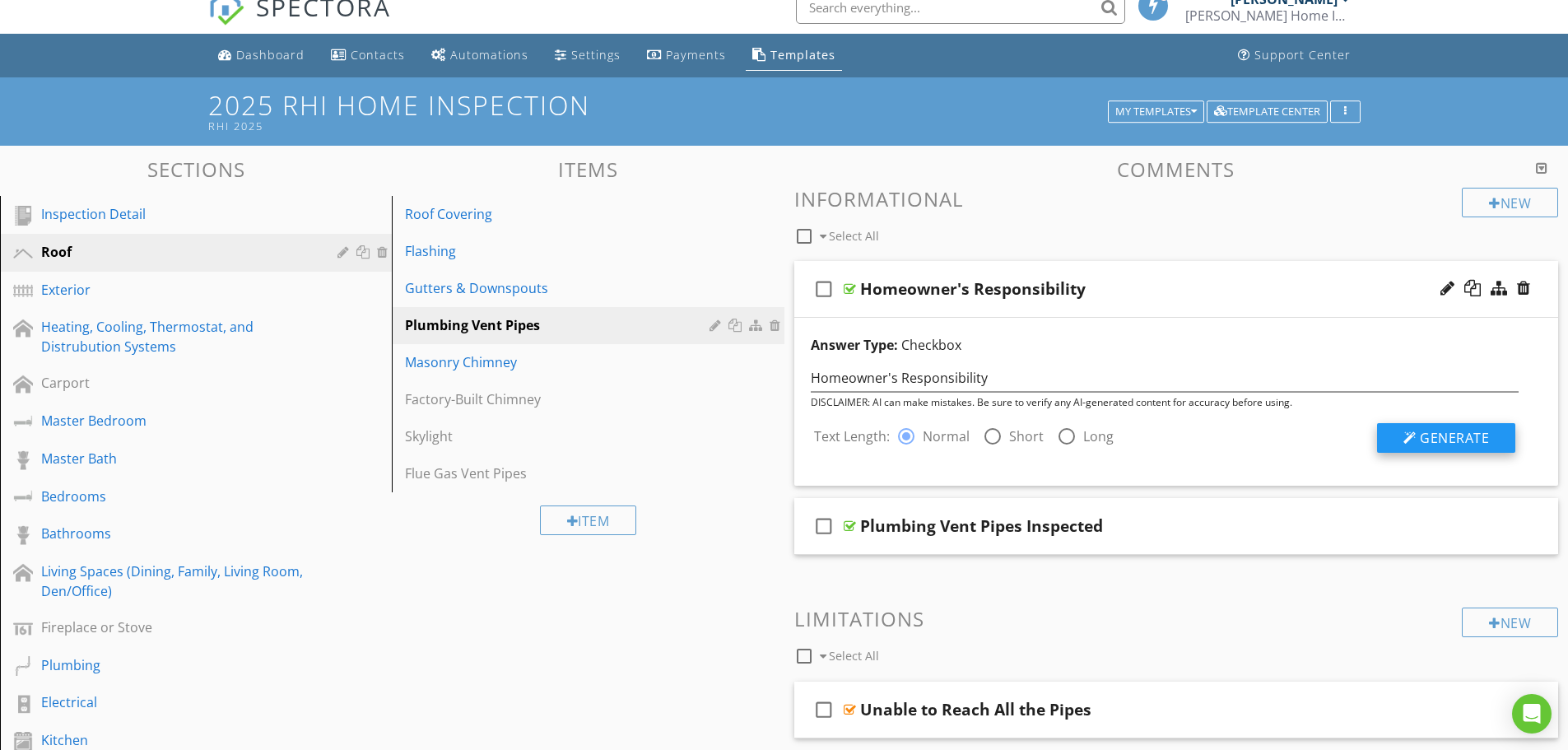 click on "Generate" at bounding box center (1454, 438) 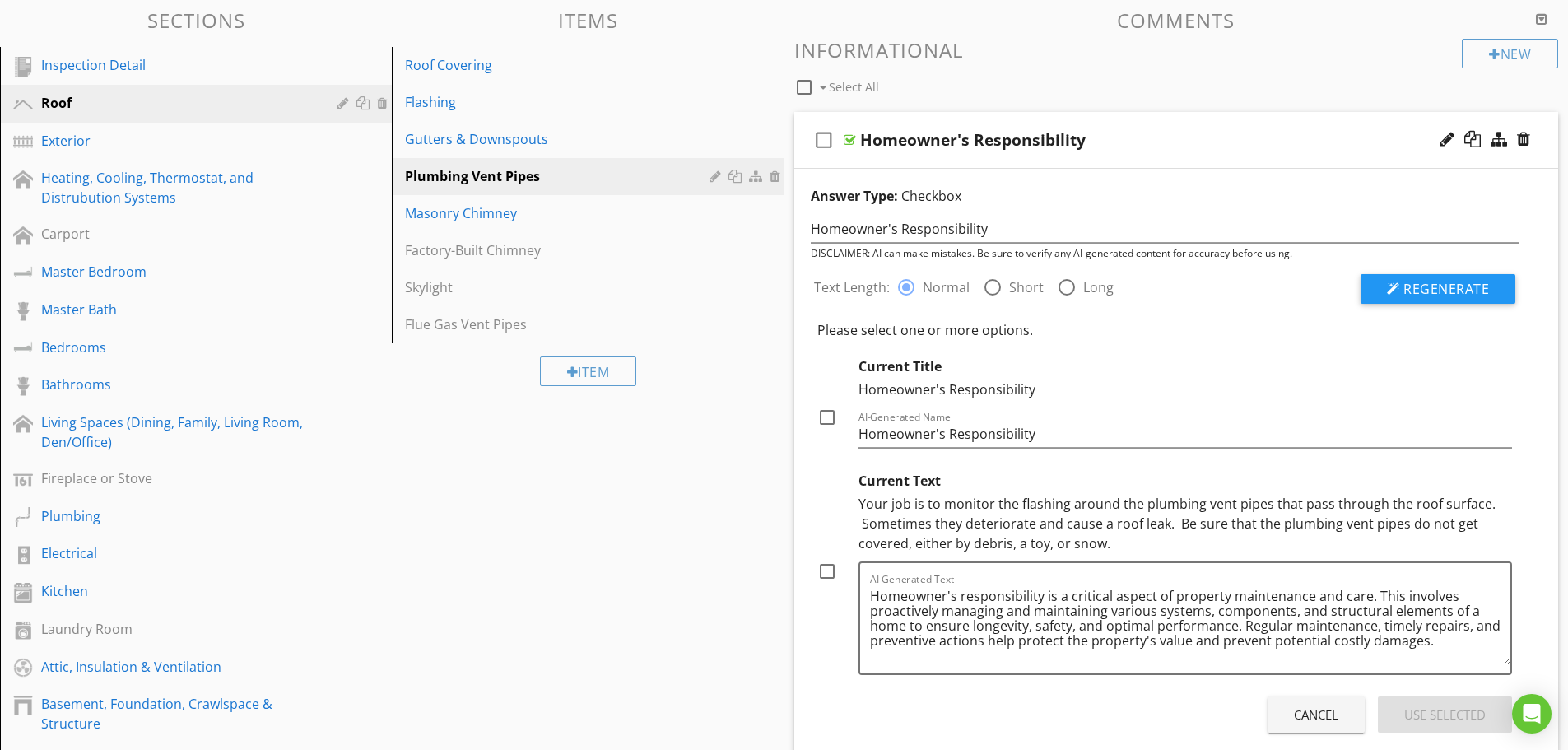 scroll, scrollTop: 184, scrollLeft: 0, axis: vertical 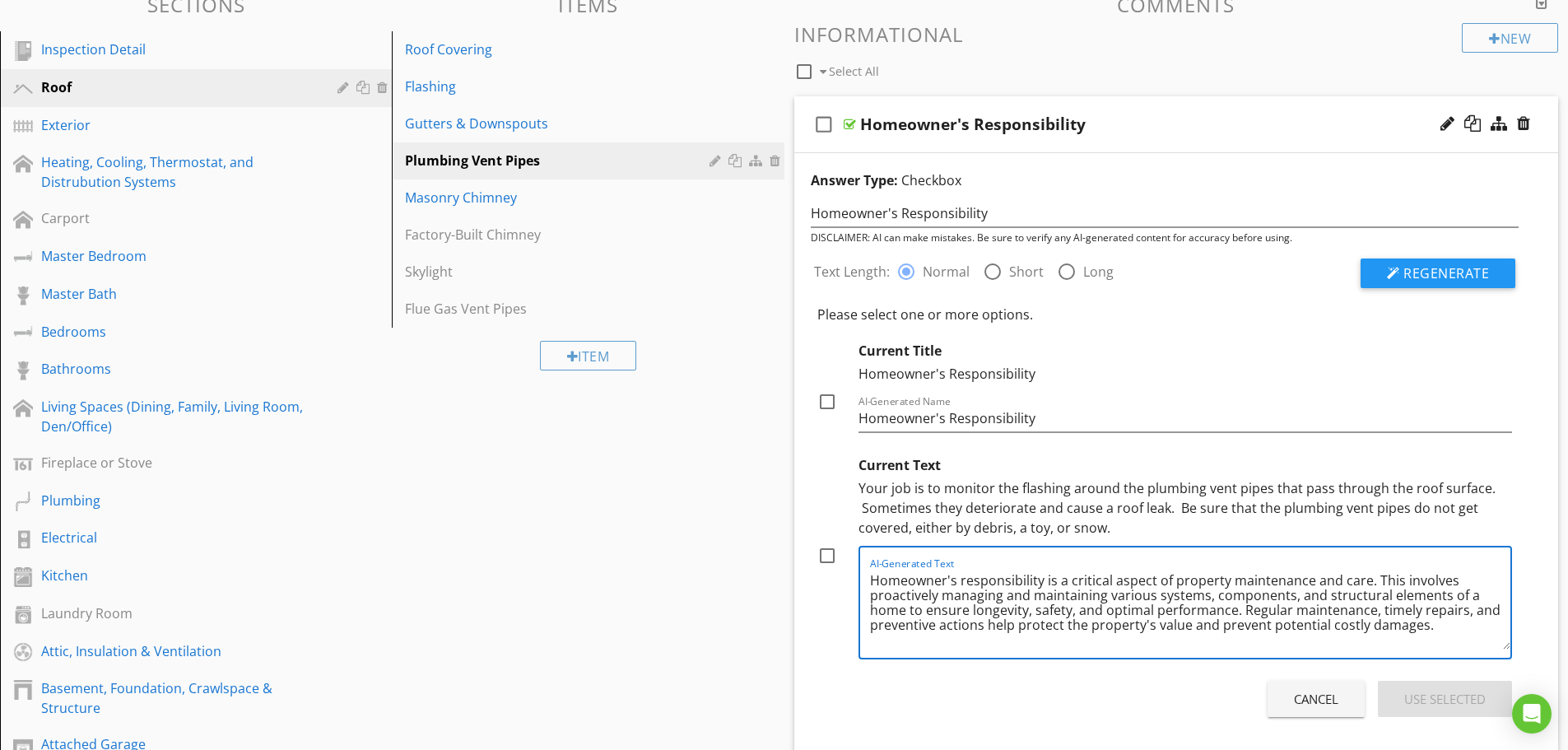 click on "Homeowner's responsibility is a critical aspect of property maintenance and care. This involves proactively managing and maintaining various systems, components, and structural elements of a home to ensure longevity, safety, and optimal performance. Regular maintenance, timely repairs, and preventive actions help protect the property's value and prevent potential costly damages." at bounding box center [1190, 608] 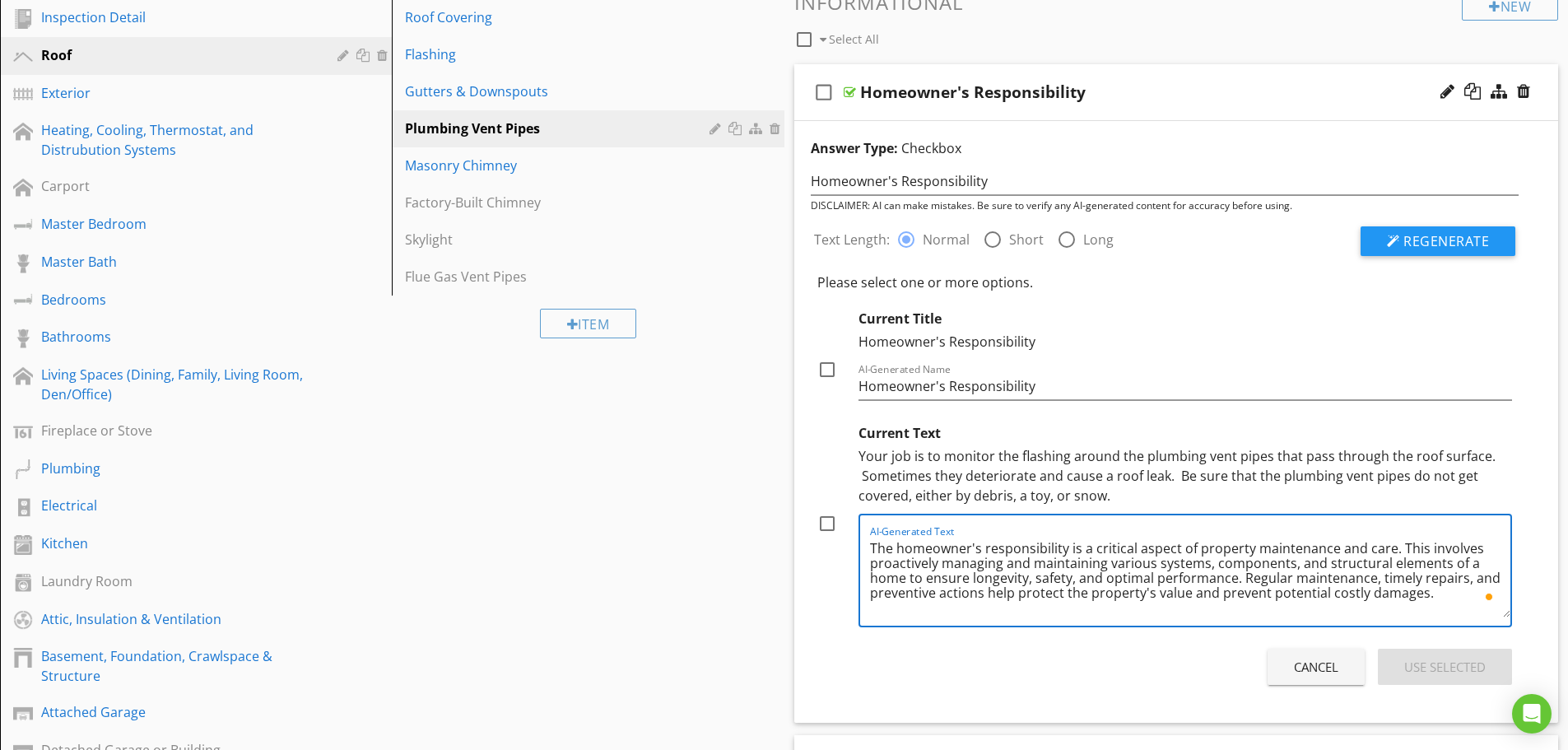 scroll, scrollTop: 266, scrollLeft: 0, axis: vertical 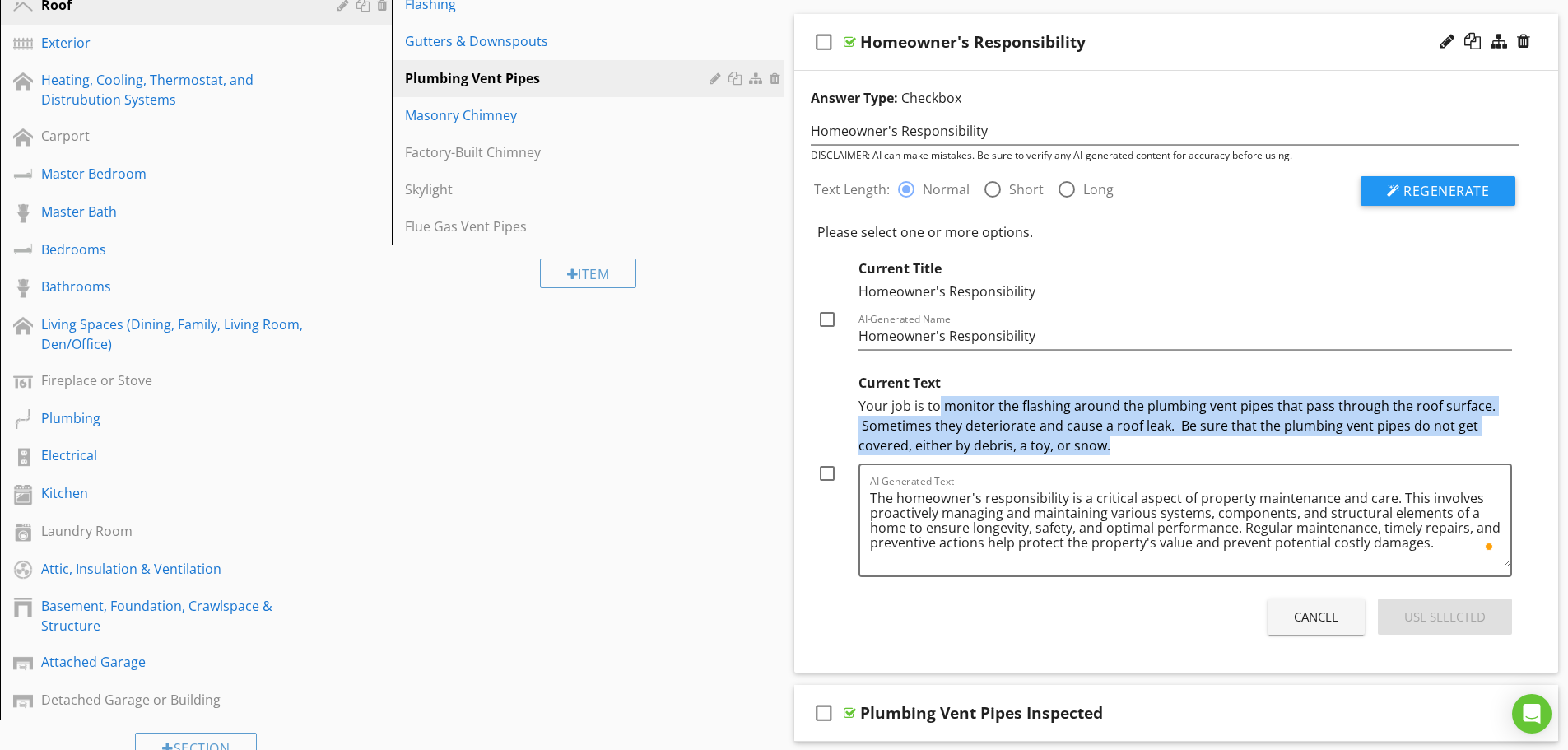 drag, startPoint x: 939, startPoint y: 406, endPoint x: 1114, endPoint y: 442, distance: 178.6645 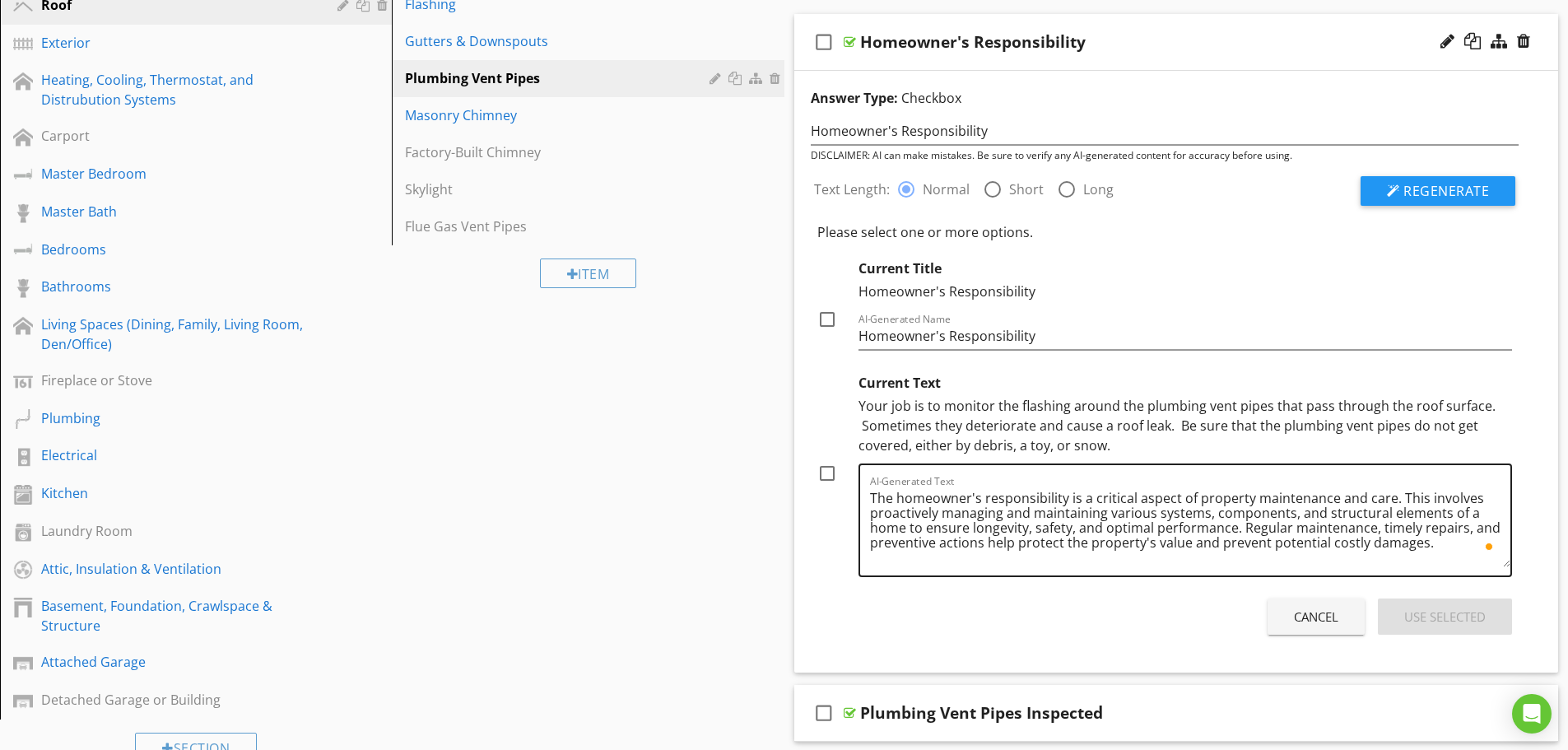 click on "The homeowner's responsibility is a critical aspect of property maintenance and care. This involves proactively managing and maintaining various systems, components, and structural elements of a home to ensure longevity, safety, and optimal performance. Regular maintenance, timely repairs, and preventive actions help protect the property's value and prevent potential costly damages." at bounding box center (1190, 526) 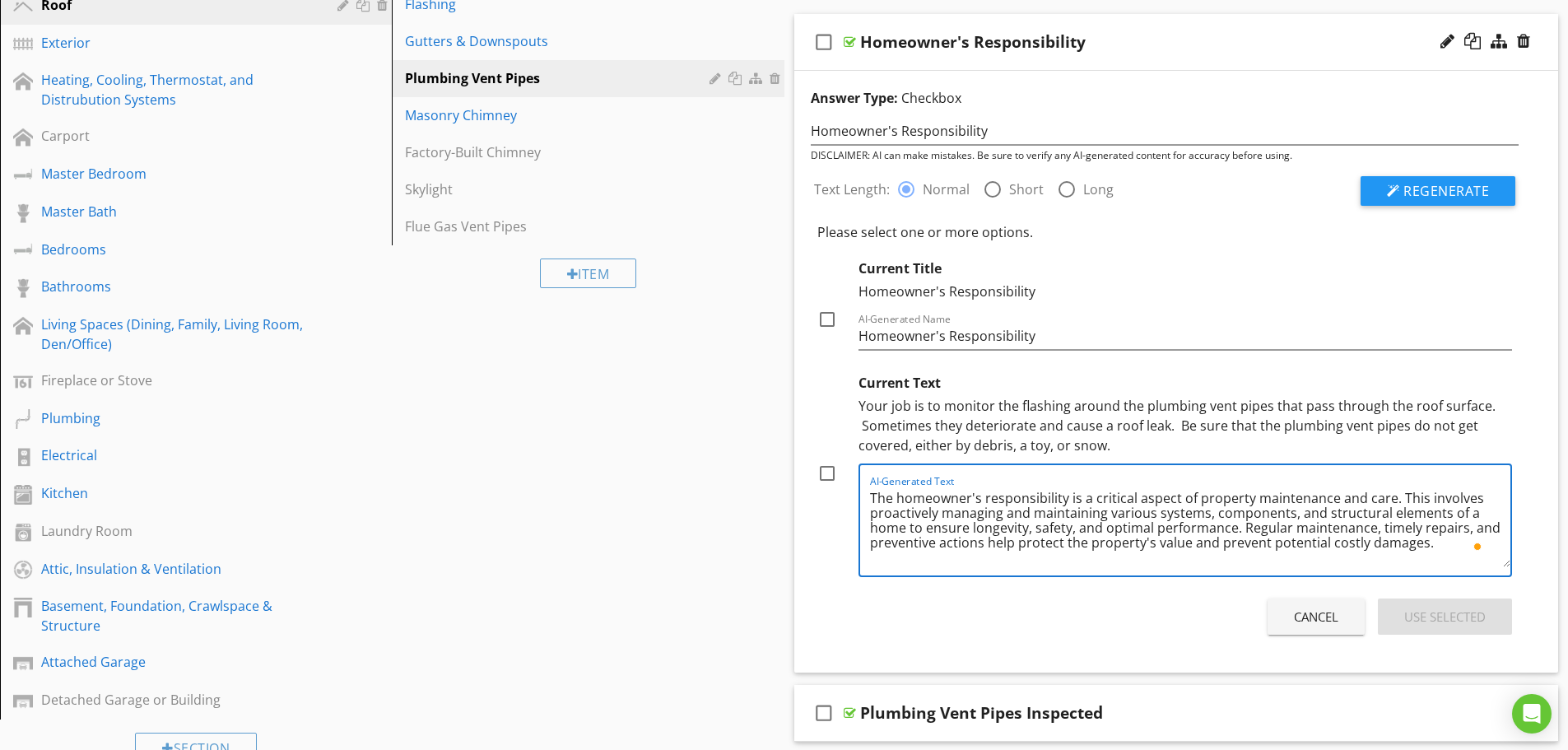 paste on "monitor the flashing around the plumbing vent pipes that pass through the roof surface.  Sometimes they deteriorate and cause a roof leak.  Be sure that the plumbing vent pipes do not get covered, either by debris, a toy, or snow." 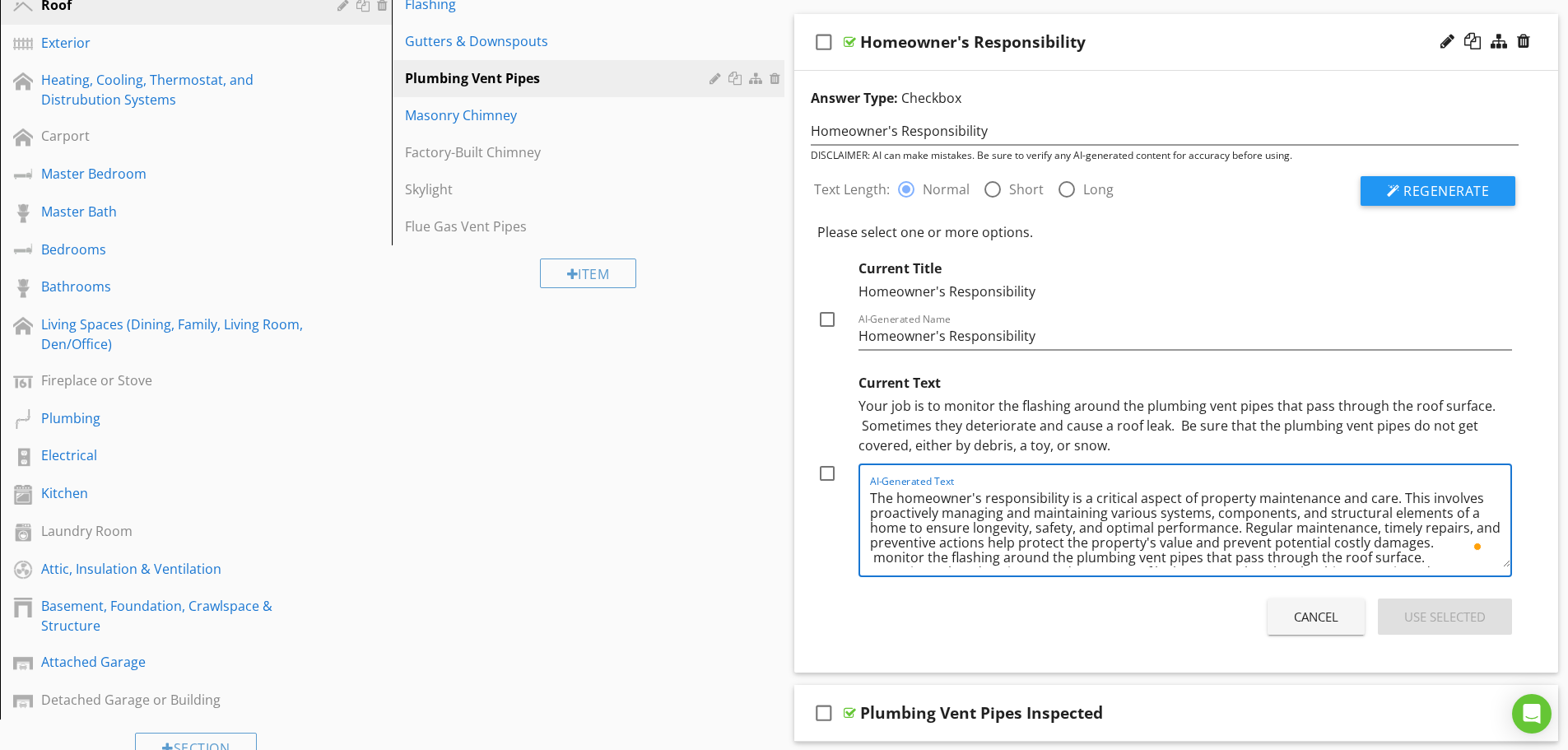 scroll, scrollTop: 30, scrollLeft: 0, axis: vertical 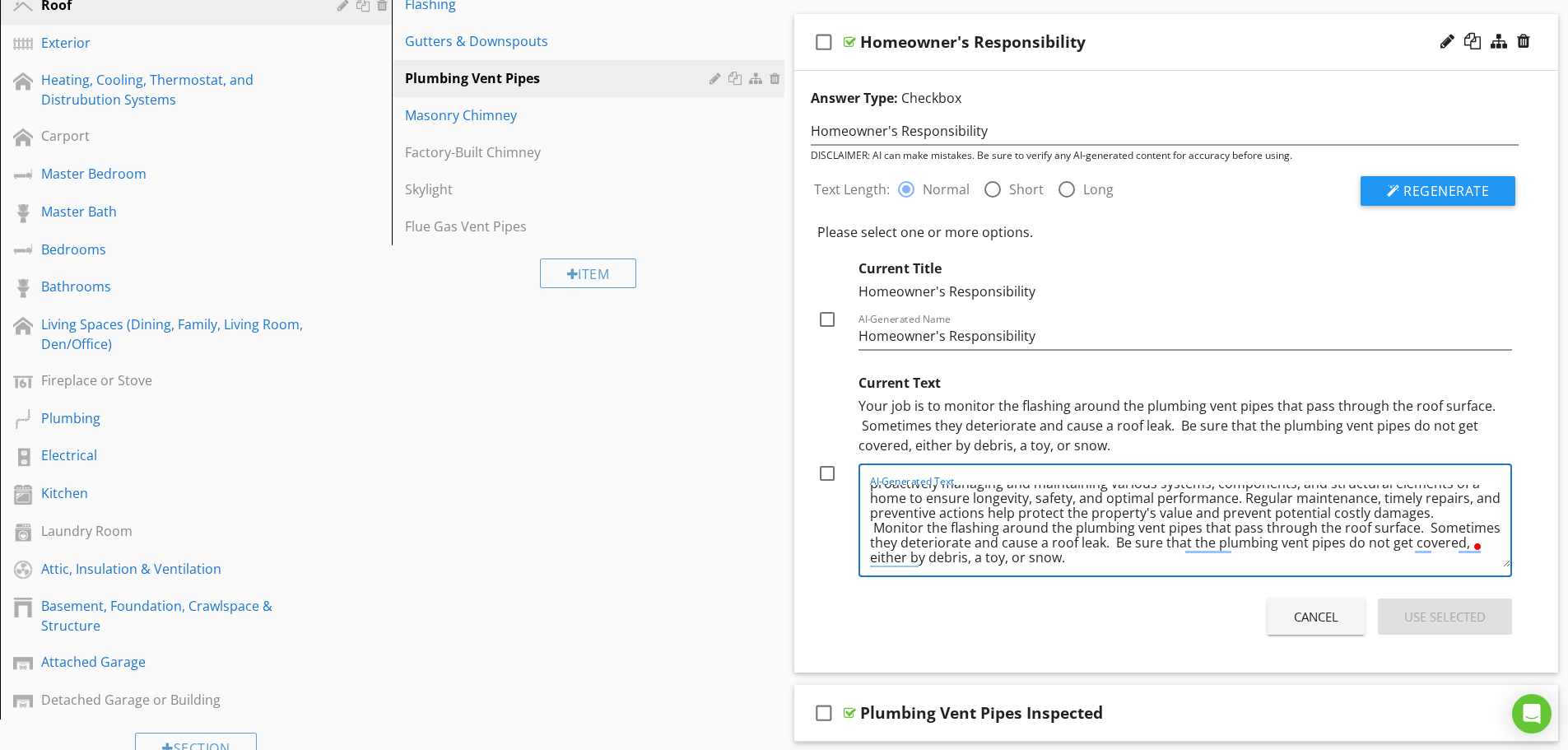 click on "The homeowner's responsibility is a critical aspect of property maintenance and care. This involves proactively managing and maintaining various systems, components, and structural elements of a home to ensure longevity, safety, and optimal performance. Regular maintenance, timely repairs, and preventive actions help protect the property's value and prevent potential costly damages.
Monitor the flashing around the plumbing vent pipes that pass through the roof surface.  Sometimes they deteriorate and cause a roof leak.  Be sure that the plumbing vent pipes do not get covered, either by debris, a toy, or snow." at bounding box center [1190, 526] 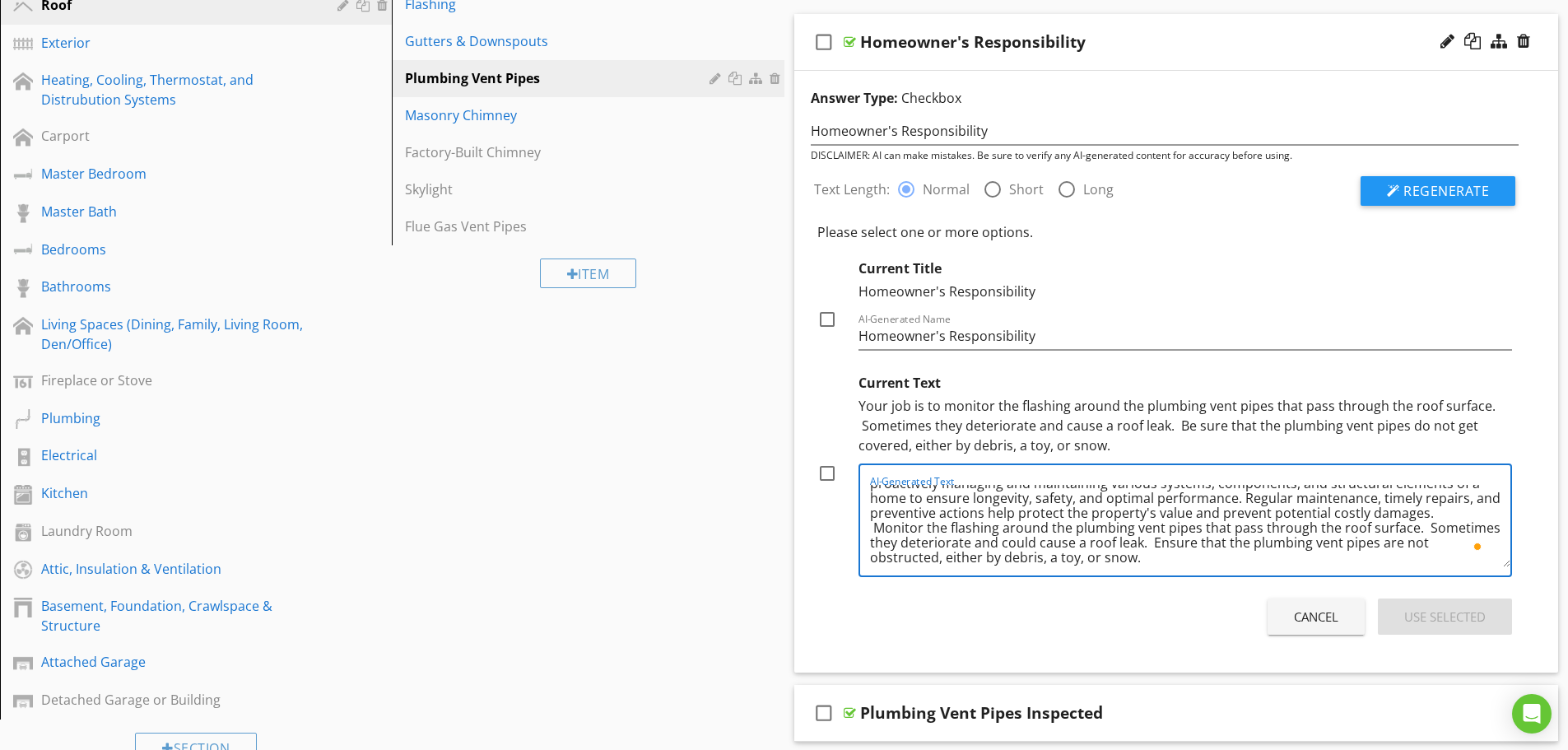 type on "The homeowner's responsibility is a critical aspect of property maintenance and care. This involves proactively managing and maintaining various systems, components, and structural elements of a home to ensure longevity, safety, and optimal performance. Regular maintenance, timely repairs, and preventive actions help protect the property's value and prevent potential costly damages.
Monitor the flashing around the plumbing vent pipes that pass through the roof surface.  Sometimes they deteriorate and could cause a roof leak.  Ensure that the plumbing vent pipes are not obstructed, either by debris, a toy, or snow." 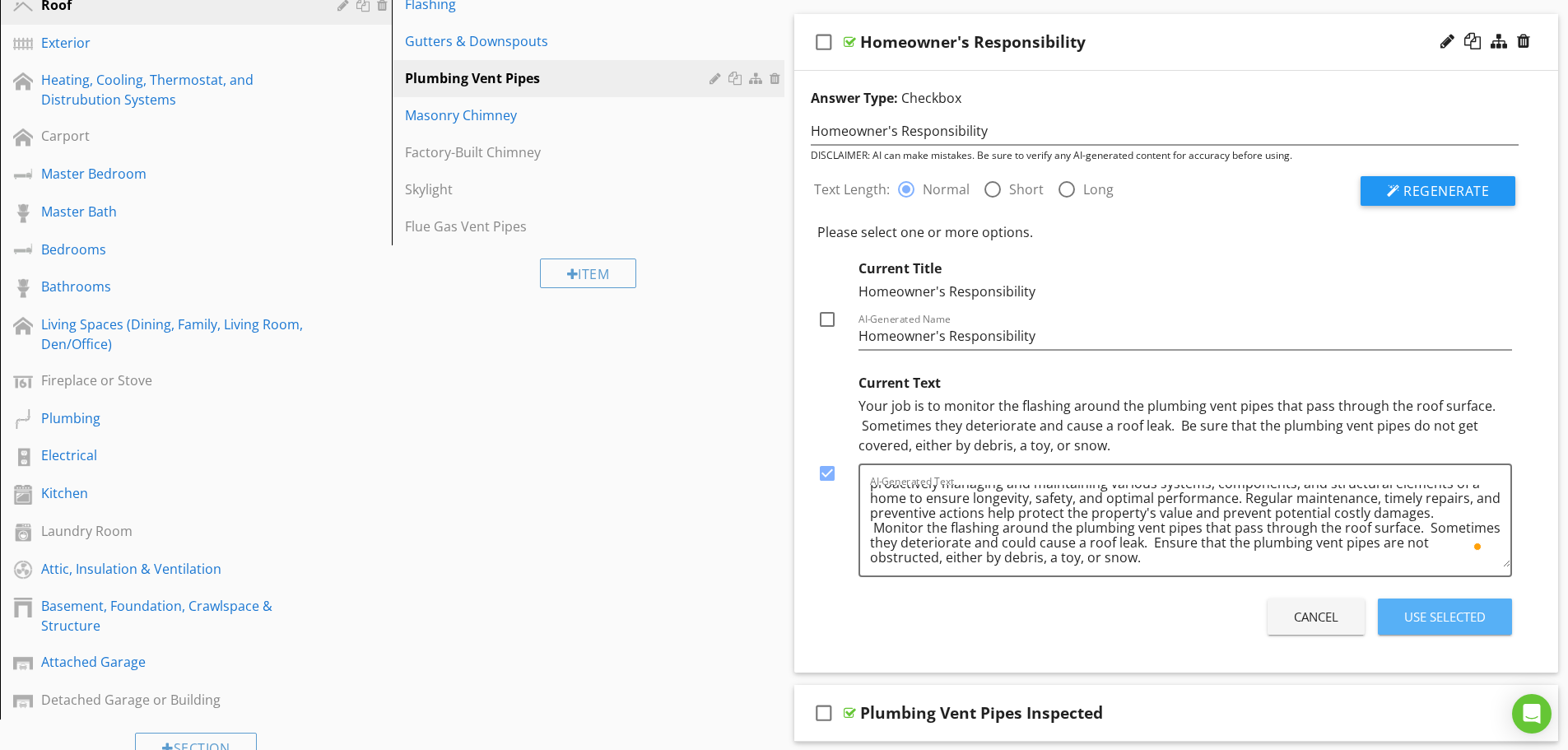 click on "Use Selected" at bounding box center (1445, 617) 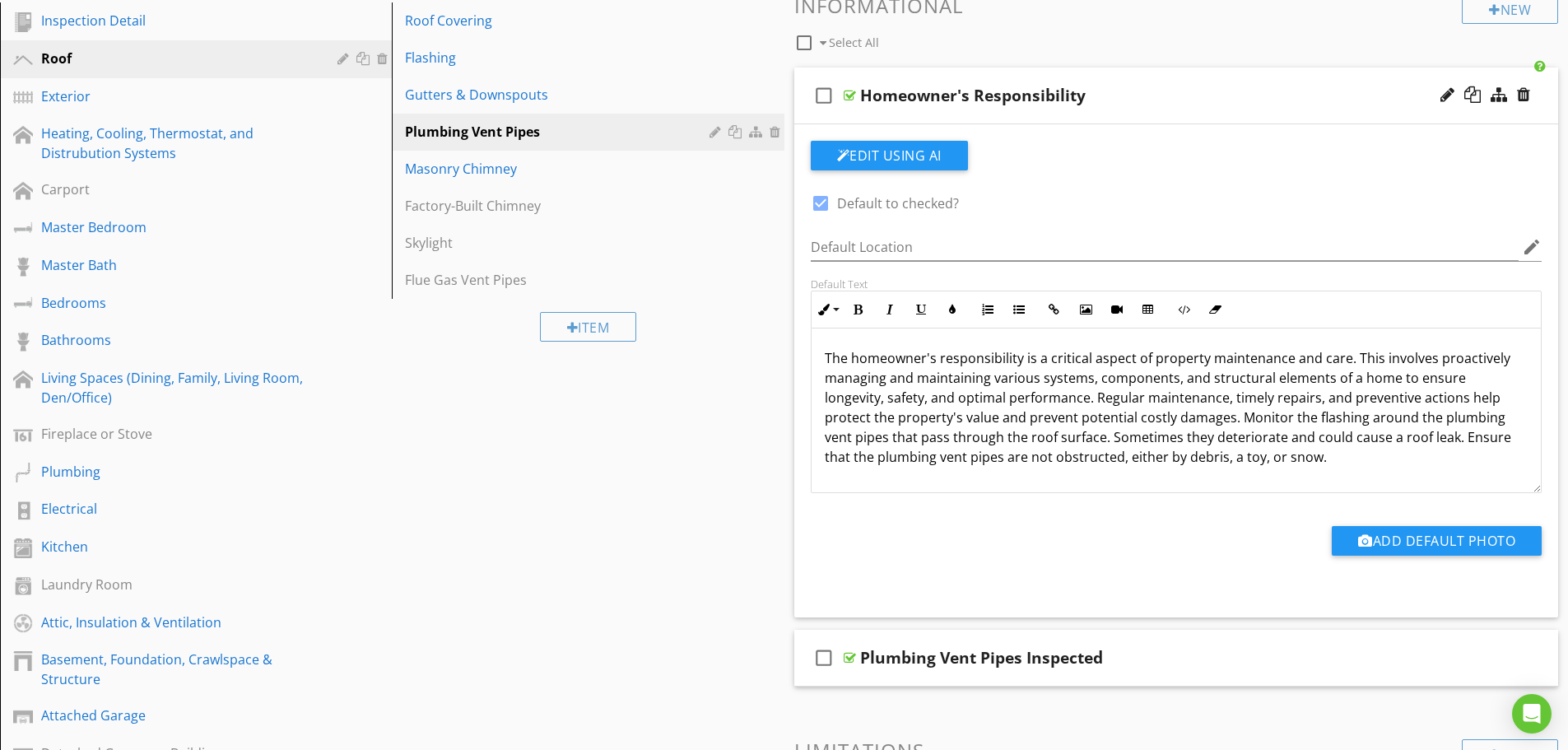scroll, scrollTop: 184, scrollLeft: 0, axis: vertical 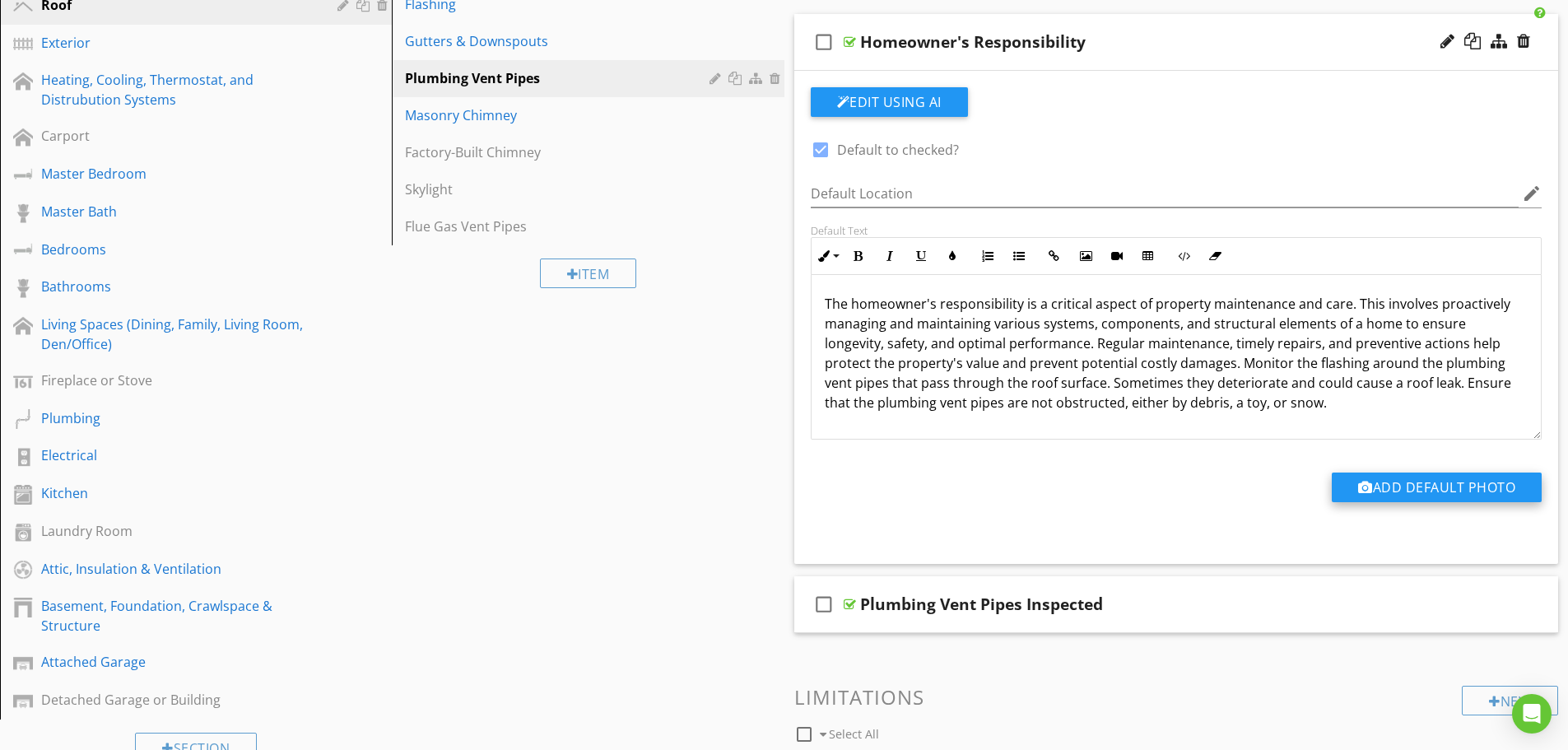 click on "Add Default Photo" at bounding box center [1436, 487] 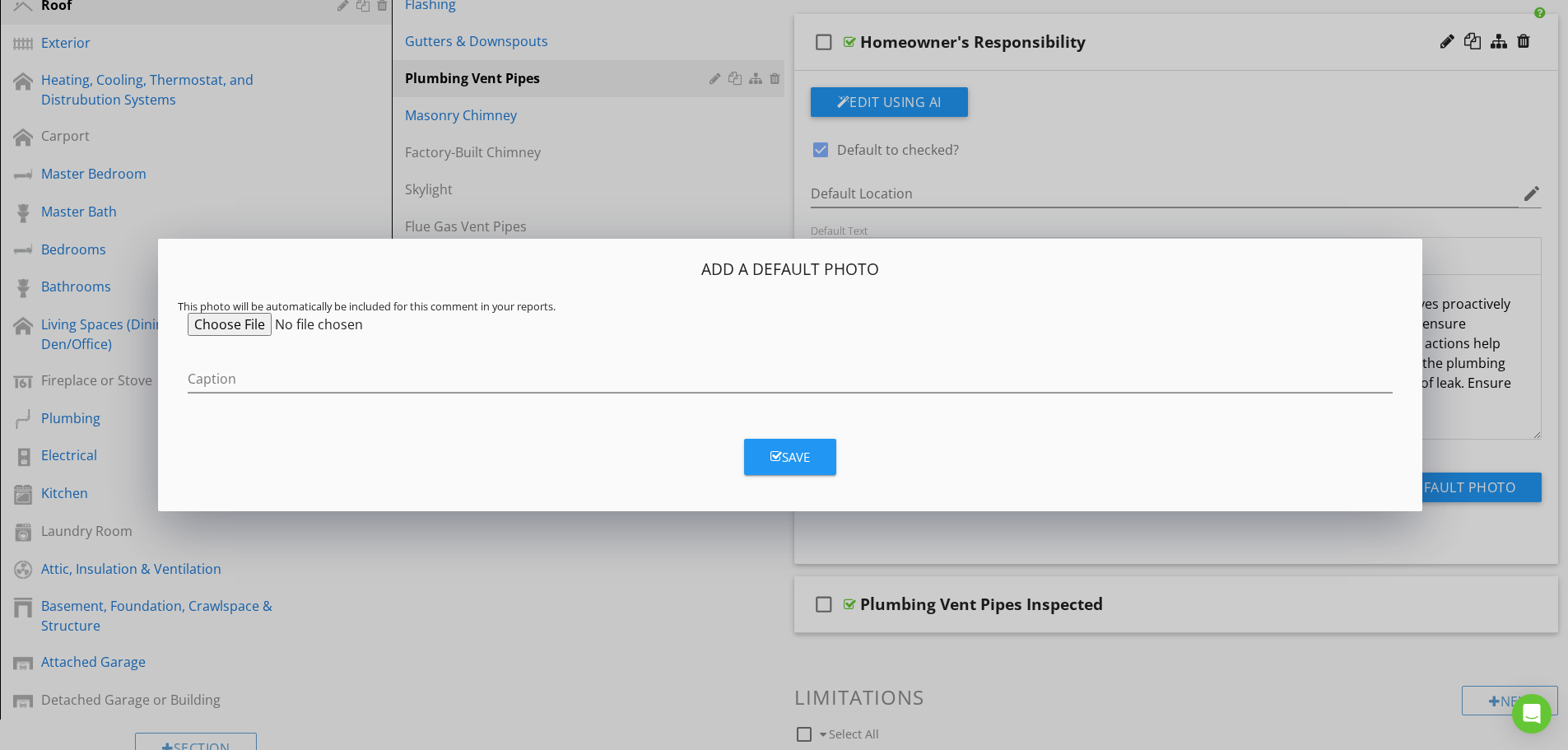click on "Add a Default Photo
This photo will be automatically be included for this comment in your
reports.
Caption
Save" at bounding box center (784, 375) 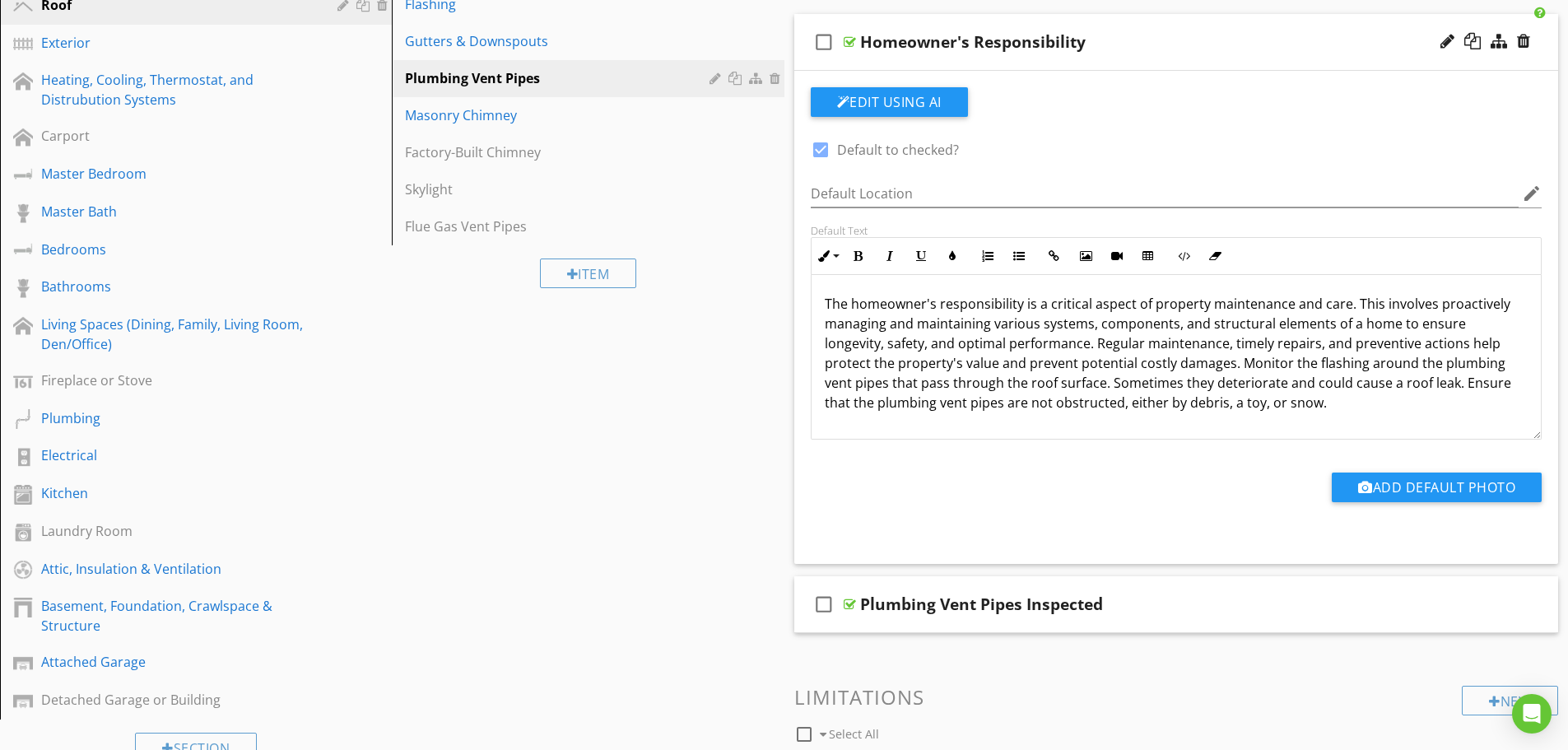 click on "Homeowner's Responsibility" at bounding box center (1134, 42) 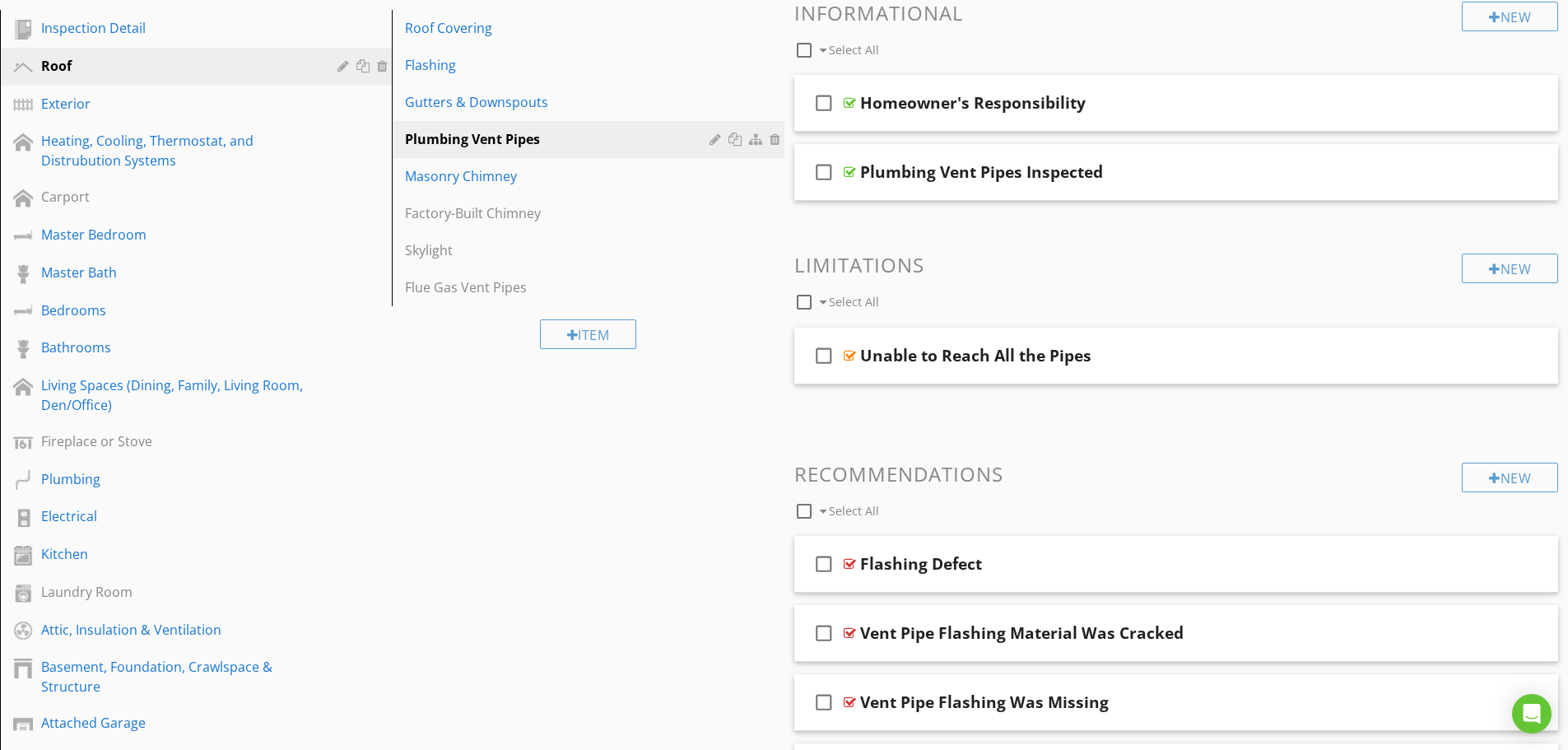 scroll, scrollTop: 101, scrollLeft: 0, axis: vertical 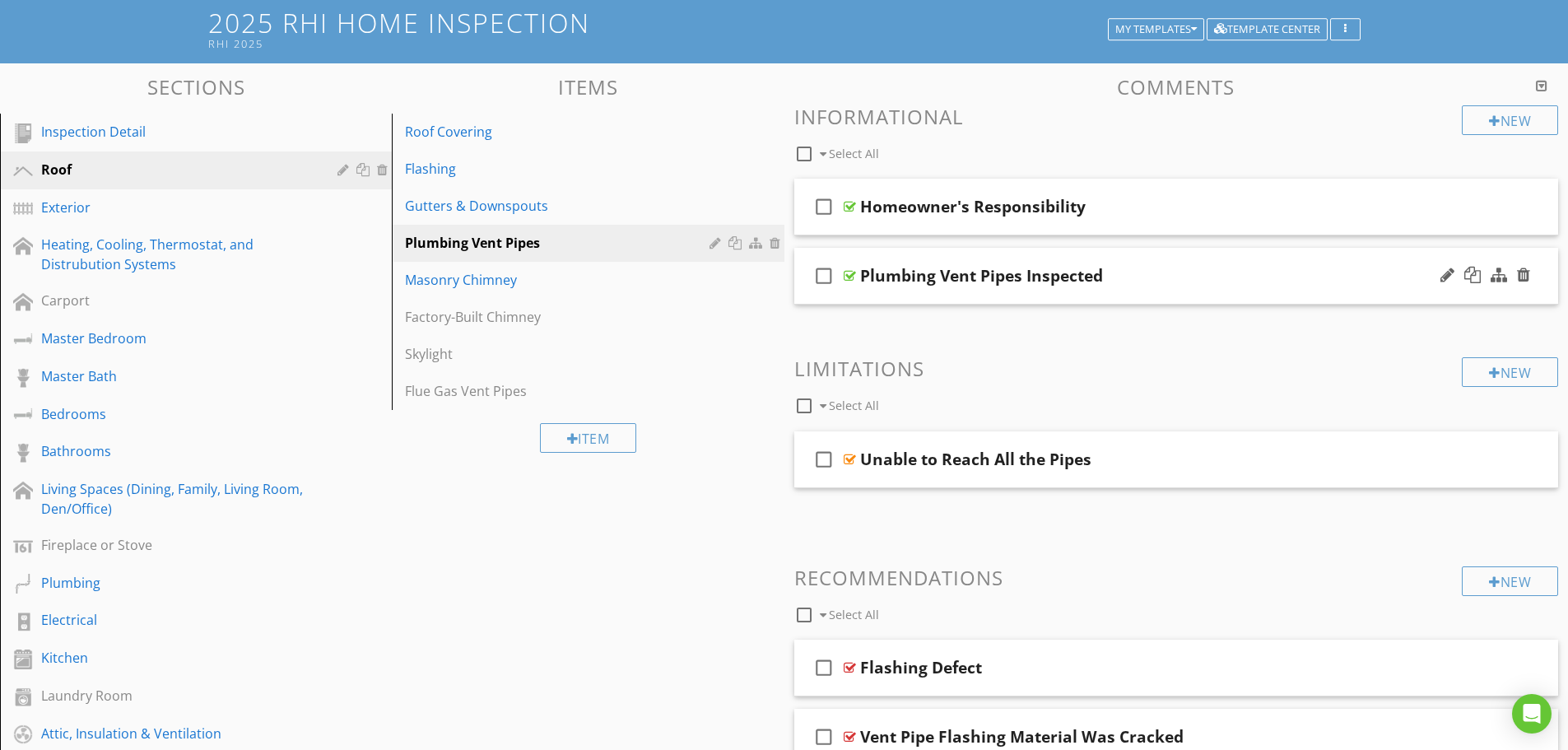 click on "Plumbing Vent Pipes Inspected" at bounding box center [1134, 276] 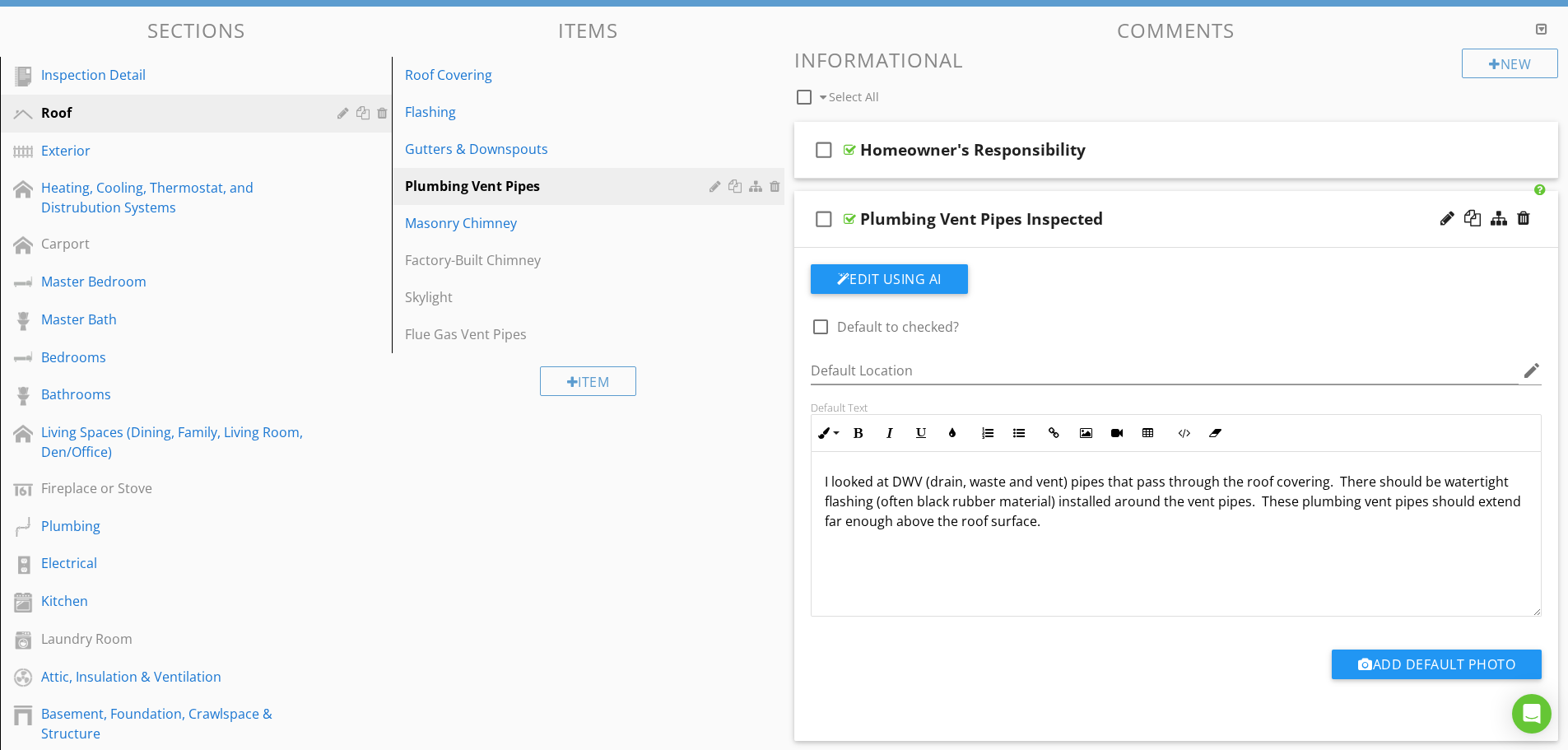 scroll, scrollTop: 184, scrollLeft: 0, axis: vertical 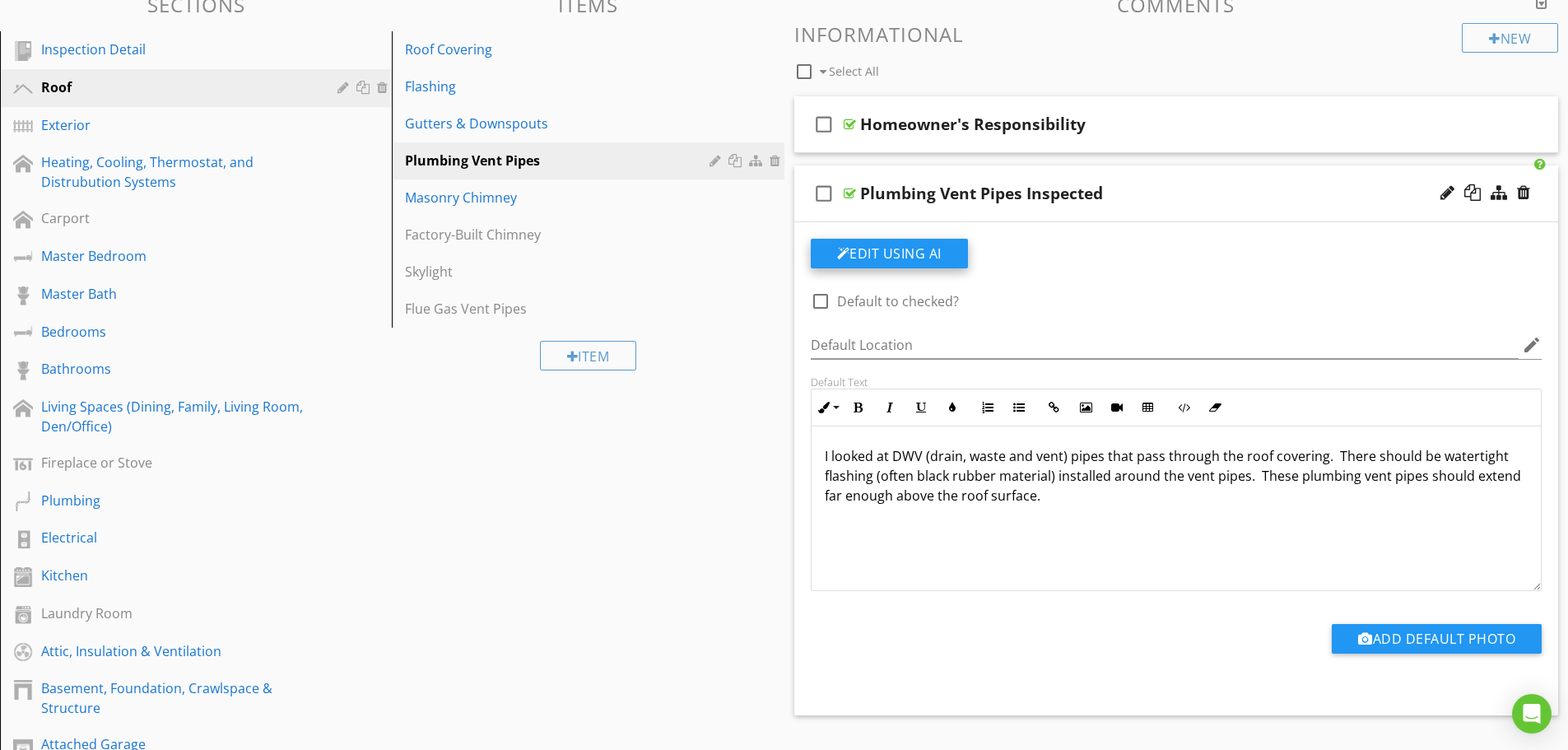 click on "Edit Using AI" at bounding box center (889, 254) 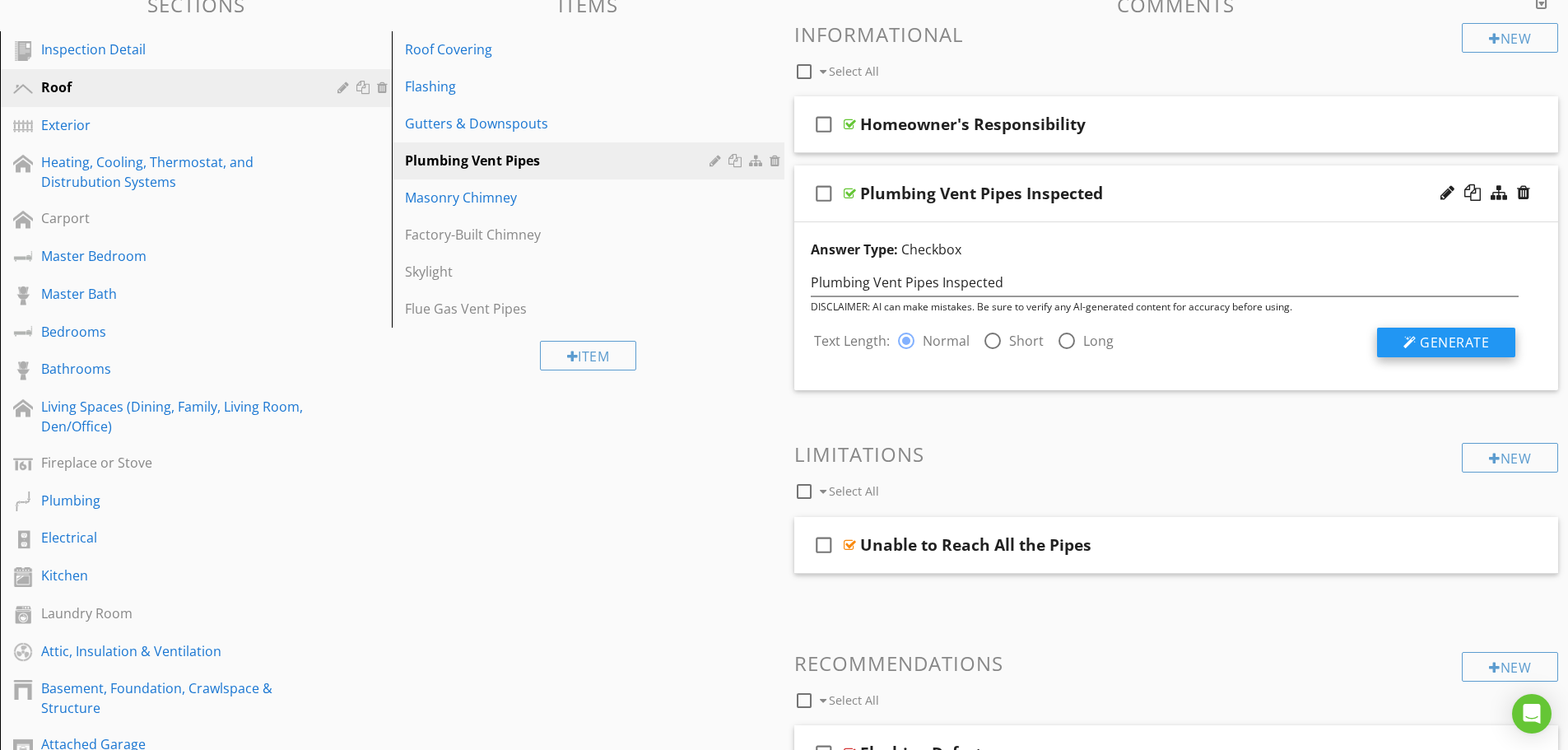 click on "Generate" at bounding box center [1454, 342] 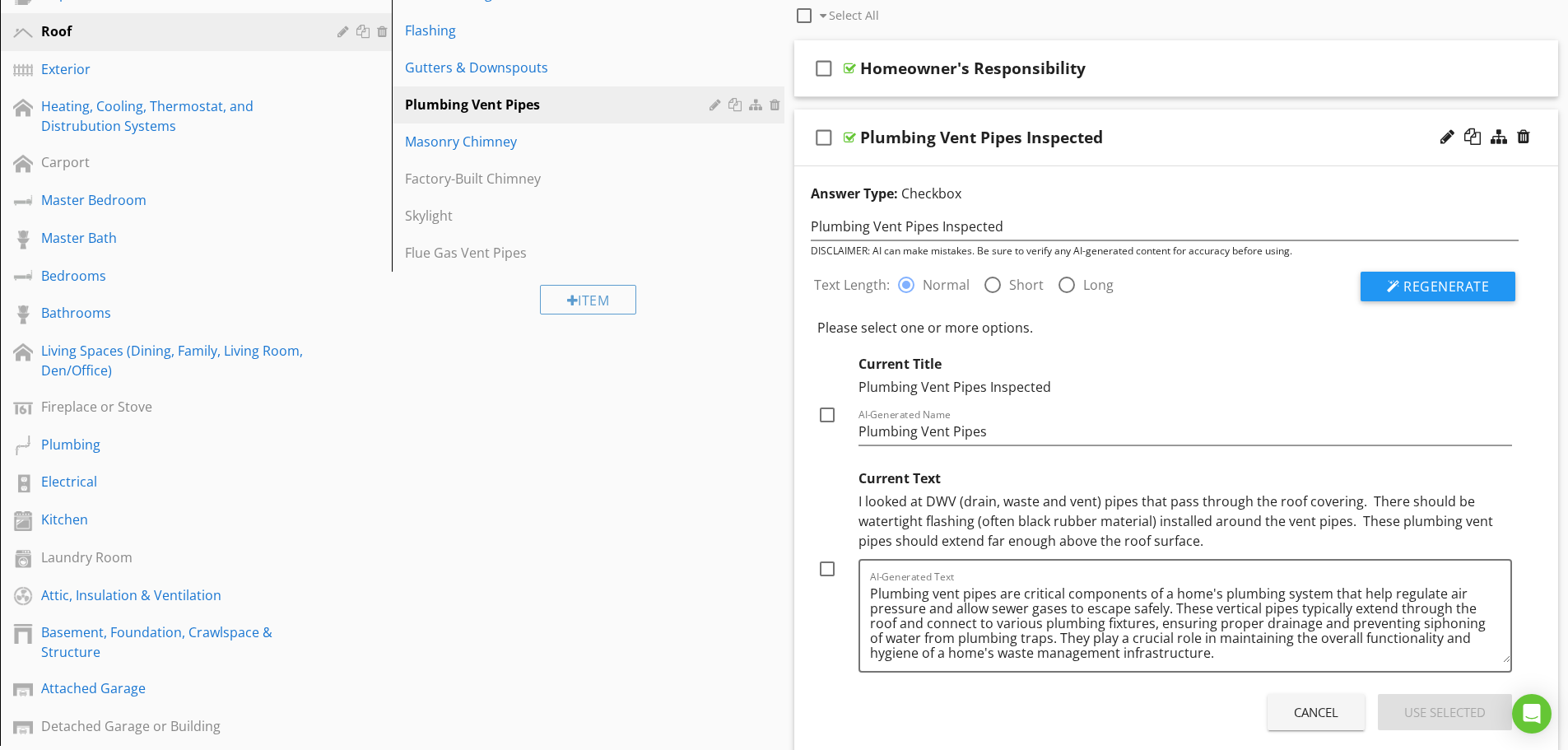 scroll, scrollTop: 266, scrollLeft: 0, axis: vertical 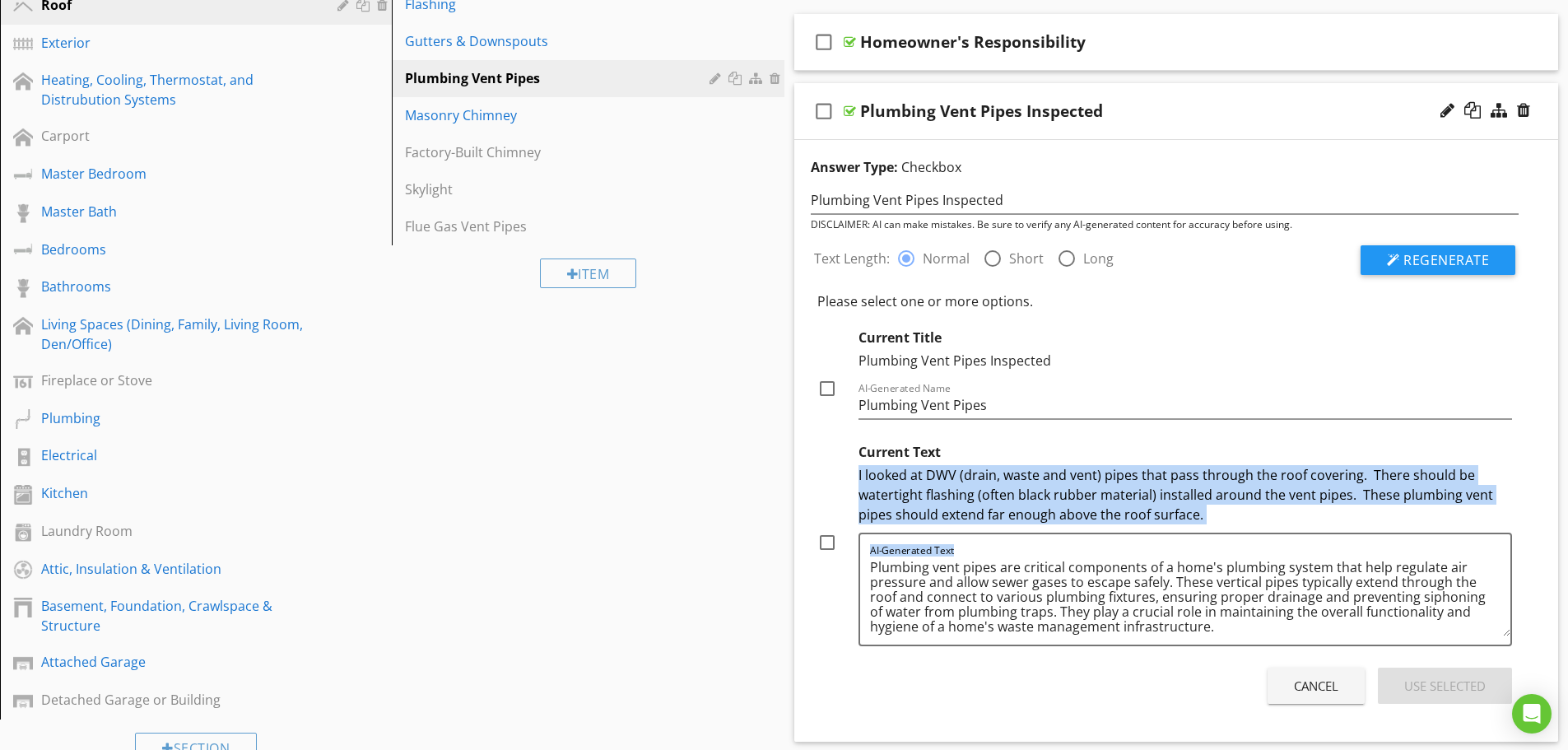 drag, startPoint x: 859, startPoint y: 475, endPoint x: 1226, endPoint y: 532, distance: 371.40005 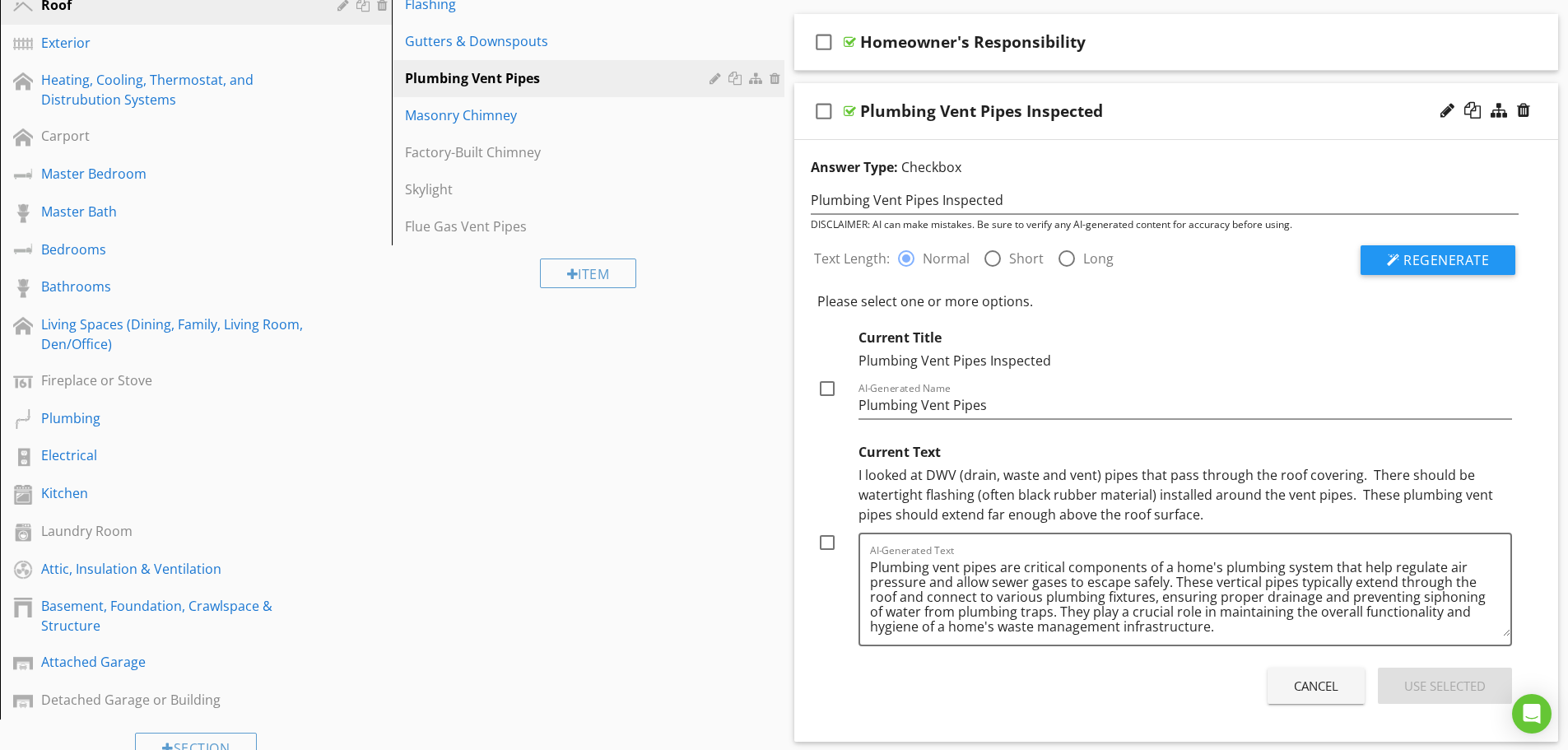 drag, startPoint x: 1210, startPoint y: 515, endPoint x: 855, endPoint y: 482, distance: 356.5305 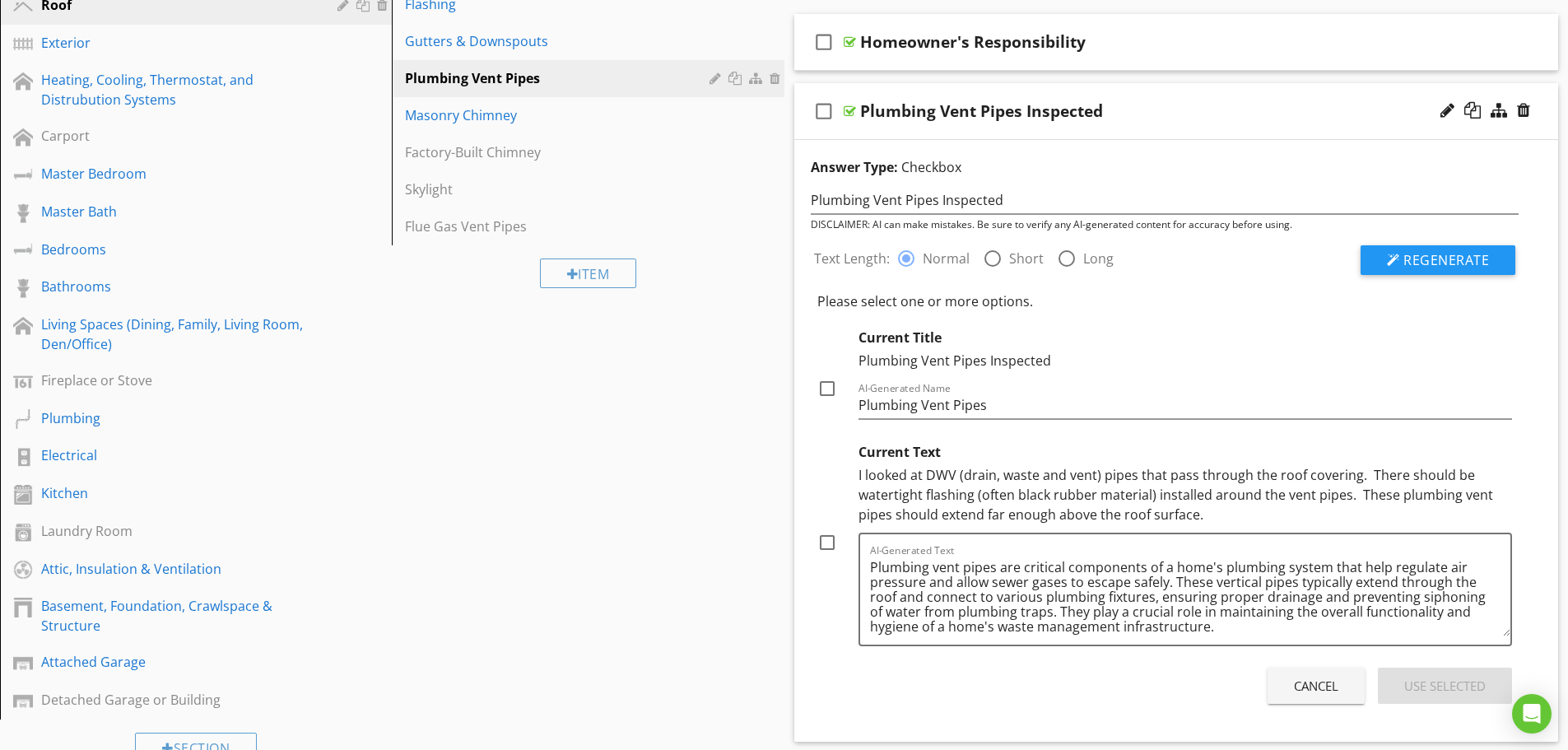 copy on "I looked at DWV (drain, waste and vent) pipes that pass through the roof covering.  There should be watertight flashing (often black rubber material) installed around the vent pipes.  These plumbing vent pipes should extend far enough above the roof surface." 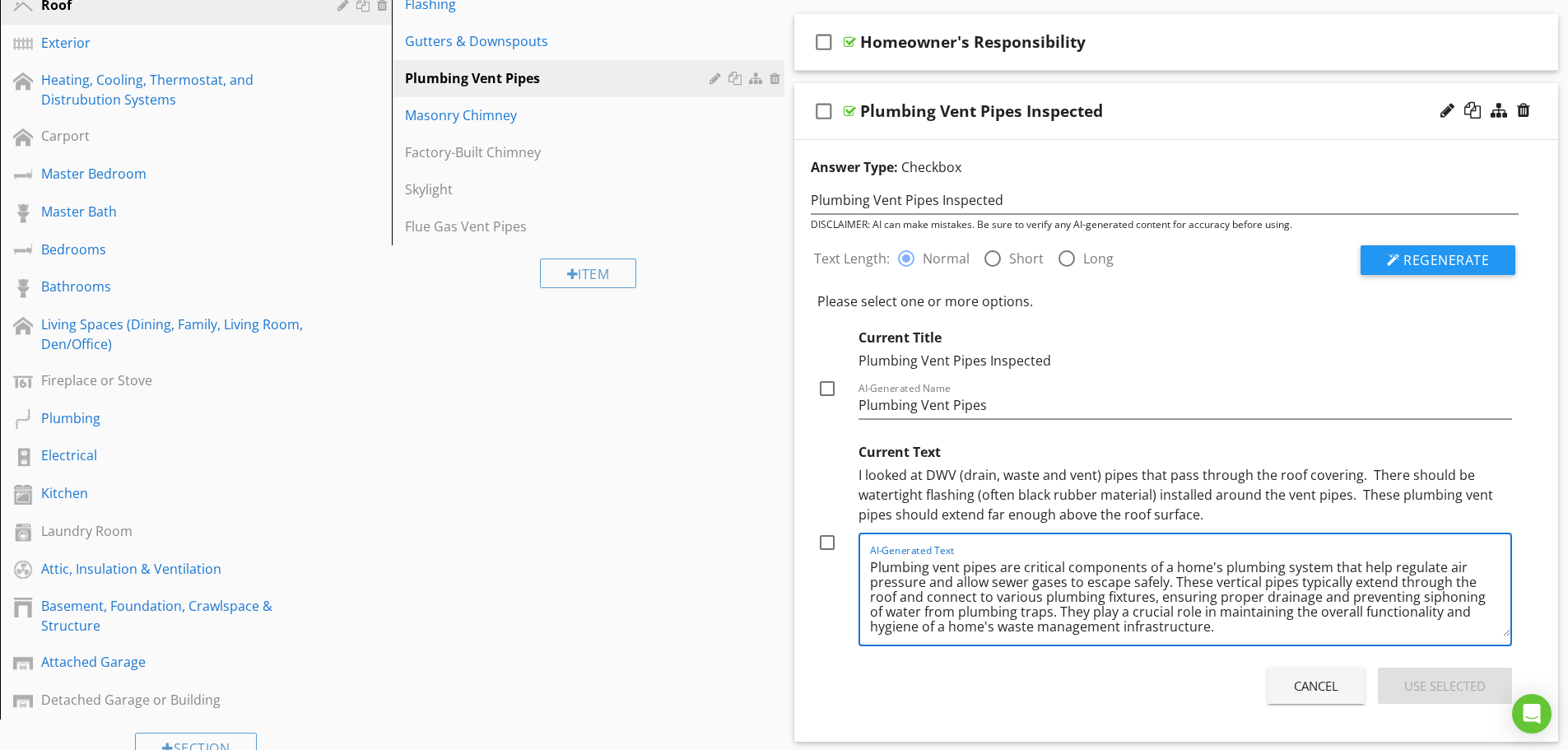 click on "Plumbing vent pipes are critical components of a home's plumbing system that help regulate air pressure and allow sewer gases to escape safely. These vertical pipes typically extend through the roof and connect to various plumbing fixtures, ensuring proper drainage and preventing siphoning of water from plumbing traps. They play a crucial role in maintaining the overall functionality and hygiene of a home's waste management infrastructure." at bounding box center [1190, 595] 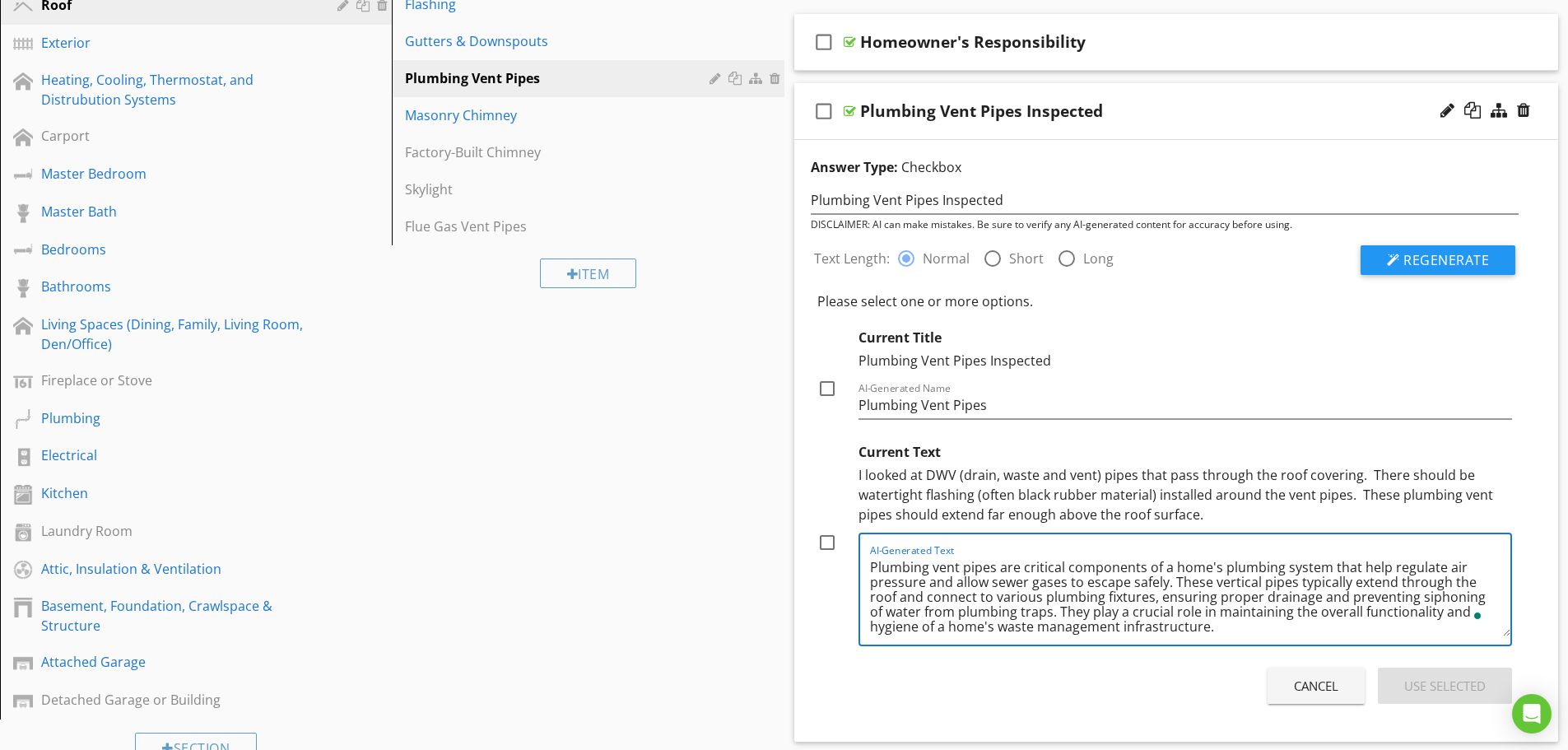 scroll, scrollTop: 15, scrollLeft: 0, axis: vertical 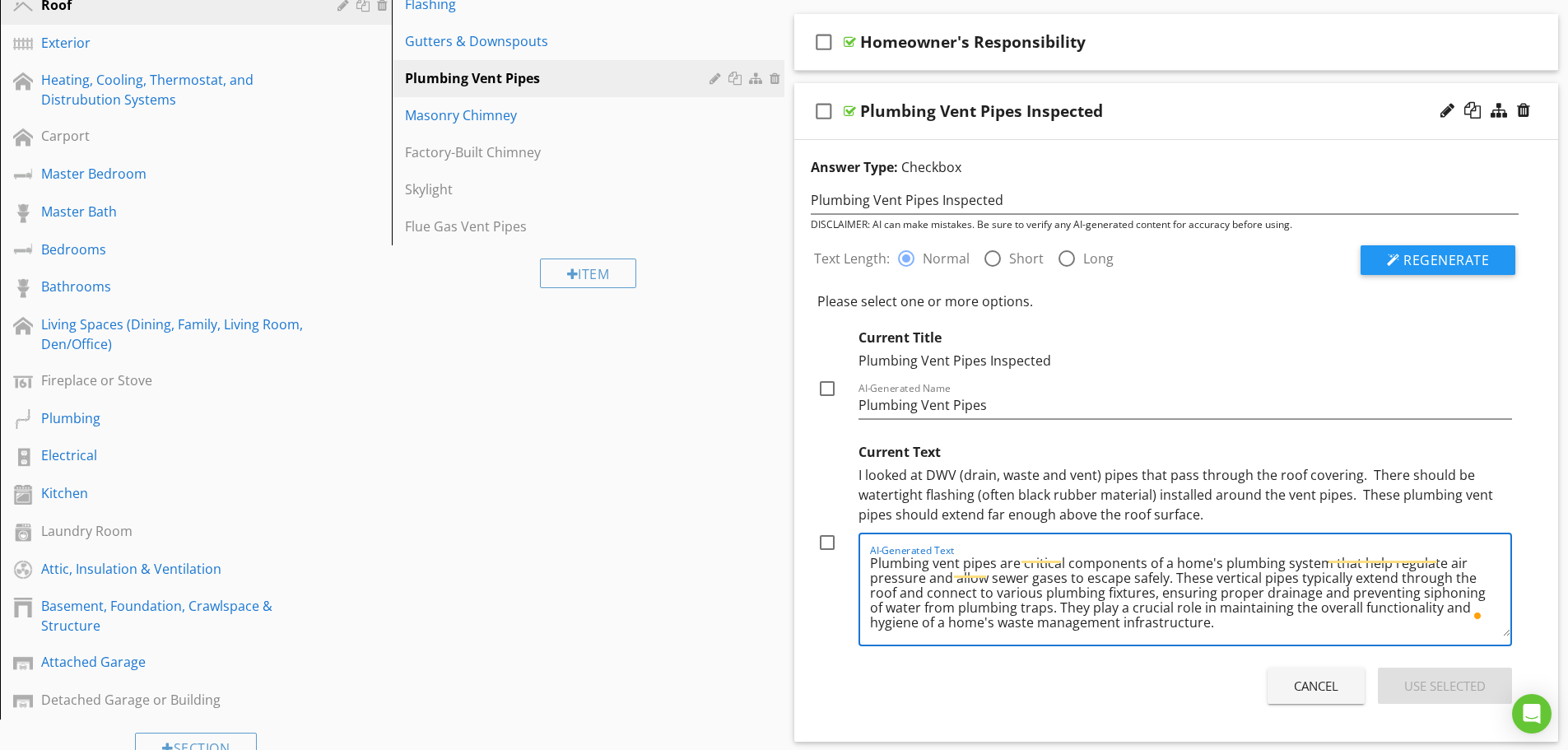 paste on "I looked at DWV (drain, waste and vent) pipes that pass through the roof covering.  There should be watertight flashing (often black rubber material) installed around the vent pipes.  These plumbing vent pipes should extend far enough above the roof surface." 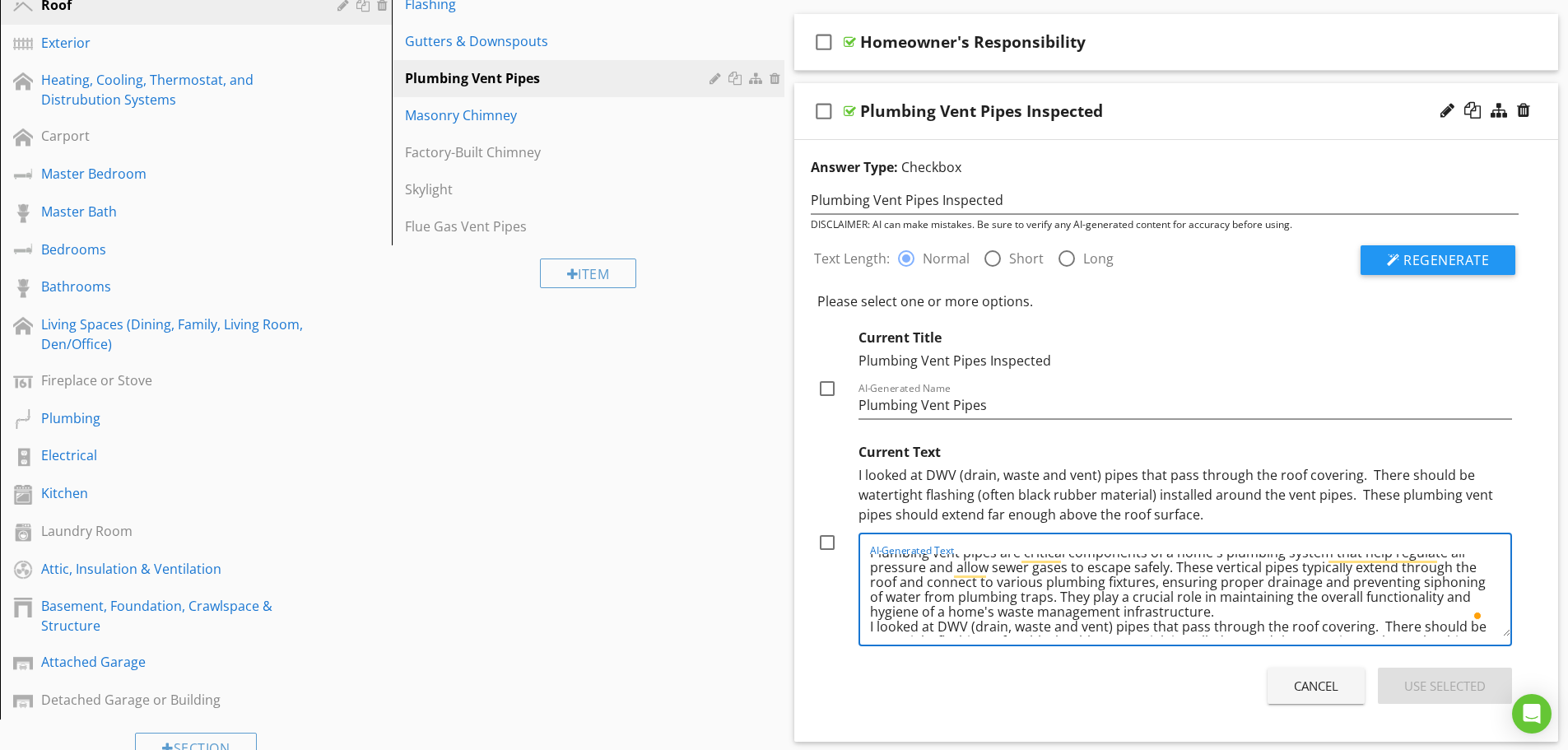 scroll, scrollTop: 44, scrollLeft: 0, axis: vertical 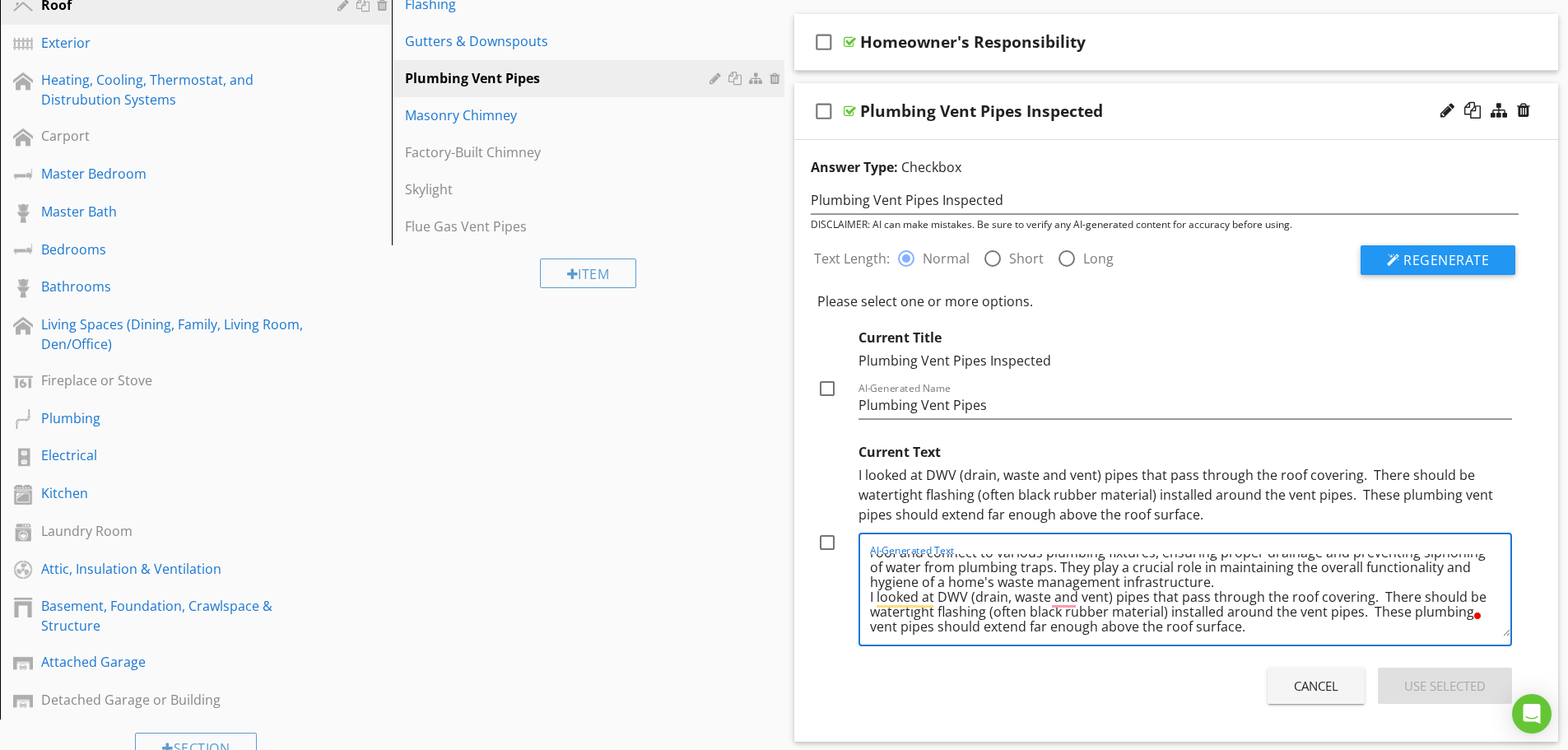 drag, startPoint x: 934, startPoint y: 599, endPoint x: 870, endPoint y: 600, distance: 64.007812 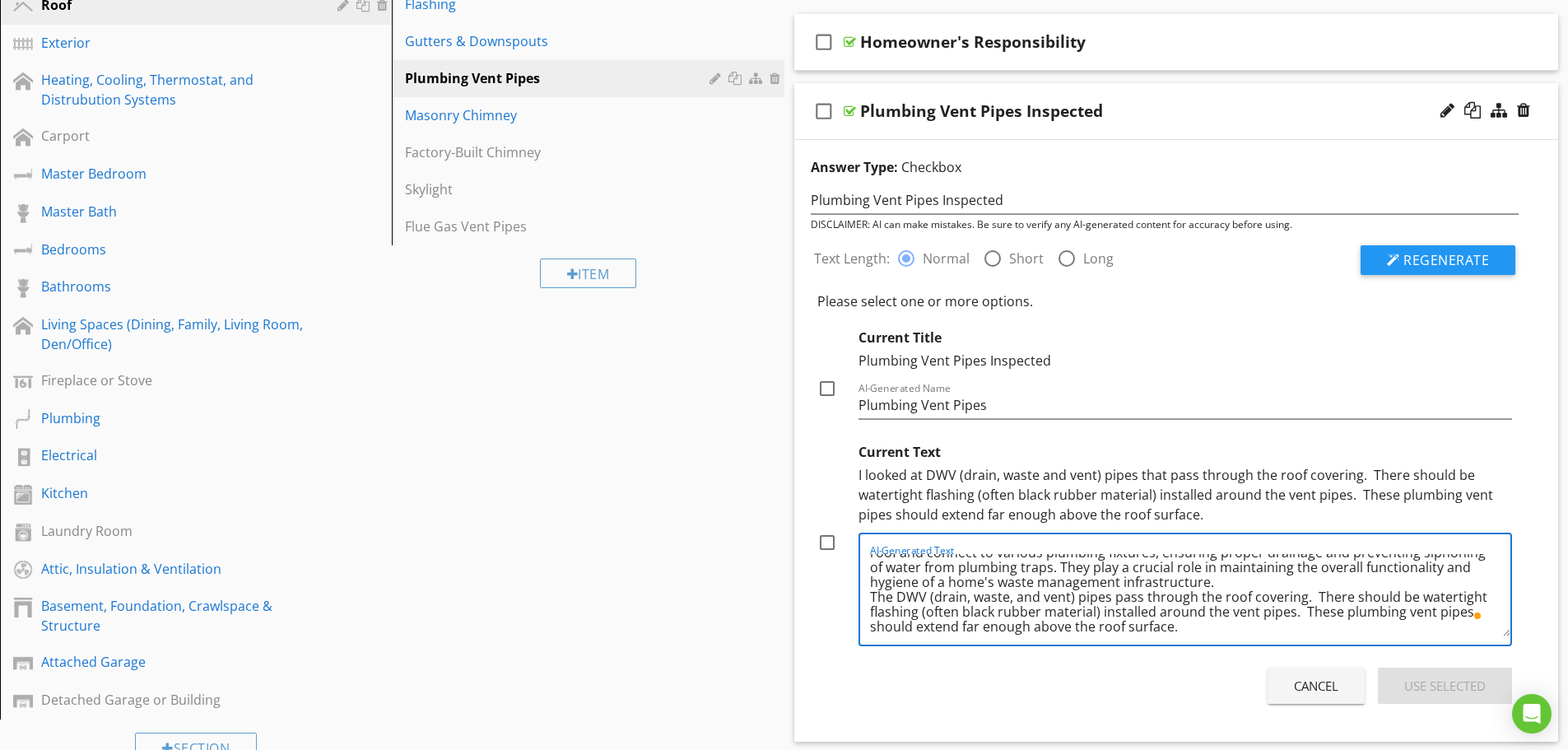 scroll, scrollTop: 12, scrollLeft: 0, axis: vertical 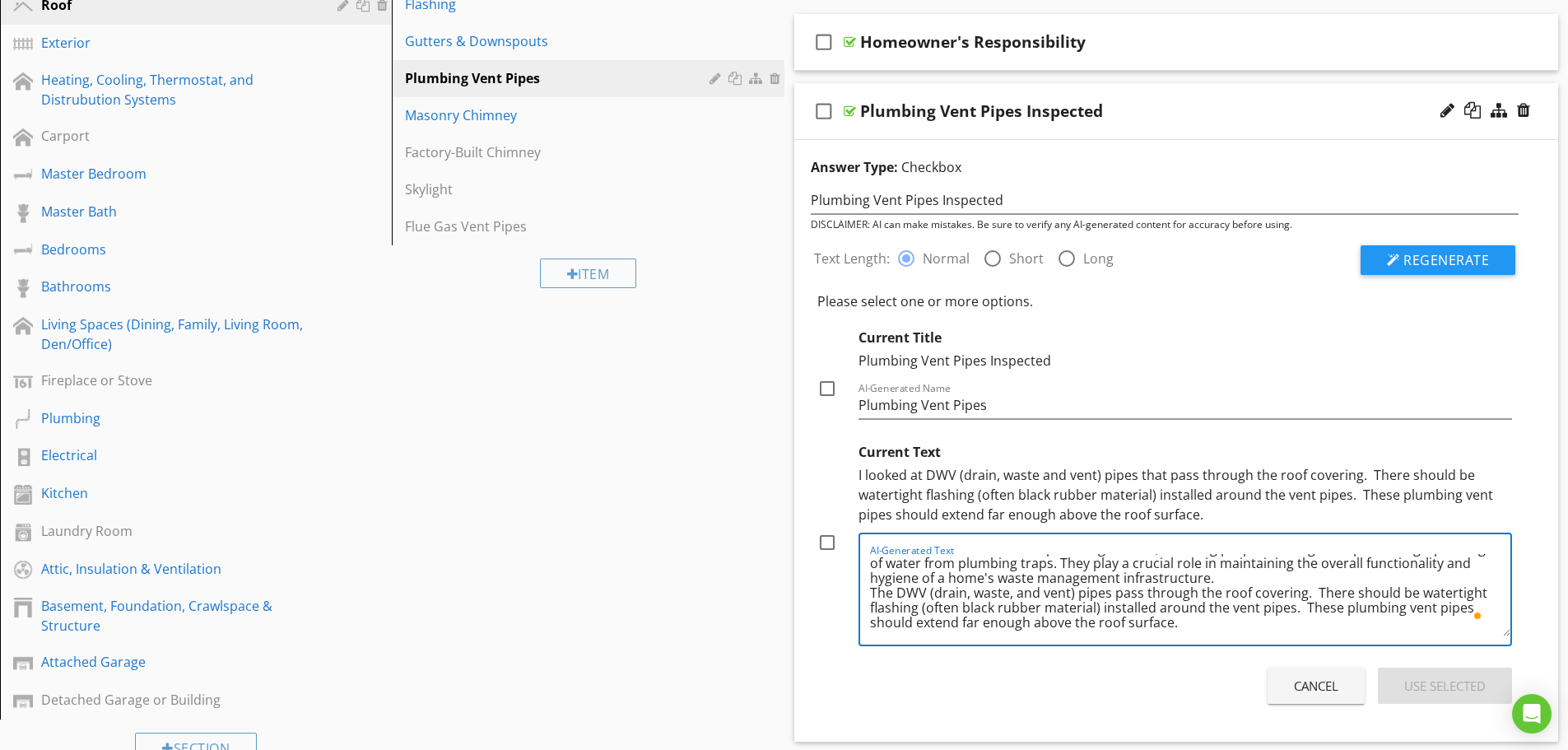 drag, startPoint x: 1312, startPoint y: 591, endPoint x: 1322, endPoint y: 628, distance: 38.327536 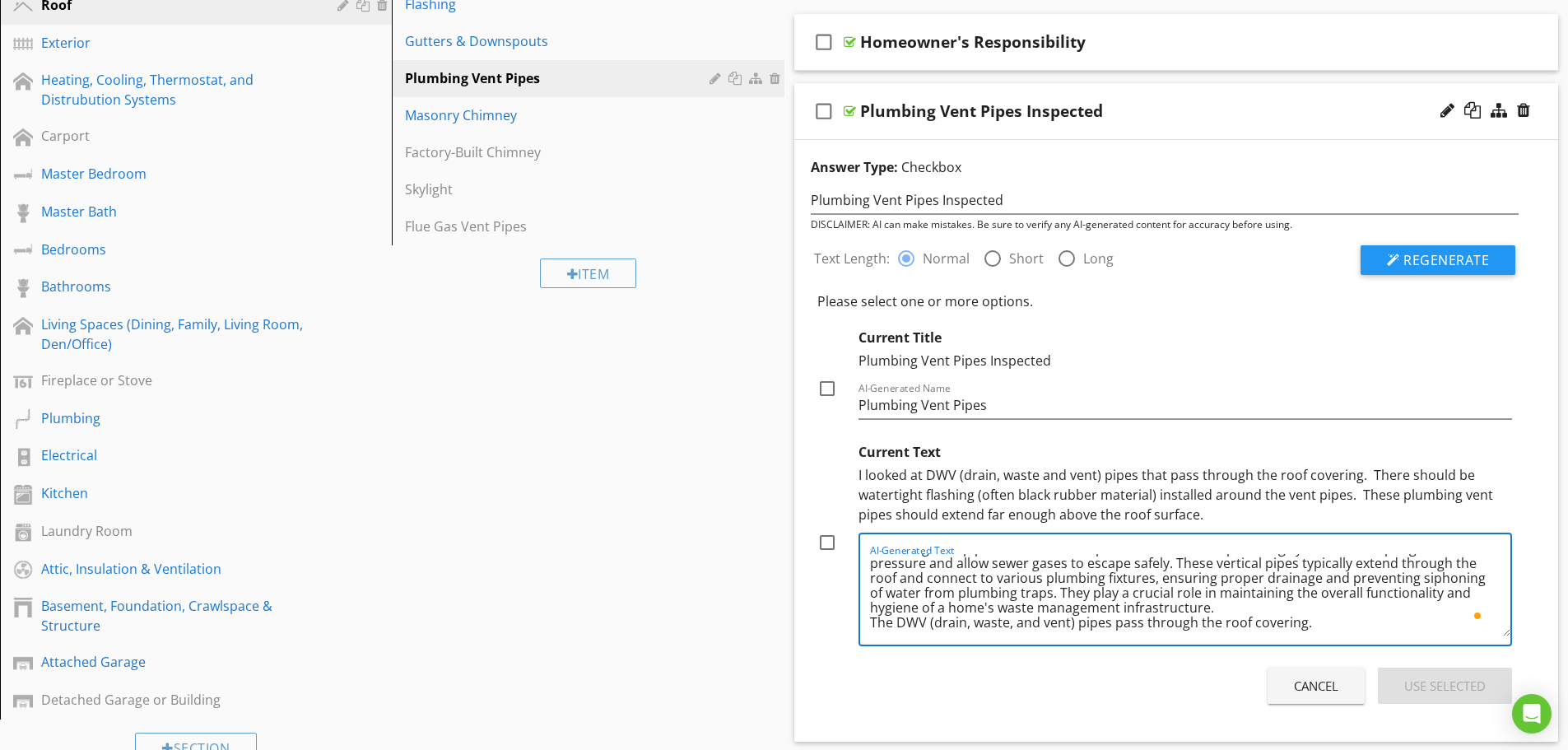 scroll, scrollTop: 19, scrollLeft: 0, axis: vertical 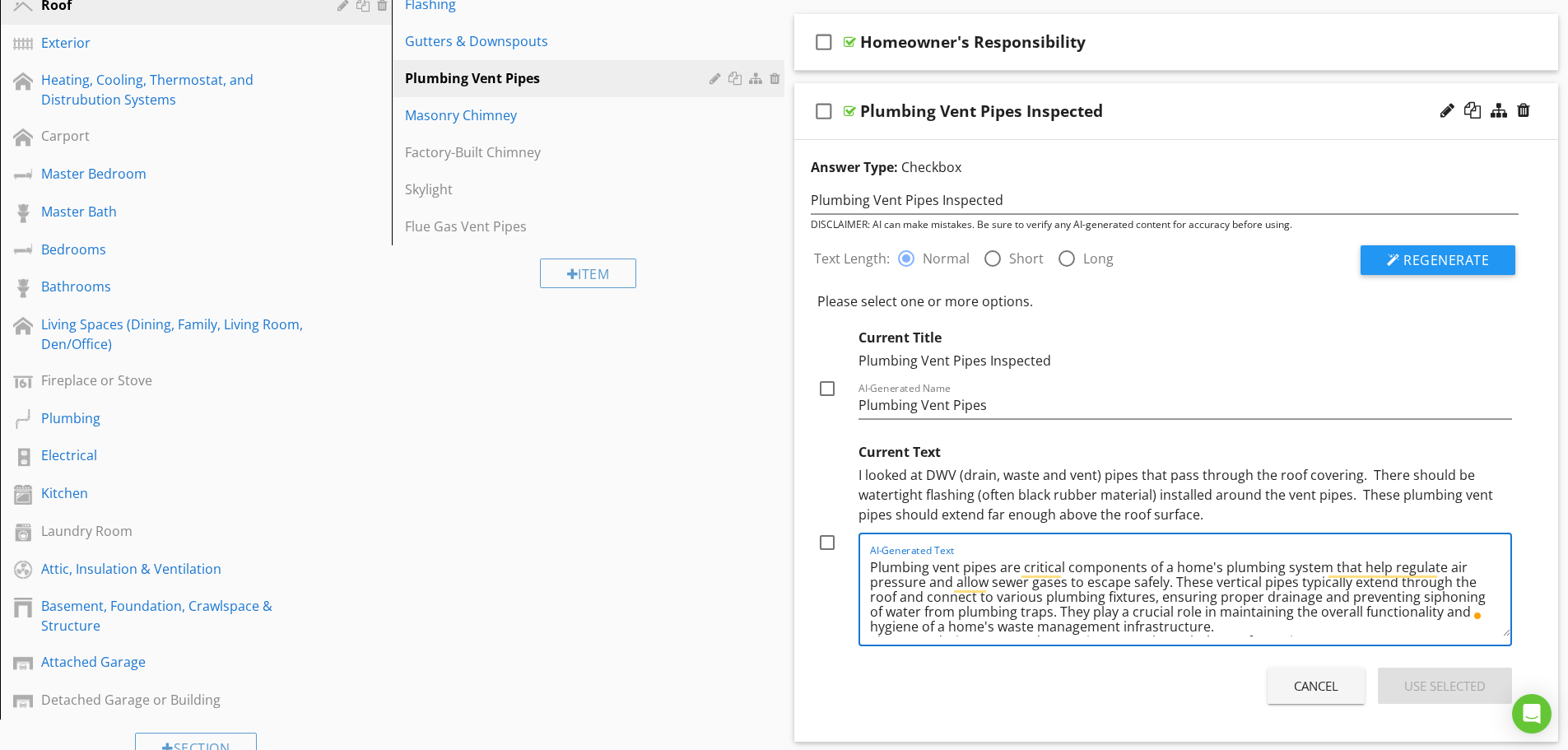 click on "Plumbing vent pipes are critical components of a home's plumbing system that help regulate air pressure and allow sewer gases to escape safely. These vertical pipes typically extend through the roof and connect to various plumbing fixtures, ensuring proper drainage and preventing siphoning of water from plumbing traps. They play a crucial role in maintaining the overall functionality and hygiene of a home's waste management infrastructure.
The DWV (drain, waste, and vent) pipes pass through the roof covering." at bounding box center (1190, 595) 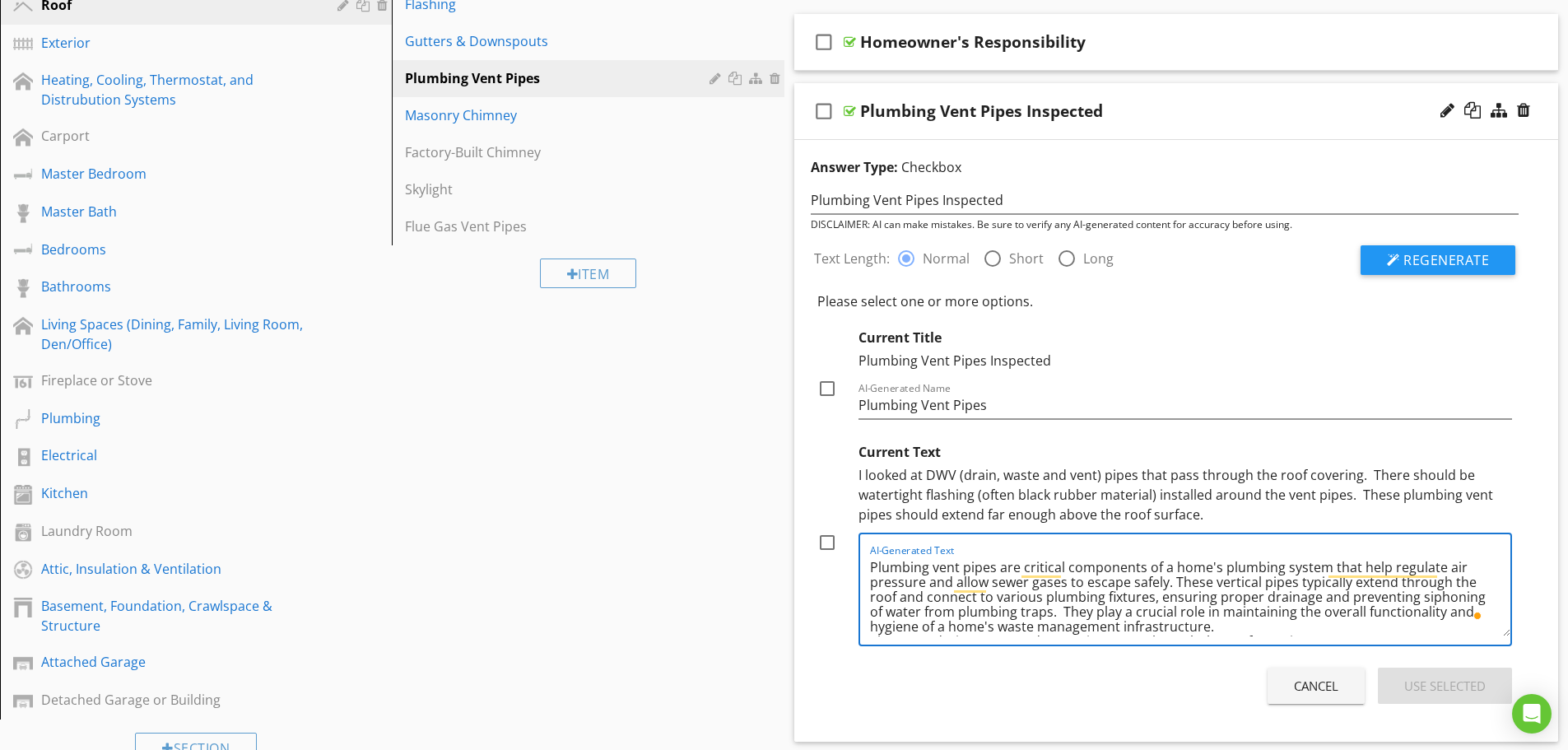 paste on "re should be watertight flashing (often black rubber material) installed around the vent pipes.  These plumbing vent pipes should extend far enough above the roof surface.   The" 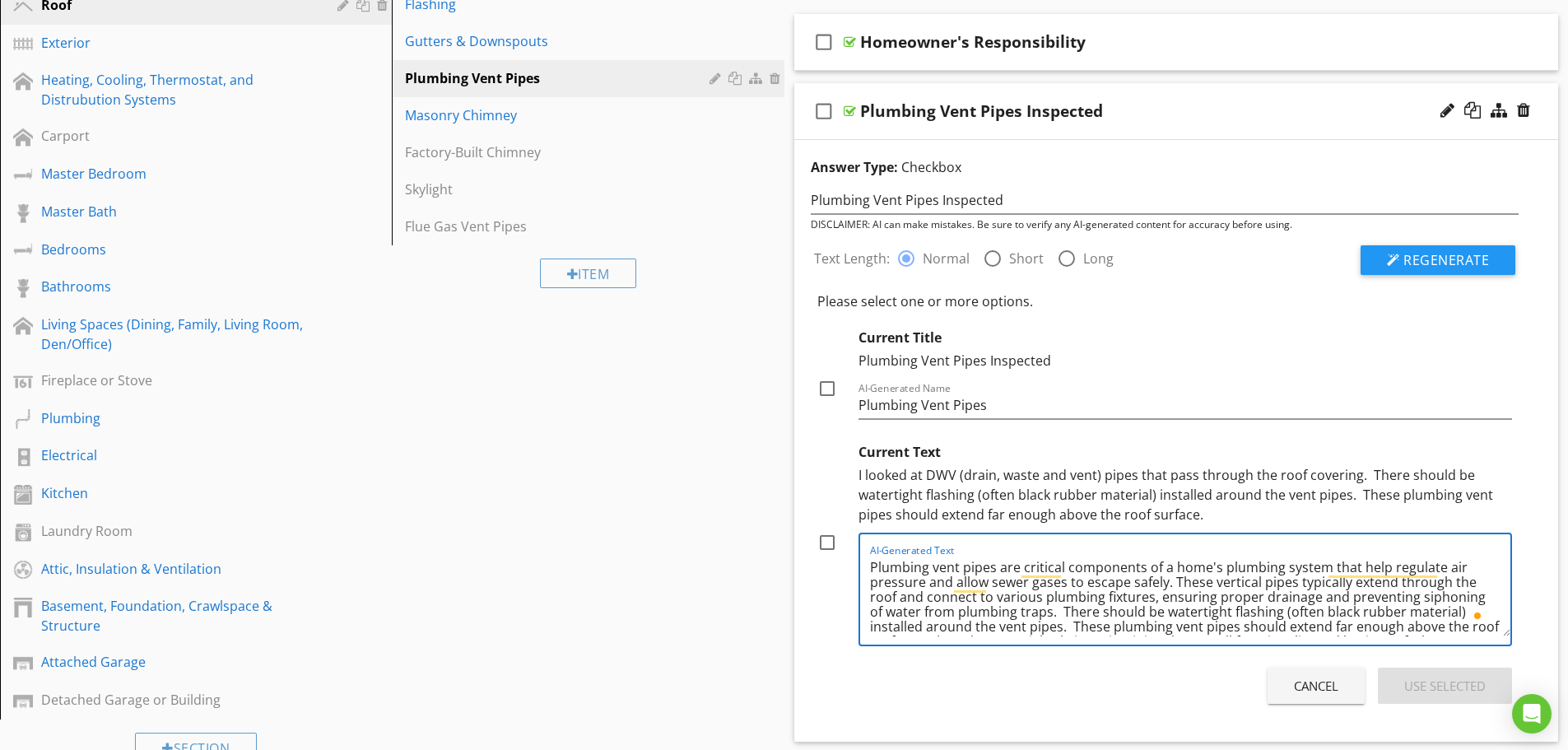 scroll, scrollTop: 15, scrollLeft: 0, axis: vertical 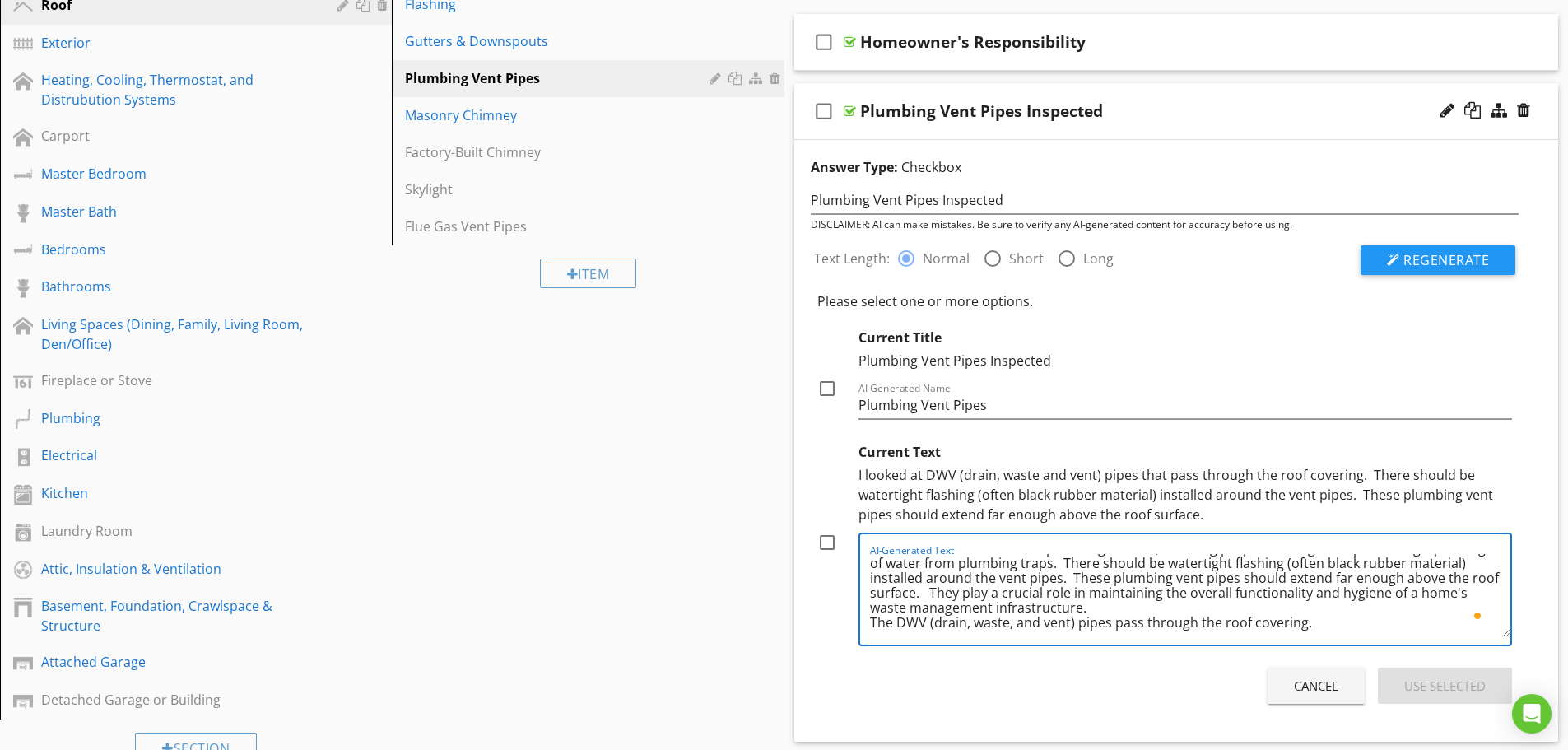 drag, startPoint x: 1313, startPoint y: 623, endPoint x: 849, endPoint y: 636, distance: 464.1821 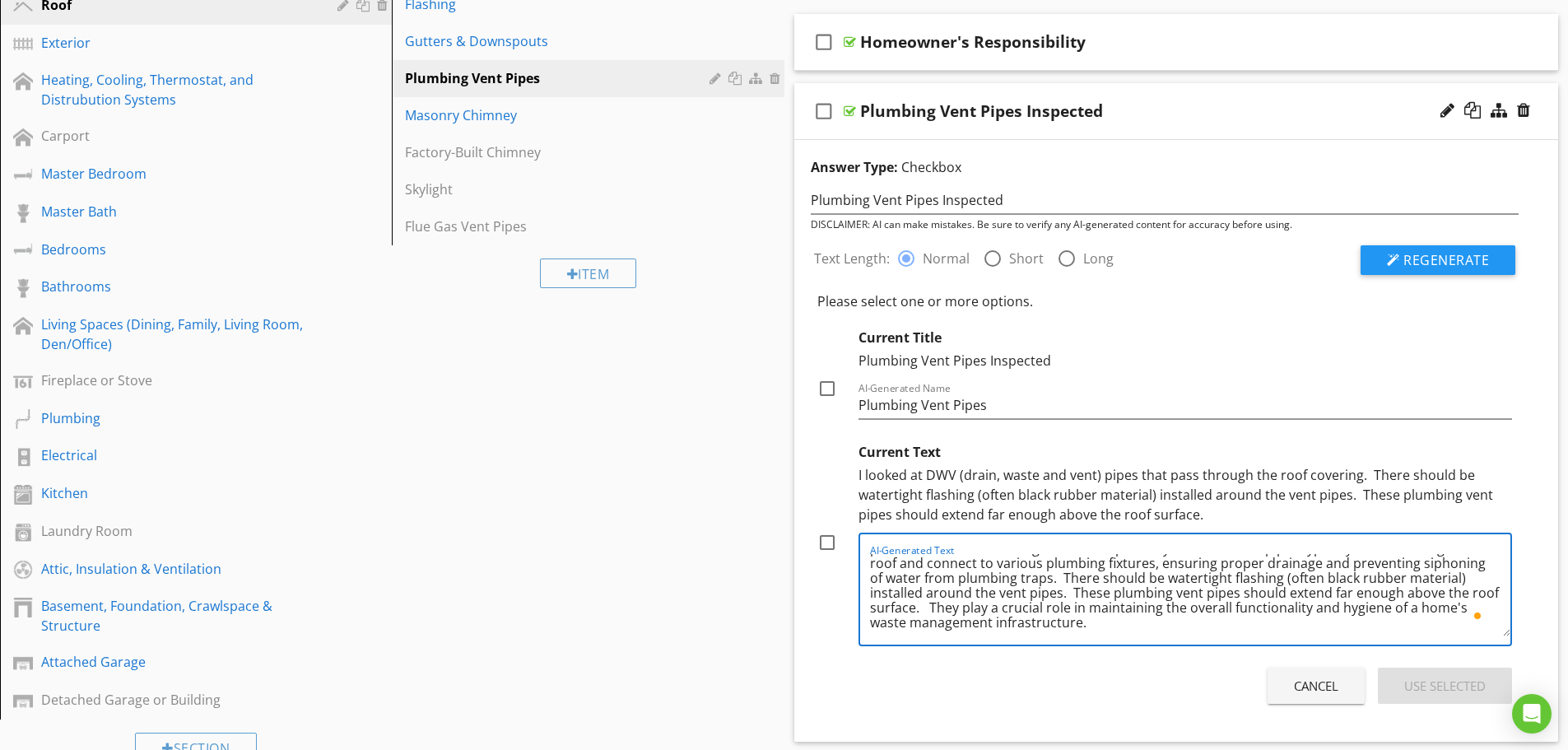 scroll, scrollTop: 13, scrollLeft: 0, axis: vertical 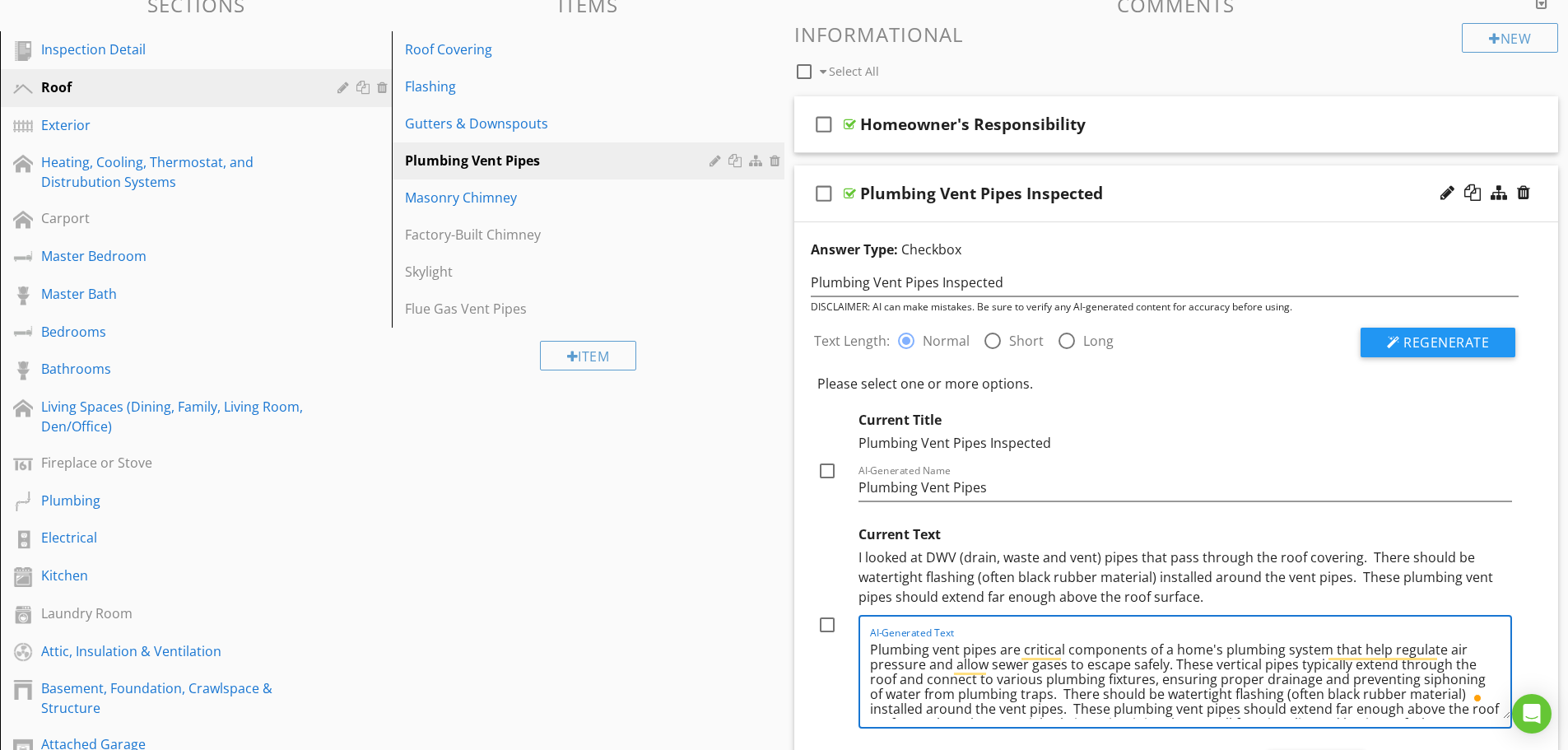 click on "Plumbing vent pipes are critical components of a home's plumbing system that help regulate air pressure and allow sewer gases to escape safely. These vertical pipes typically extend through the roof and connect to various plumbing fixtures, ensuring proper drainage and preventing siphoning of water from plumbing traps.  There should be watertight flashing (often black rubber material) installed around the vent pipes.  These plumbing vent pipes should extend far enough above the roof surface.   They play a crucial role in maintaining the overall functionality and hygiene of a home's waste management infrastructure." at bounding box center [1190, 678] 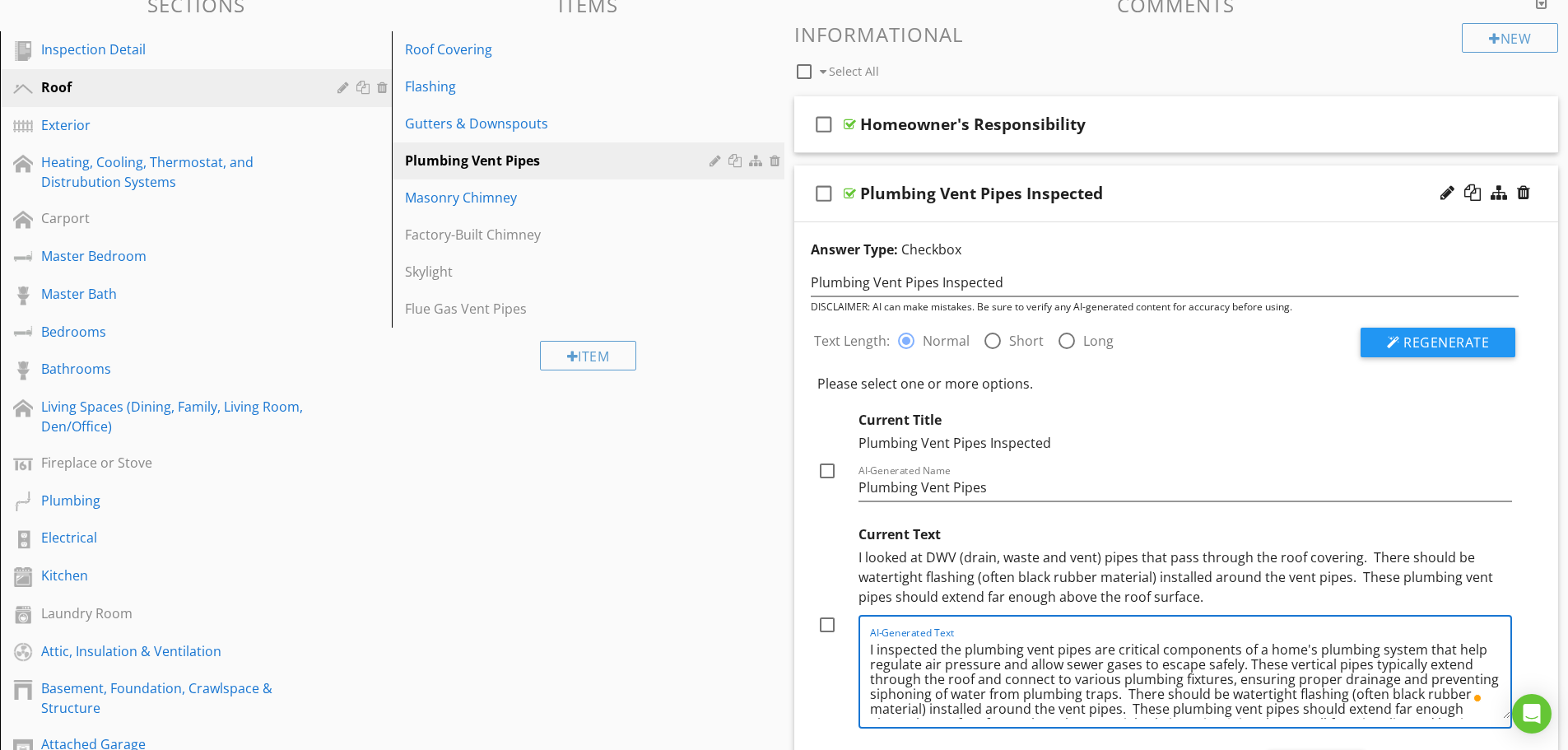 click on "I inspected the plumbing vent pipes are critical components of a home's plumbing system that help regulate air pressure and allow sewer gases to escape safely. These vertical pipes typically extend through the roof and connect to various plumbing fixtures, ensuring proper drainage and preventing siphoning of water from plumbing traps.  There should be watertight flashing (often black rubber material) installed around the vent pipes.  These plumbing vent pipes should extend far enough above the roof surface.   They play a crucial role in maintaining the overall functionality and hygiene of a home's waste management infrastructure." at bounding box center [1190, 678] 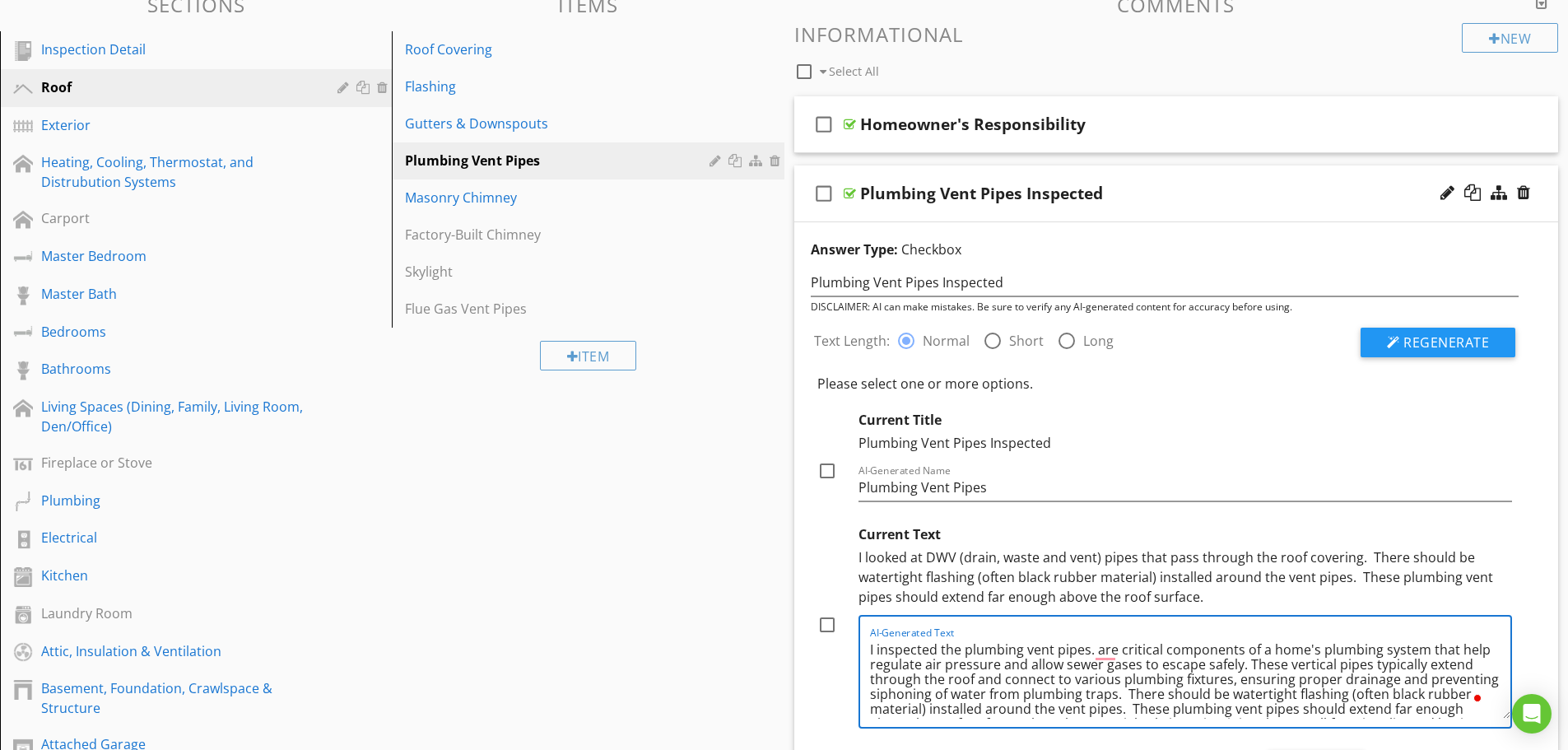 click on "I inspected the plumbing vent pipes. are critical components of a home's plumbing system that help regulate air pressure and allow sewer gases to escape safely. These vertical pipes typically extend through the roof and connect to various plumbing fixtures, ensuring proper drainage and preventing siphoning of water from plumbing traps.  There should be watertight flashing (often black rubber material) installed around the vent pipes.  These plumbing vent pipes should extend far enough above the roof surface.   They play a crucial role in maintaining the overall functionality and hygiene of a home's waste management infrastructure." at bounding box center [1190, 678] 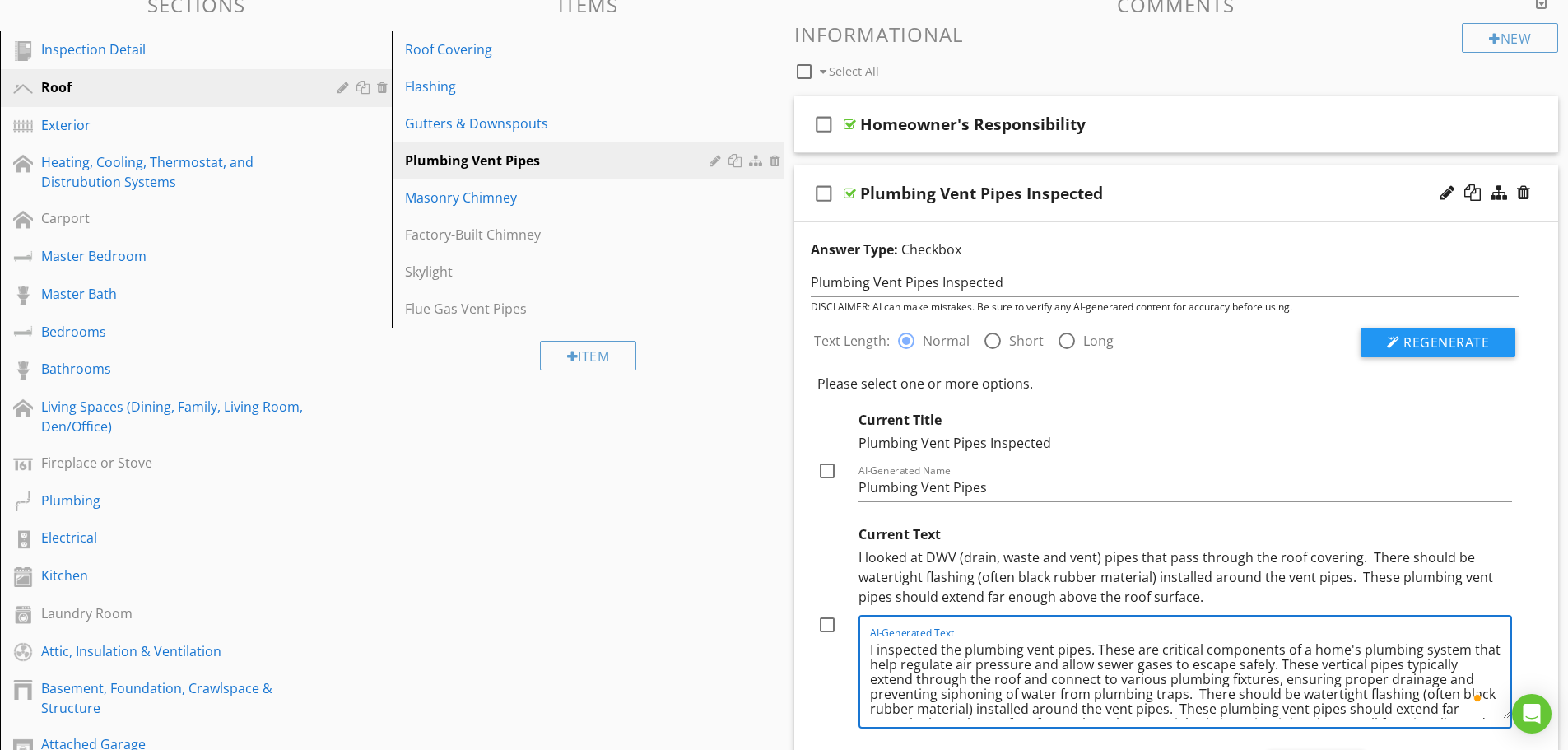 scroll, scrollTop: 34, scrollLeft: 0, axis: vertical 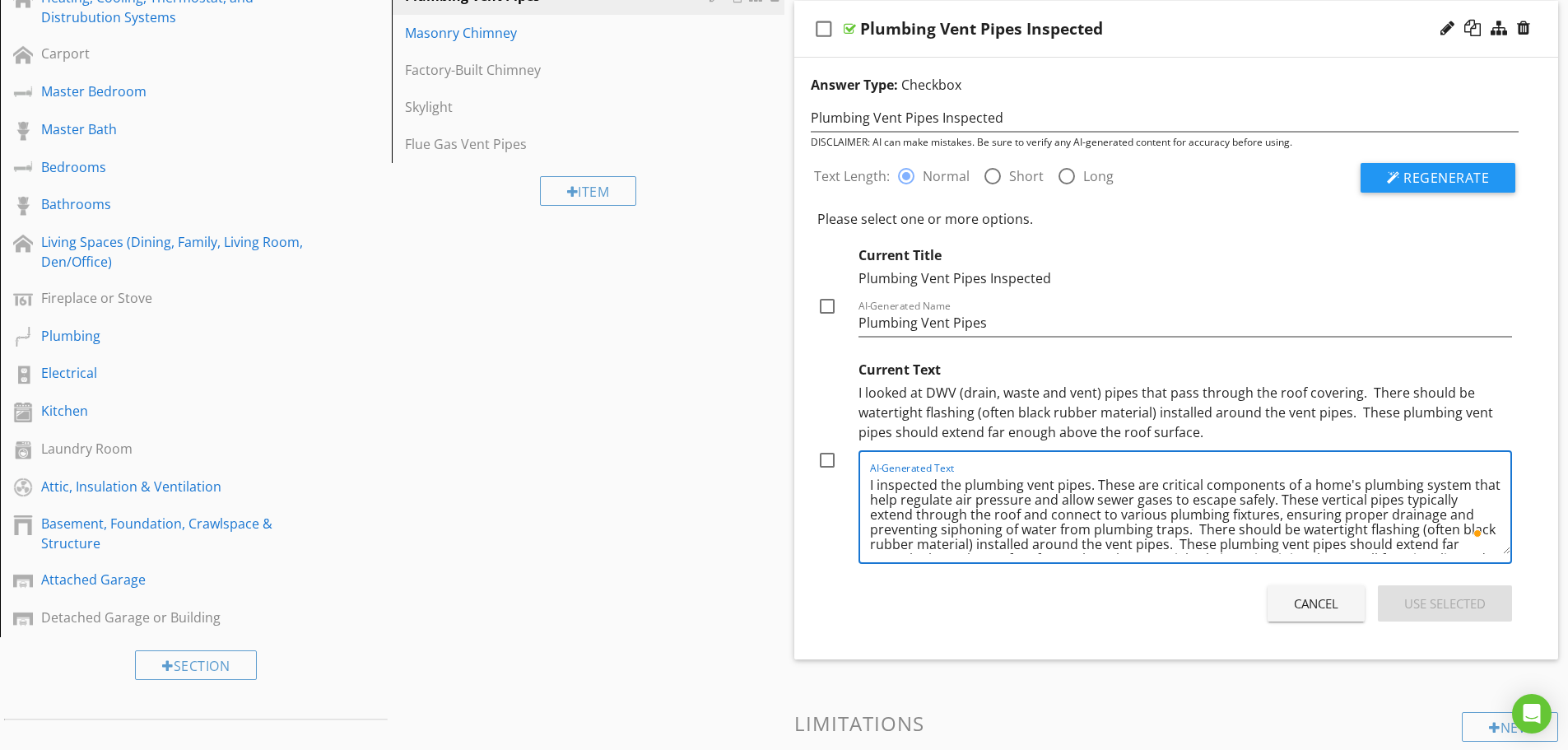 type on "I inspected the plumbing vent pipes. These are critical components of a home's plumbing system that help regulate air pressure and allow sewer gases to escape safely. These vertical pipes typically extend through the roof and connect to various plumbing fixtures, ensuring proper drainage and preventing siphoning of water from plumbing traps.  There should be watertight flashing (often black rubber material) installed around the vent pipes.  These plumbing vent pipes should extend far enough above the roof surface.   They play a crucial role in maintaining the overall functionality and hygiene of a home's waste management infrastructure." 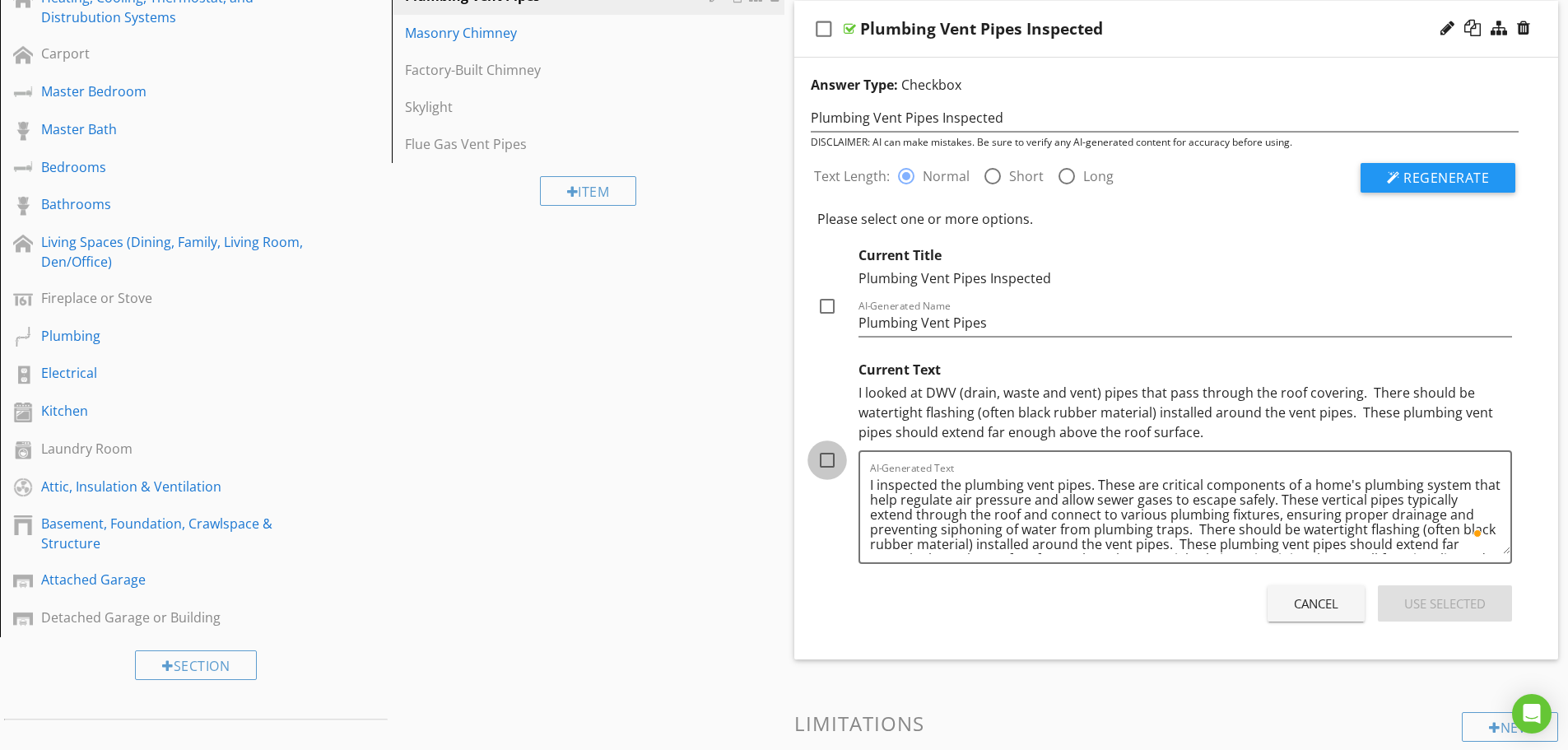 click at bounding box center (827, 460) 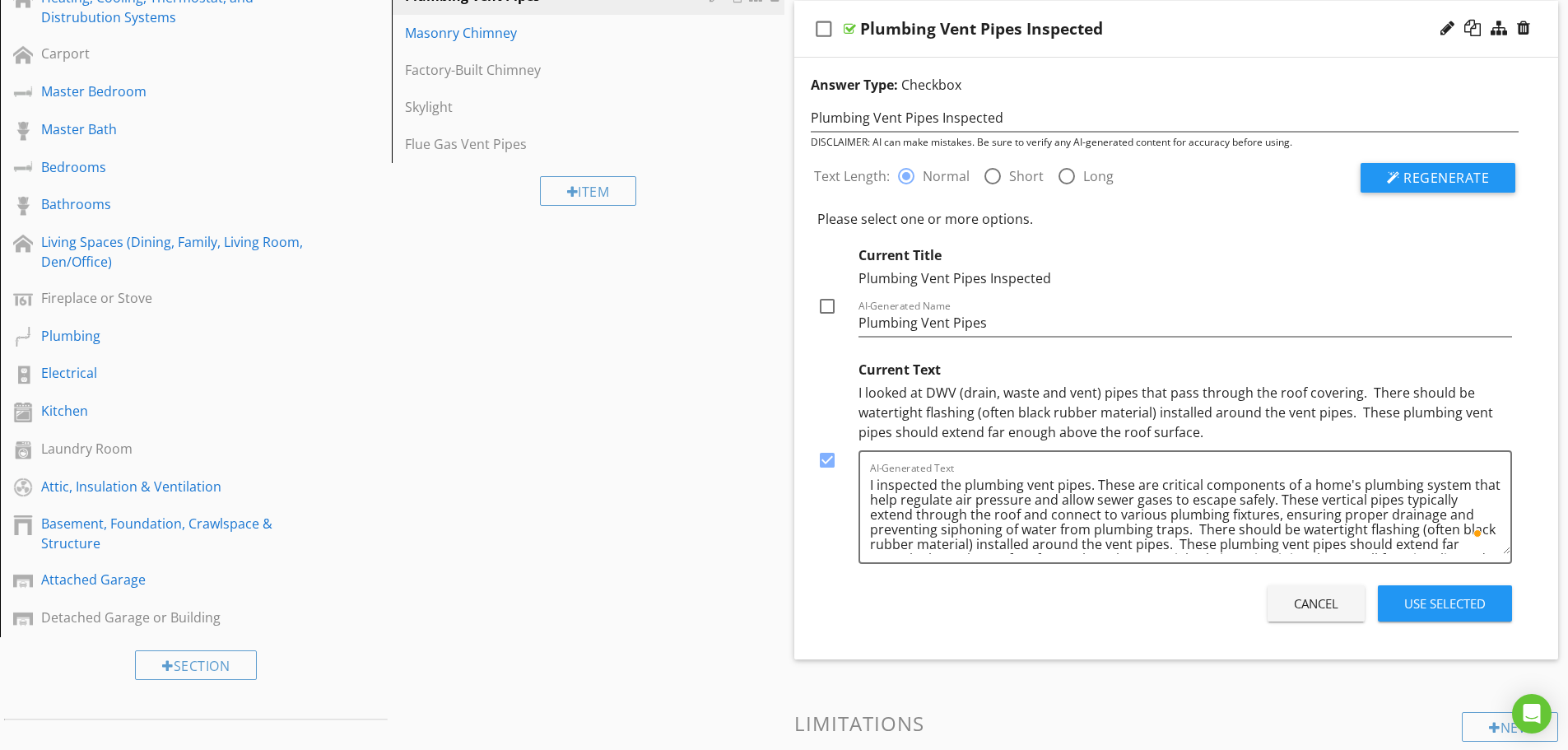 click on "Use Selected" at bounding box center (1445, 603) 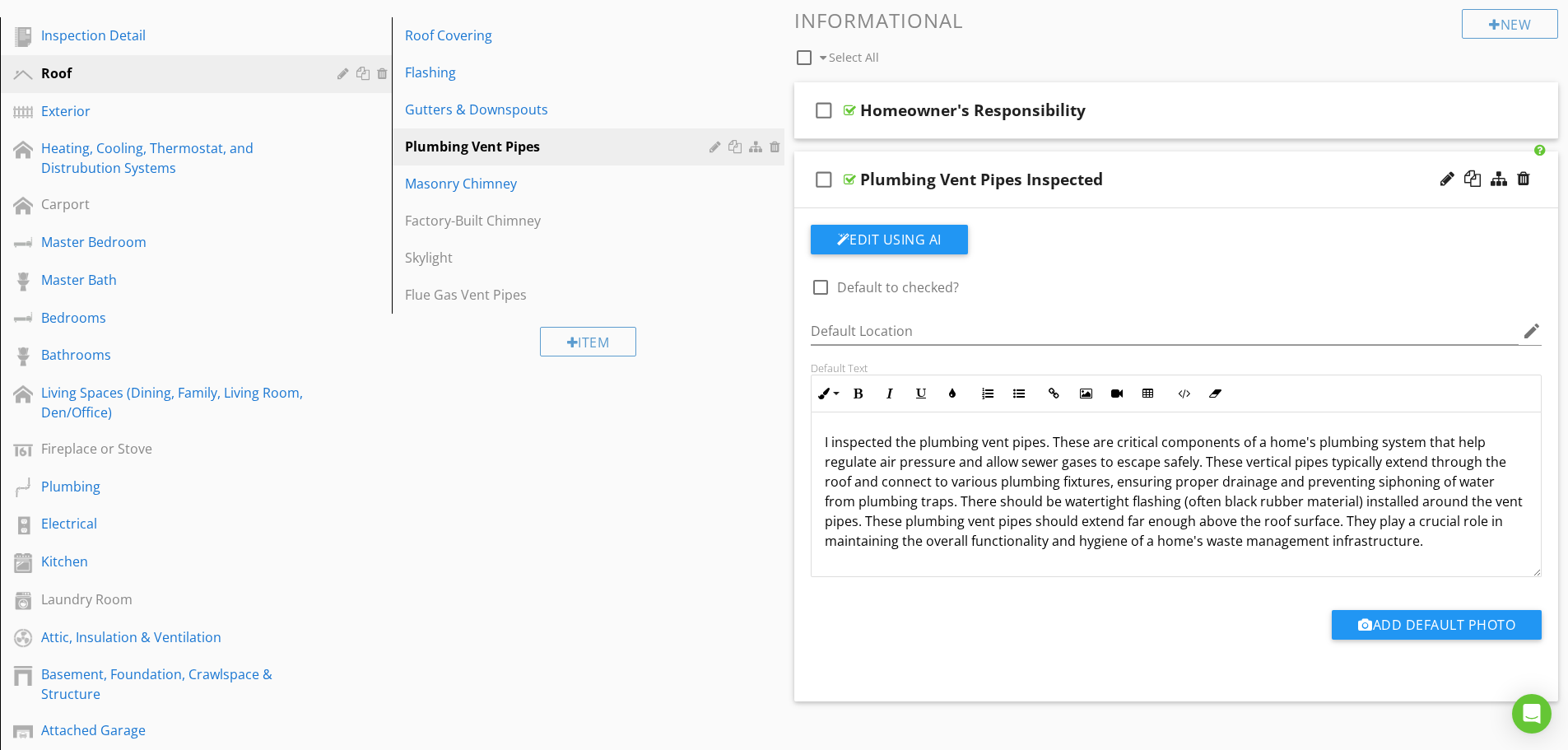 scroll, scrollTop: 184, scrollLeft: 0, axis: vertical 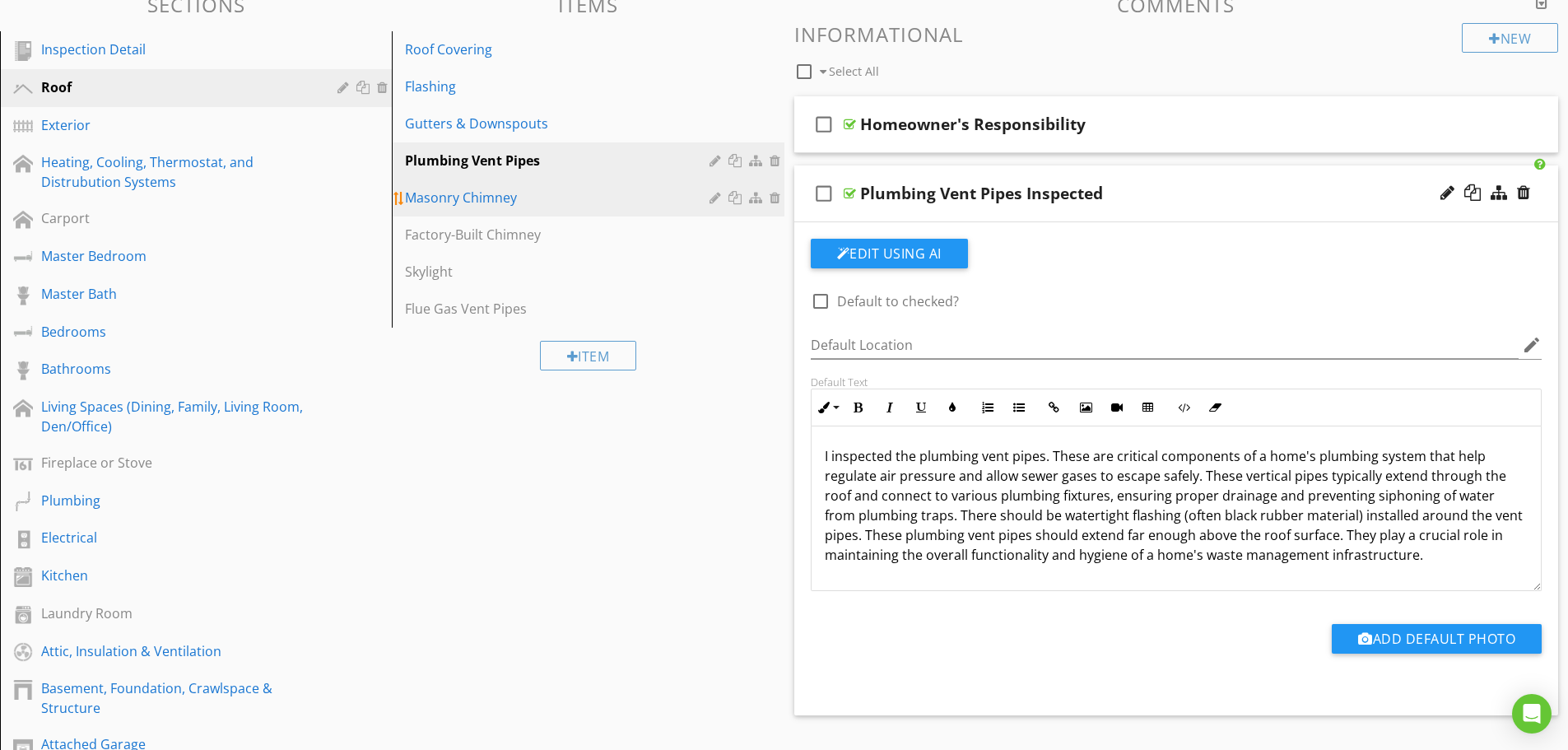 click on "Masonry Chimney" at bounding box center (559, 198) 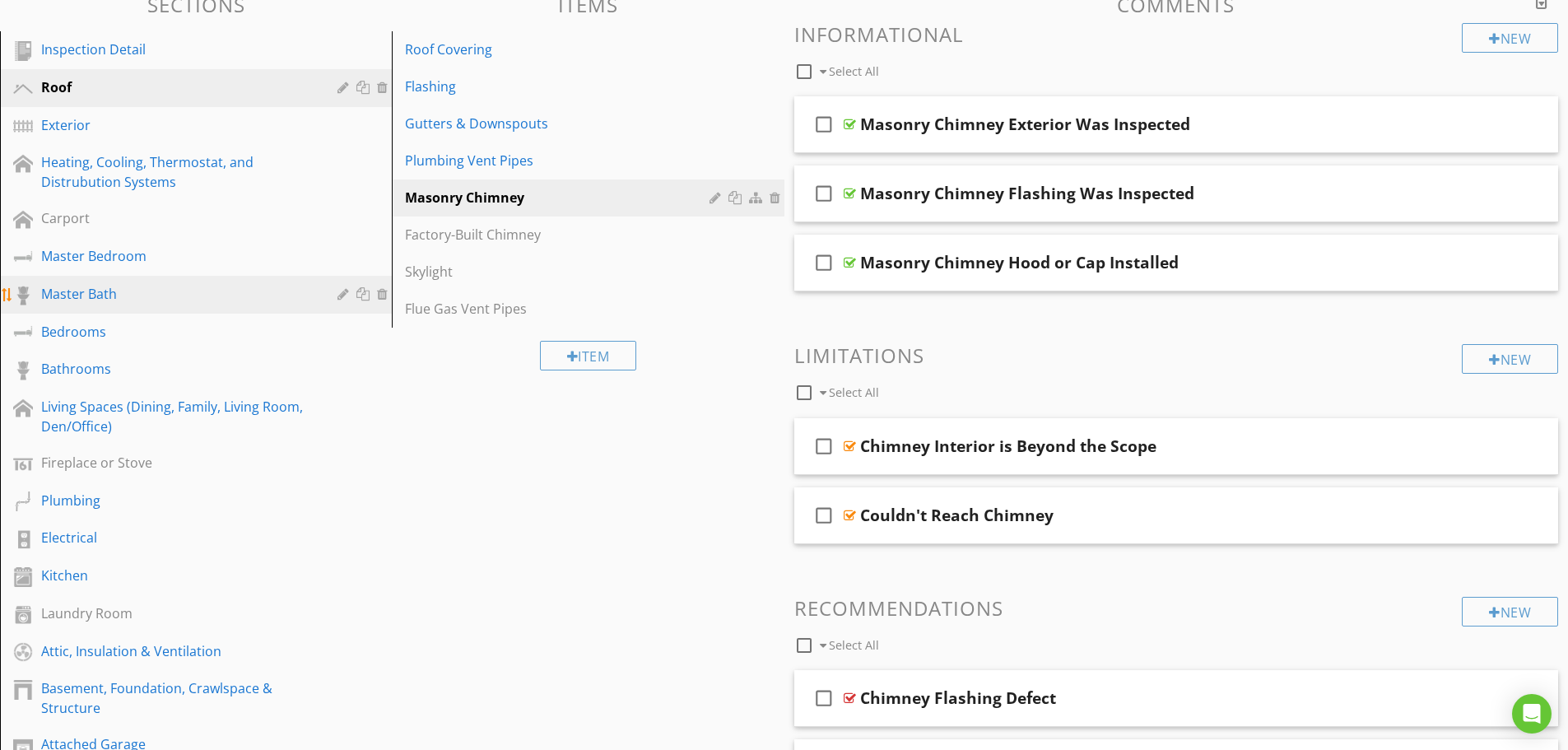click on "Master Bath" at bounding box center [177, 294] 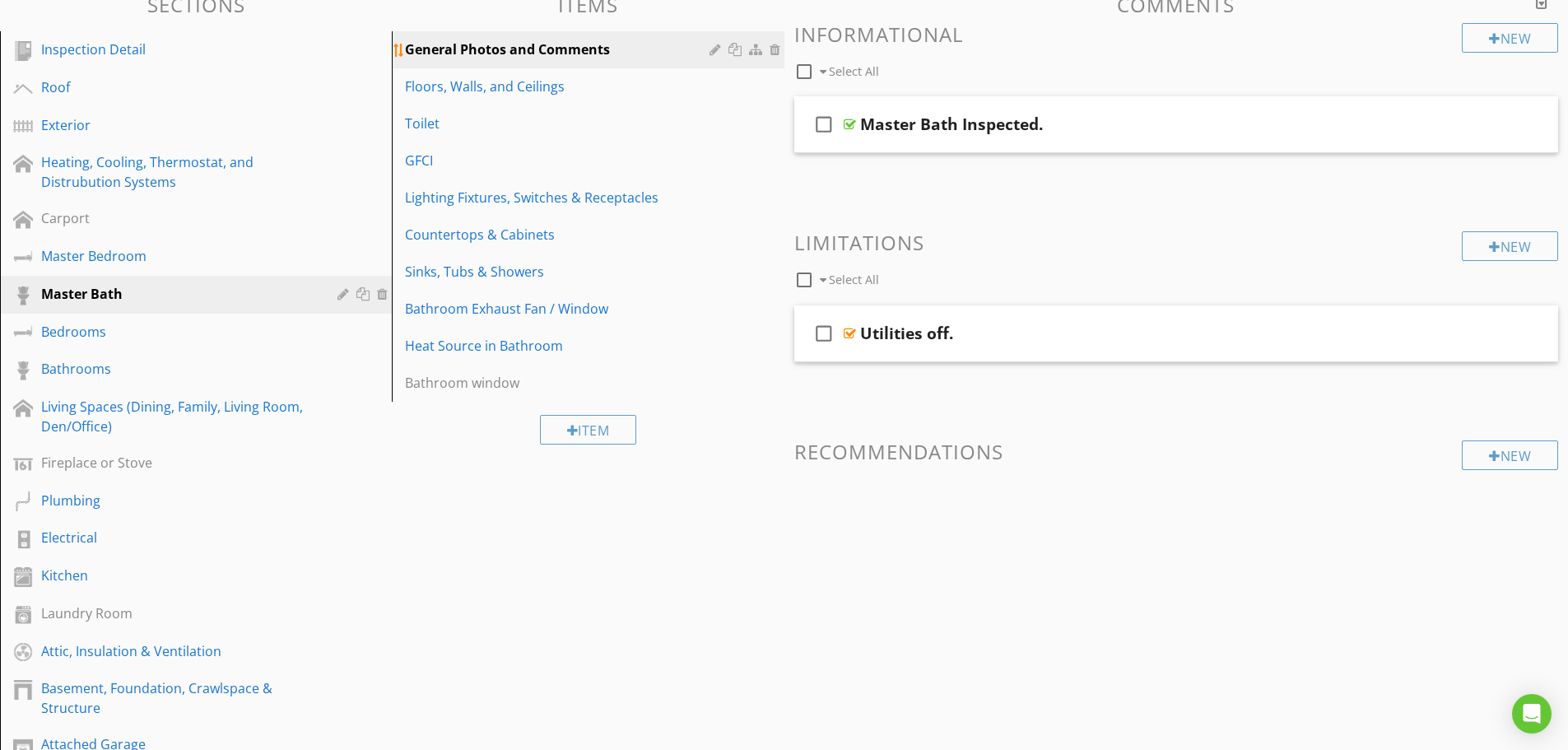 click on "General Photos and Comments" at bounding box center (559, 49) 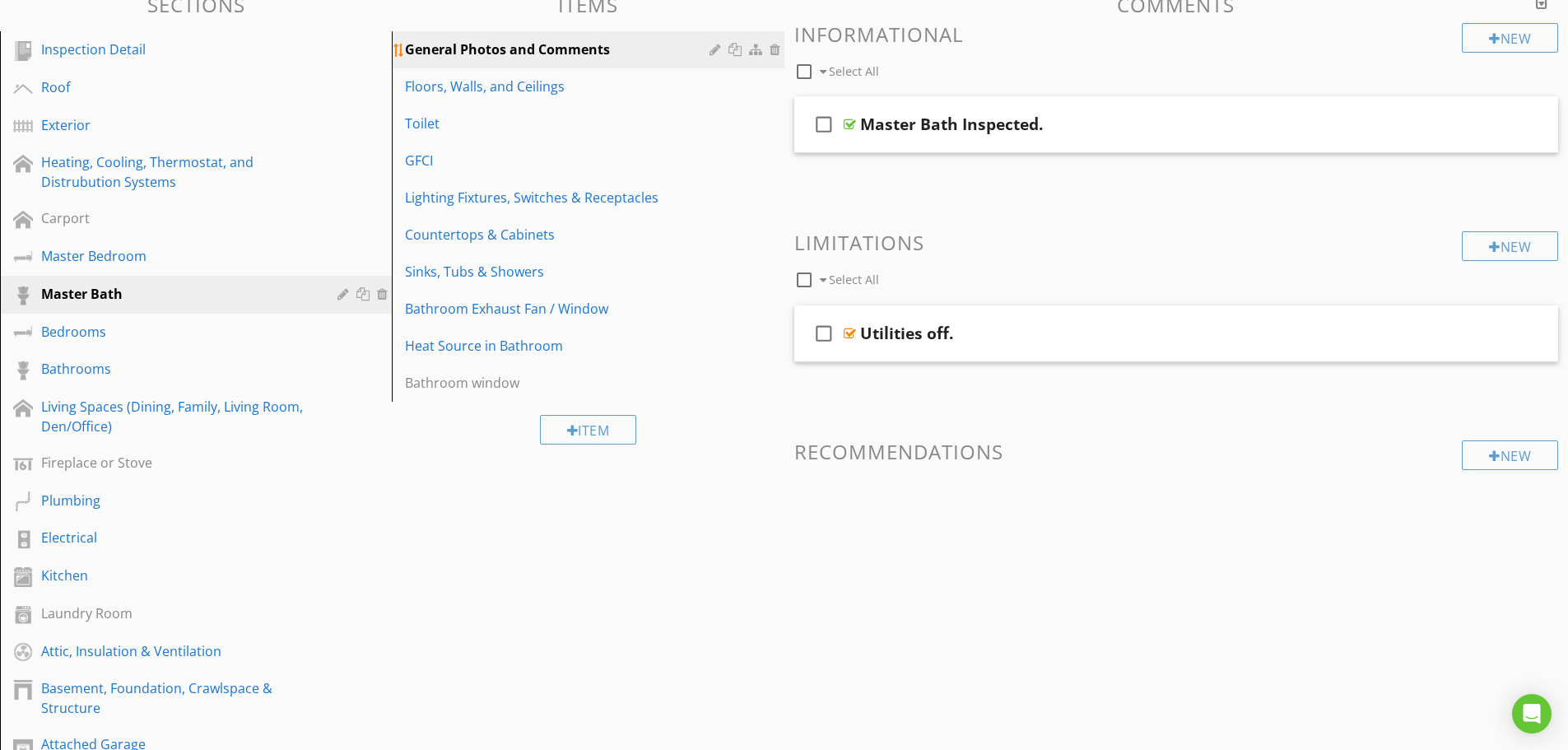 click on "General Photos and Comments" at bounding box center (559, 49) 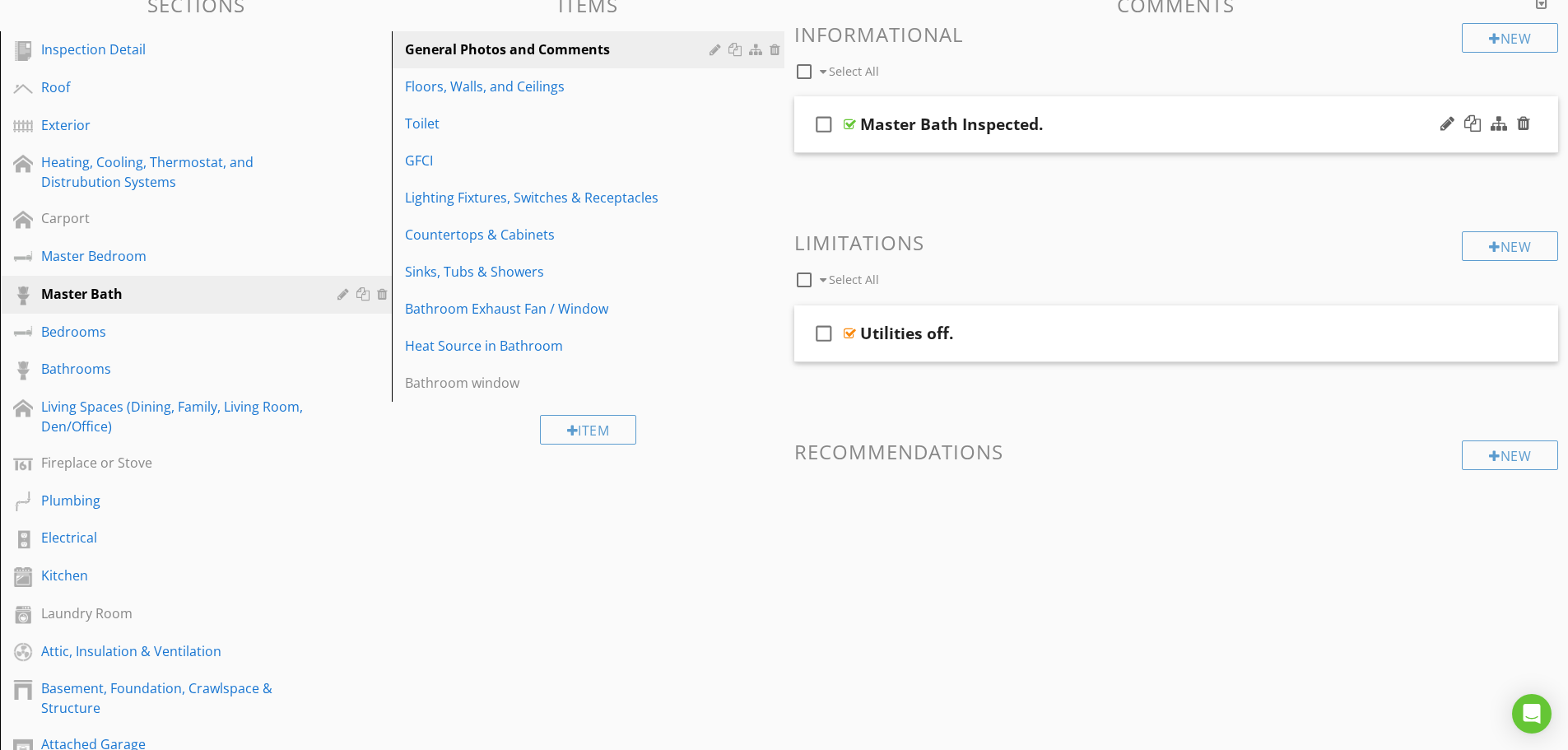click on "check_box_outline_blank
Master Bath Inspected." at bounding box center (1176, 124) 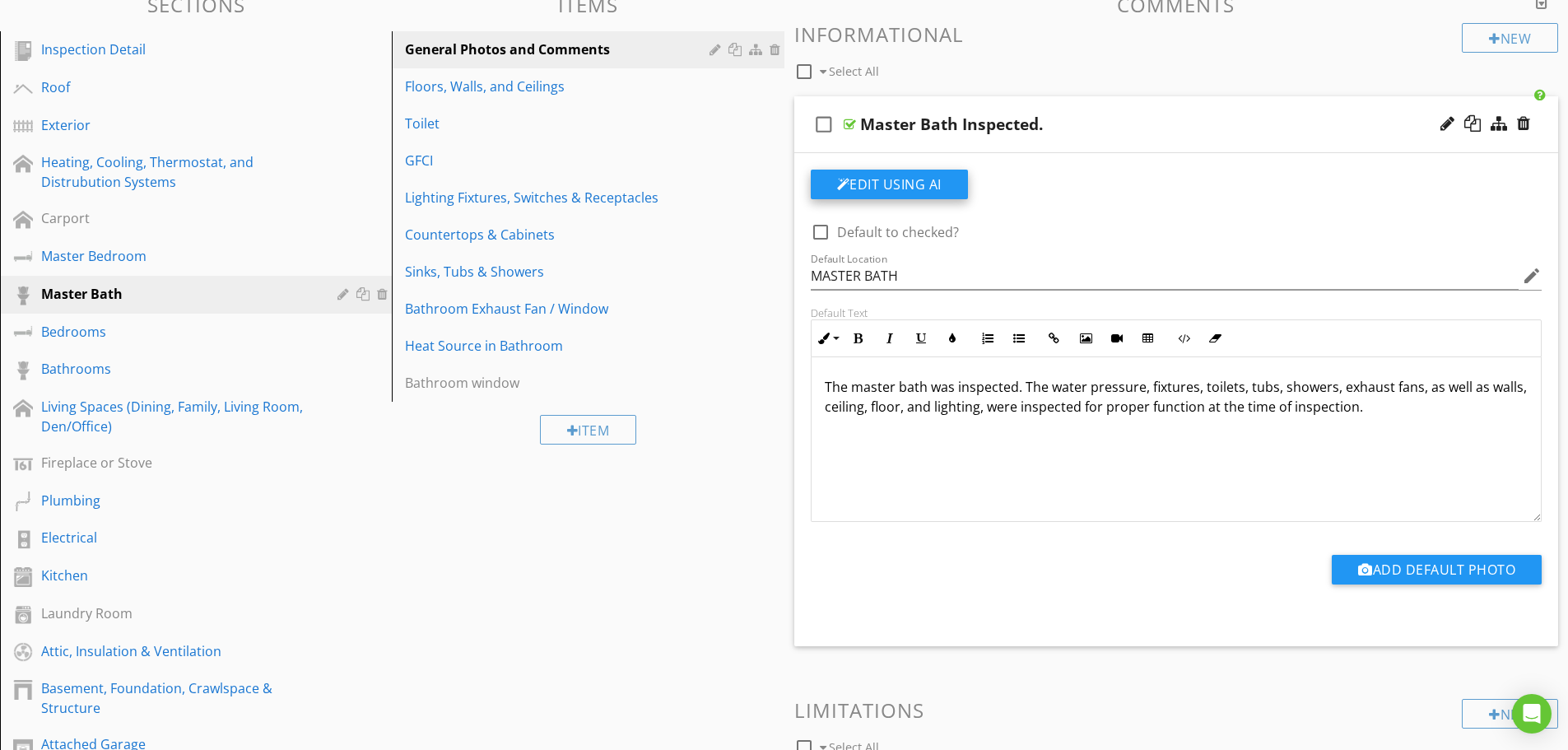 click on "Edit Using AI" at bounding box center (889, 184) 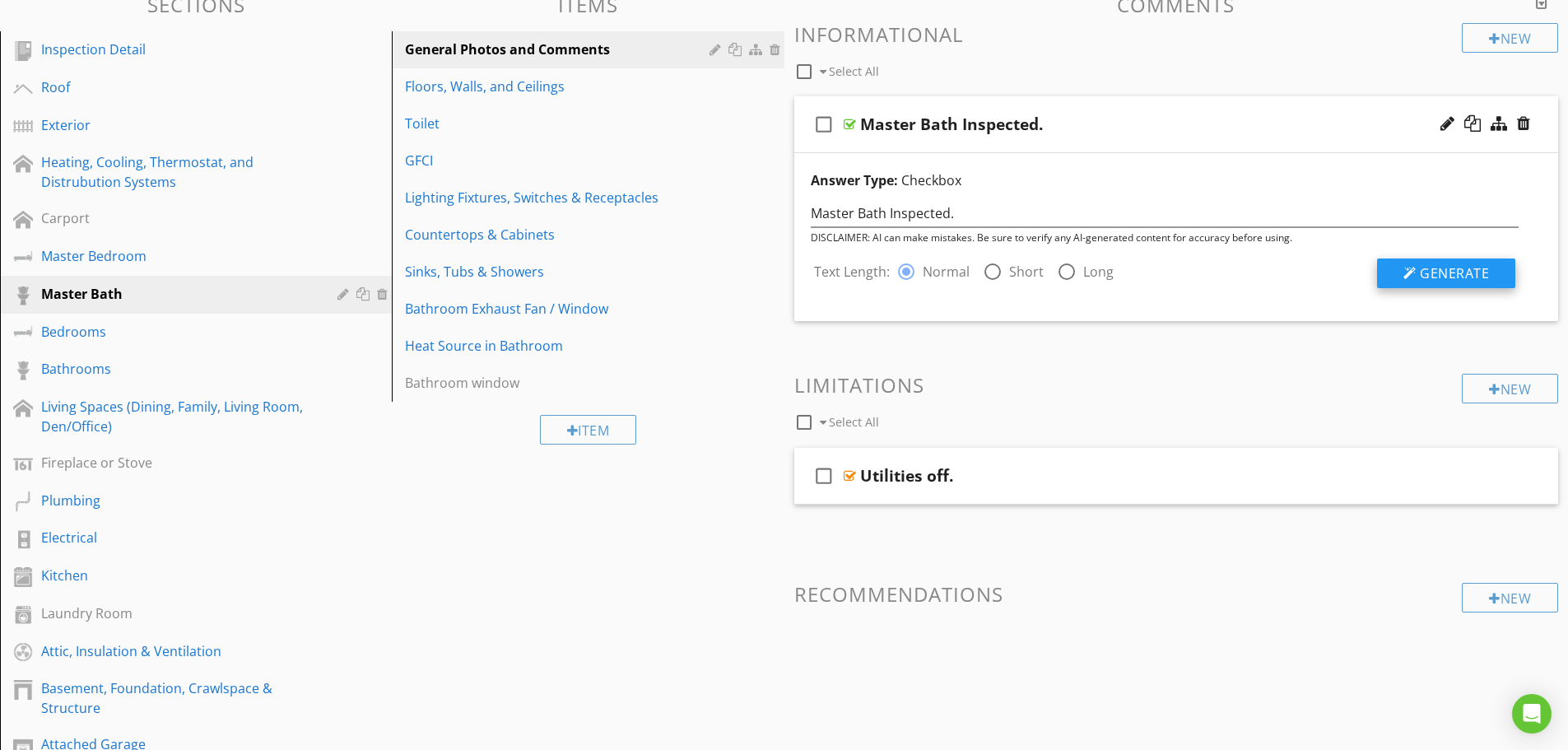 click on "Generate" at bounding box center (1454, 273) 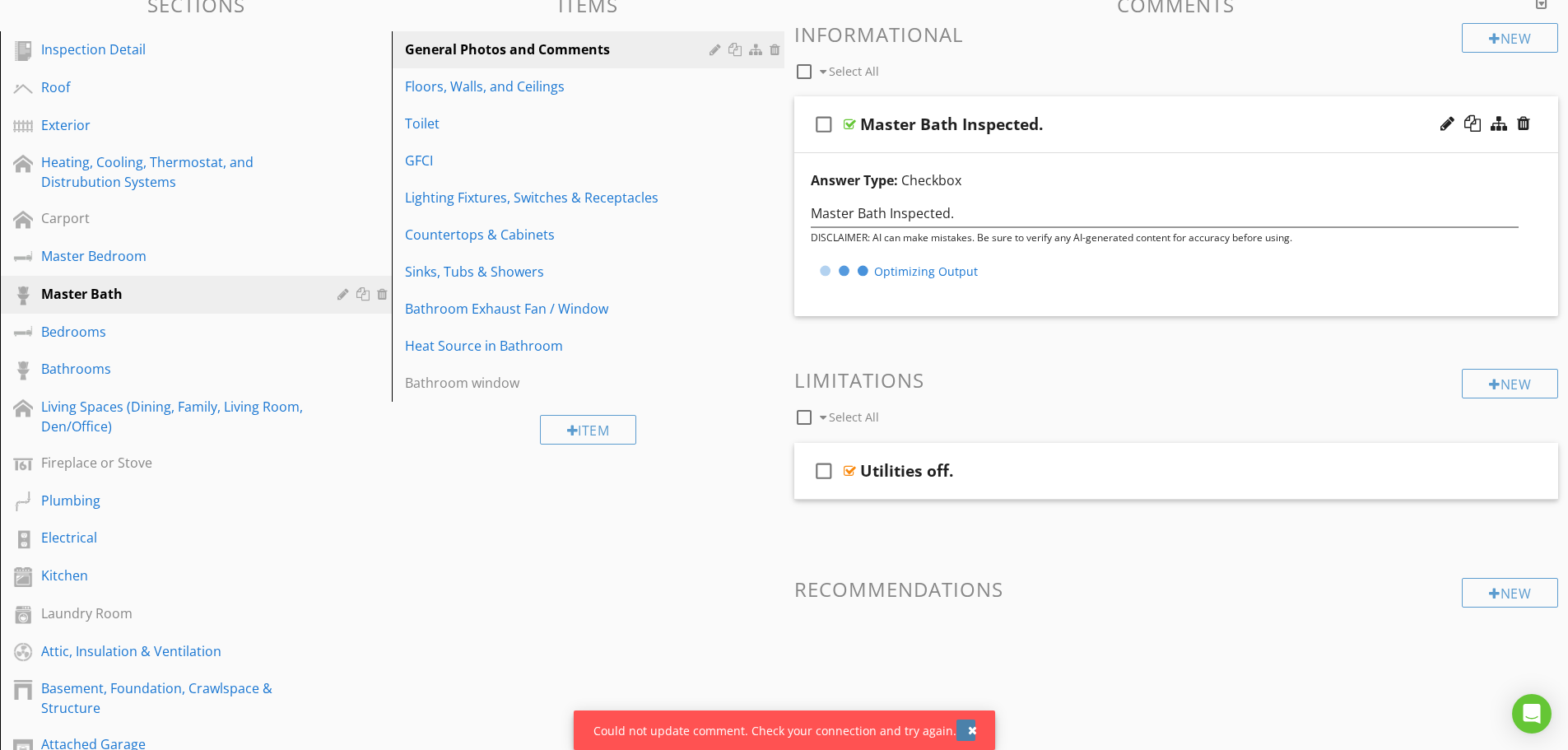 click at bounding box center [972, 730] 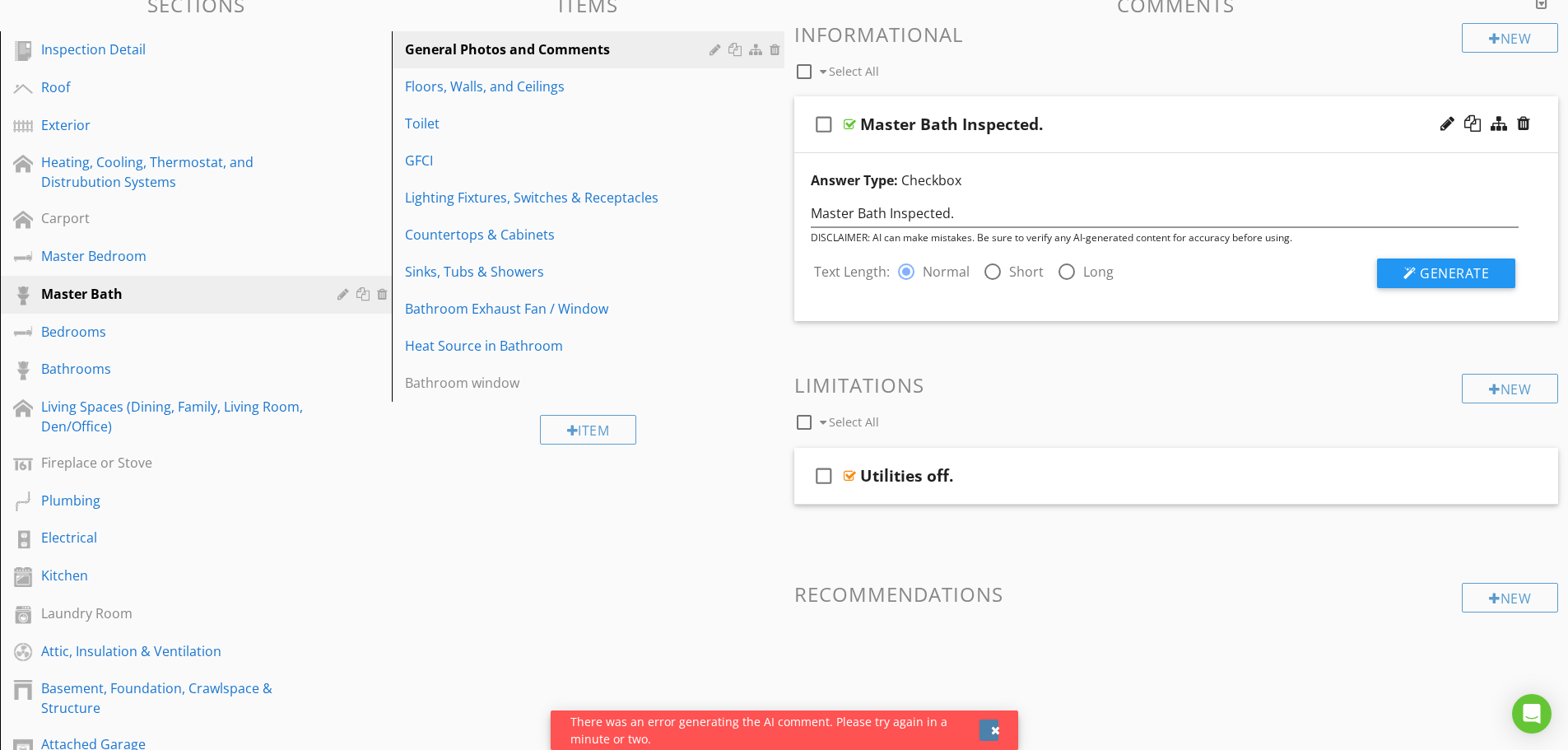 click at bounding box center (995, 730) 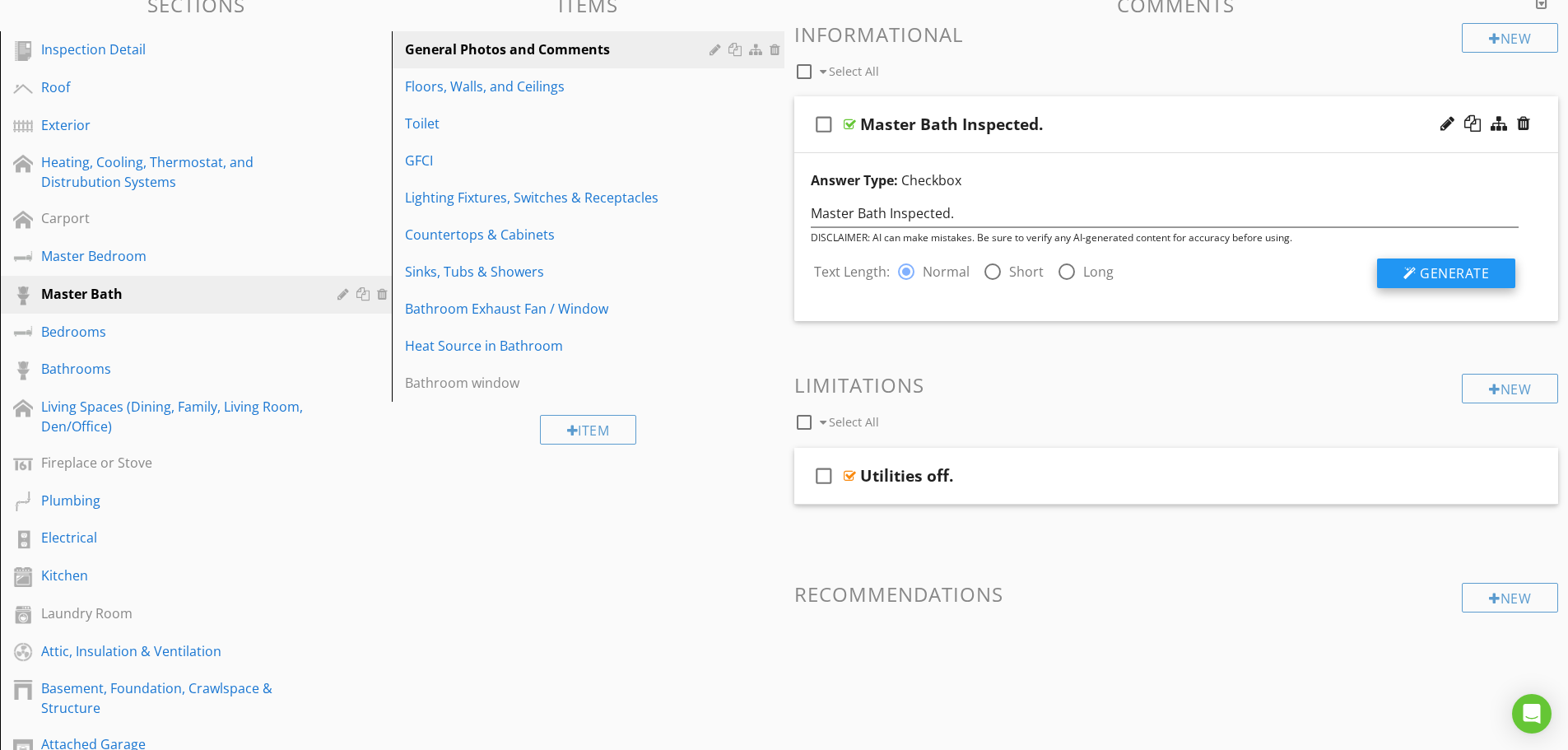 click on "Generate" at bounding box center [1454, 273] 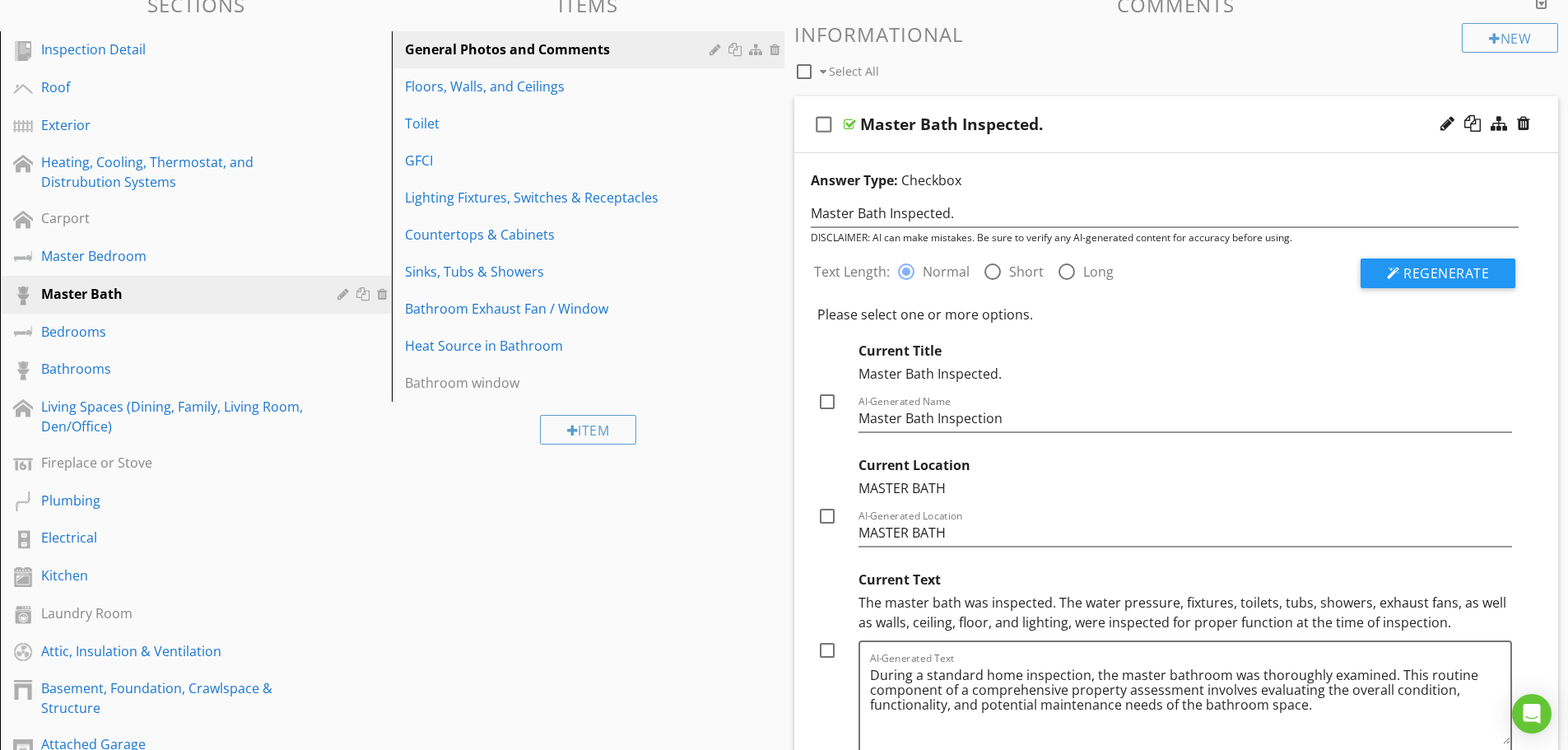 click at bounding box center (827, 402) 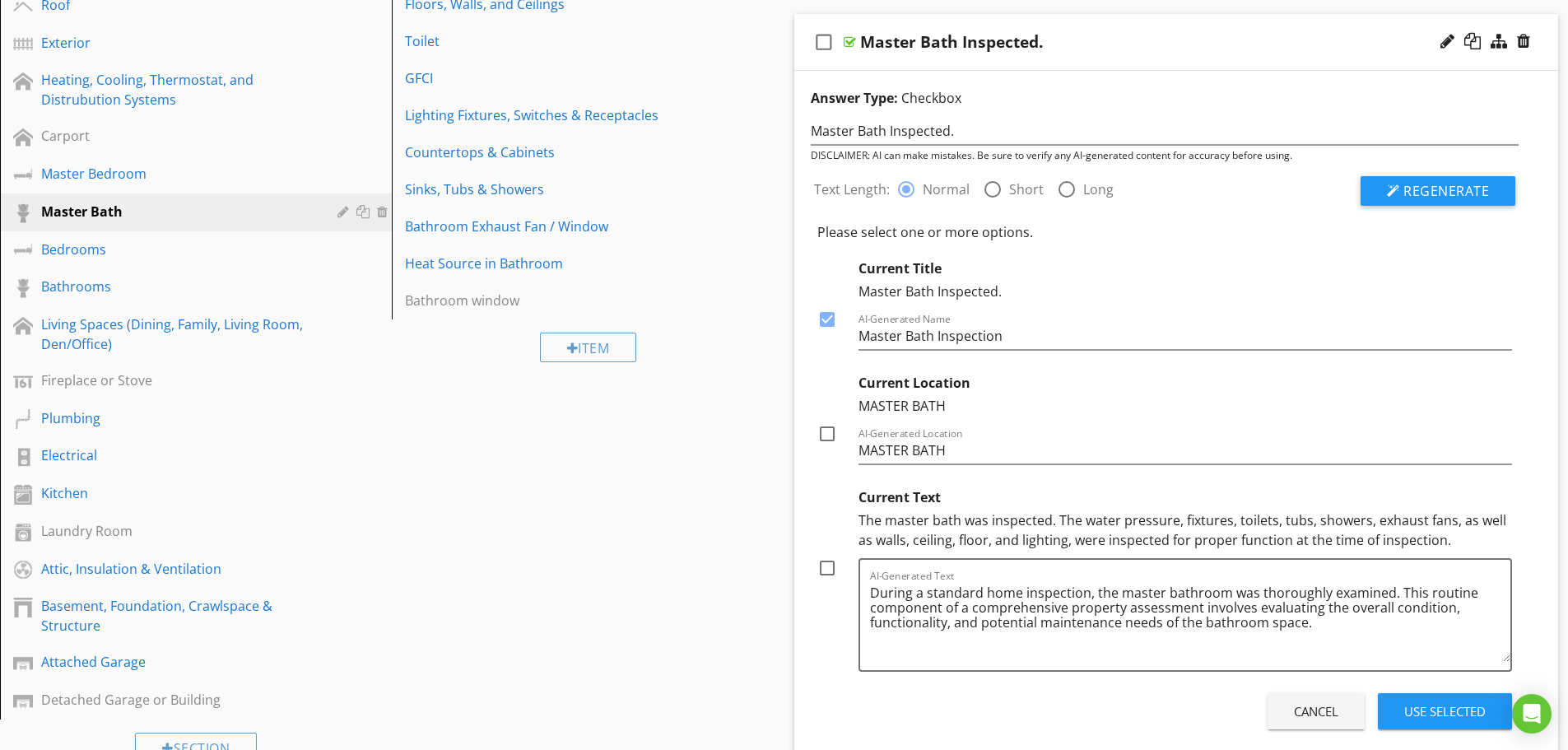 scroll, scrollTop: 348, scrollLeft: 0, axis: vertical 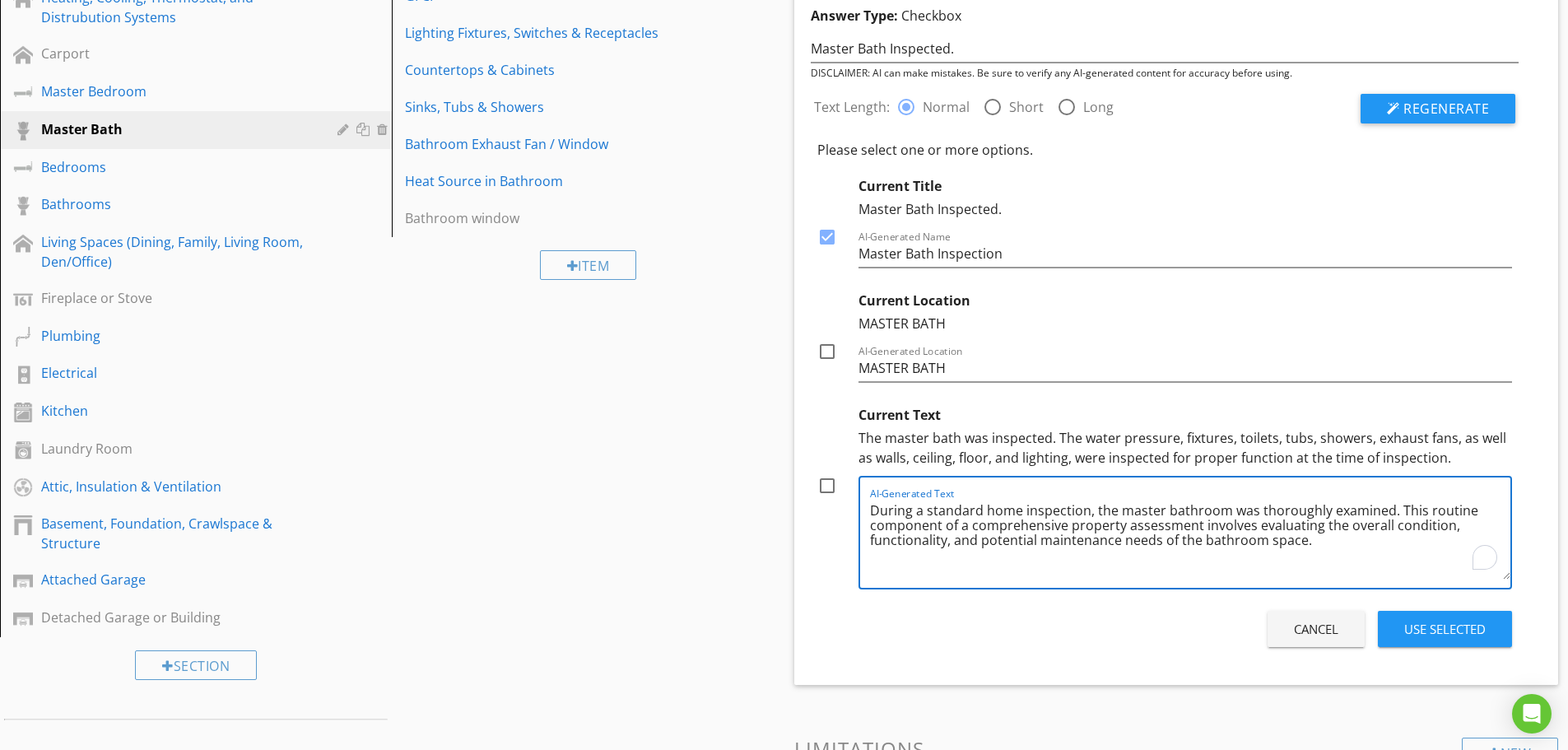drag, startPoint x: 1253, startPoint y: 510, endPoint x: 1227, endPoint y: 512, distance: 26.07681 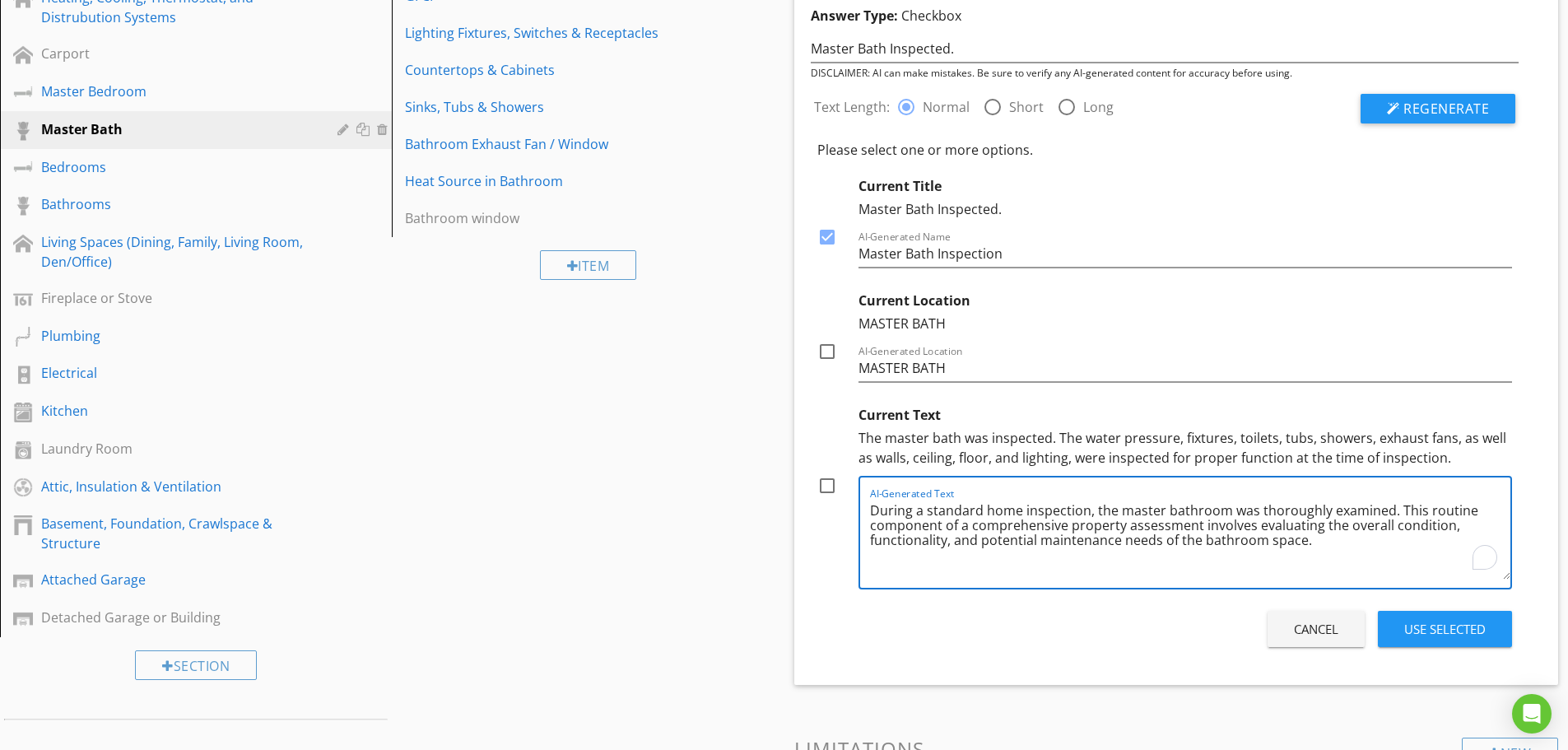click on "During a standard home inspection, the master bathroom was thoroughly examined. This routine component of a comprehensive property assessment involves evaluating the overall condition, functionality, and potential maintenance needs of the bathroom space." at bounding box center [1190, 538] 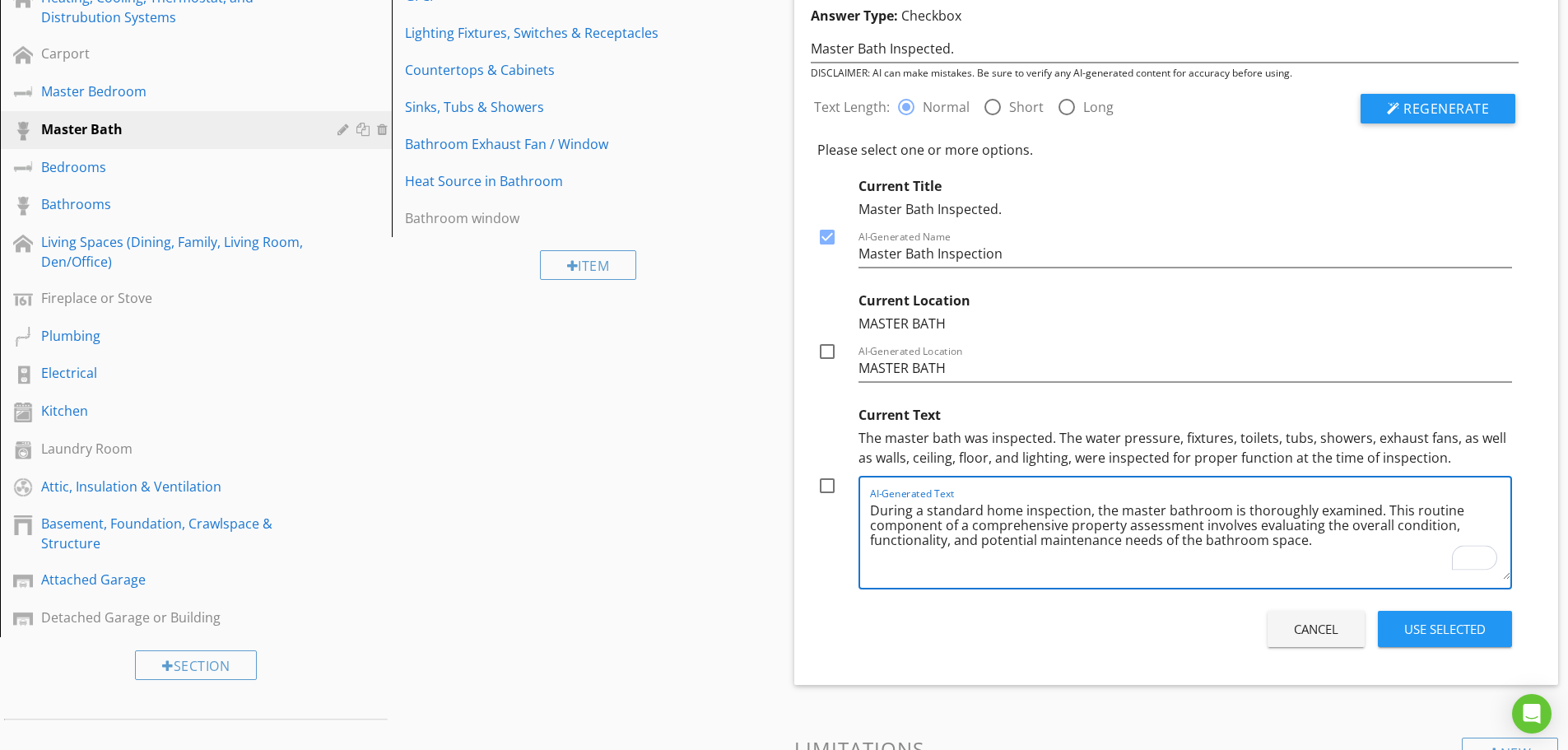 type on "During a standard home inspection, the master bathroom is thoroughly examined. This routine component of a comprehensive property assessment involves evaluating the overall condition, functionality, and potential maintenance needs of the bathroom space." 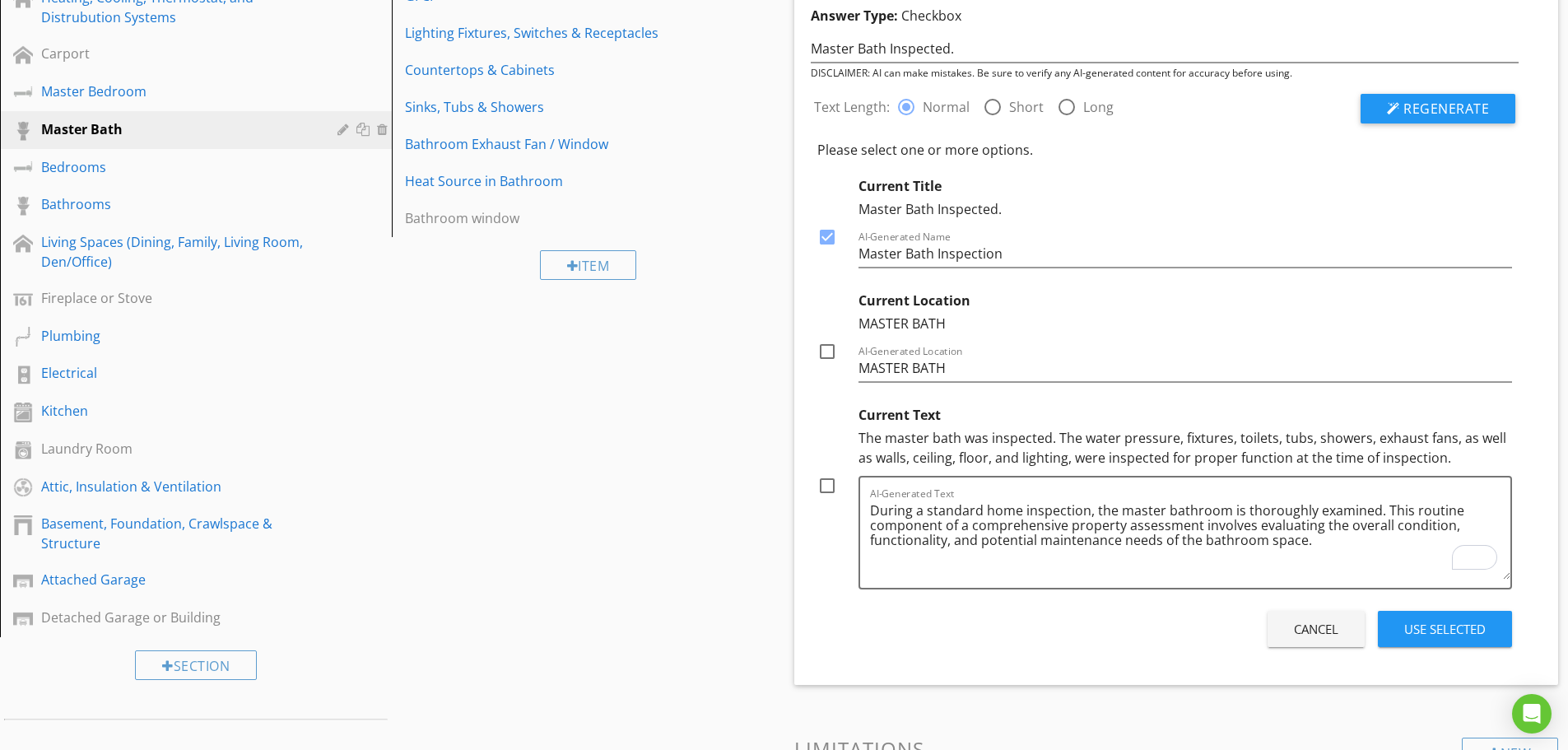 click on "Cancel" at bounding box center (1316, 629) 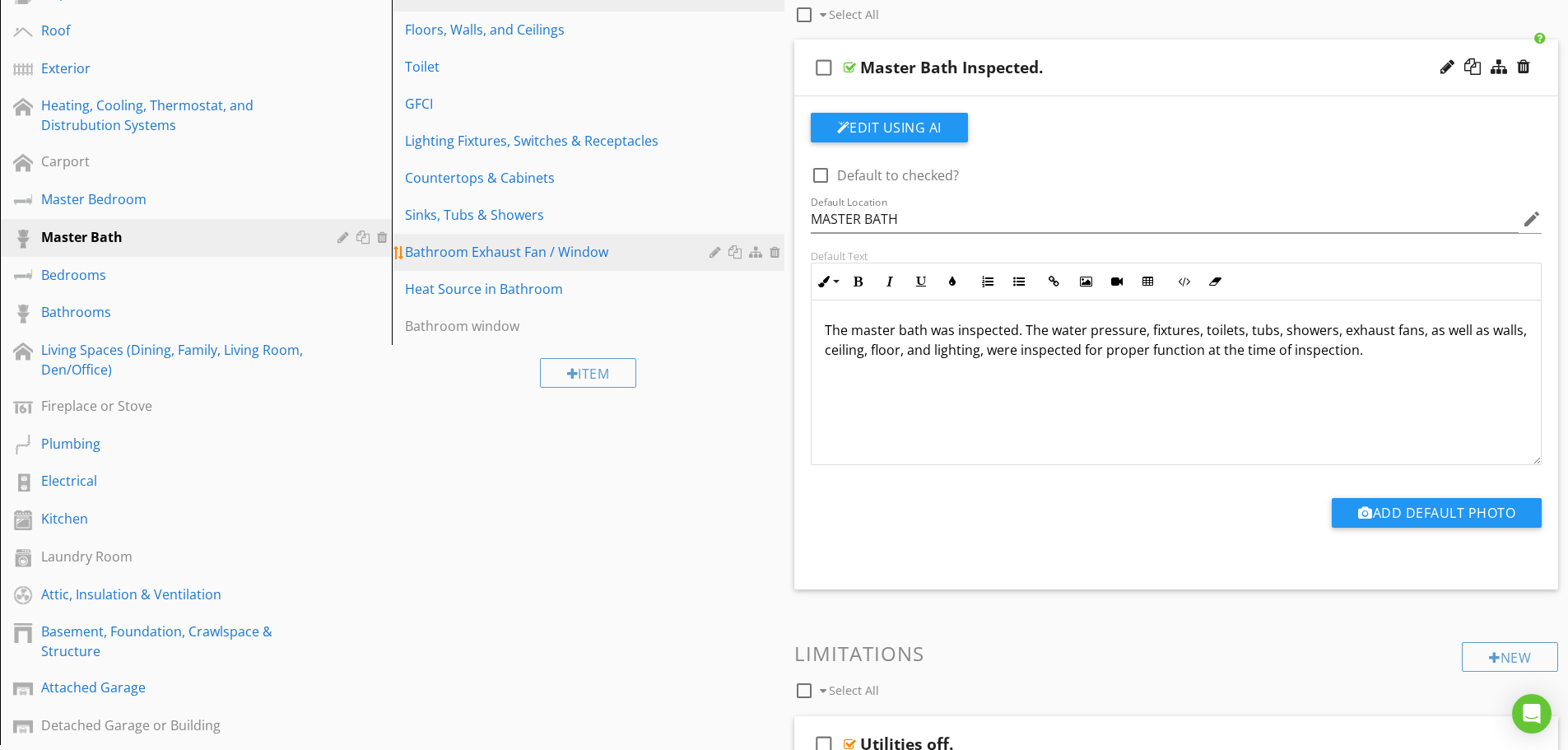 scroll, scrollTop: 0, scrollLeft: 0, axis: both 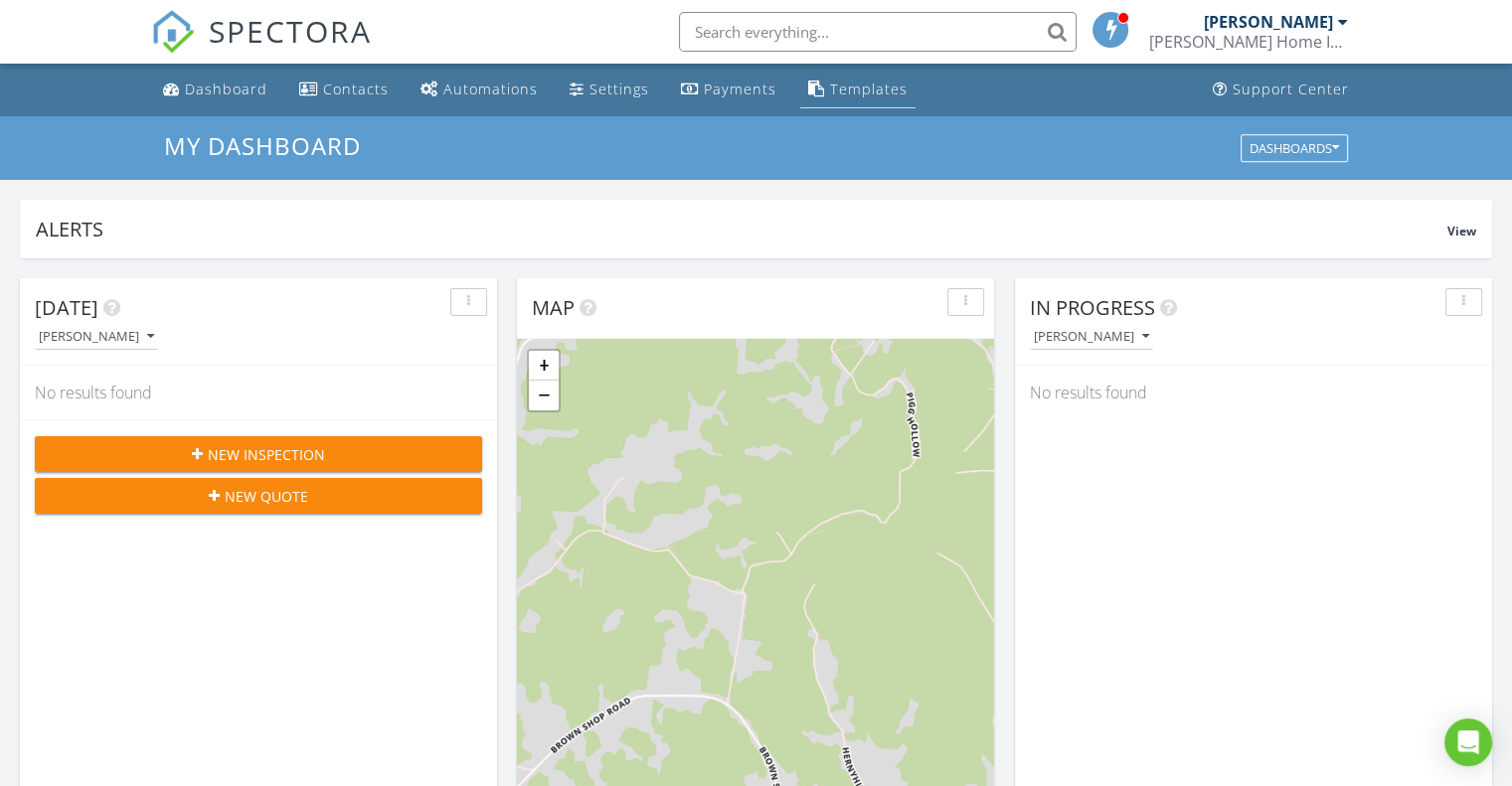 click on "Templates" at bounding box center [869, 88] 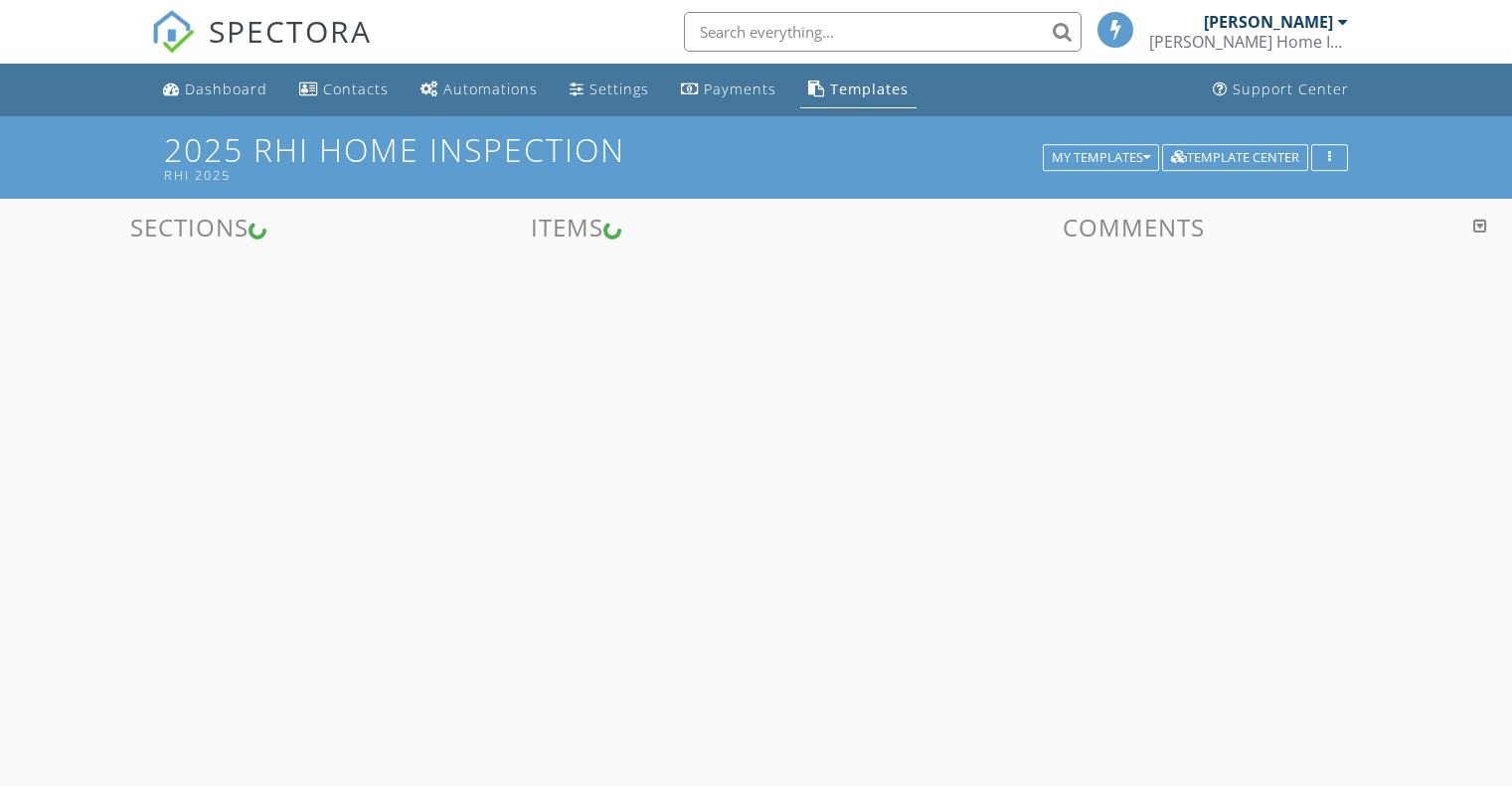 scroll, scrollTop: 0, scrollLeft: 0, axis: both 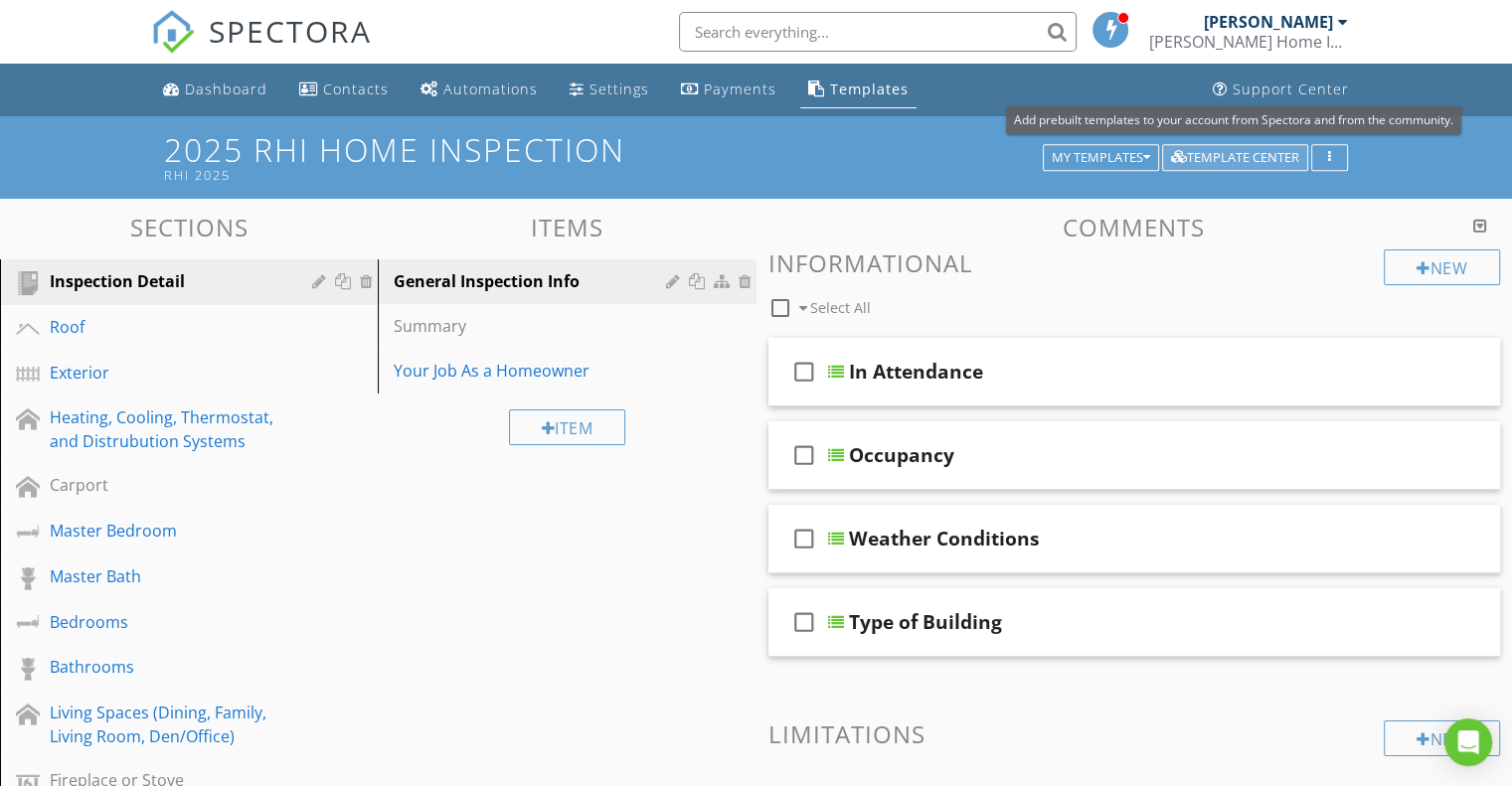 click on "Template Center" at bounding box center [1235, 158] 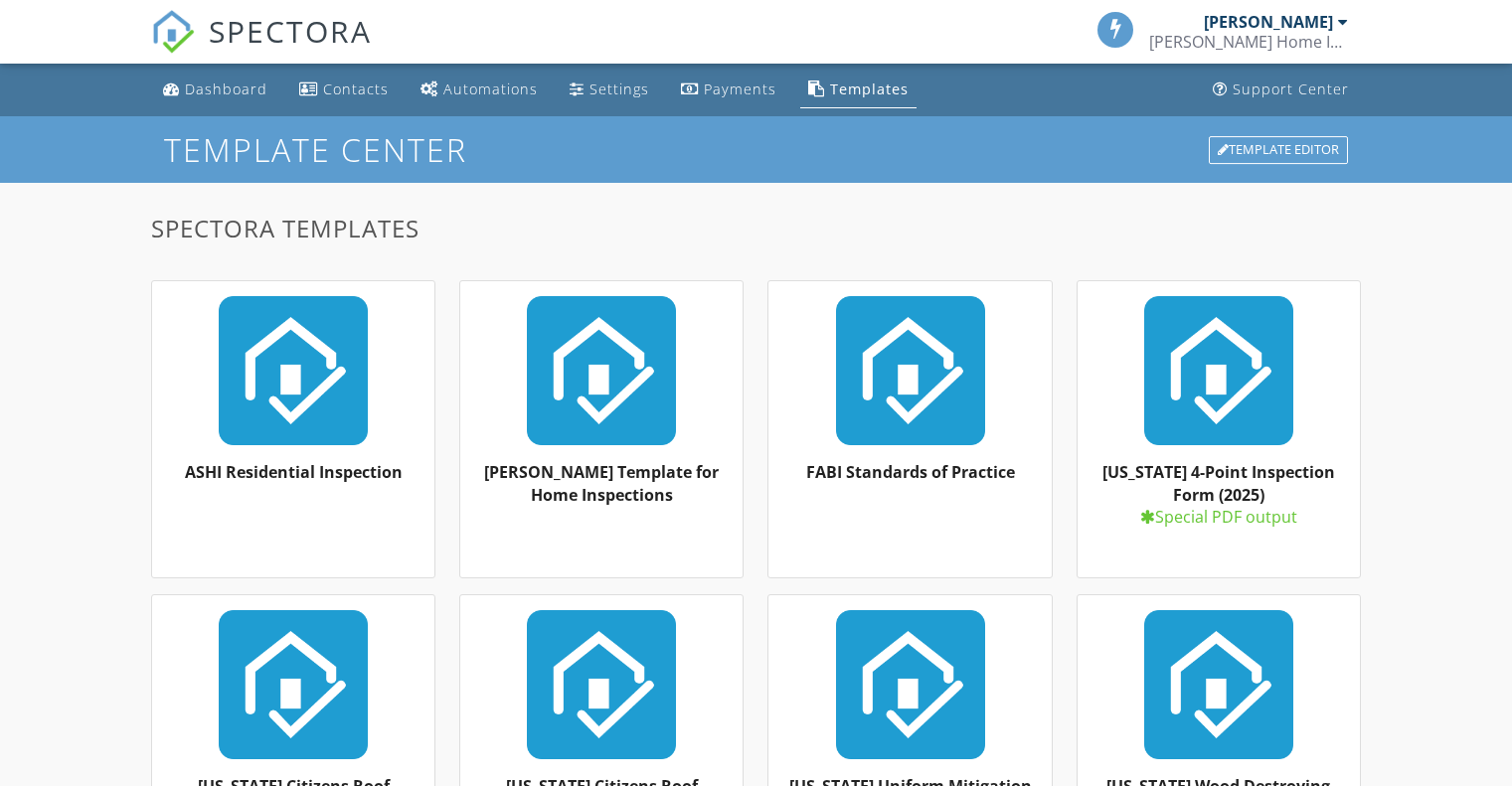 scroll, scrollTop: 0, scrollLeft: 0, axis: both 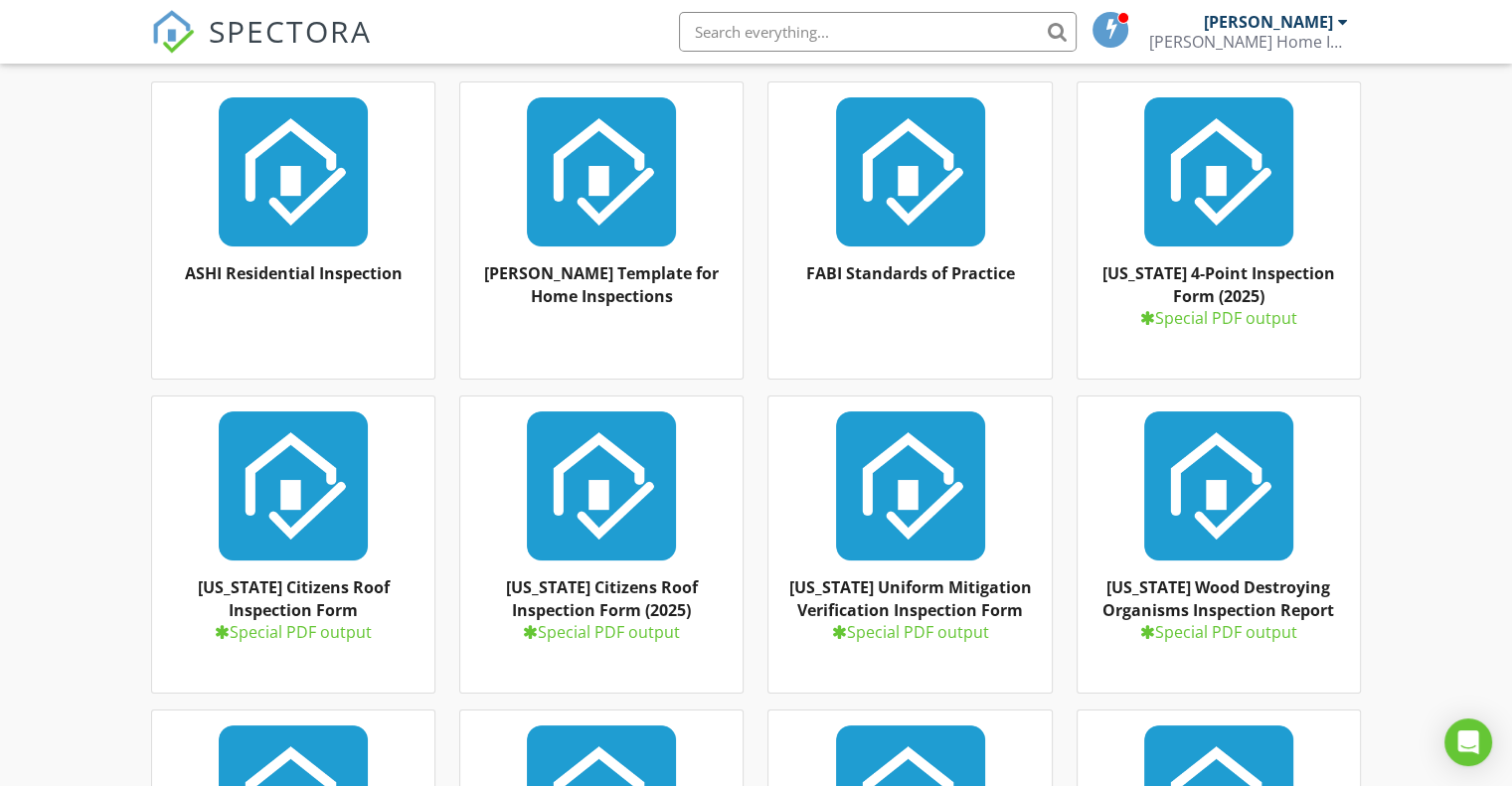 click at bounding box center [601, 172] 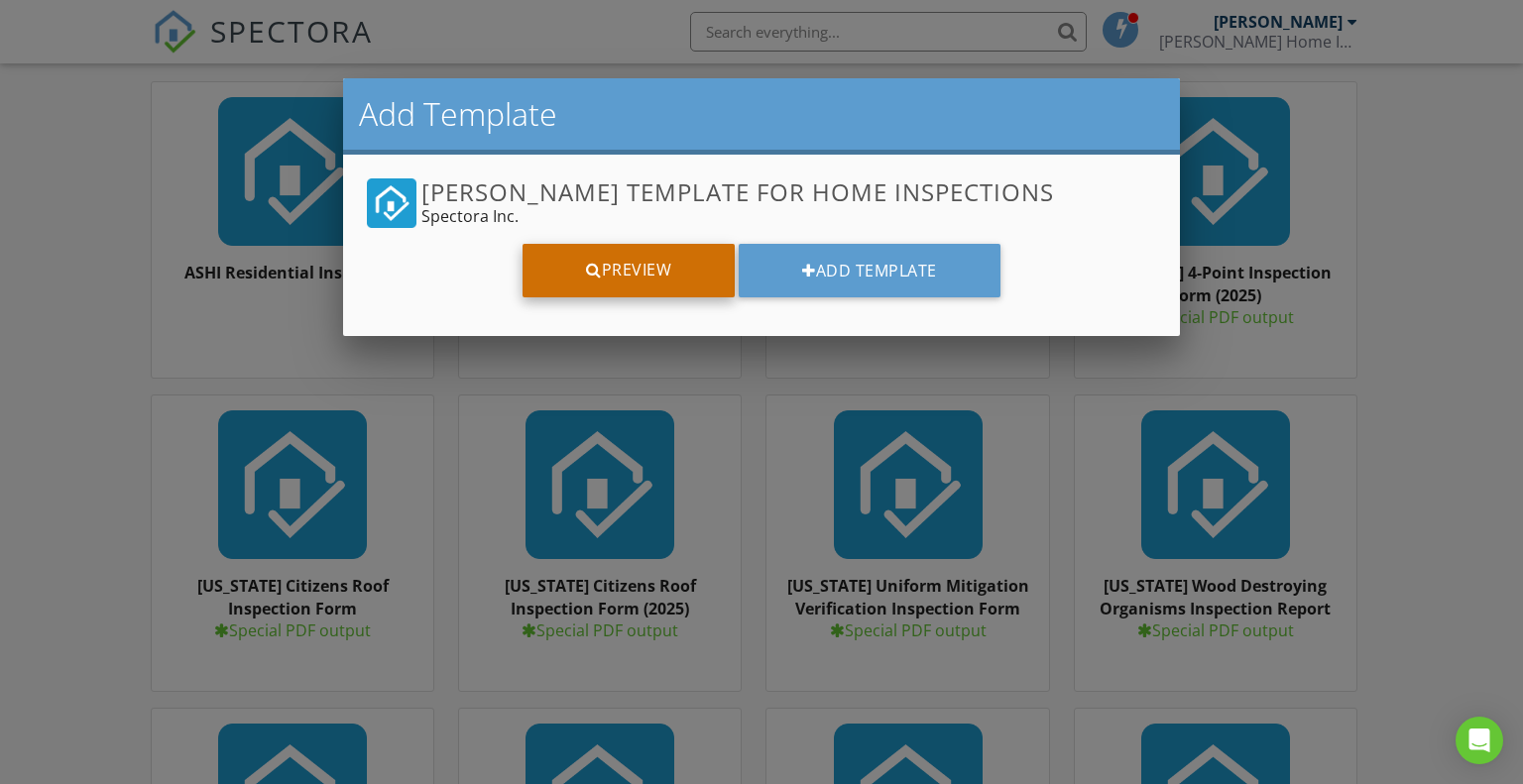 click on "Preview" at bounding box center [629, 271] 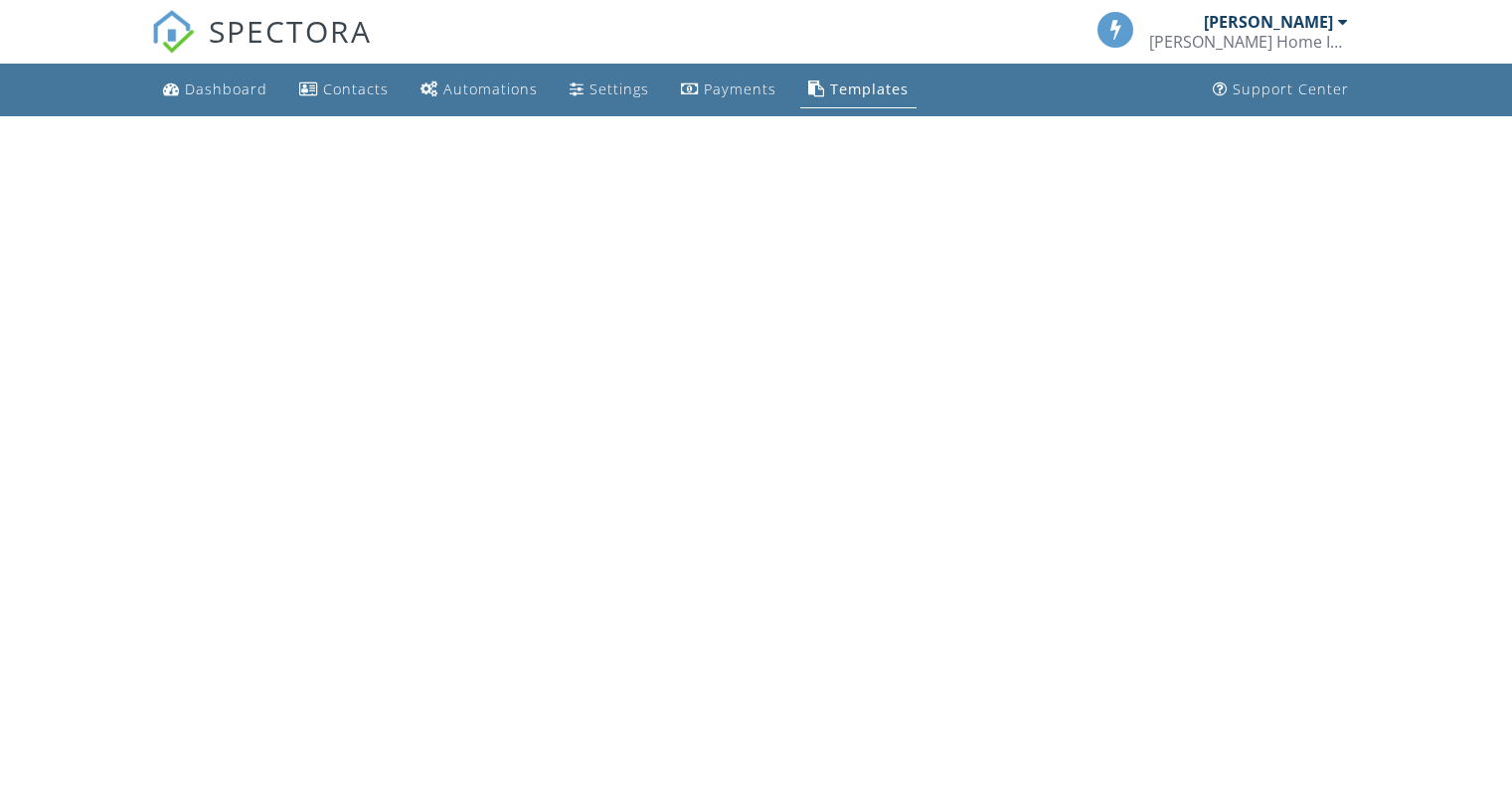 scroll, scrollTop: 0, scrollLeft: 0, axis: both 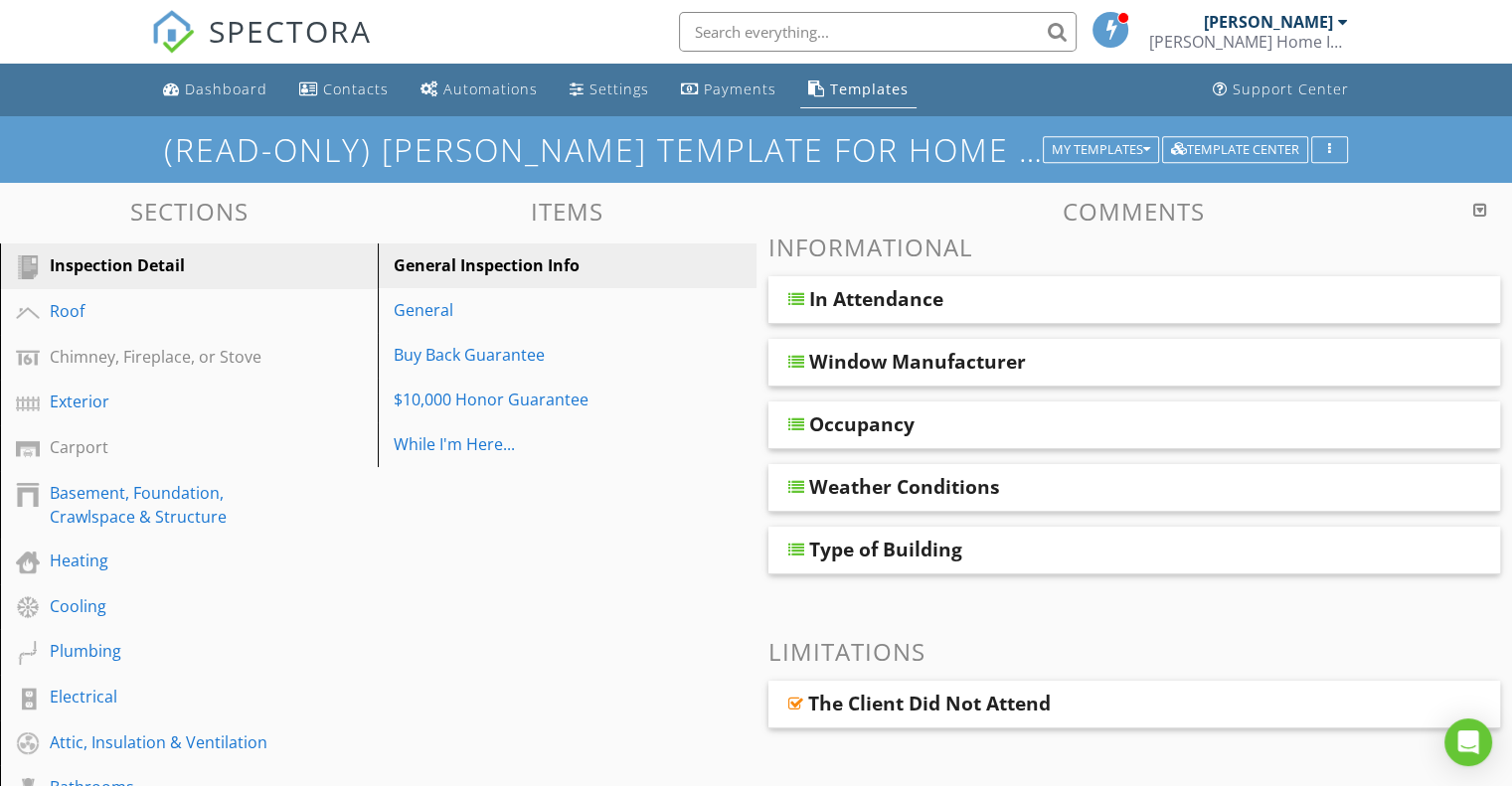 click on "Inspection Detail" at bounding box center (166, 265) 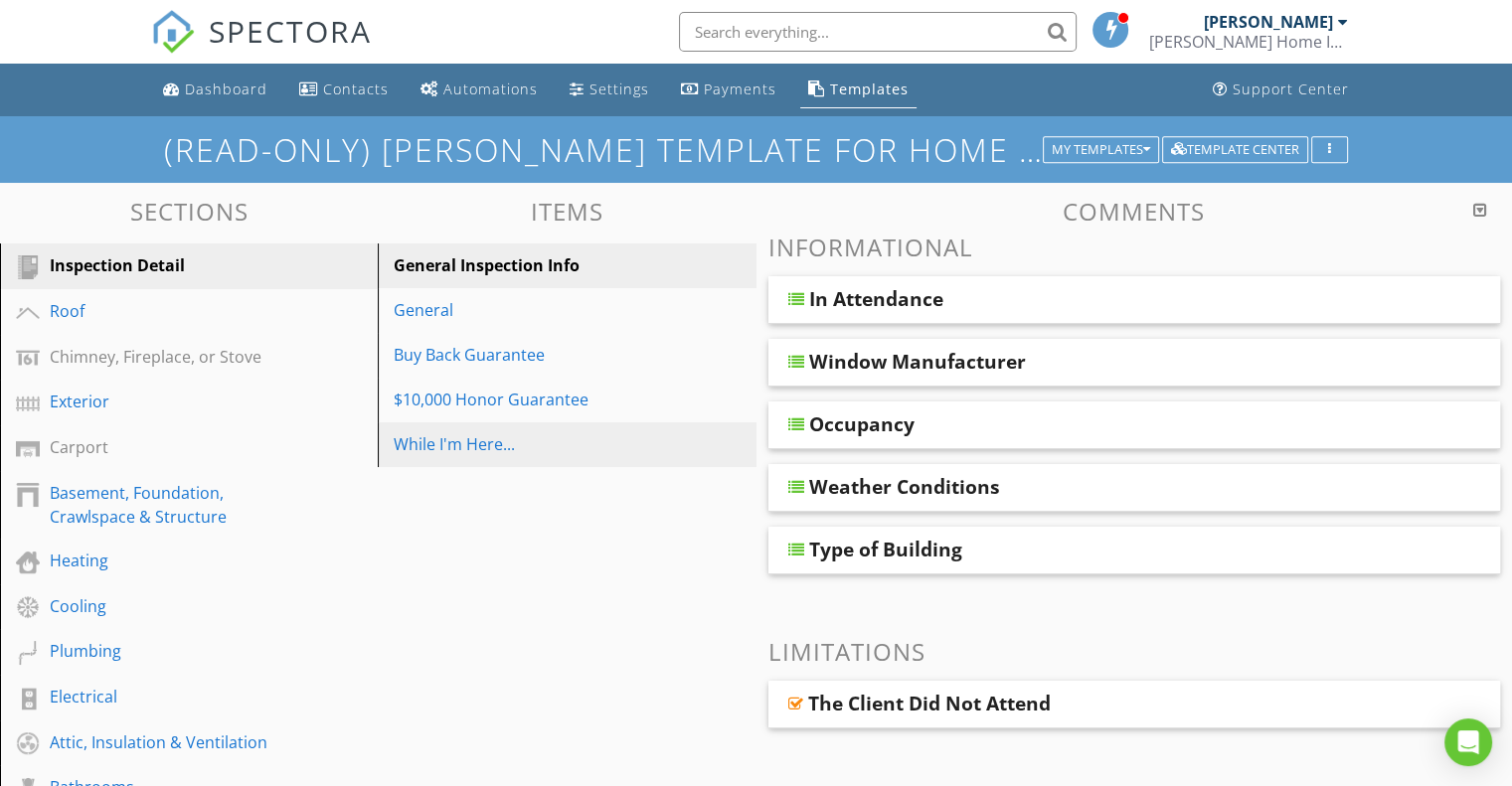 click on "While I'm Here..." at bounding box center [532, 444] 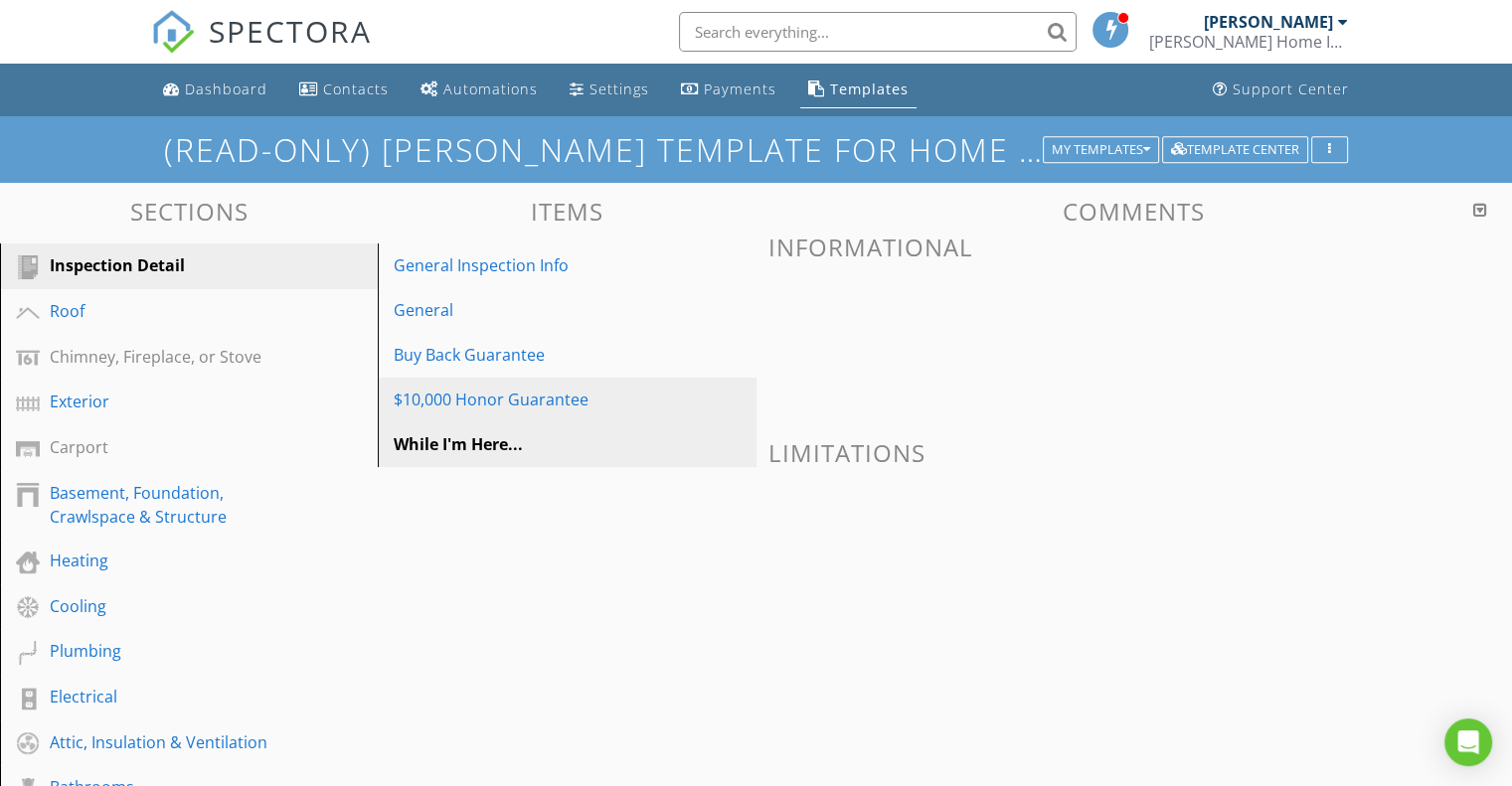 click on "$10,000 Honor Guarantee" at bounding box center [532, 399] 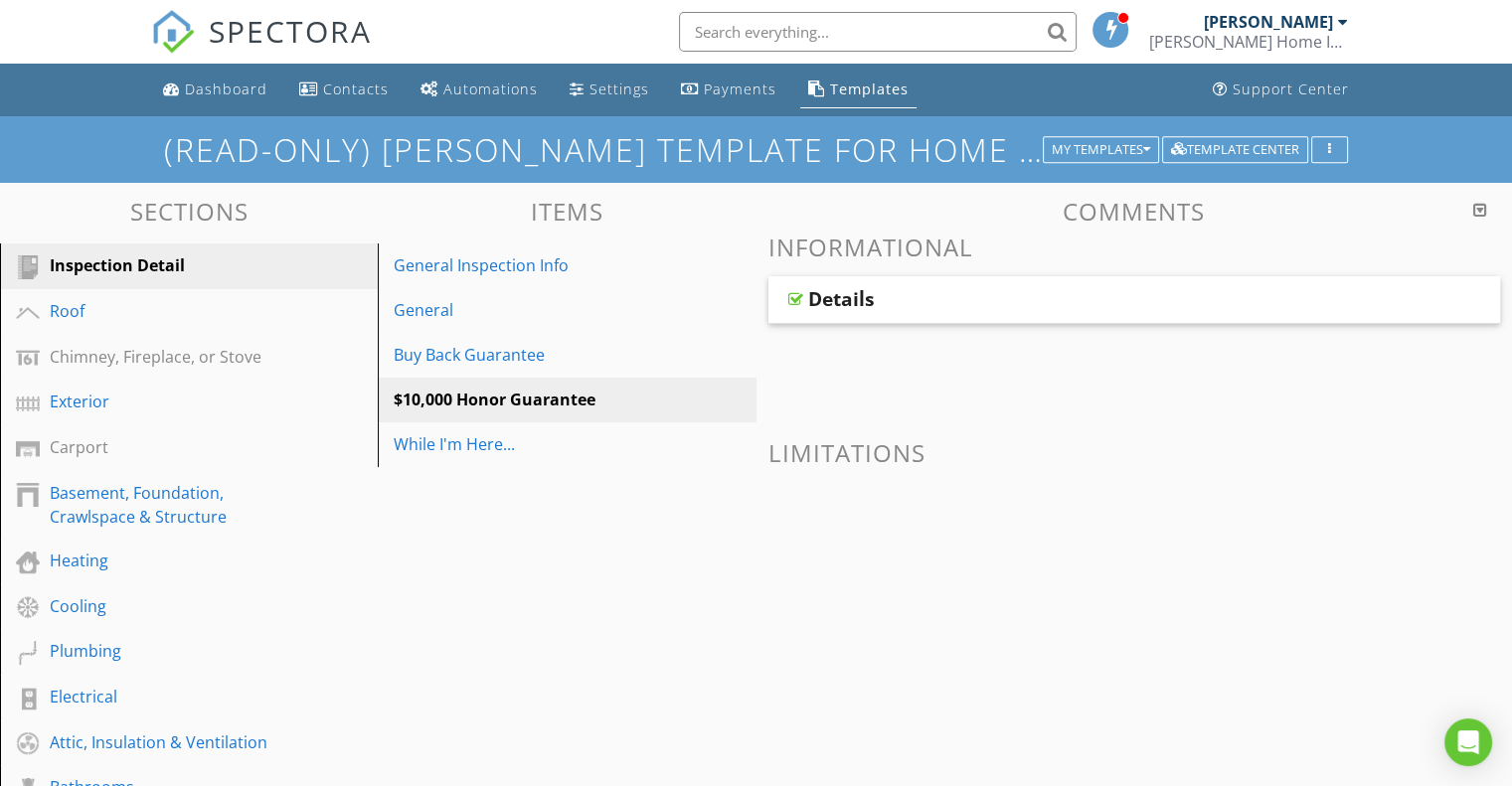 click on "Details" at bounding box center (1068, 299) 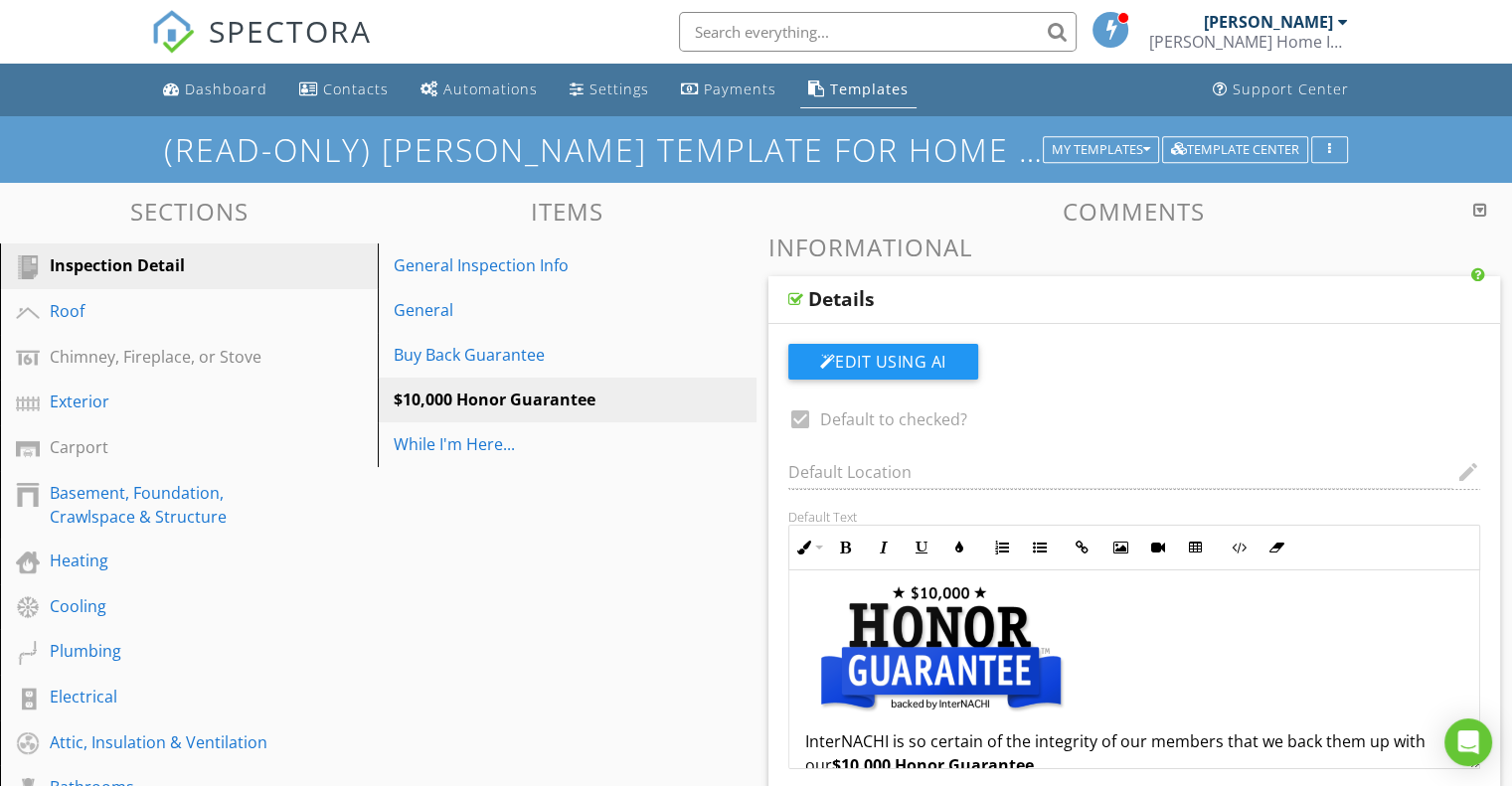 scroll, scrollTop: 0, scrollLeft: 0, axis: both 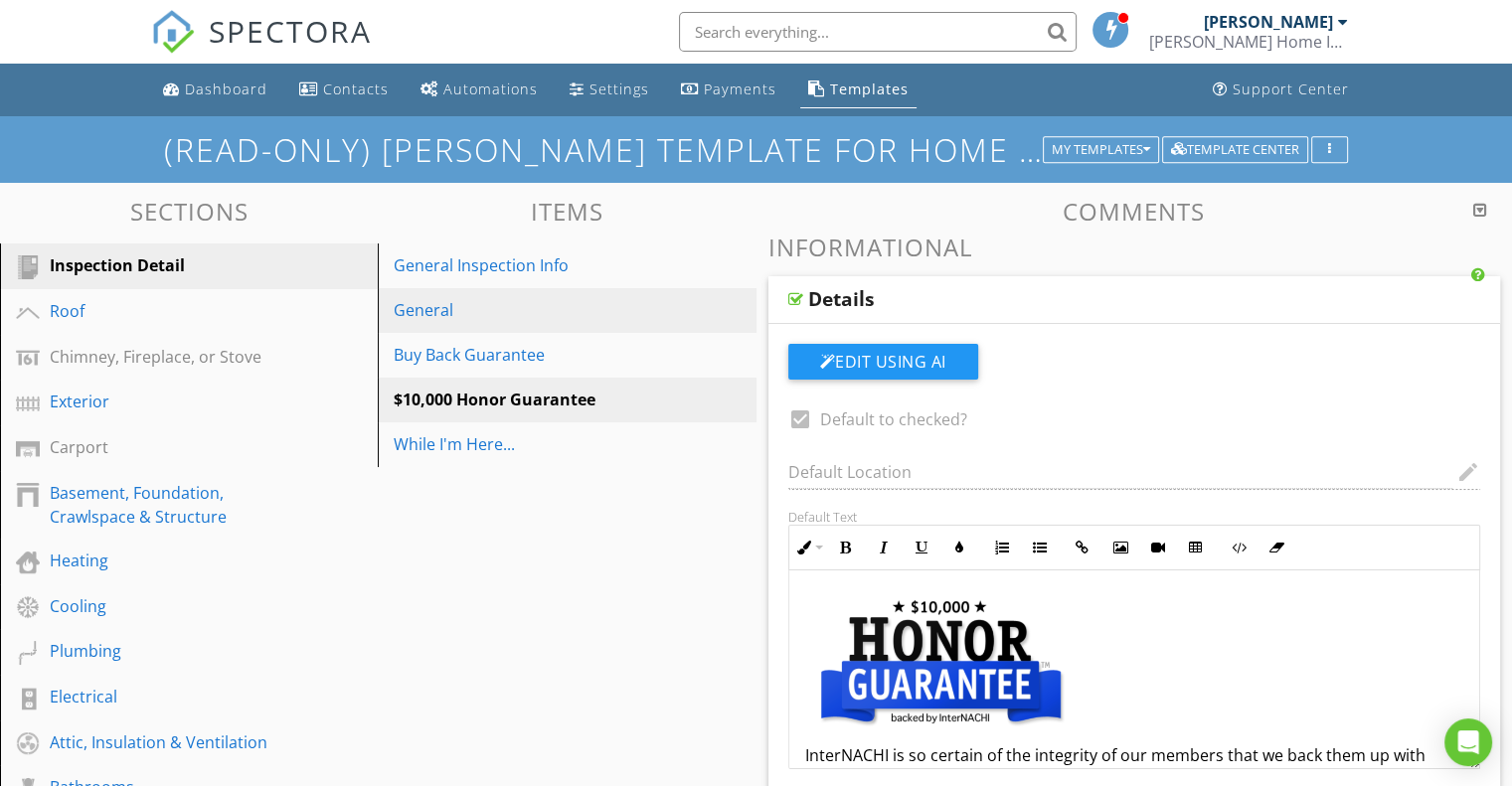 click on "General" at bounding box center [570, 310] 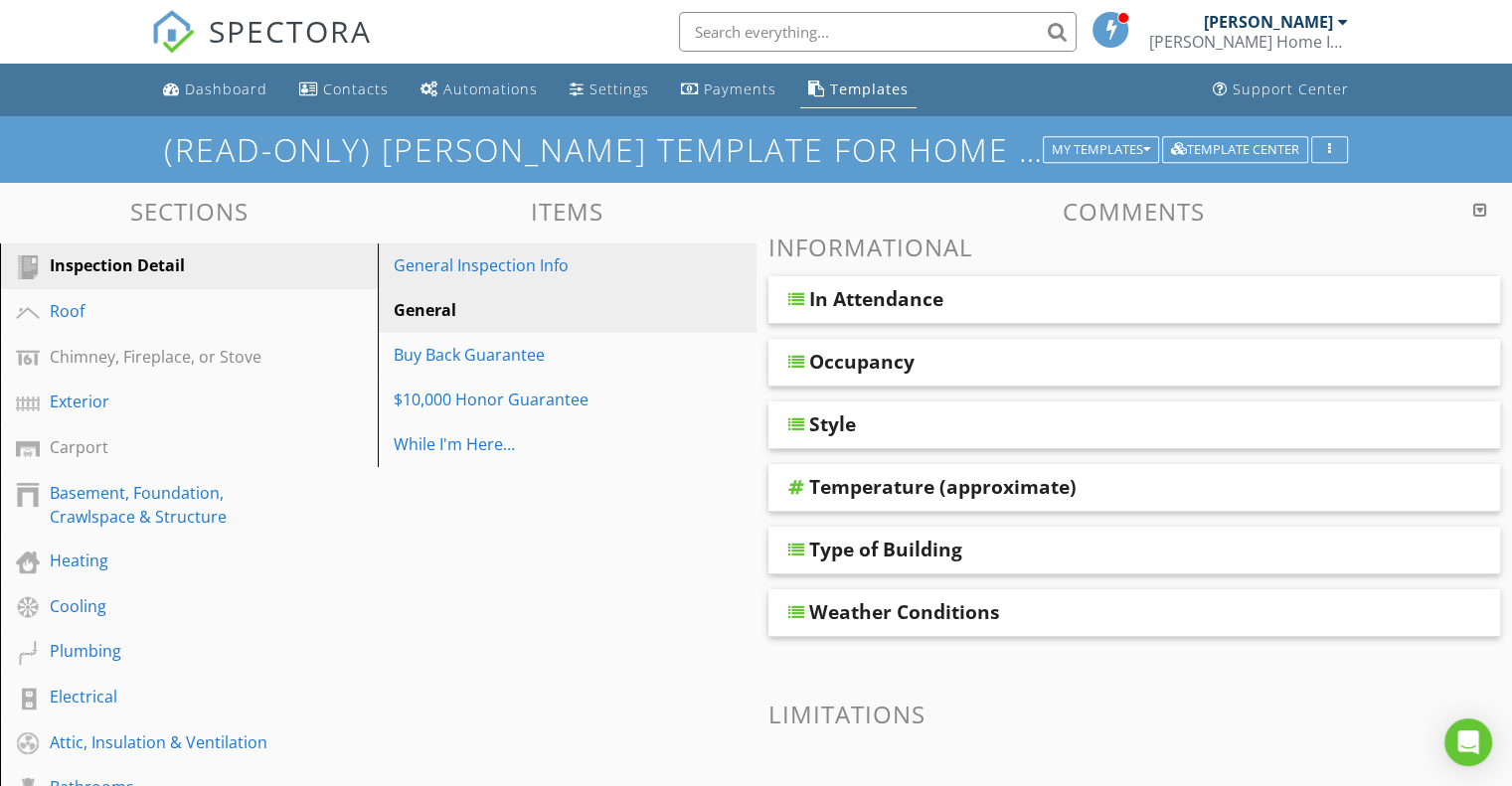 click on "General Inspection Info" at bounding box center [532, 265] 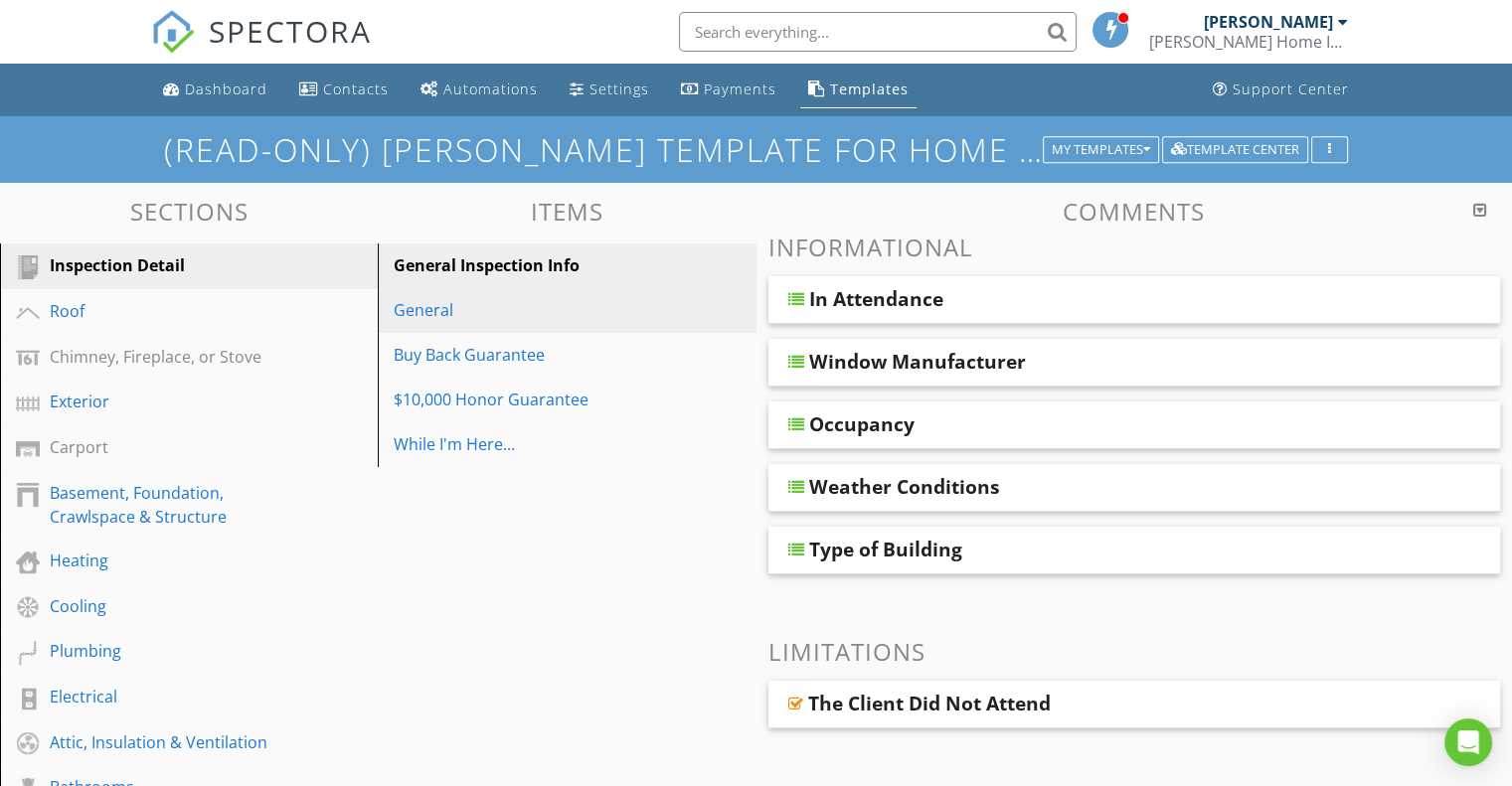 click on "General" at bounding box center (532, 310) 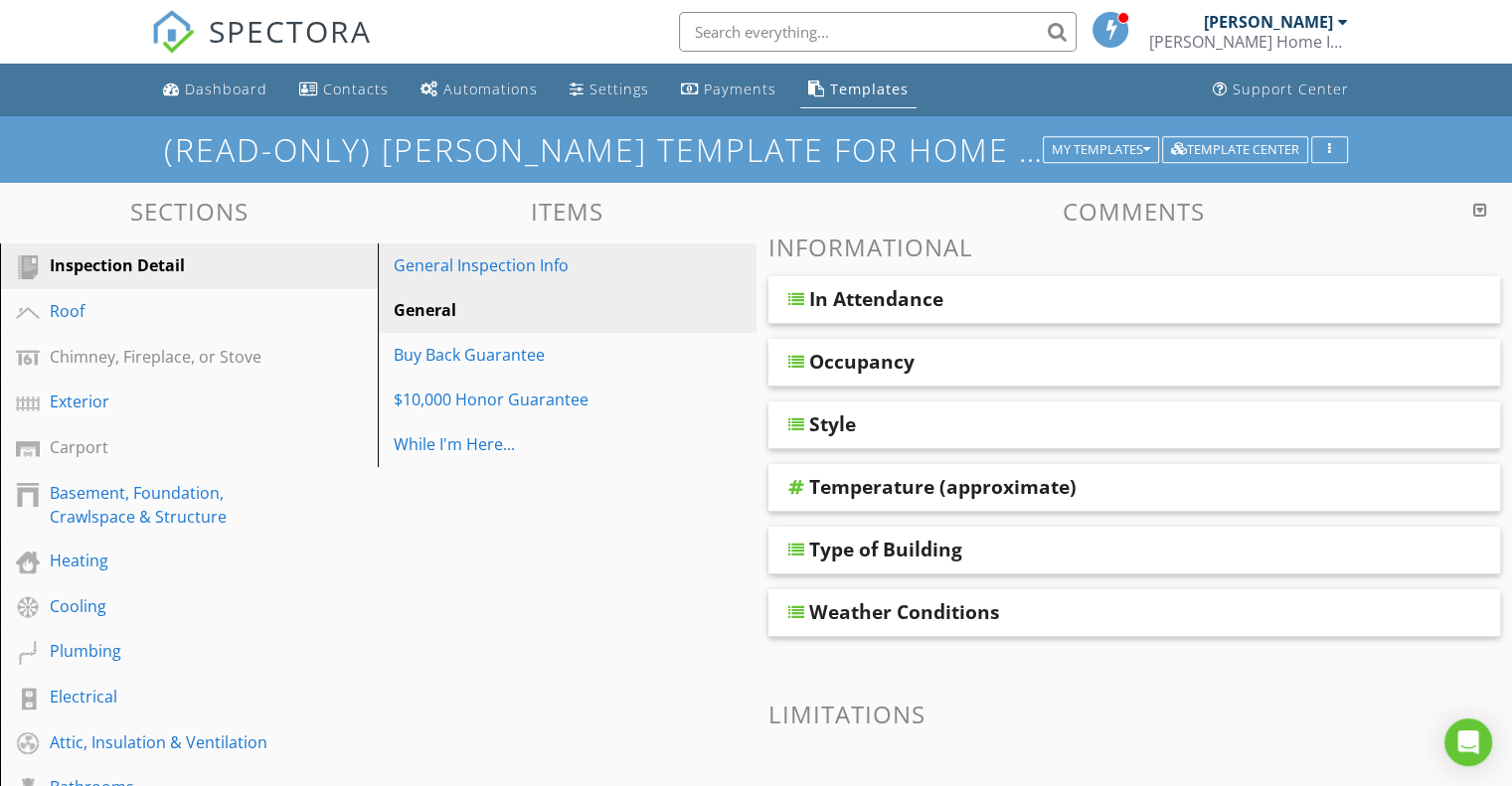 click on "General Inspection Info" at bounding box center [532, 265] 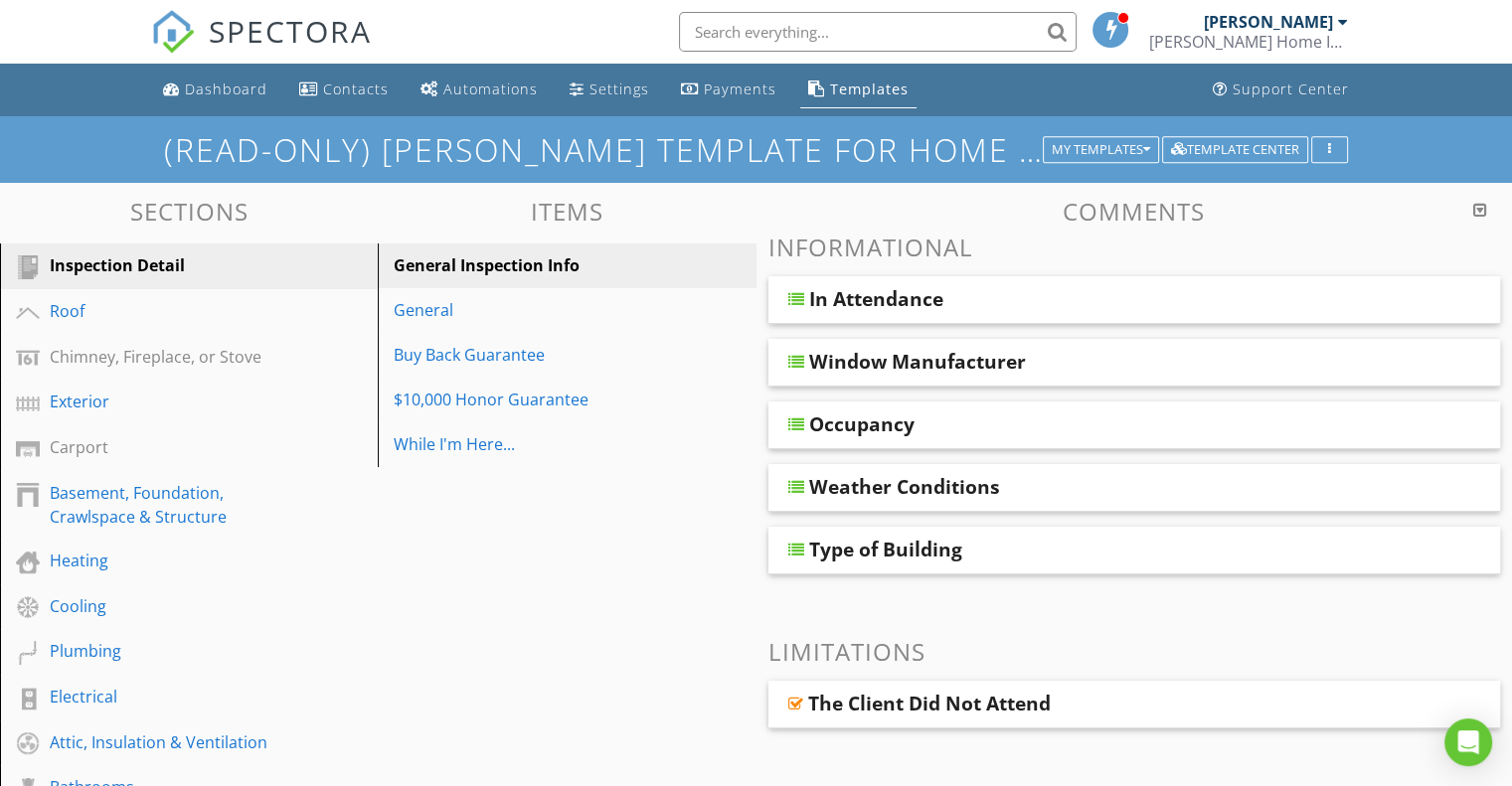 click on "Type of Building" at bounding box center (886, 550) 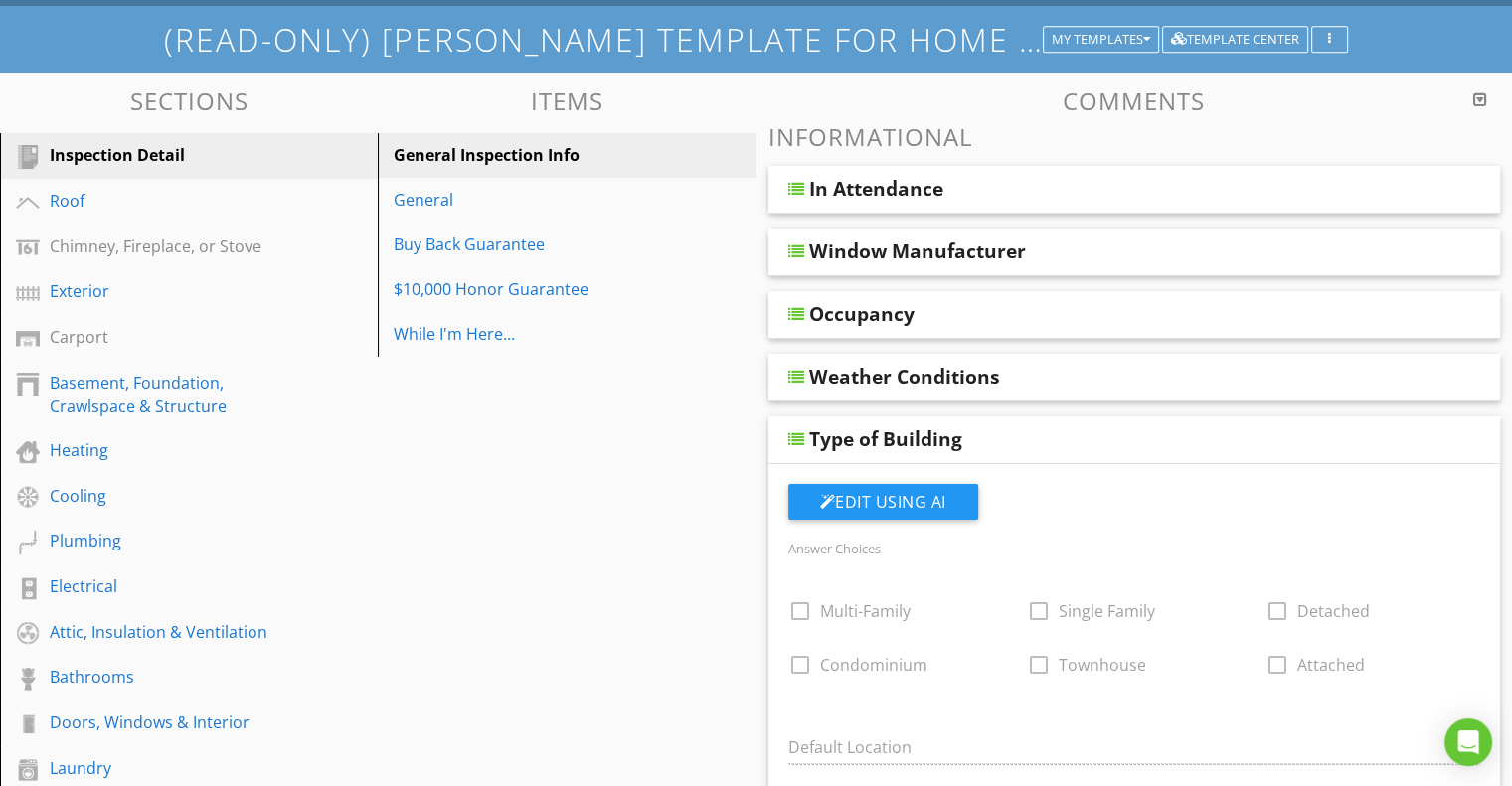 scroll, scrollTop: 99, scrollLeft: 0, axis: vertical 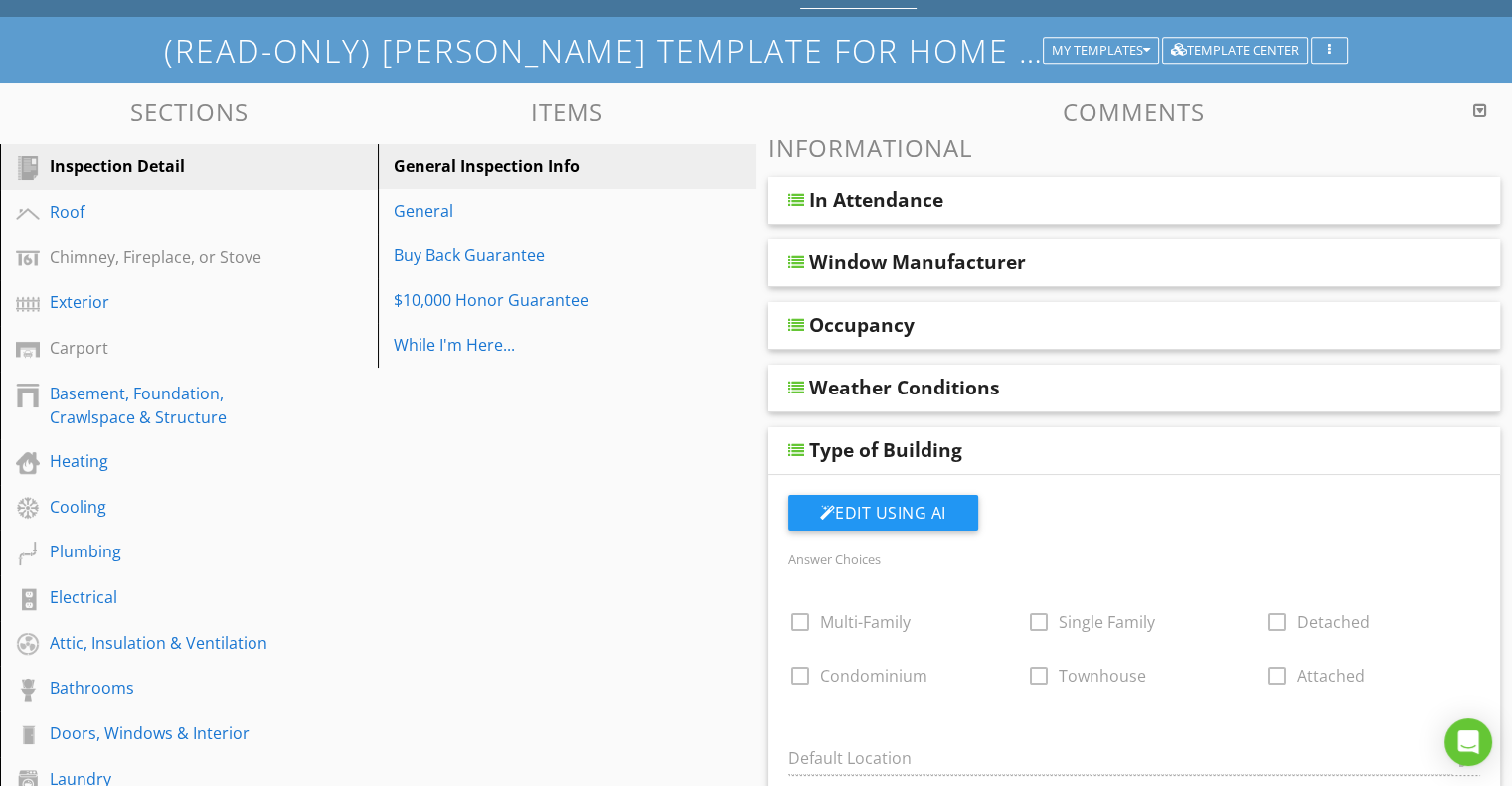 click on "Type of Building" at bounding box center (1069, 450) 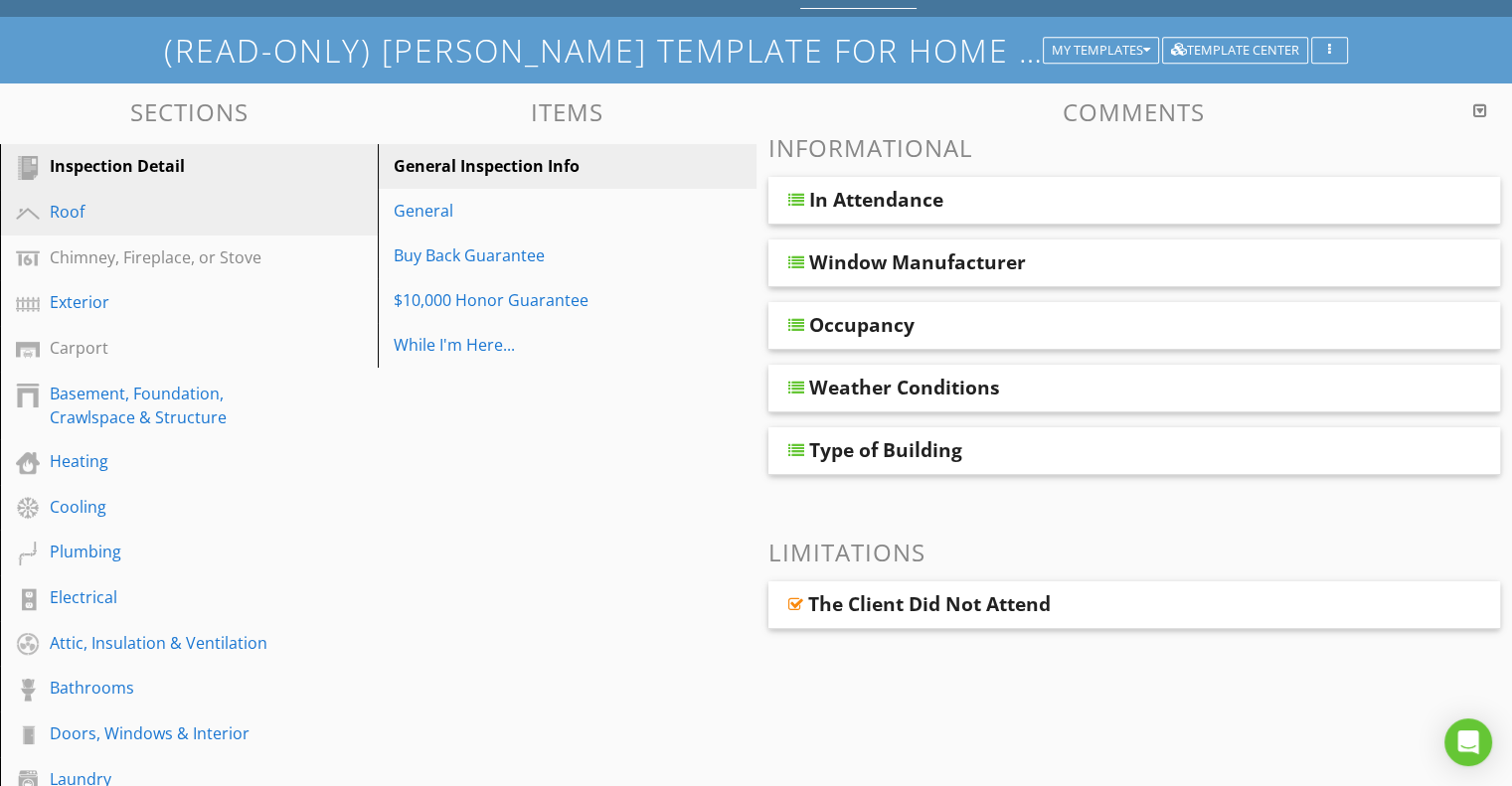 click on "Roof" at bounding box center [166, 212] 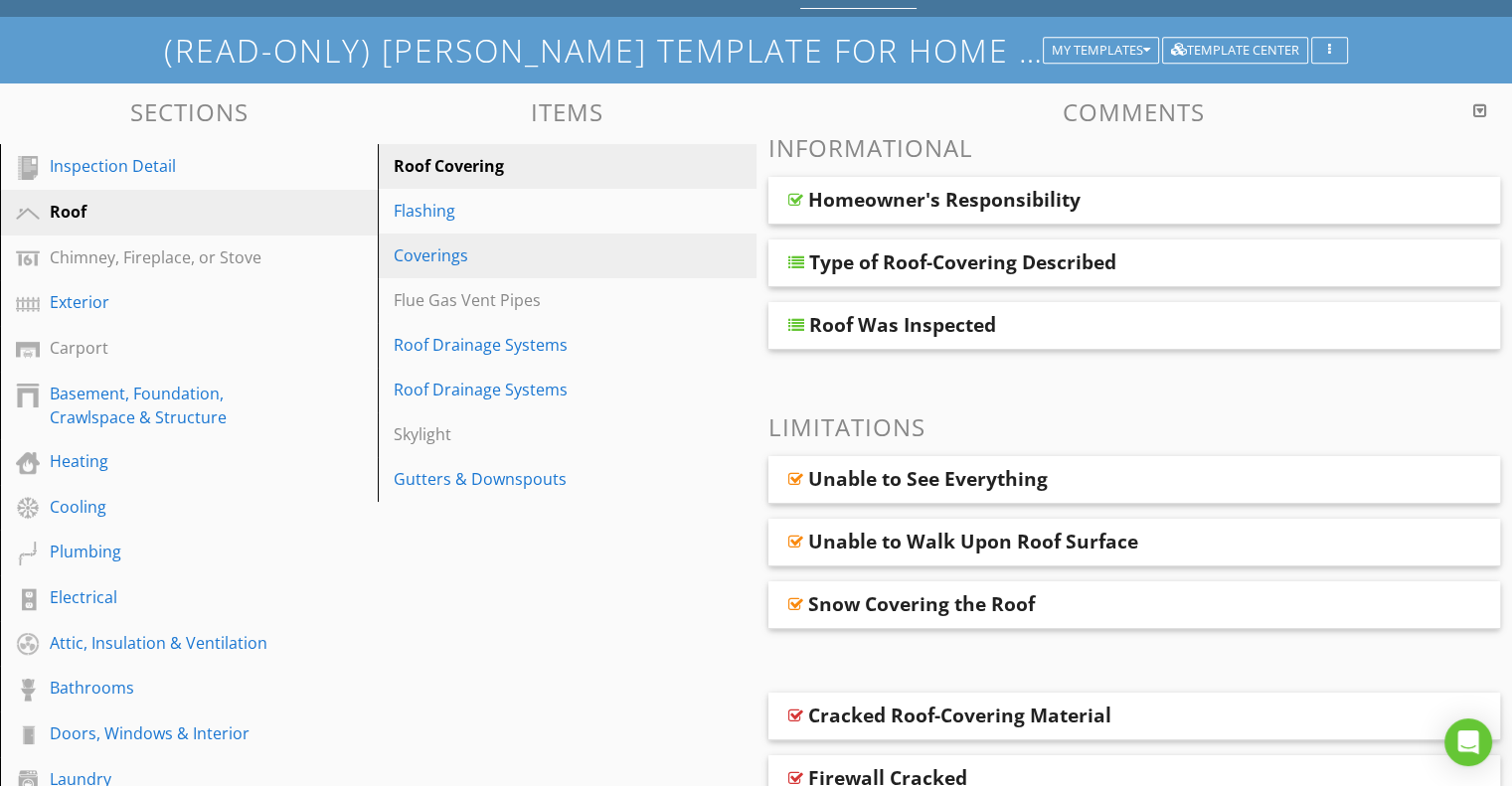 click on "Coverings" at bounding box center (532, 255) 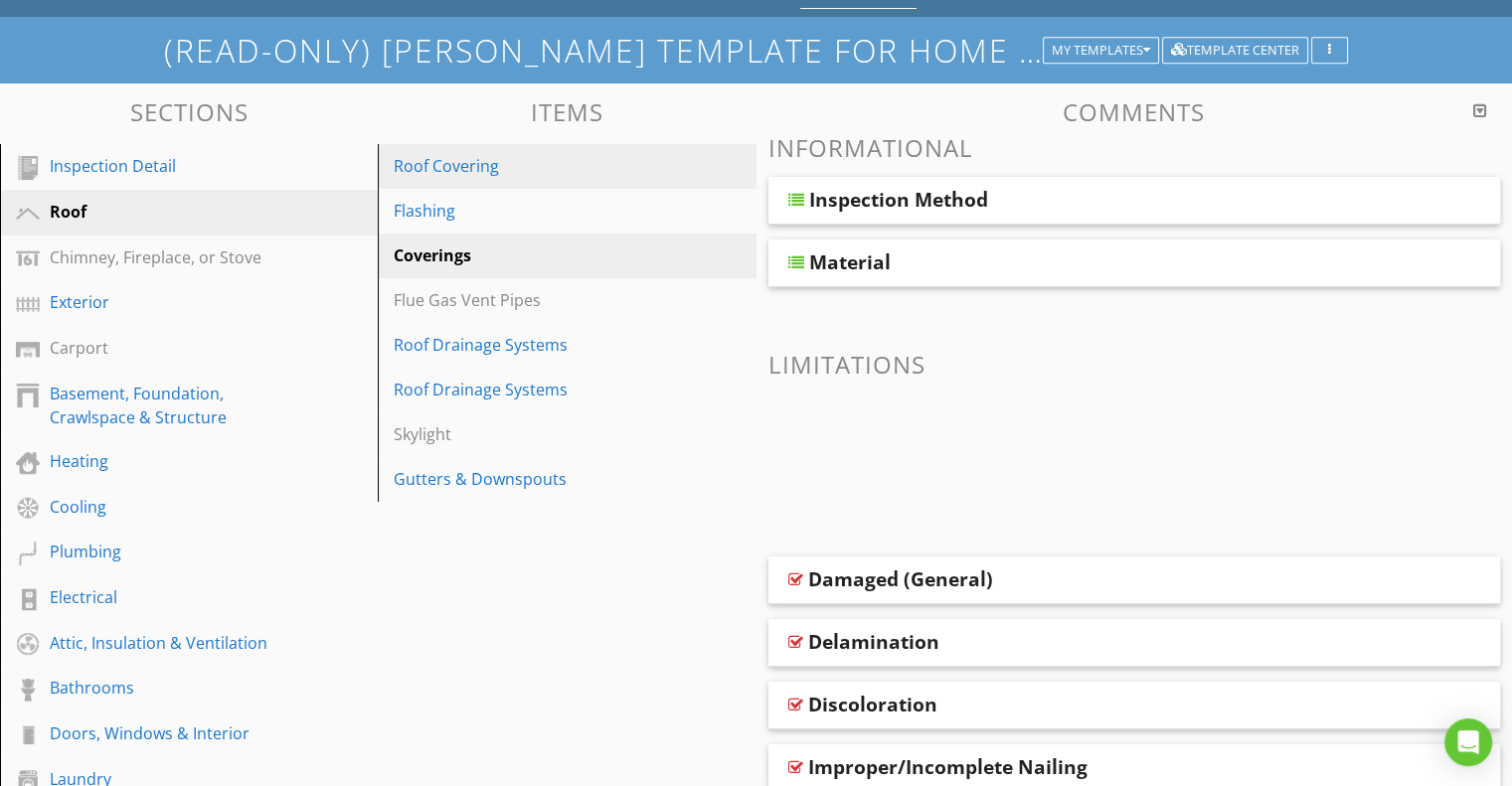 click on "Roof Covering" at bounding box center (532, 166) 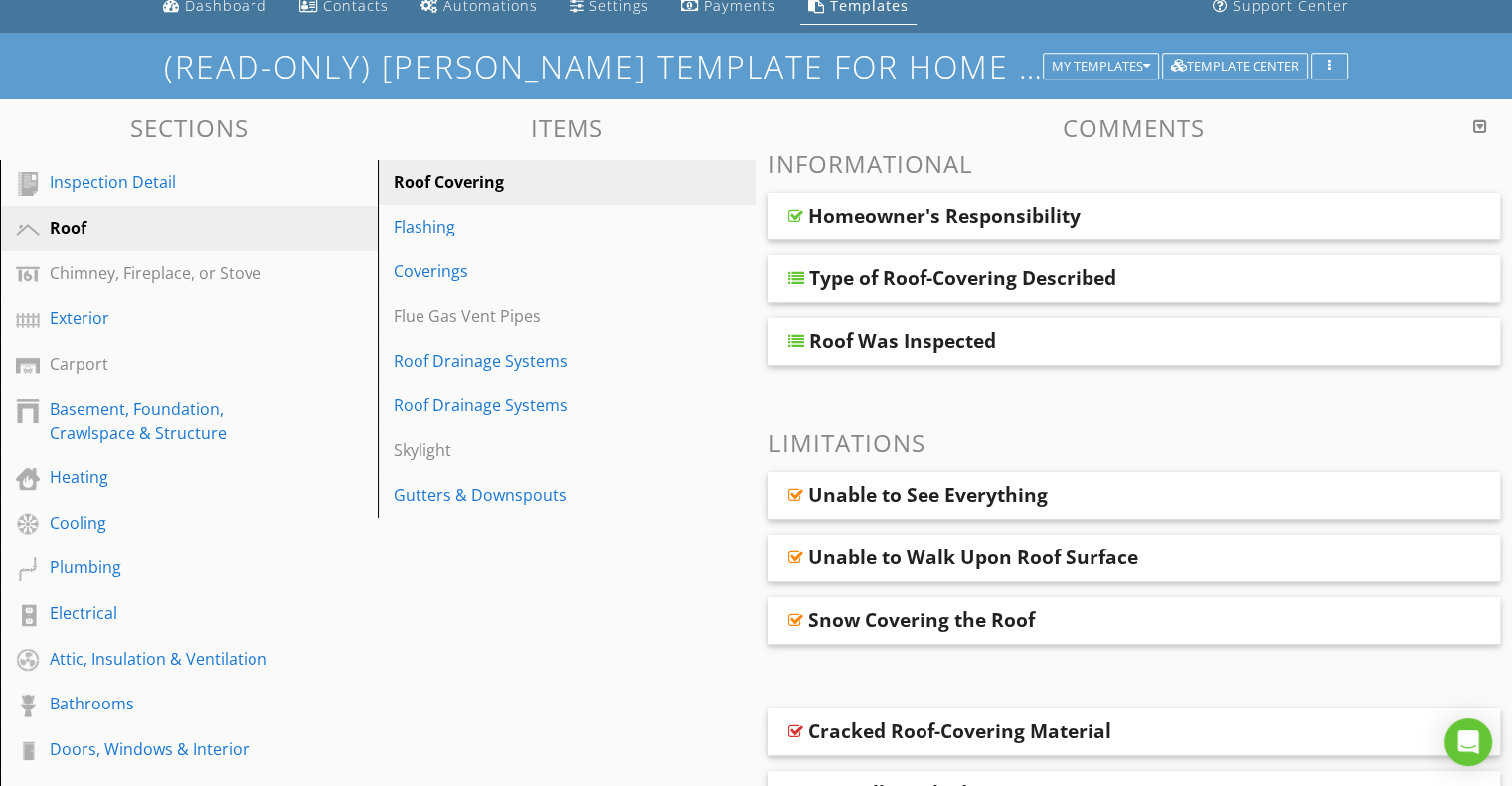 scroll, scrollTop: 56, scrollLeft: 0, axis: vertical 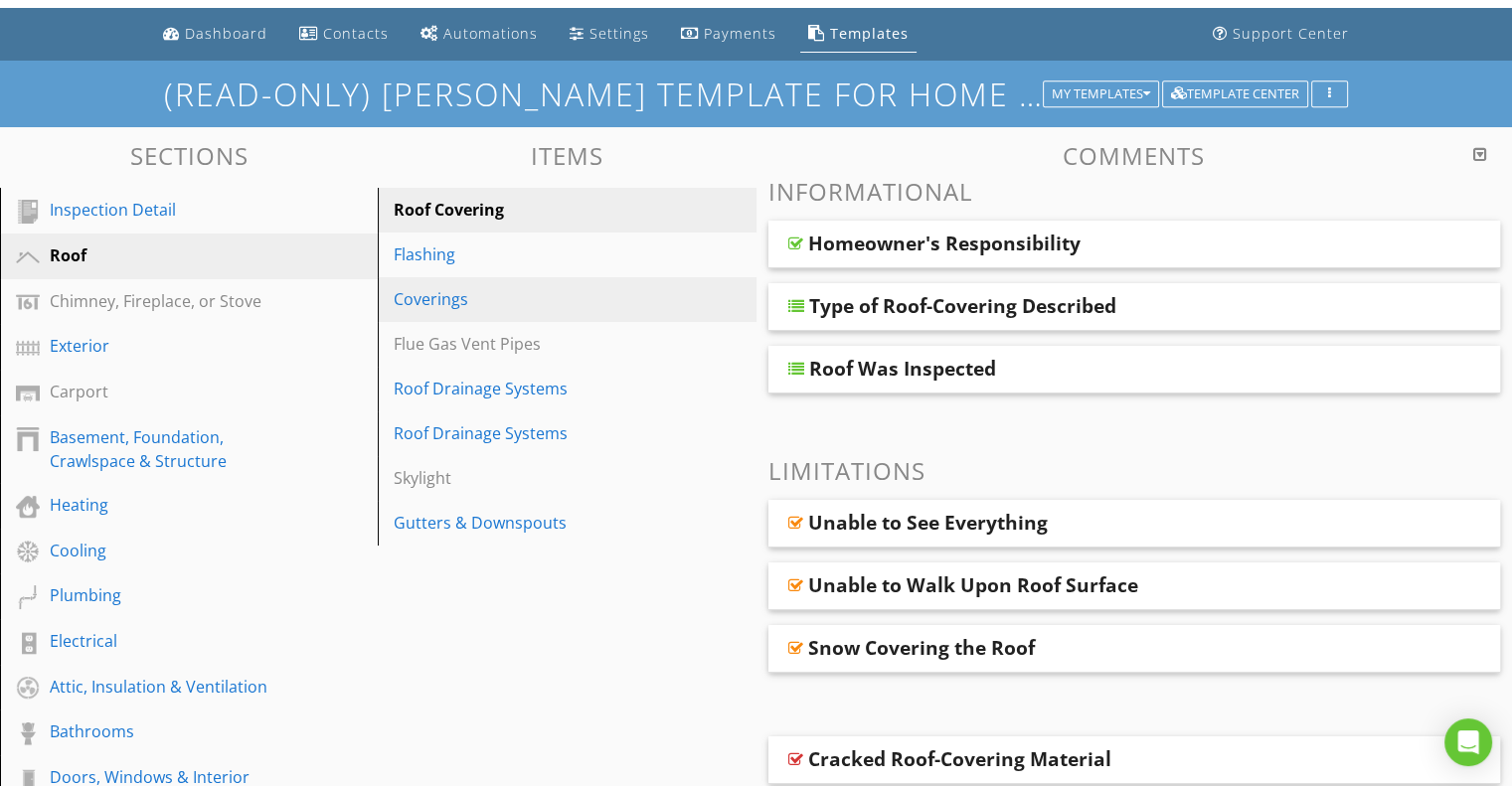 click on "Coverings" at bounding box center [532, 299] 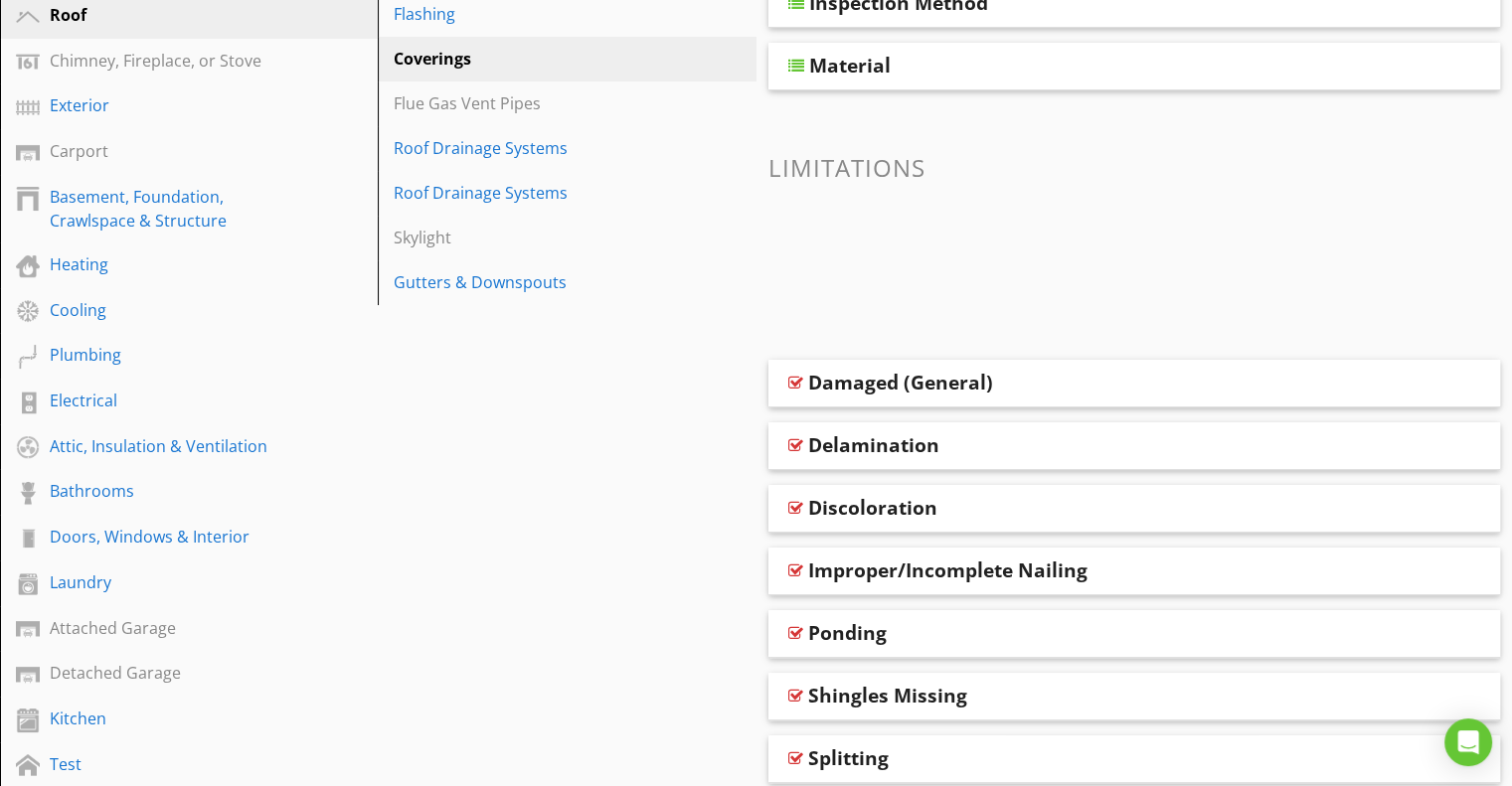 scroll, scrollTop: 155, scrollLeft: 0, axis: vertical 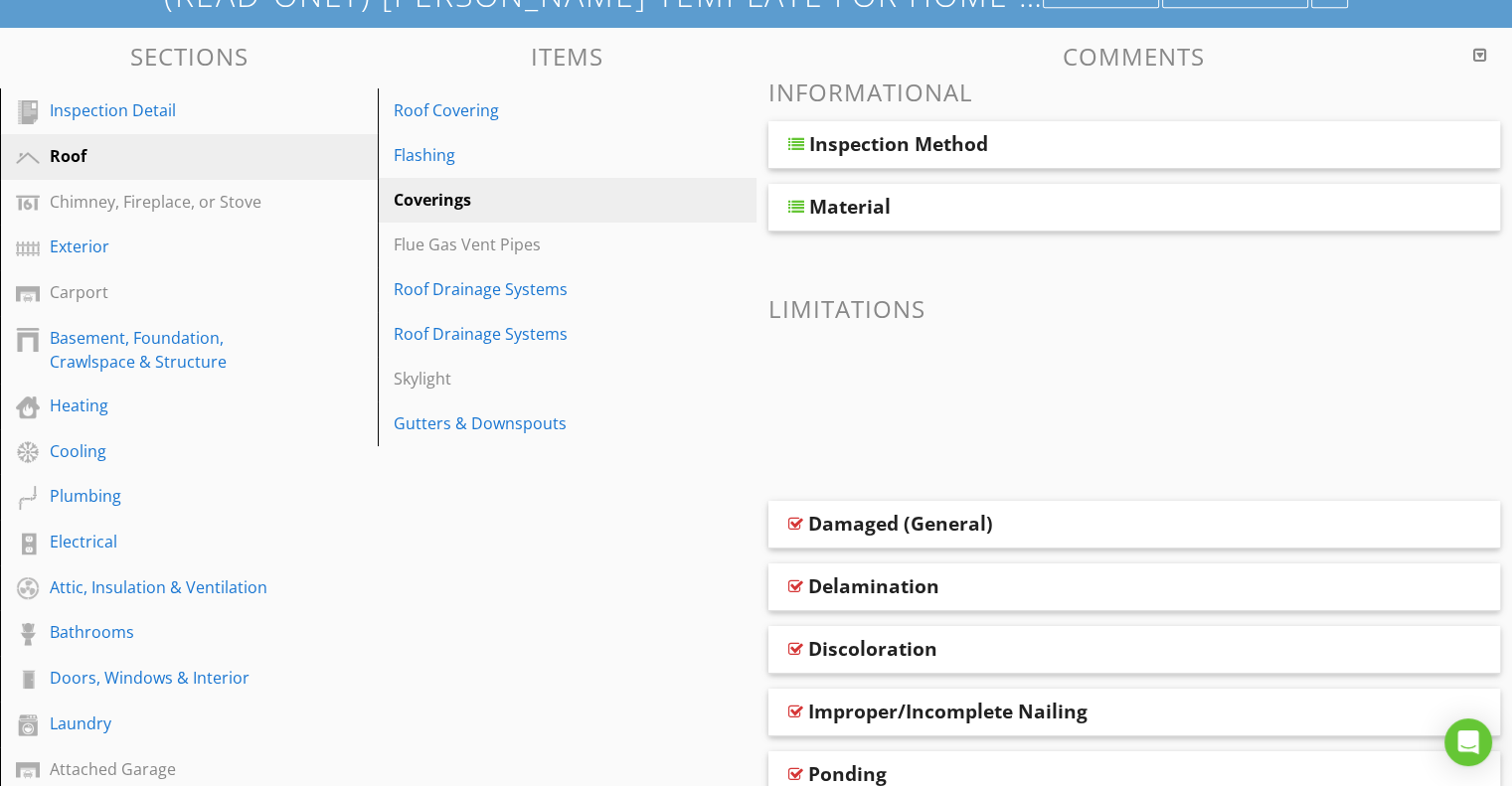 click on "Coverings" at bounding box center [532, 200] 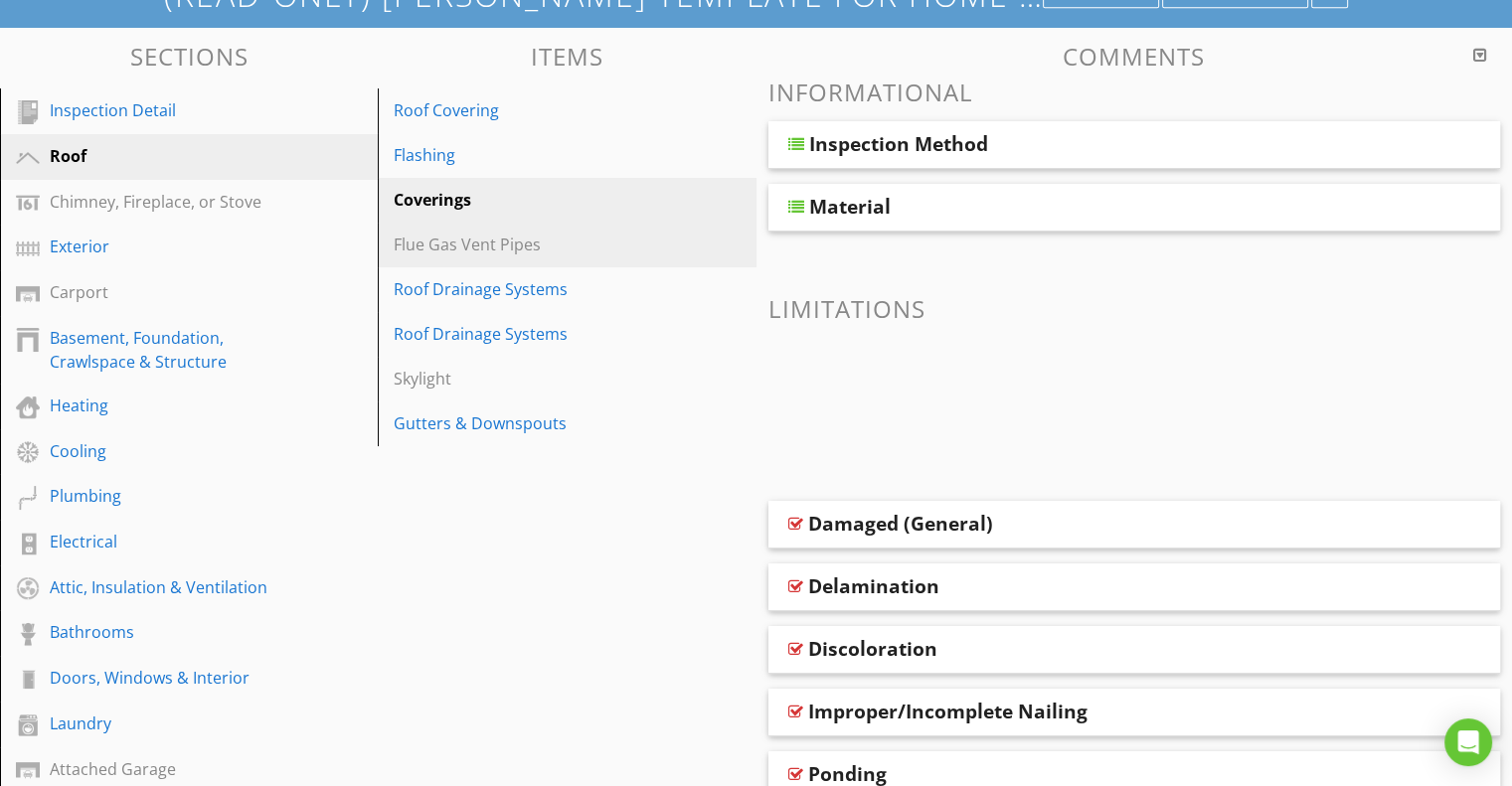 click on "Flue Gas Vent Pipes" at bounding box center [532, 244] 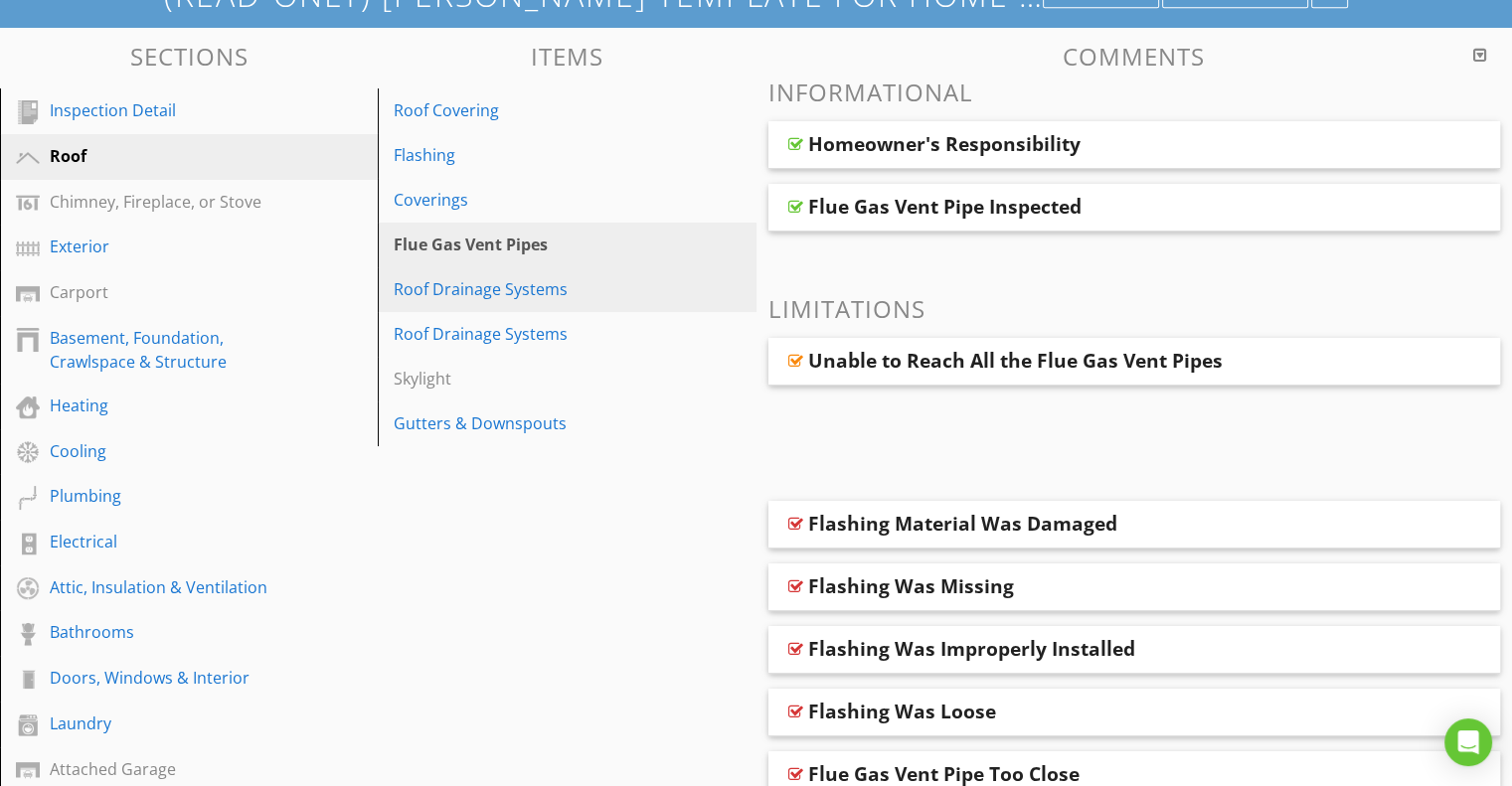 click on "Roof Drainage Systems" at bounding box center [532, 289] 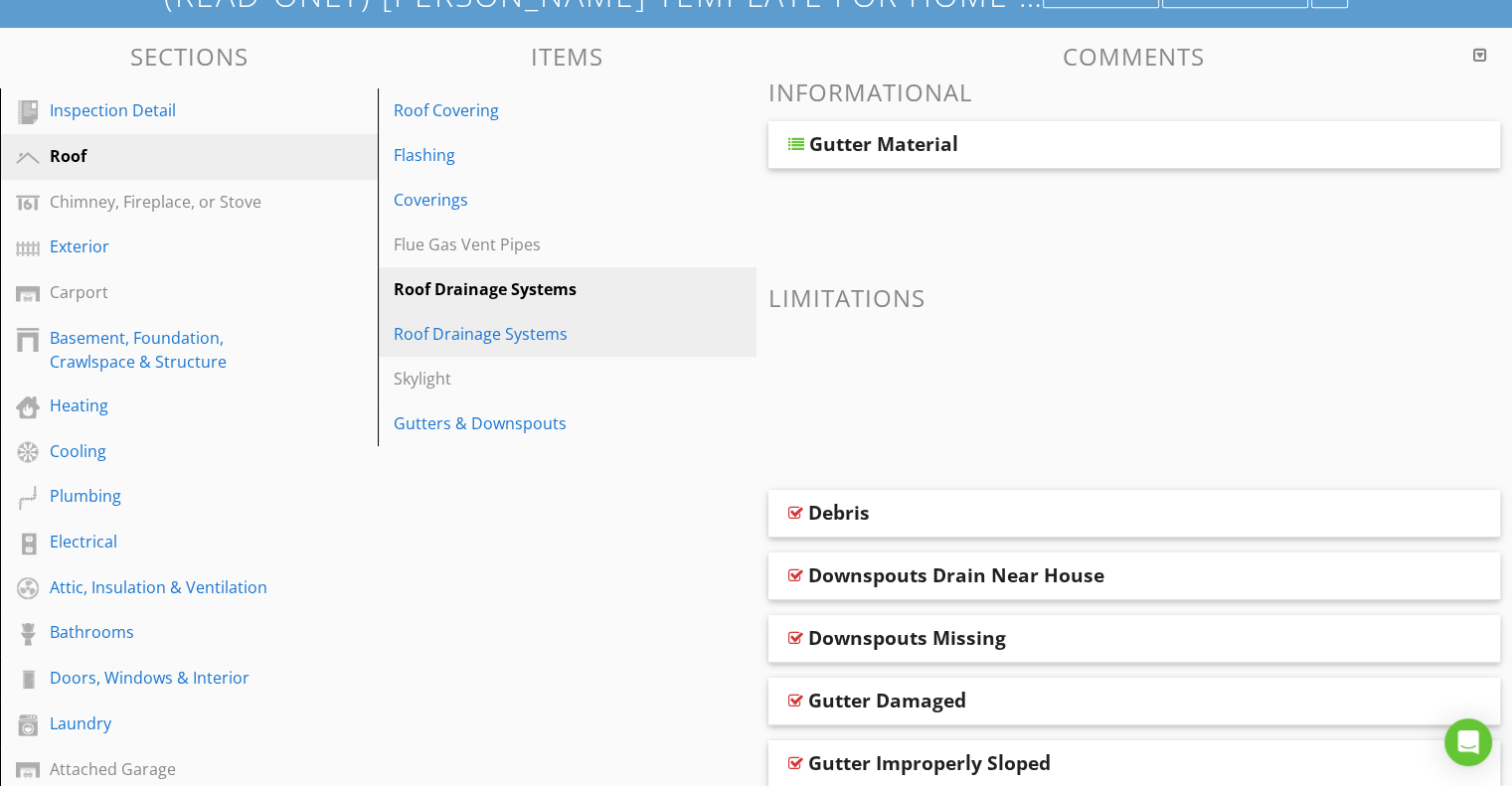 click on "Roof Drainage Systems" at bounding box center [532, 334] 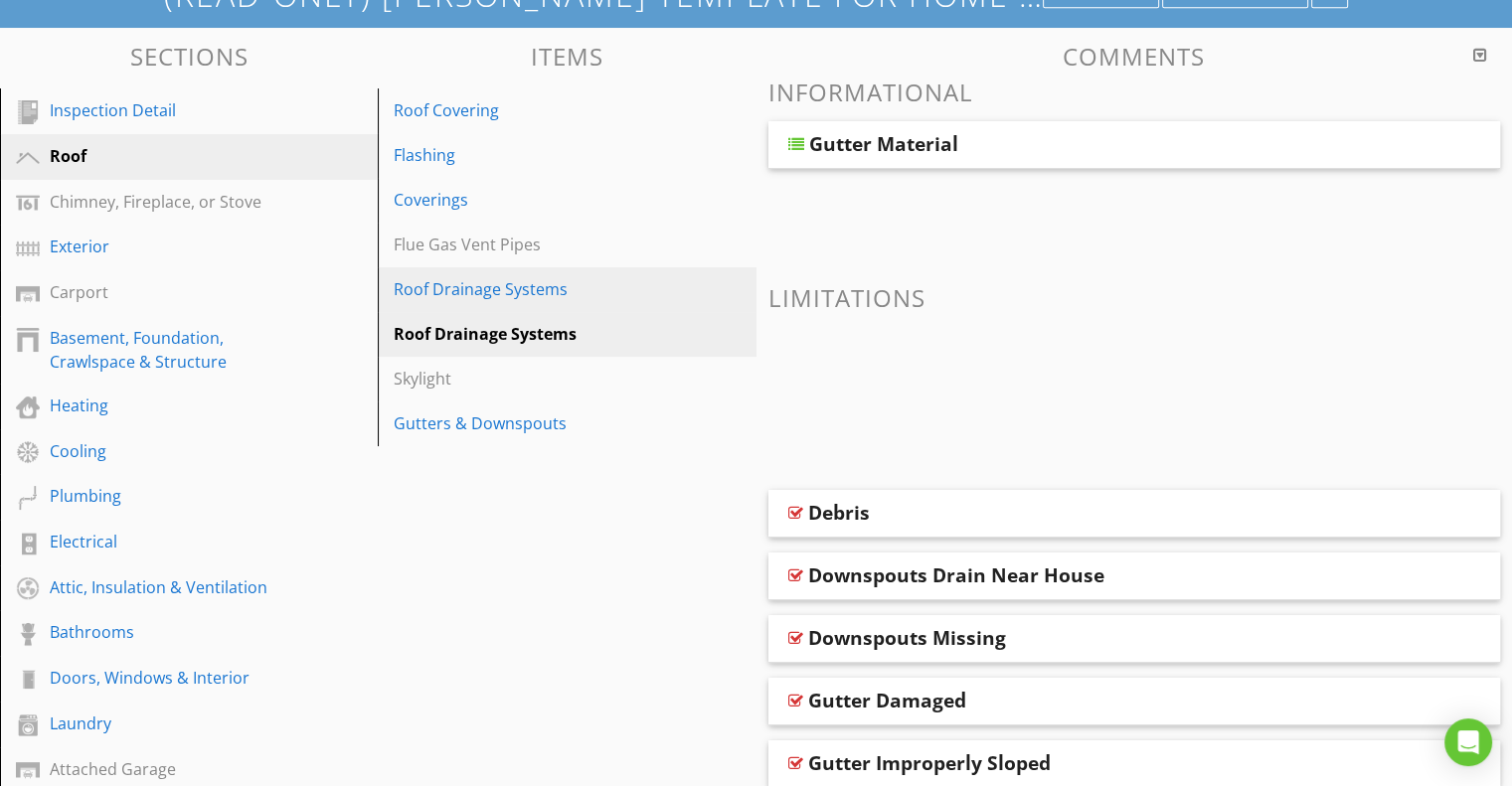 click on "Roof Drainage Systems" at bounding box center (532, 289) 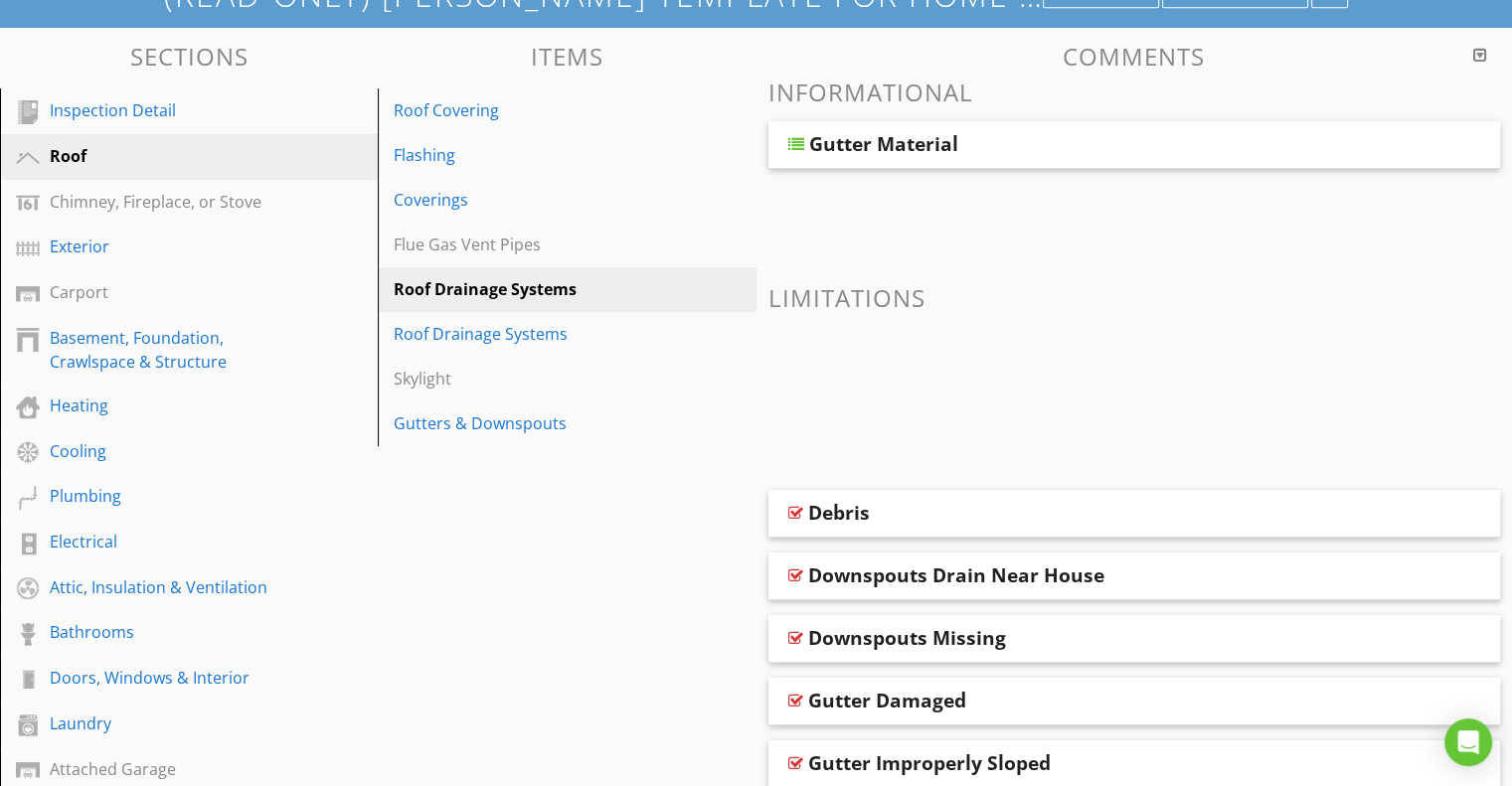 click on "Gutter Material" at bounding box center (1069, 144) 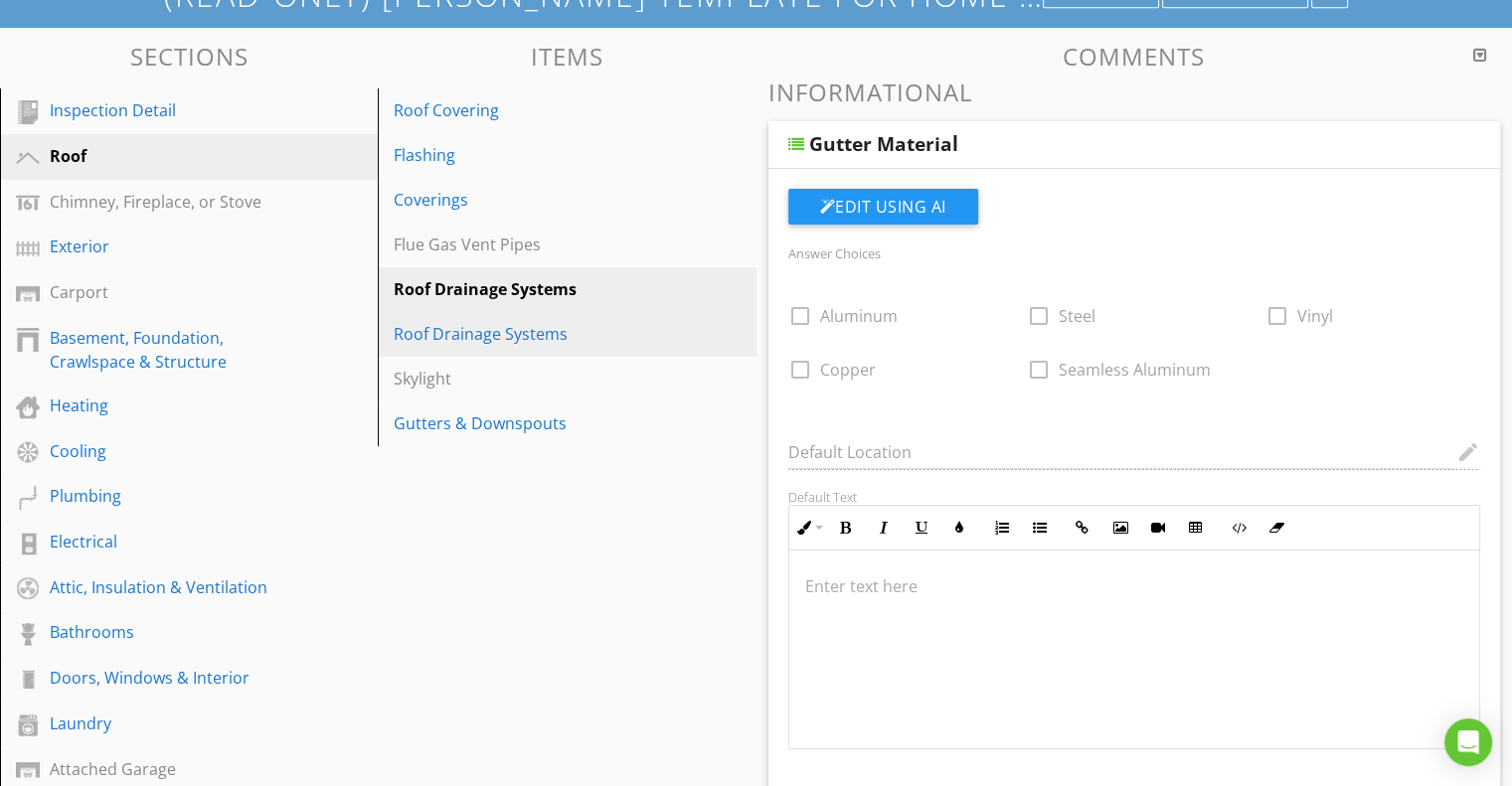 click on "Roof Drainage Systems" at bounding box center [532, 334] 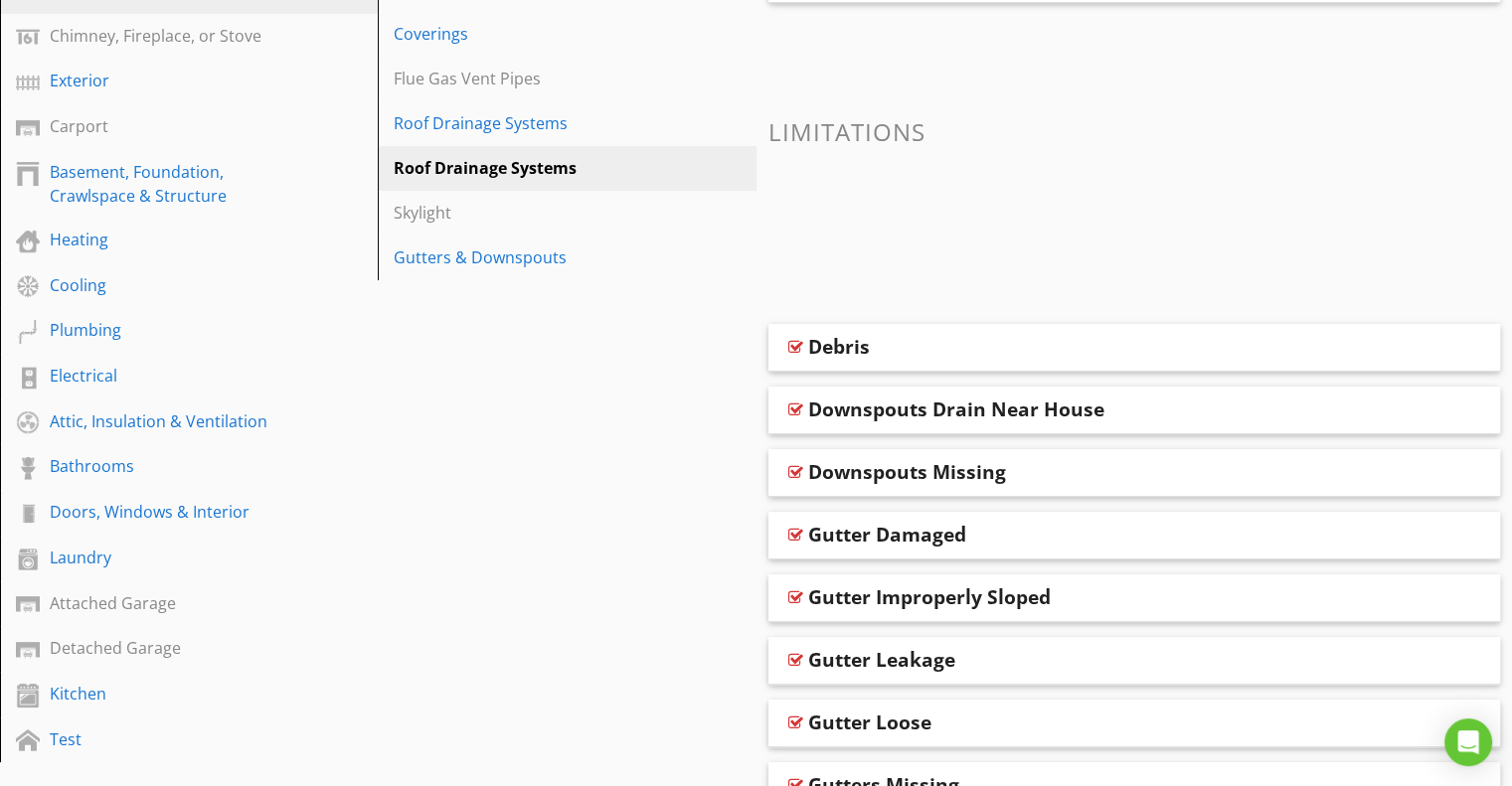 scroll, scrollTop: 354, scrollLeft: 0, axis: vertical 